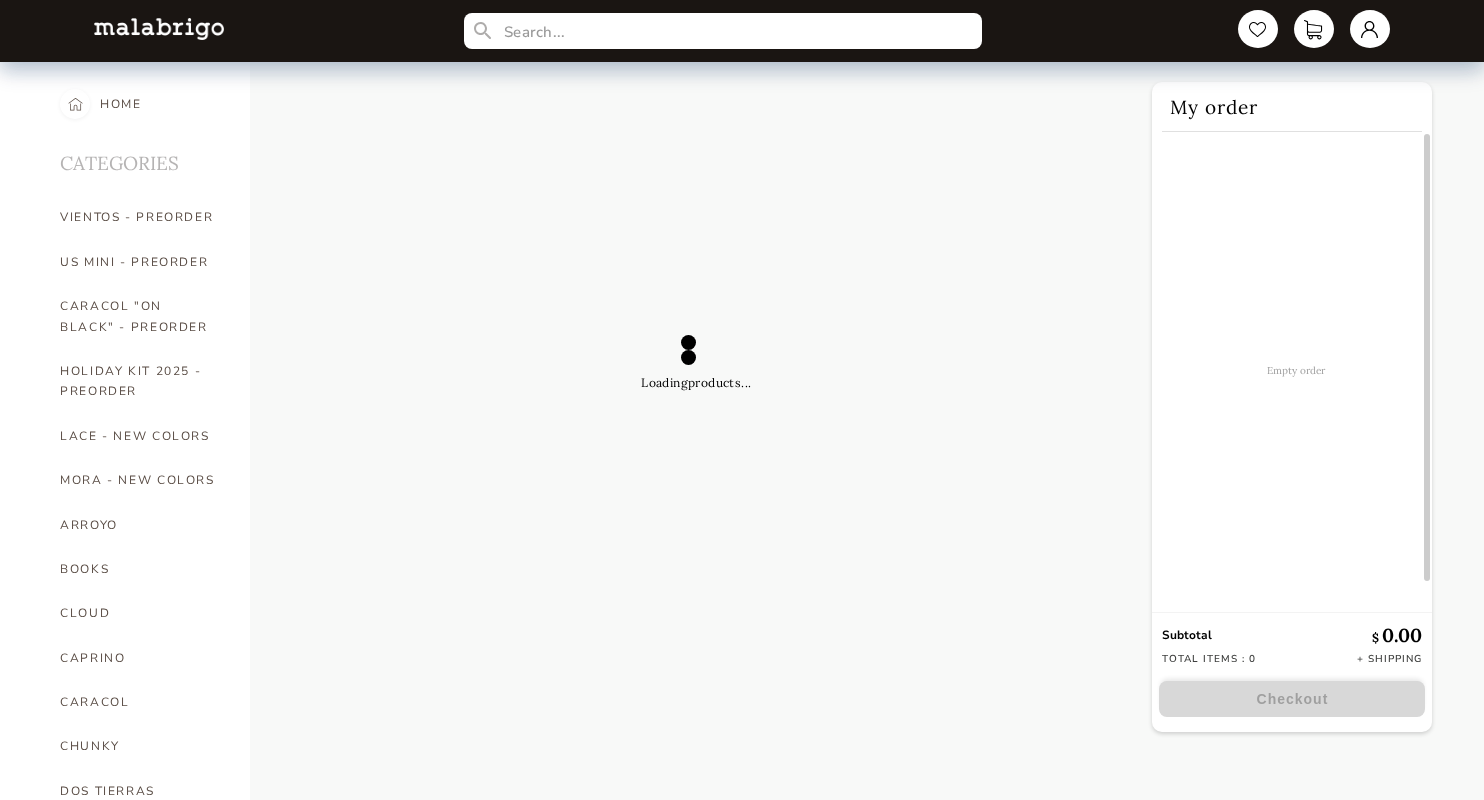 scroll, scrollTop: 1054, scrollLeft: 0, axis: vertical 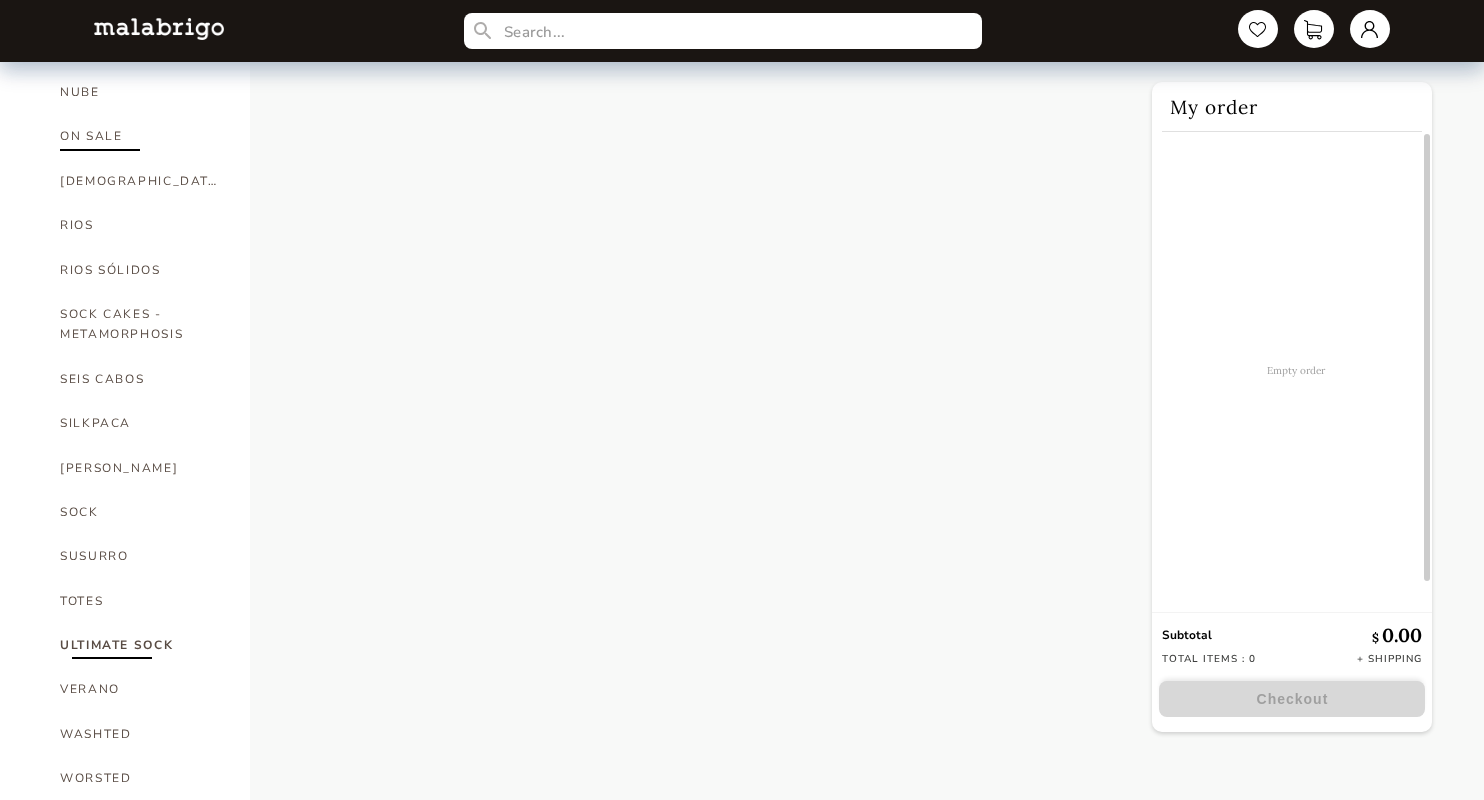 click on "ON SALE" at bounding box center [140, 136] 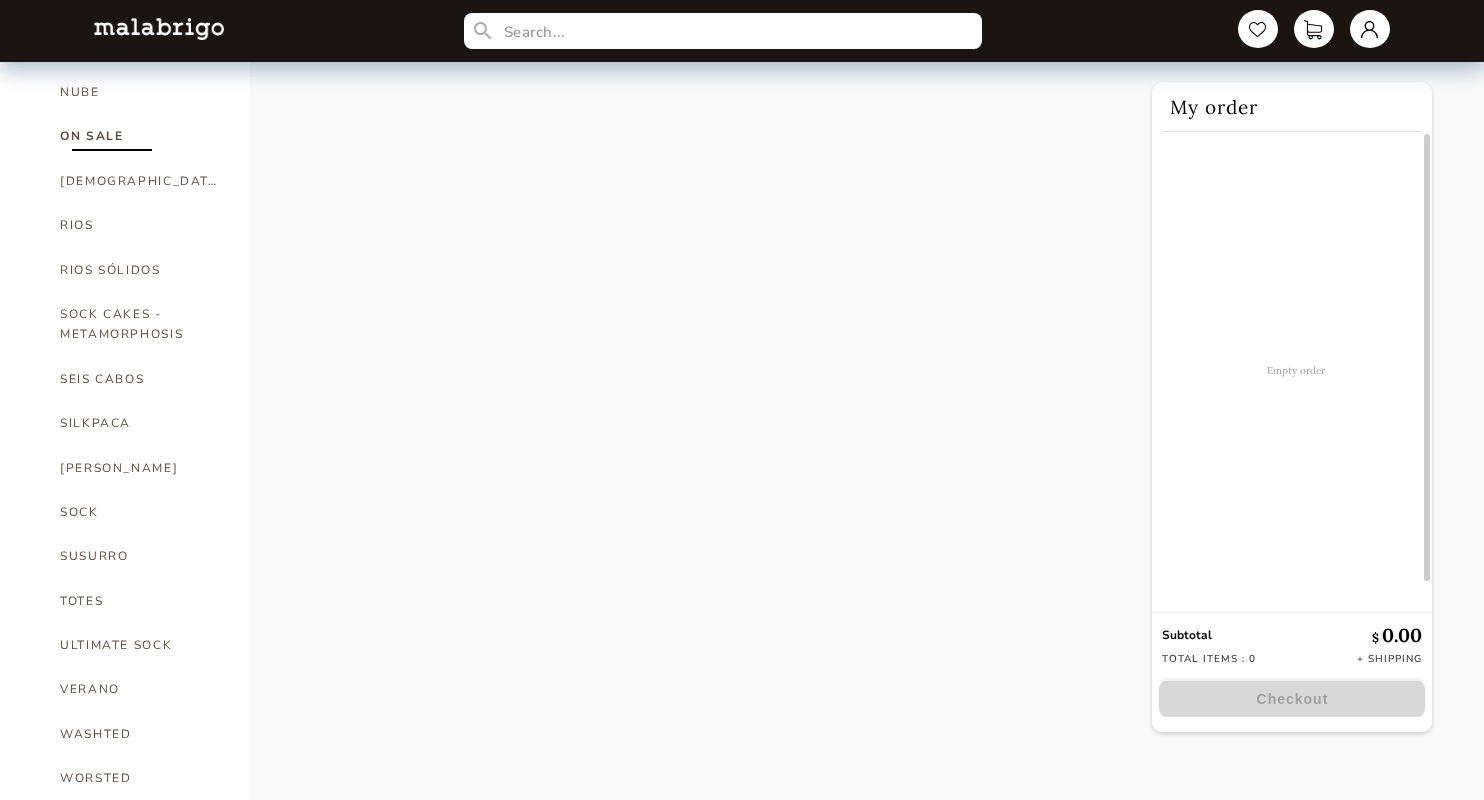 click on "ON SALE" at bounding box center [140, 136] 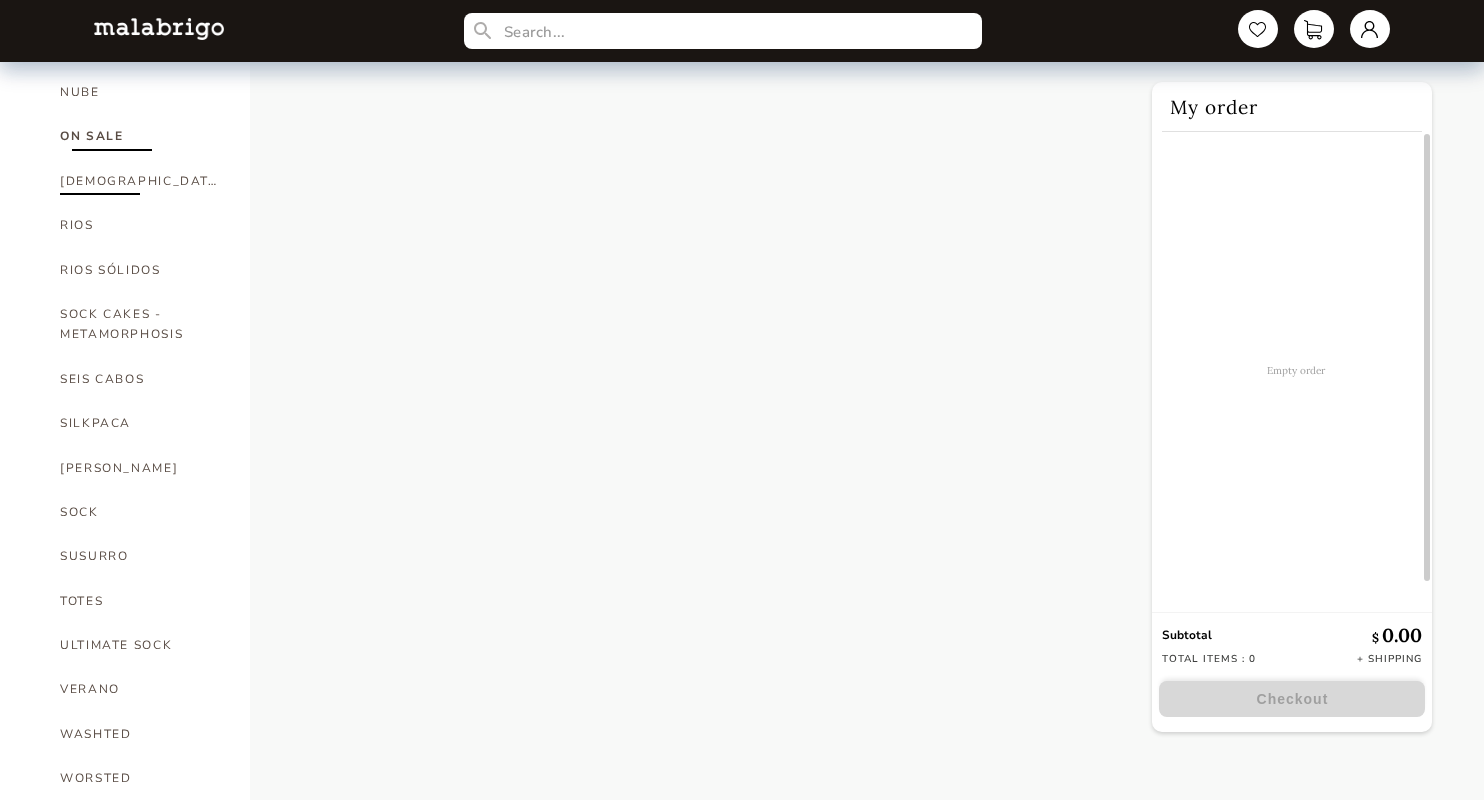 click on "[DEMOGRAPHIC_DATA]" at bounding box center (140, 181) 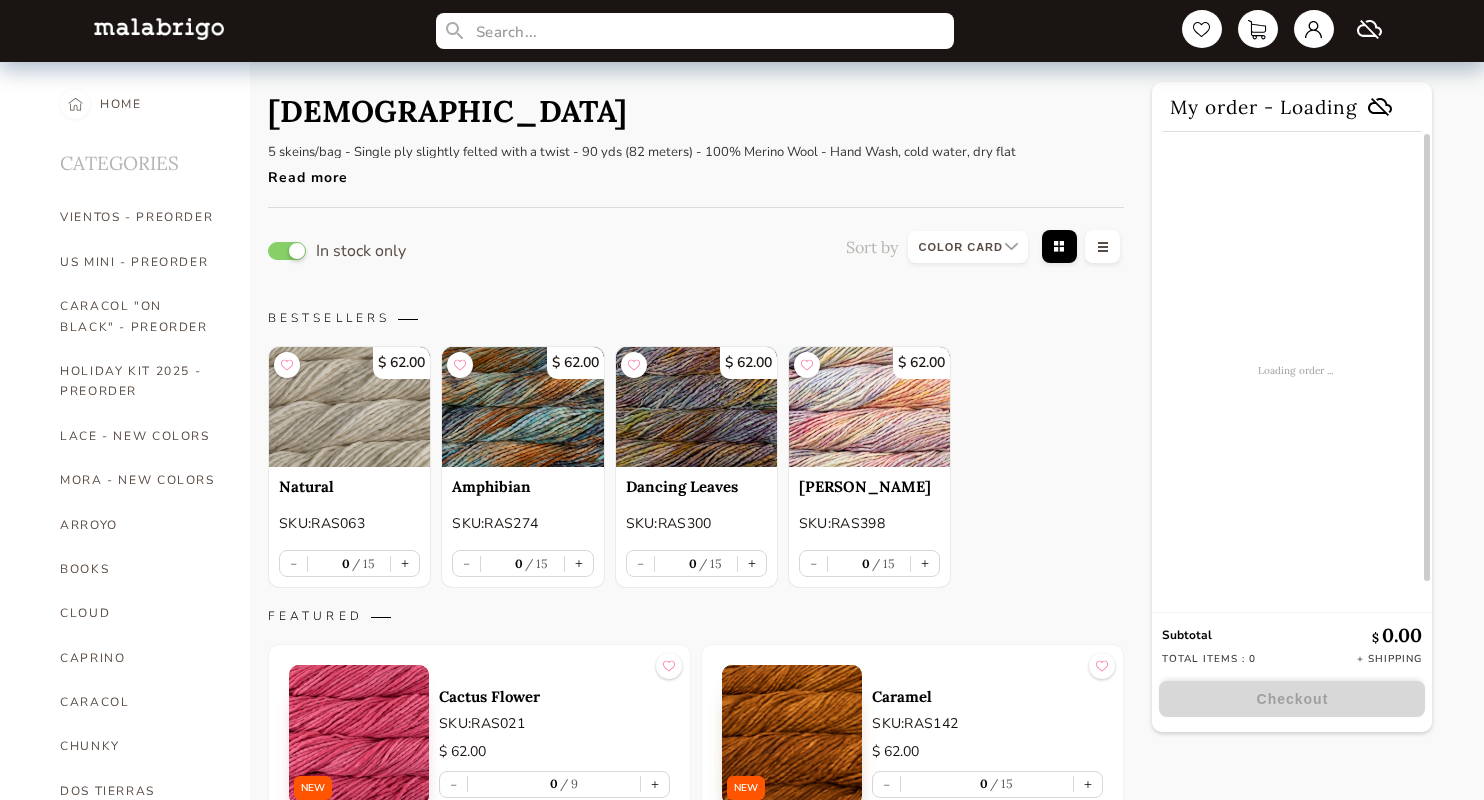 select on "INDEX" 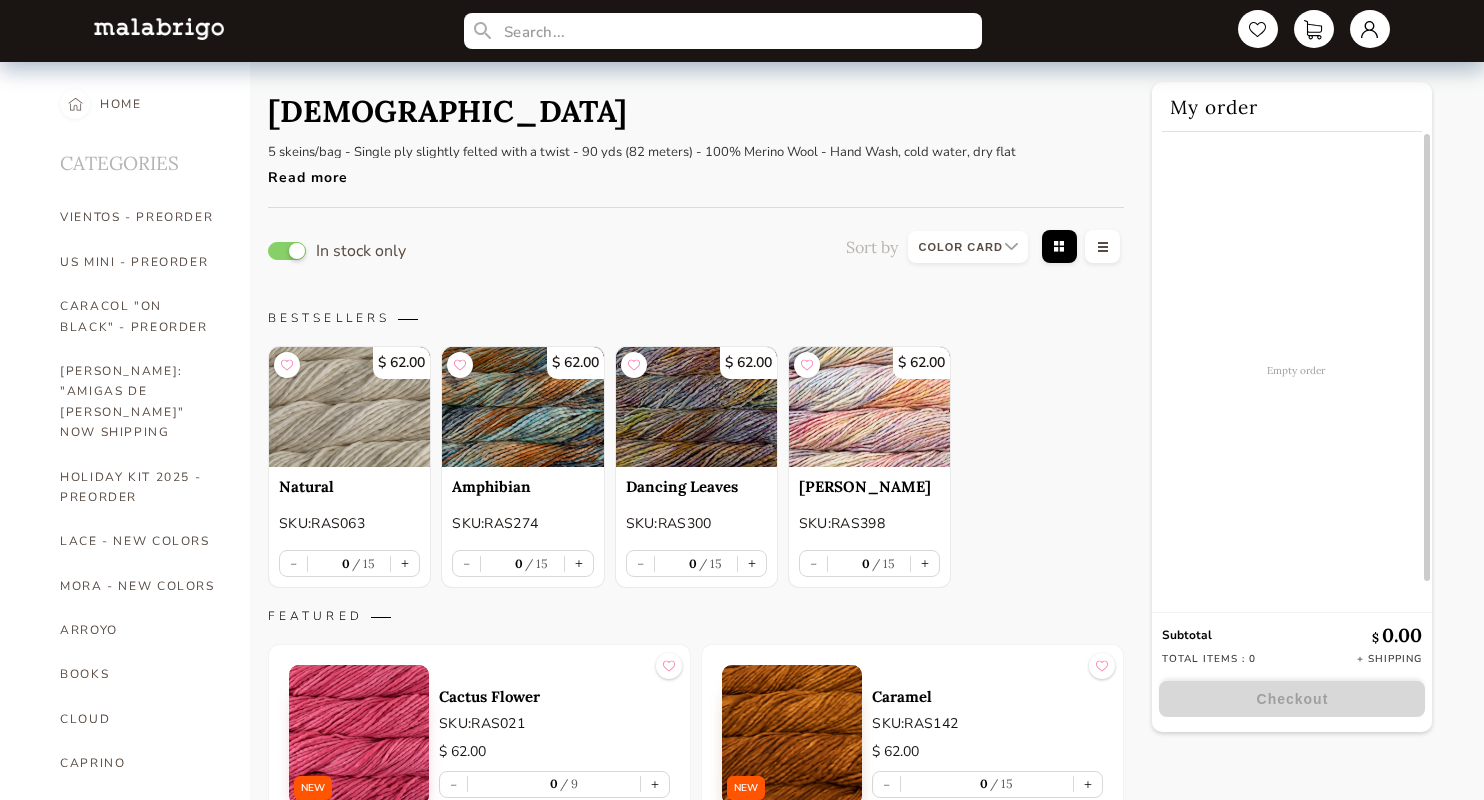 click on "In stock only Sort by Grid view Table view" at bounding box center [696, 250] 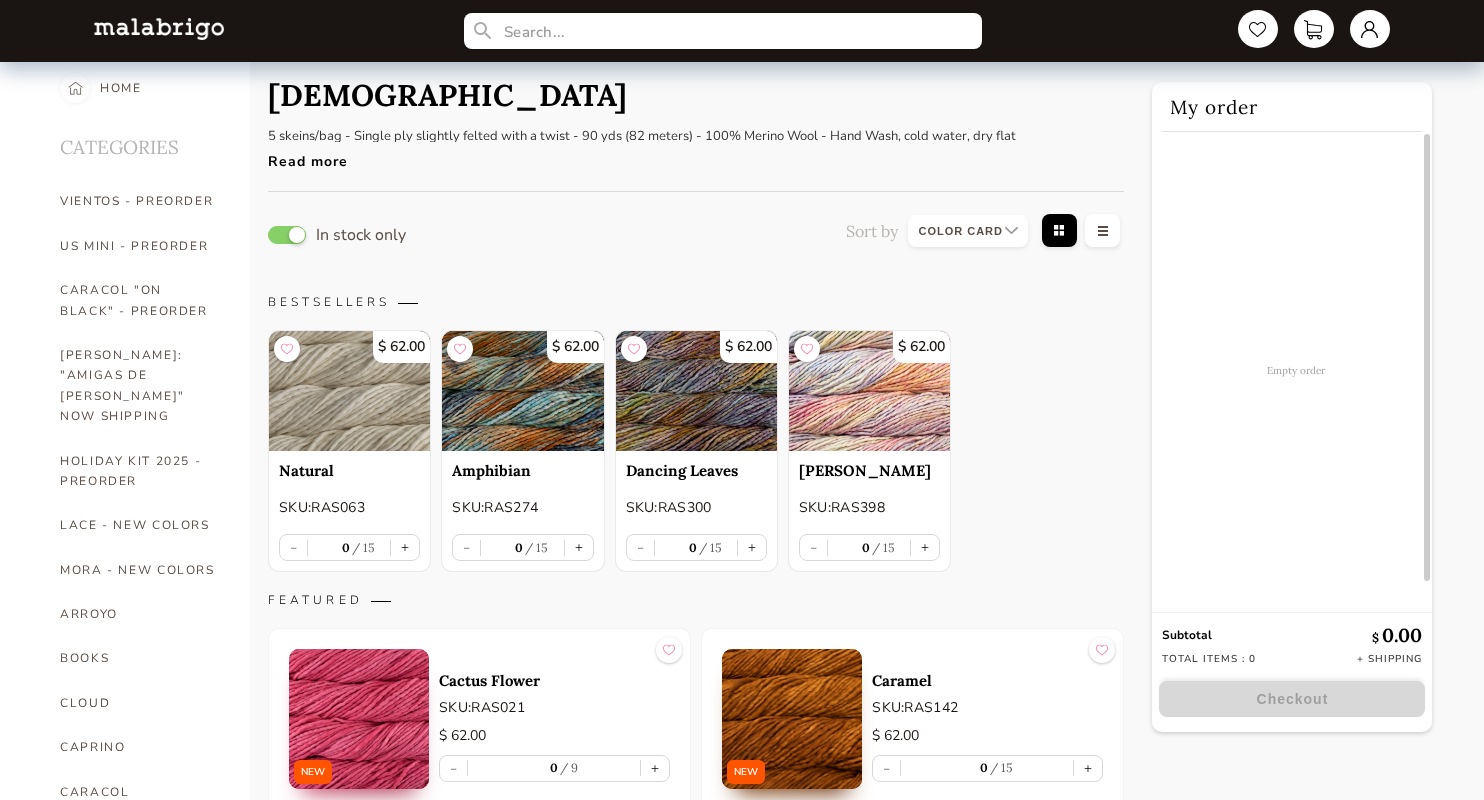 scroll, scrollTop: 0, scrollLeft: 0, axis: both 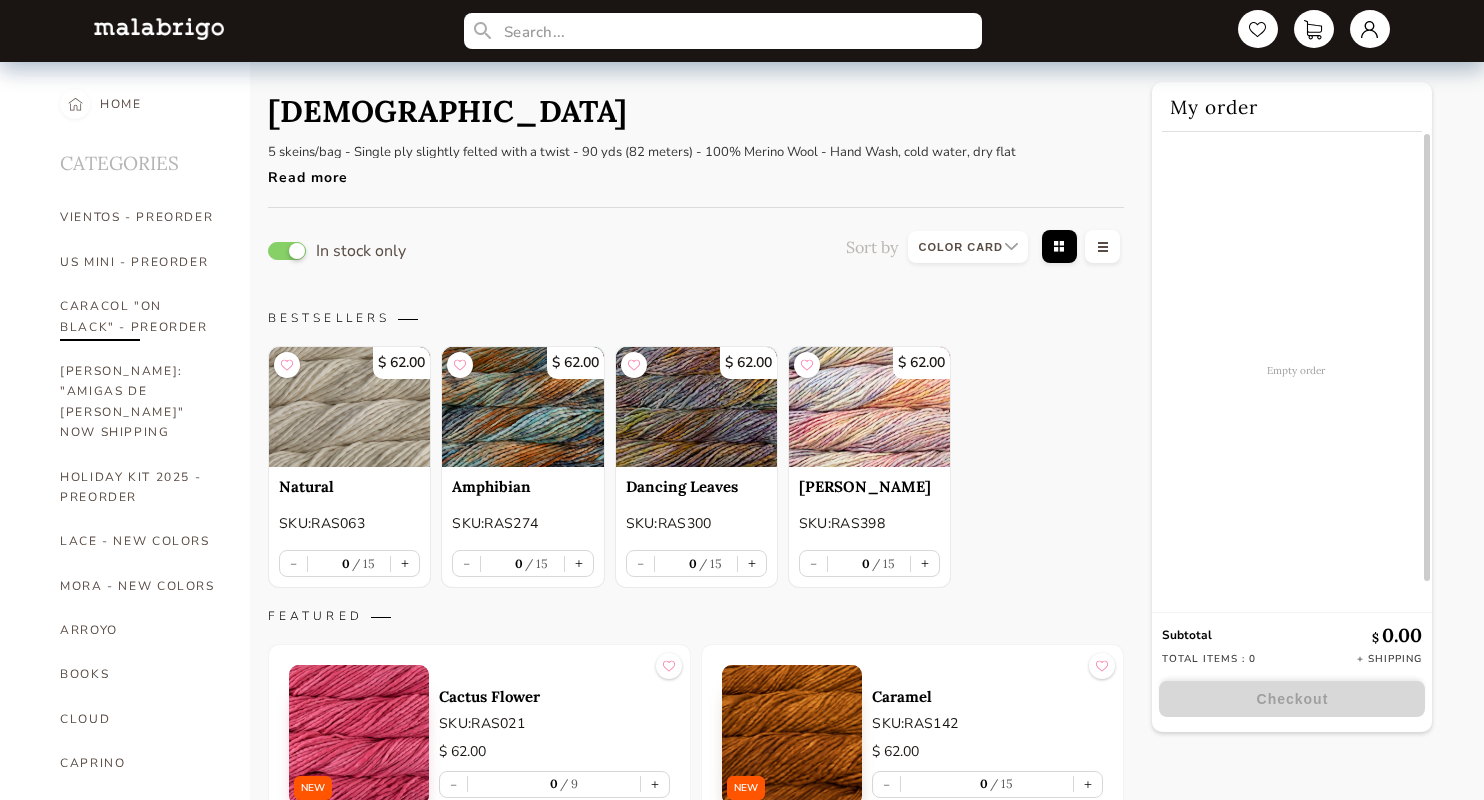 click on "CARACOL "ON BLACK" - PREORDER" at bounding box center (140, 316) 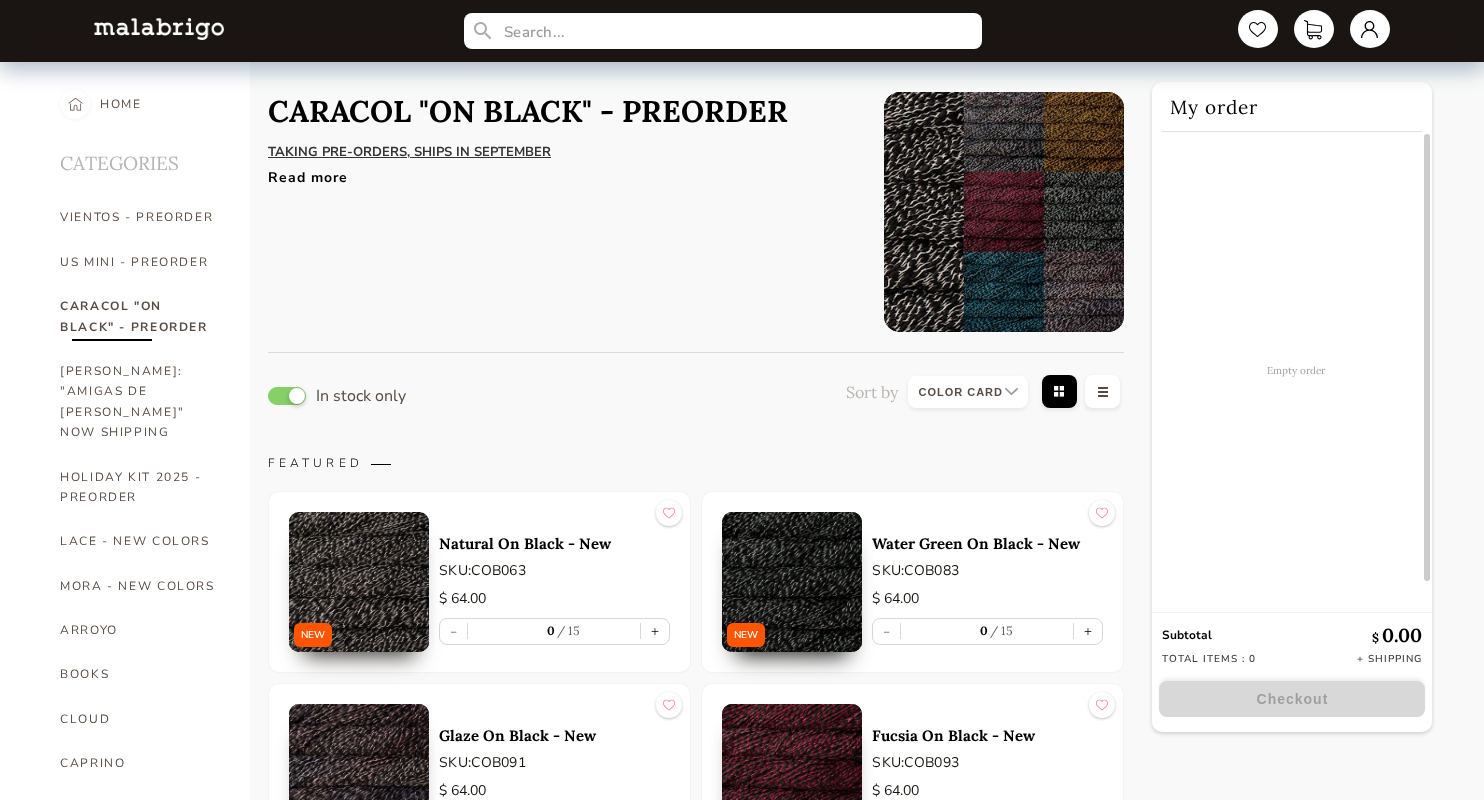 click on "CARACOL "ON BLACK" - PREORDER TAKING PRE-ORDERS, SHIPS IN SEPTEMBER ﻿ Things get very interesting with the new Caracol “on Black” collection.  7 new colors  that will reset everything you thought you knew about this yarn. Bold, cozy and full of details, these new additions will catch everyone’s attention. Read more" at bounding box center [561, 212] 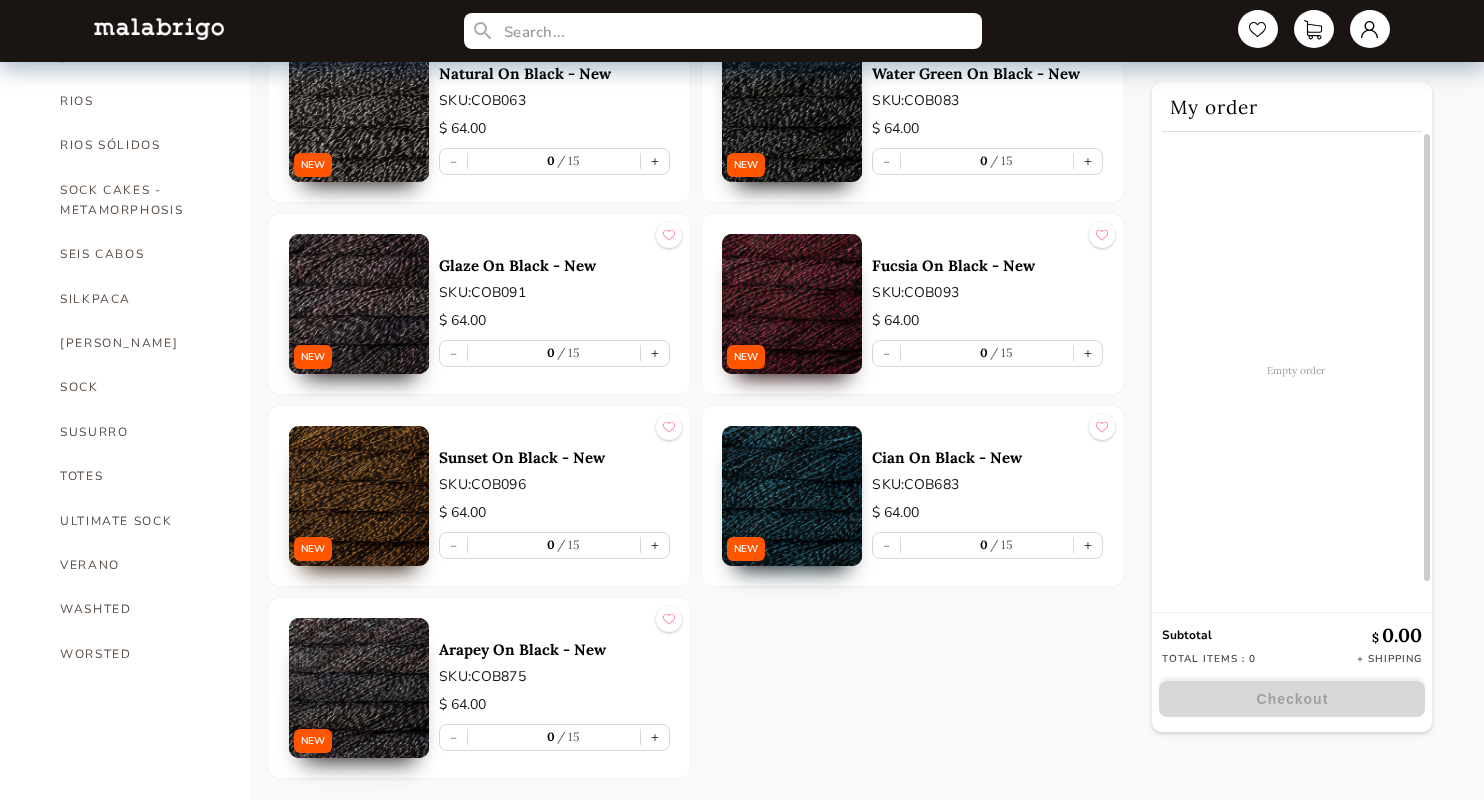 scroll, scrollTop: 1310, scrollLeft: 0, axis: vertical 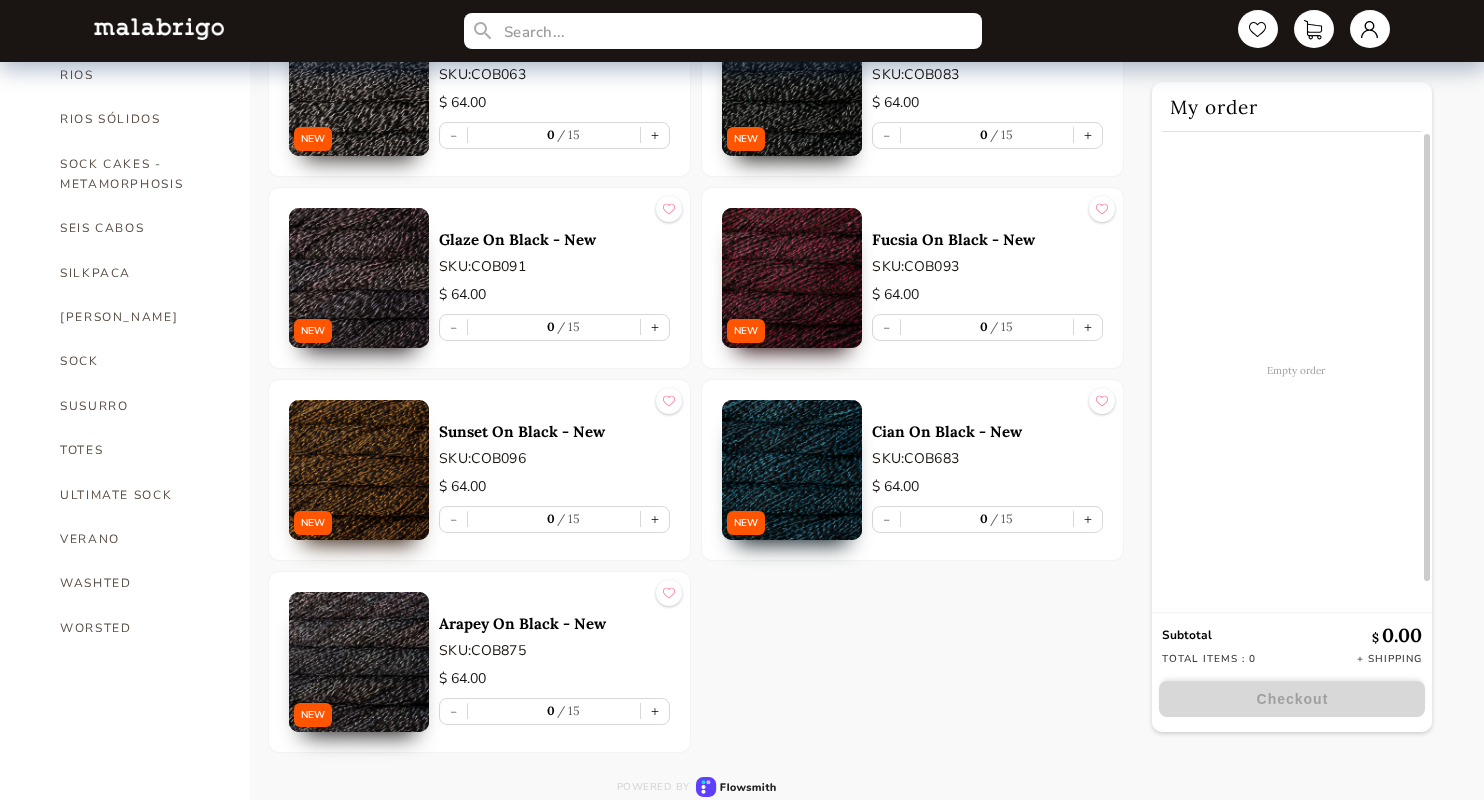 click at bounding box center [792, 470] 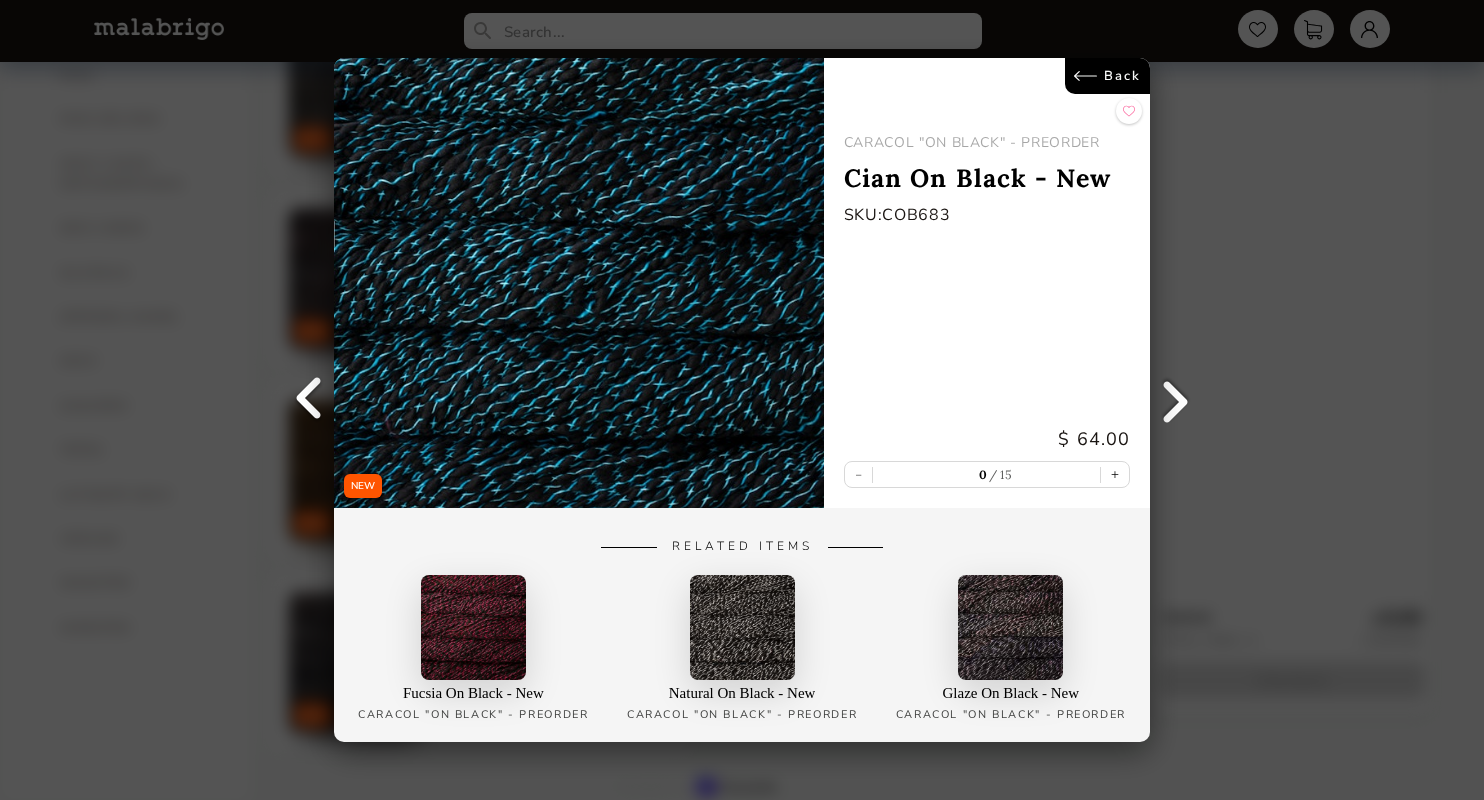click on "Back" at bounding box center (1107, 76) 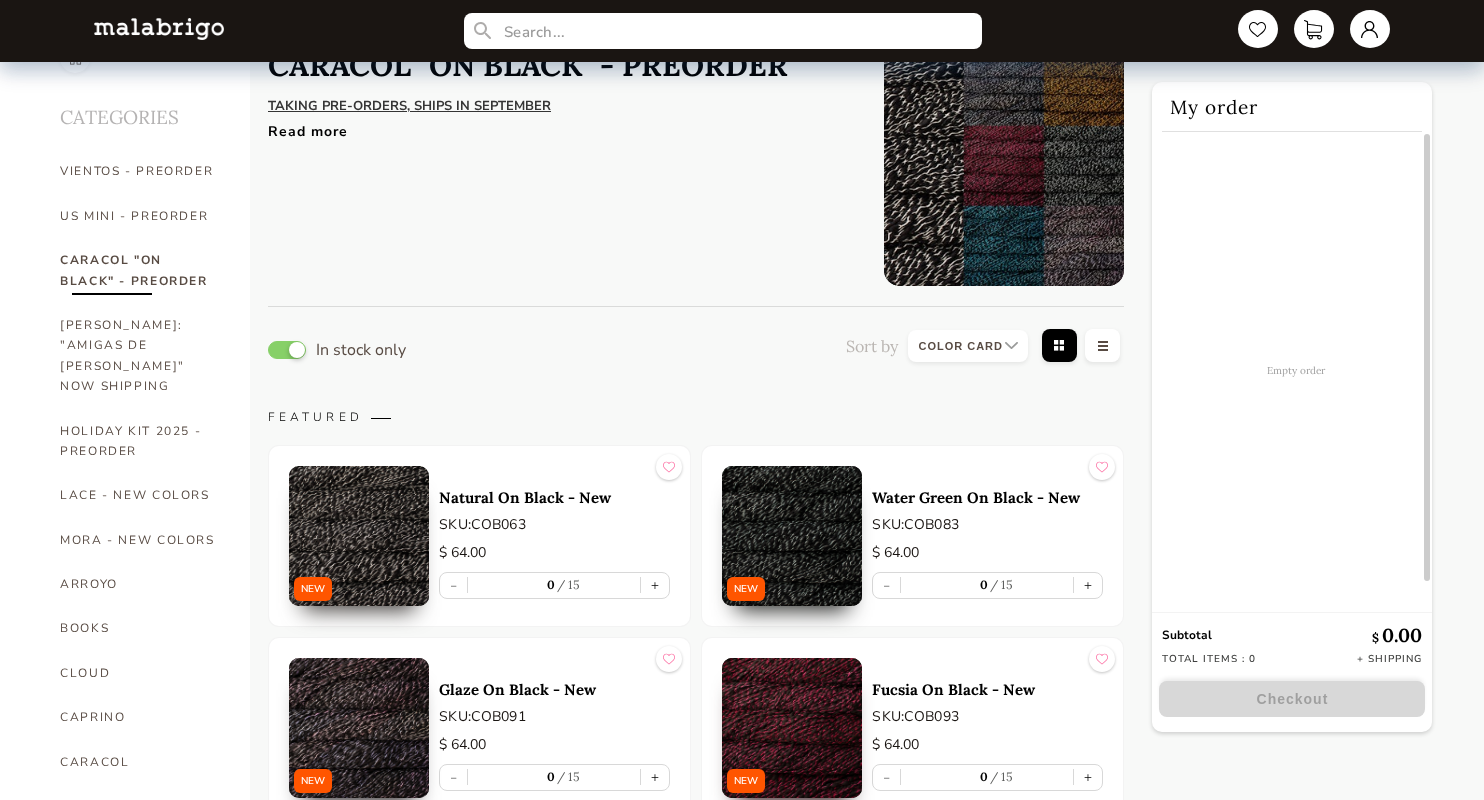 scroll, scrollTop: 0, scrollLeft: 0, axis: both 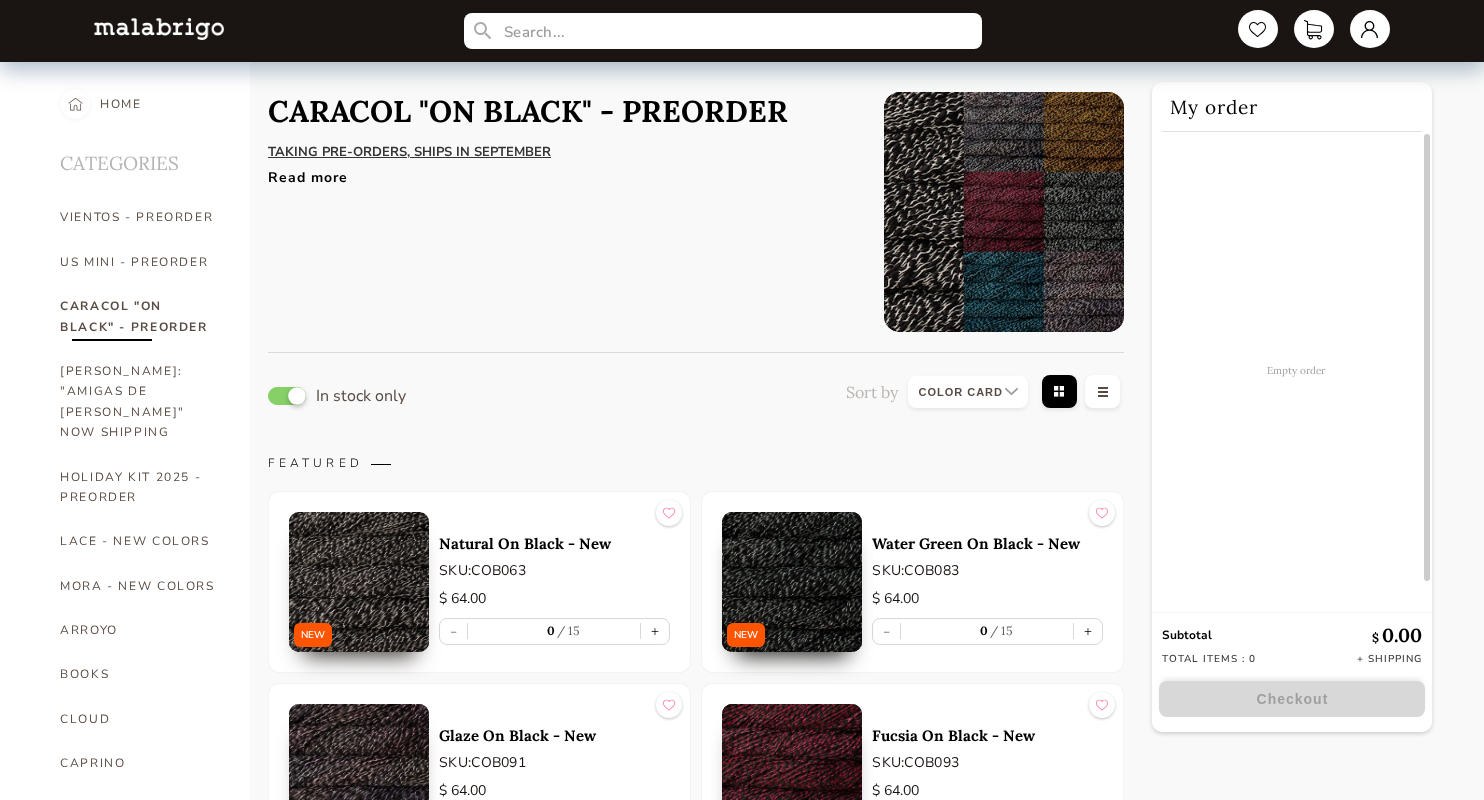click at bounding box center [287, 396] 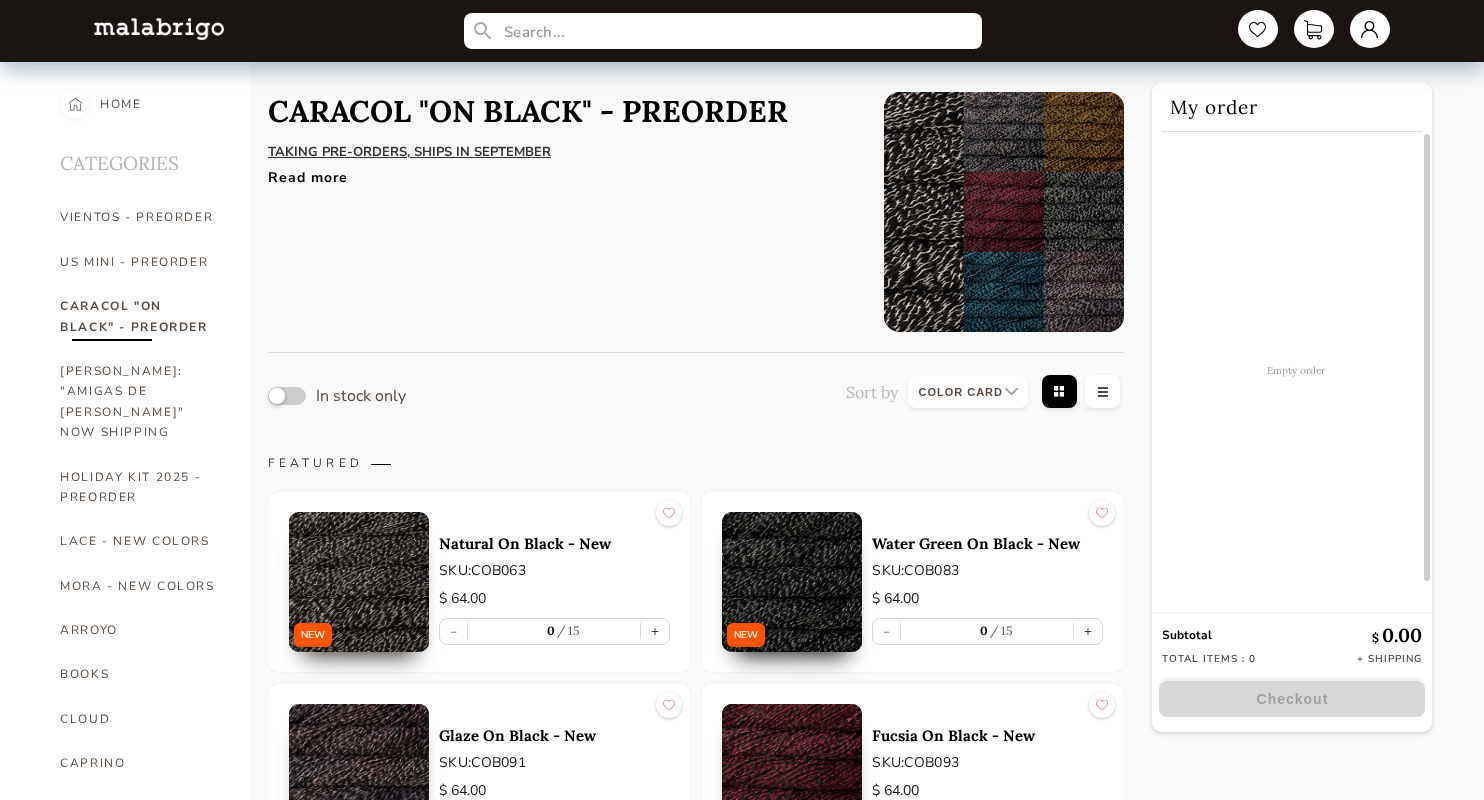 click on "In stock only Sort by Grid view Table view" at bounding box center [696, 395] 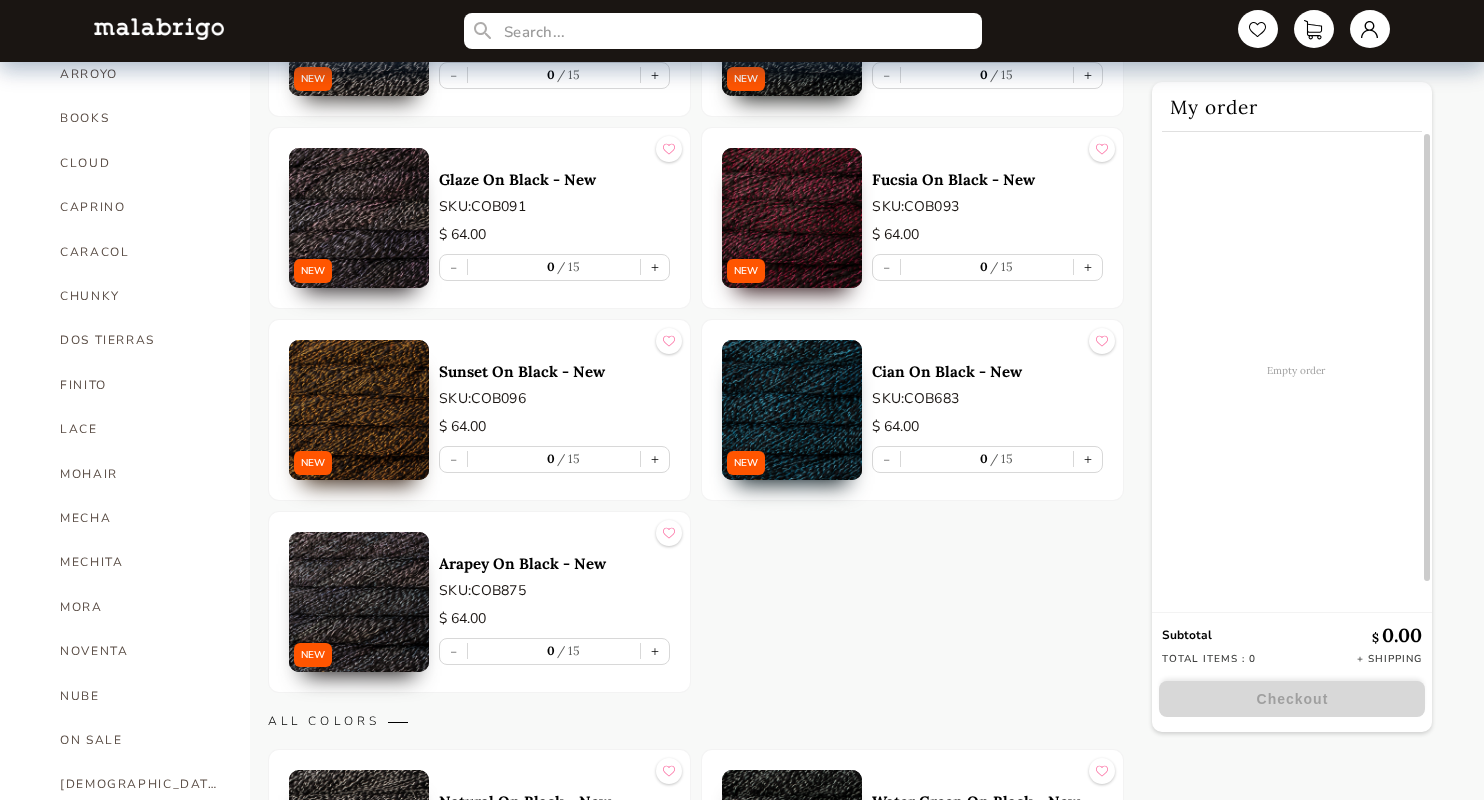 scroll, scrollTop: 0, scrollLeft: 0, axis: both 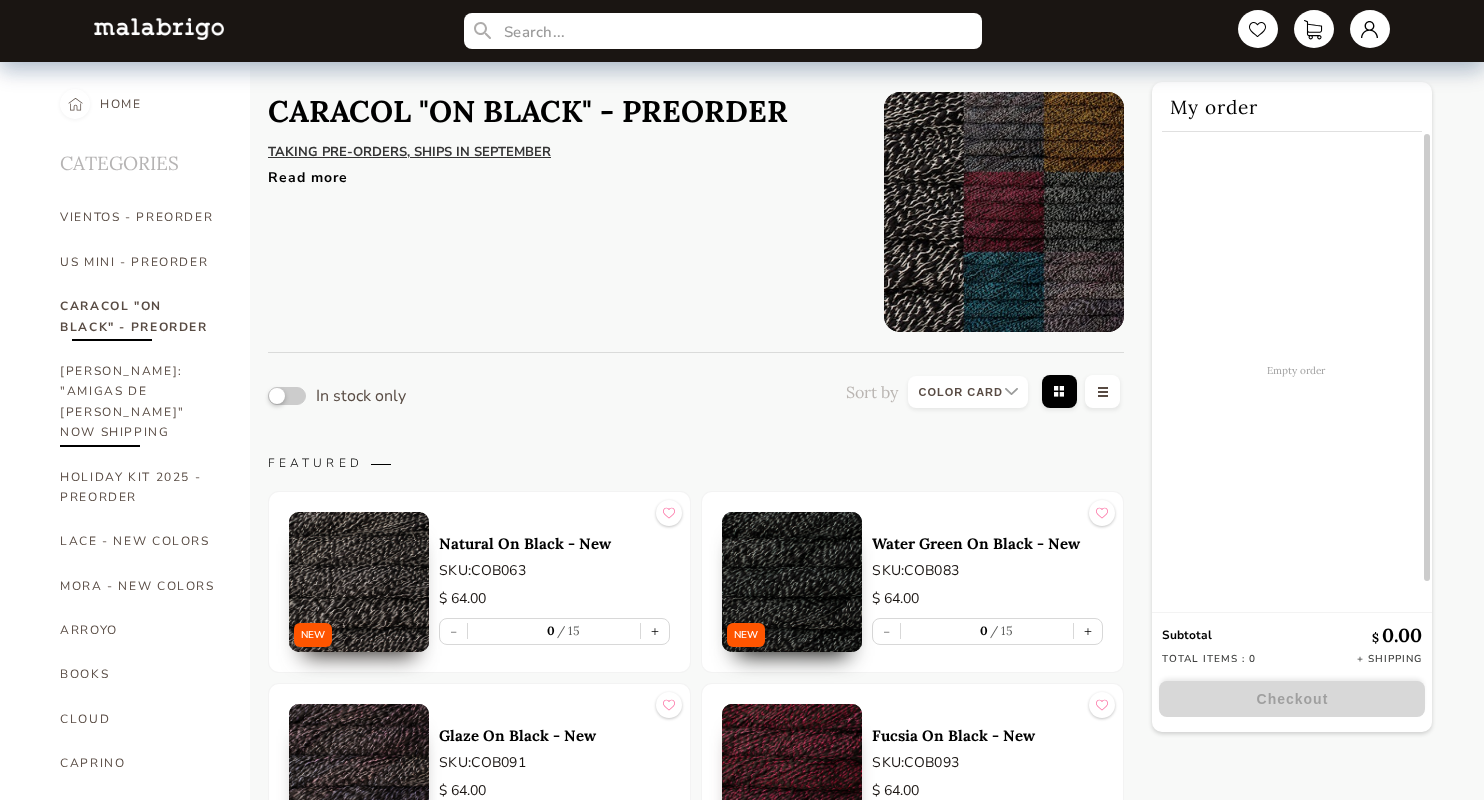click on "RIOS: "AMIGAS DE ROSALINDA"  NOW SHIPPING" at bounding box center (140, 402) 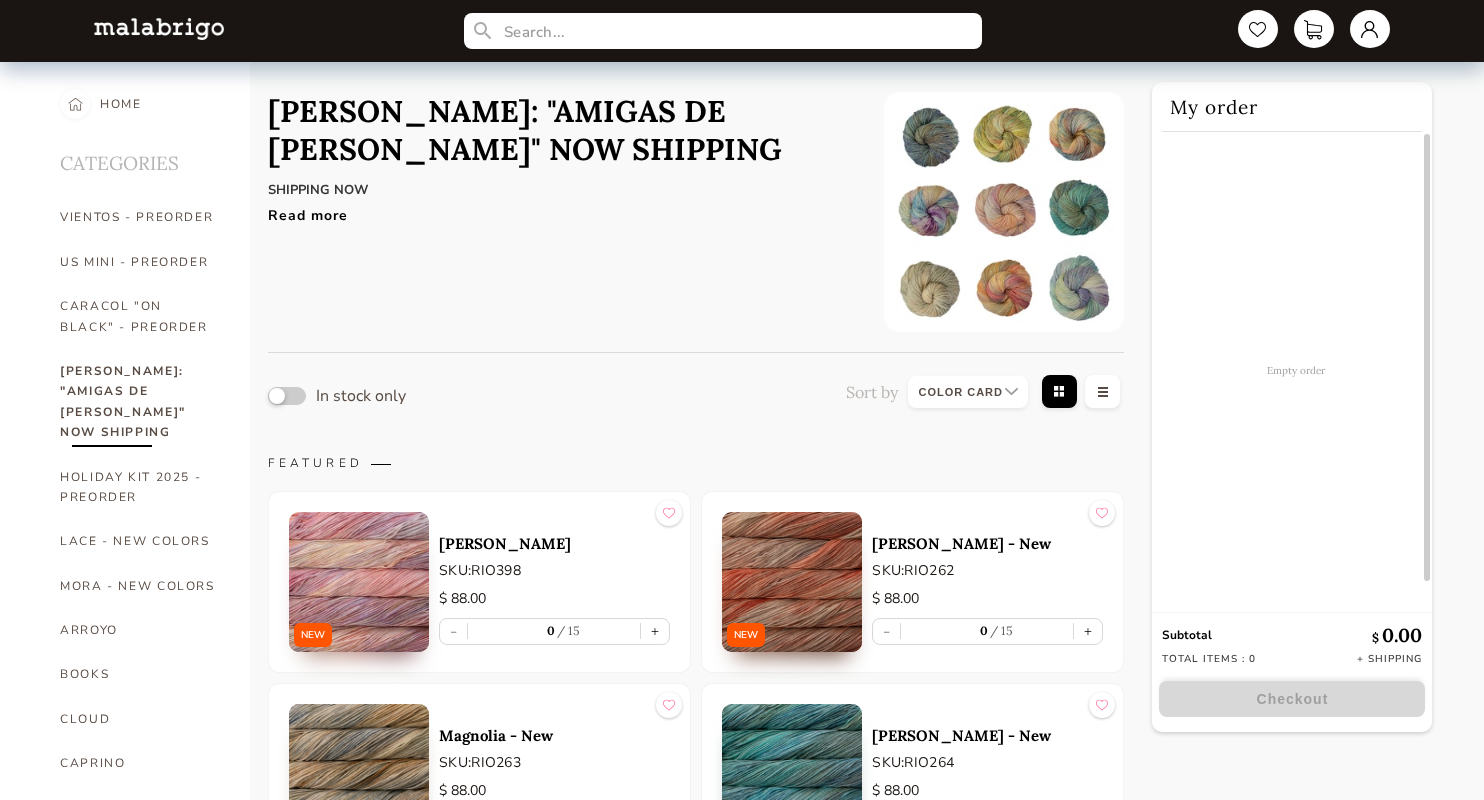 click on "RIOS: "AMIGAS DE ROSALINDA"  NOW SHIPPING SHIPPING NOW Rosalinda’s Friends collection Friendship and good company always make everything better. This new color collection is set to strengthen your love for Rios and Rosalinda (and our’s!).  Read more" at bounding box center (561, 212) 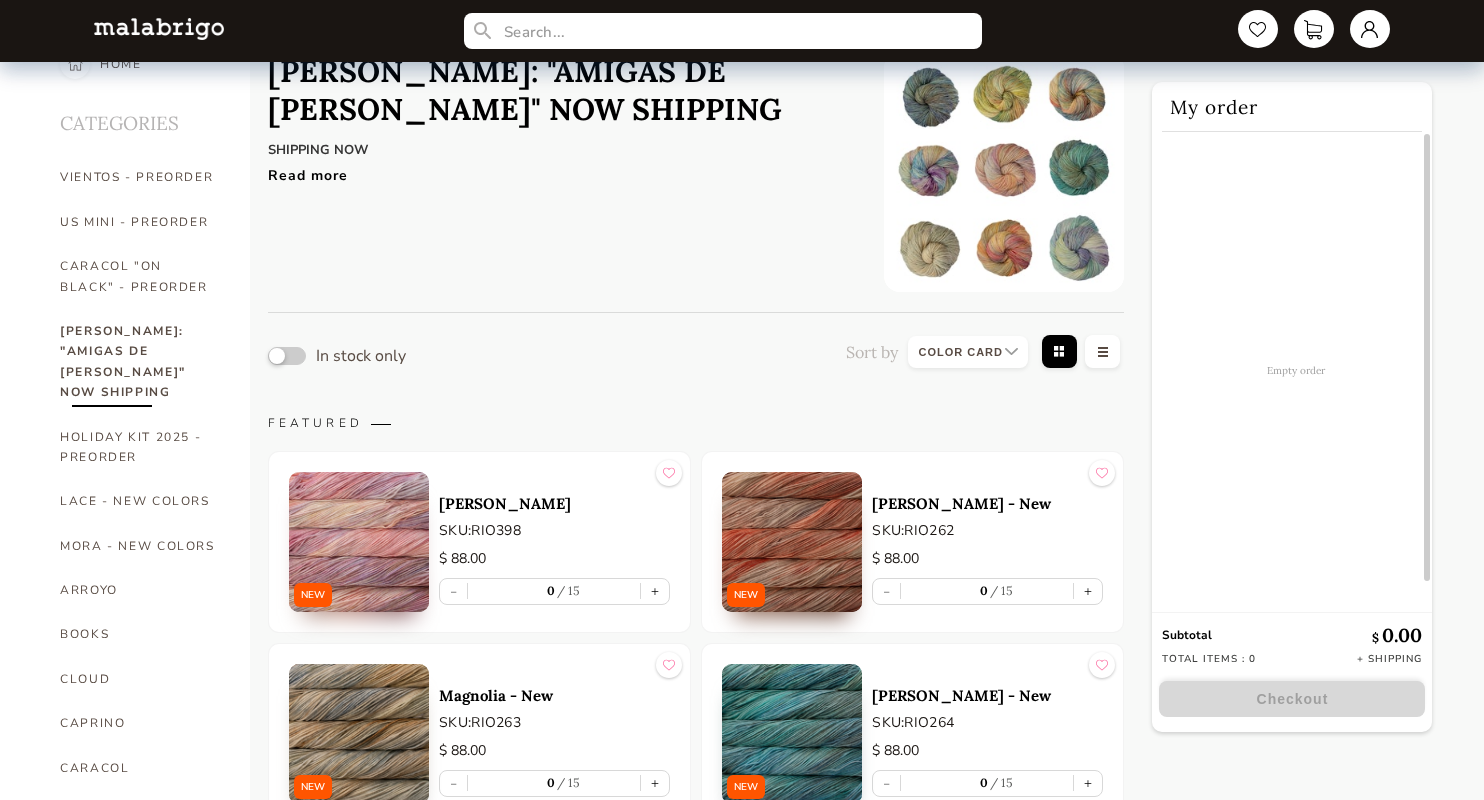 scroll, scrollTop: 0, scrollLeft: 0, axis: both 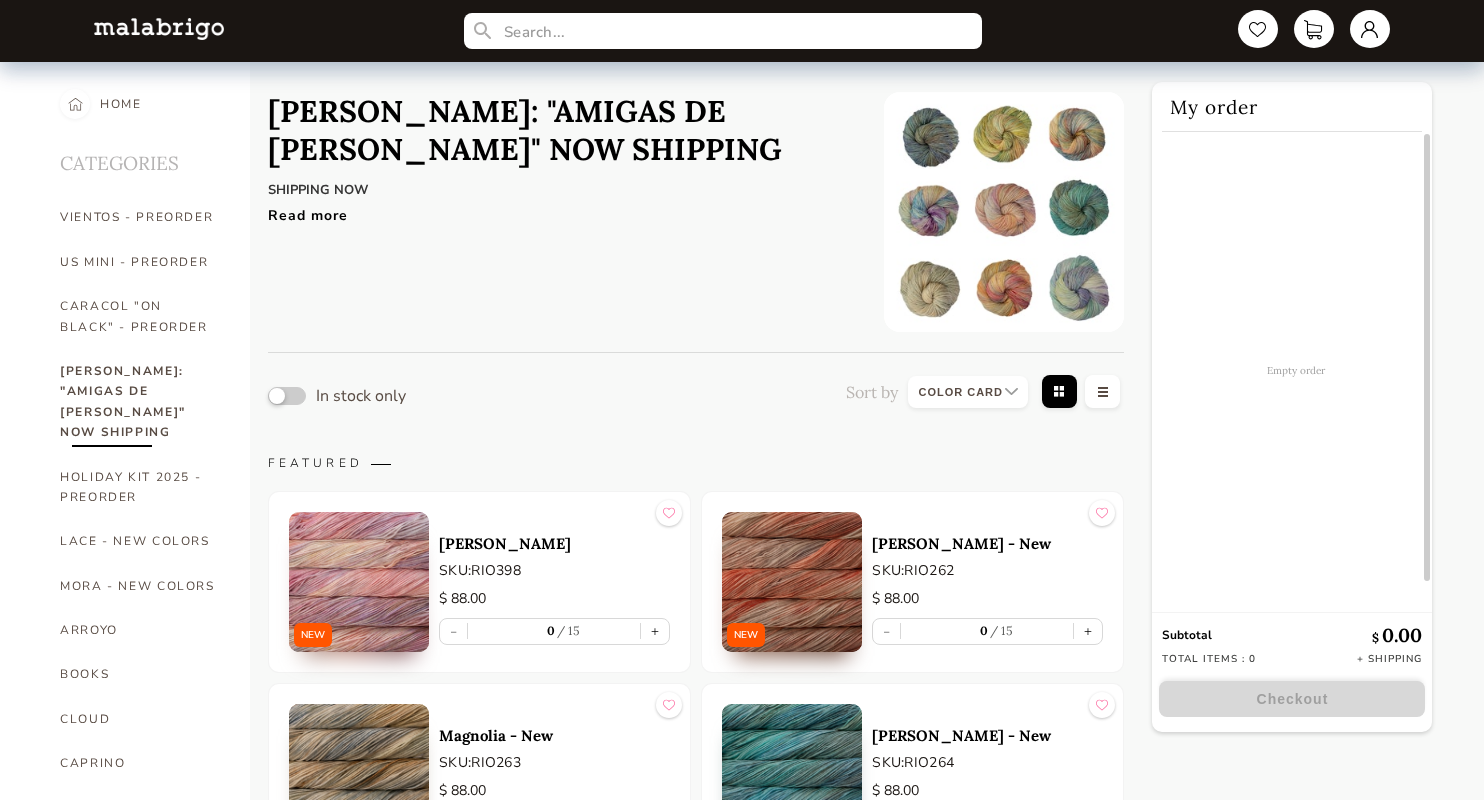 click at bounding box center [1004, 212] 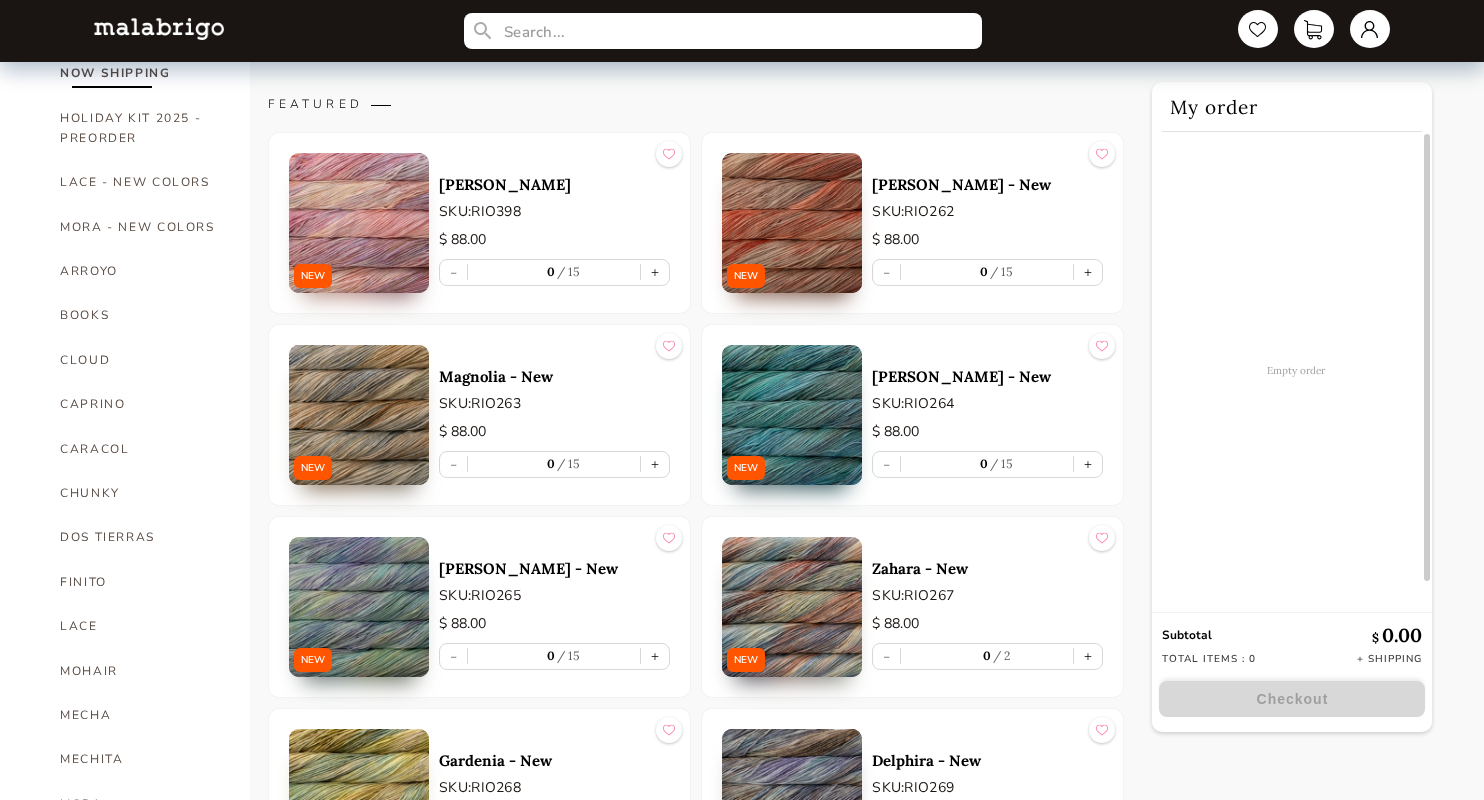 scroll, scrollTop: 360, scrollLeft: 0, axis: vertical 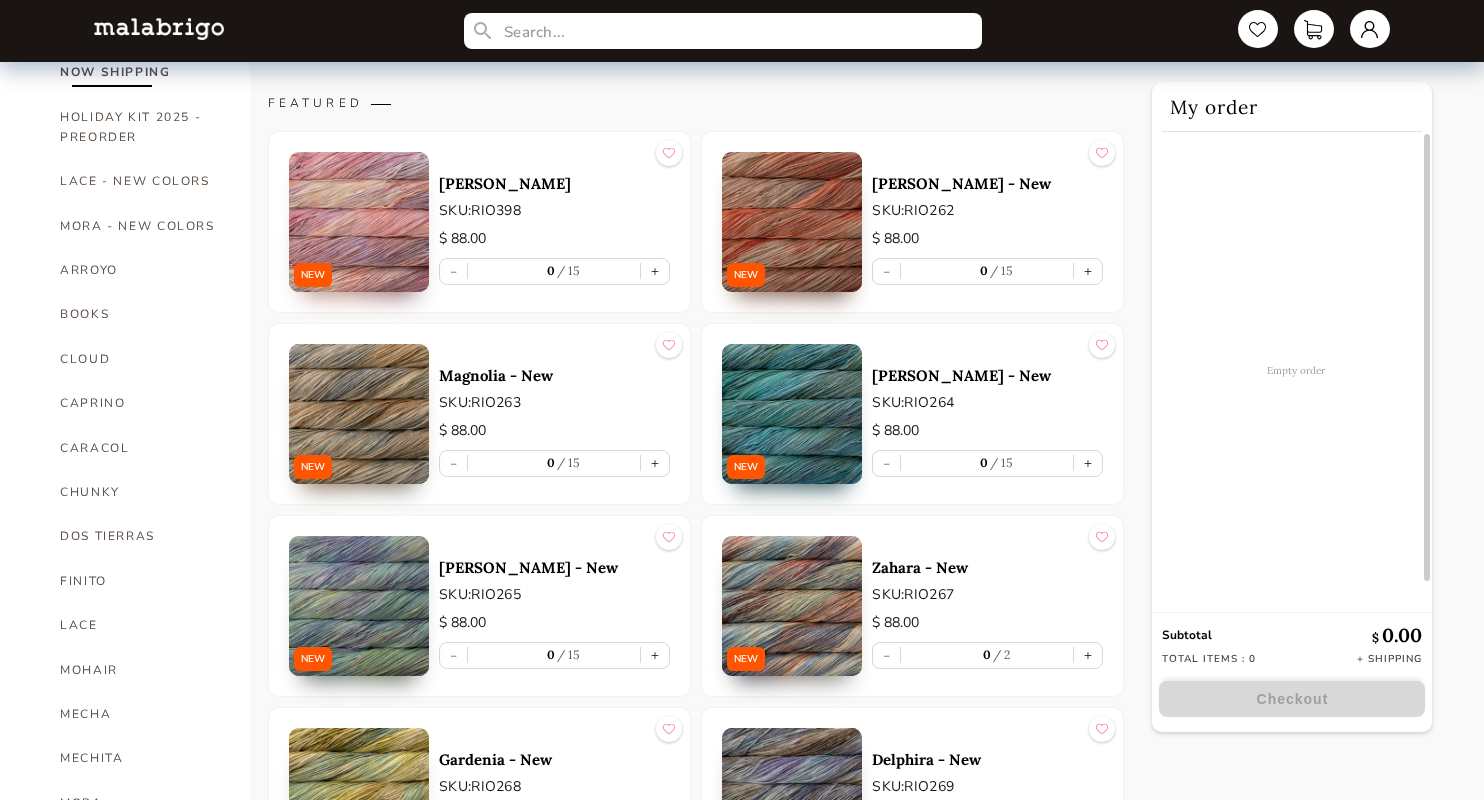 click at bounding box center [359, 414] 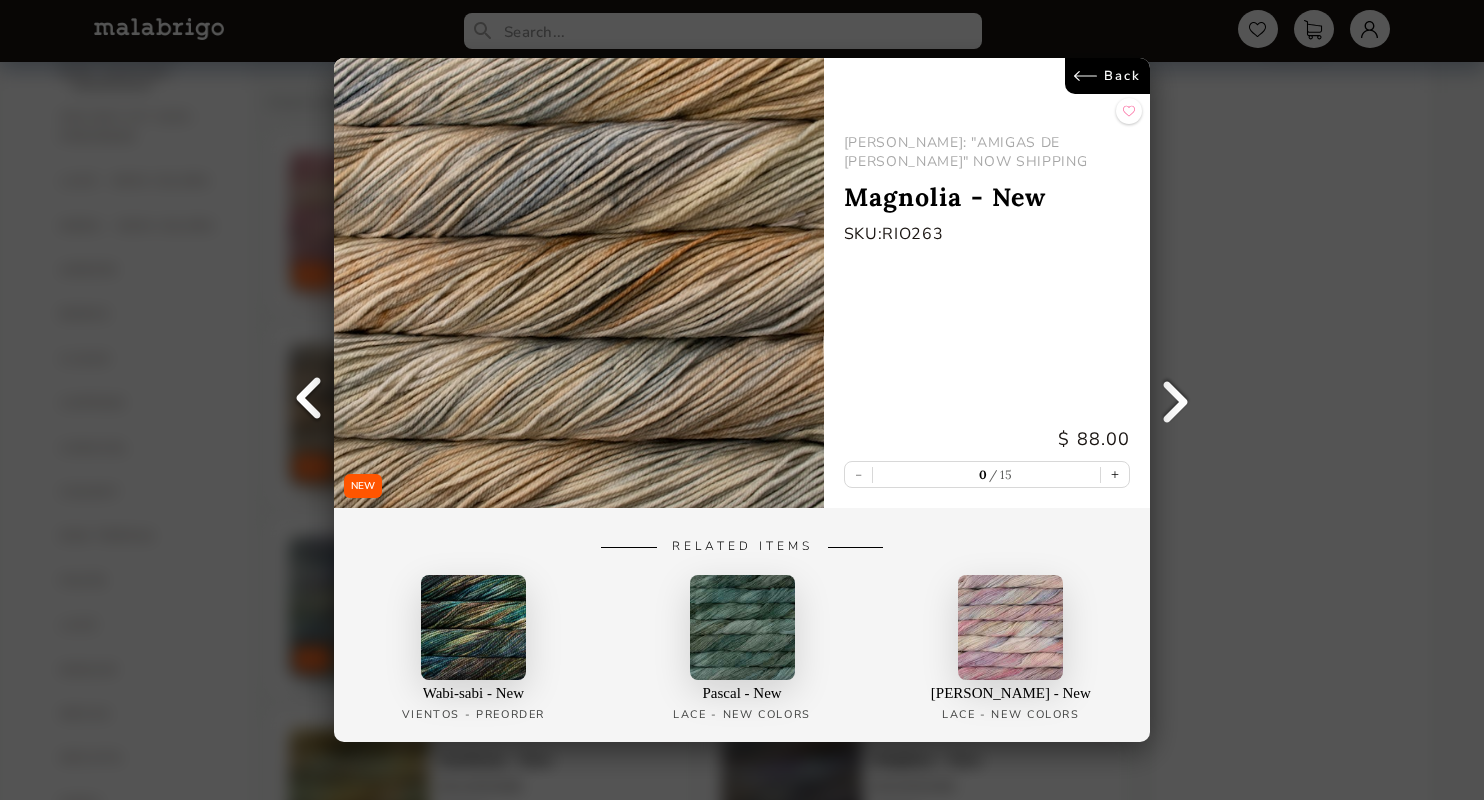 click at bounding box center [1175, 400] 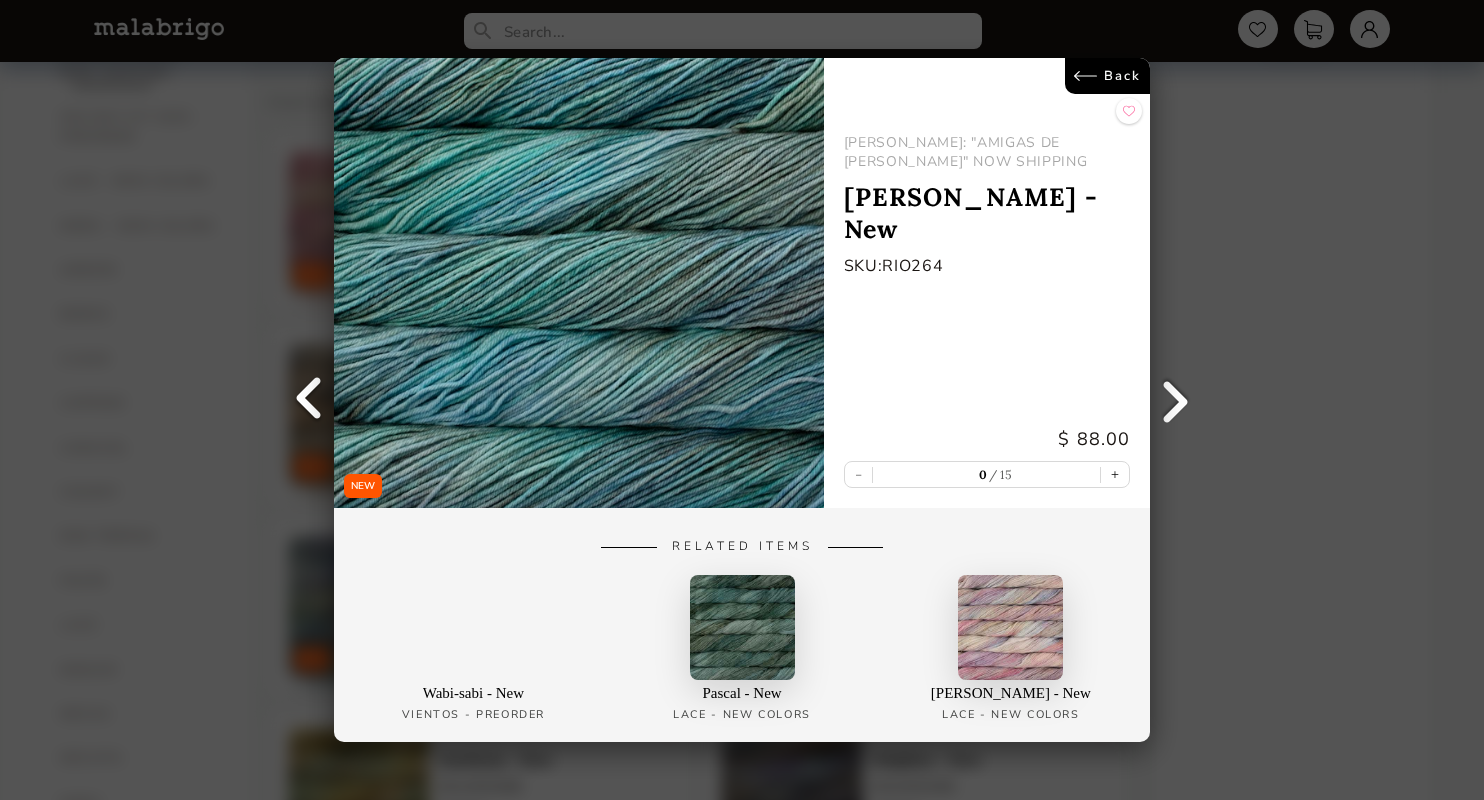 click at bounding box center (1175, 400) 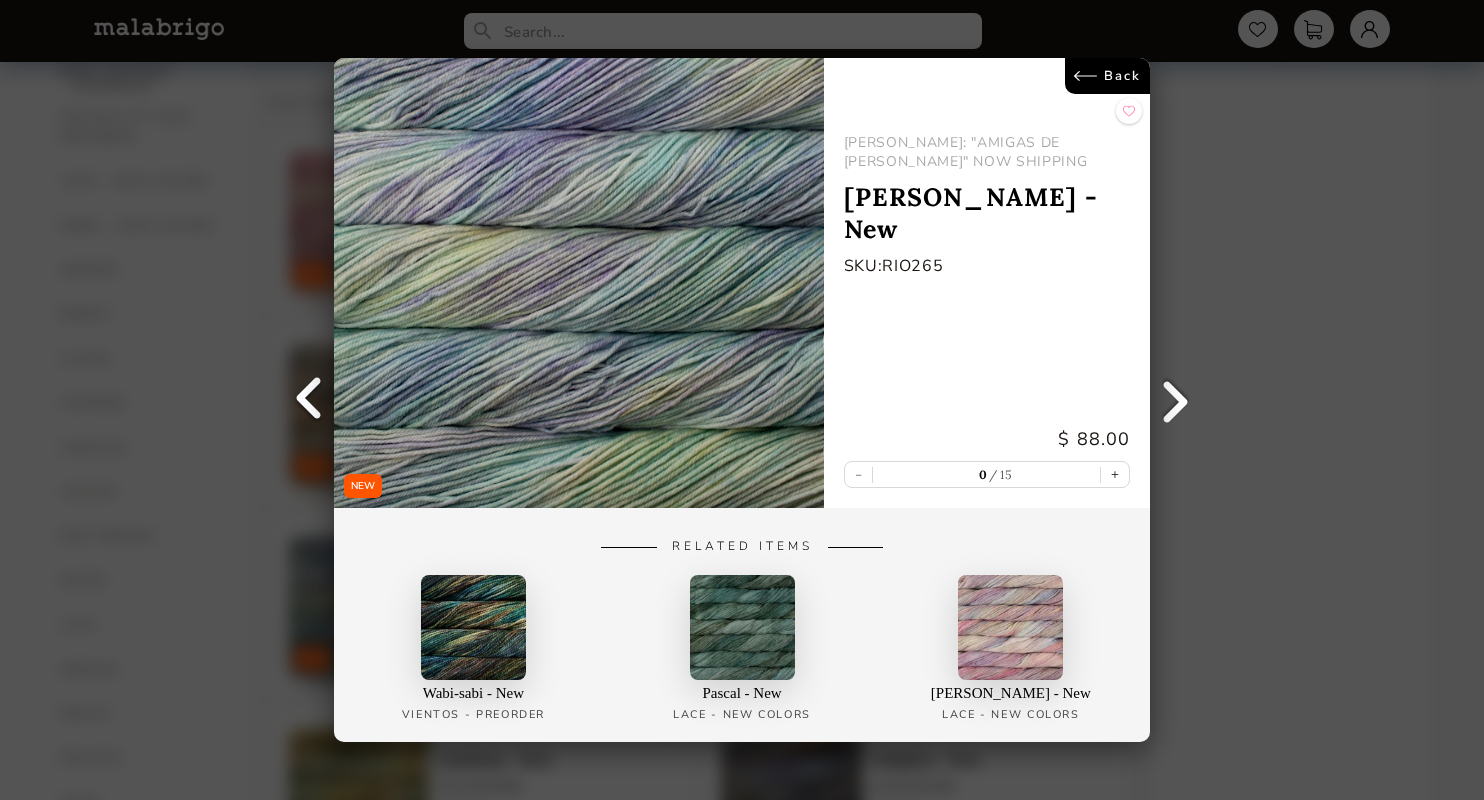 click at bounding box center (1175, 400) 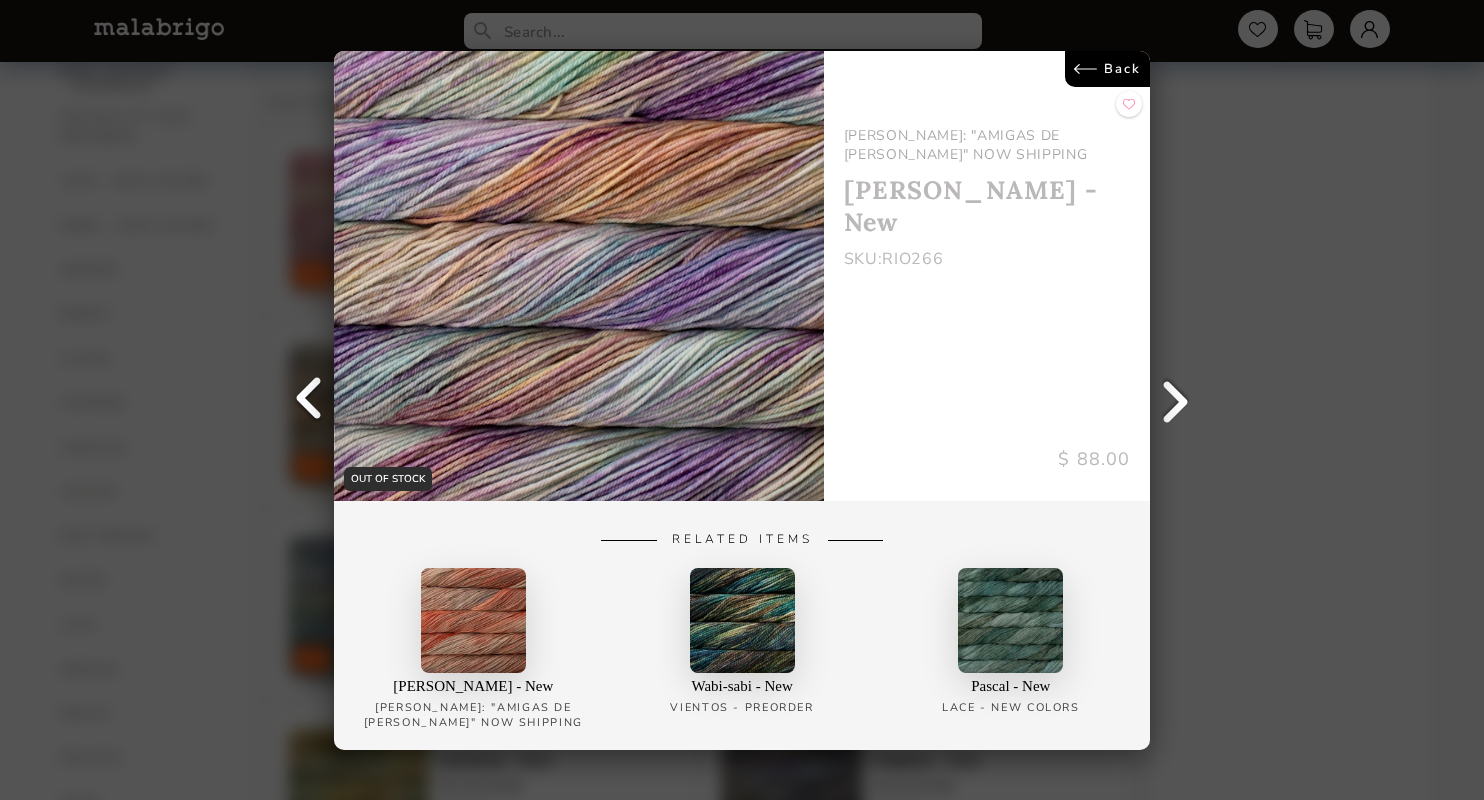 click at bounding box center (1175, 400) 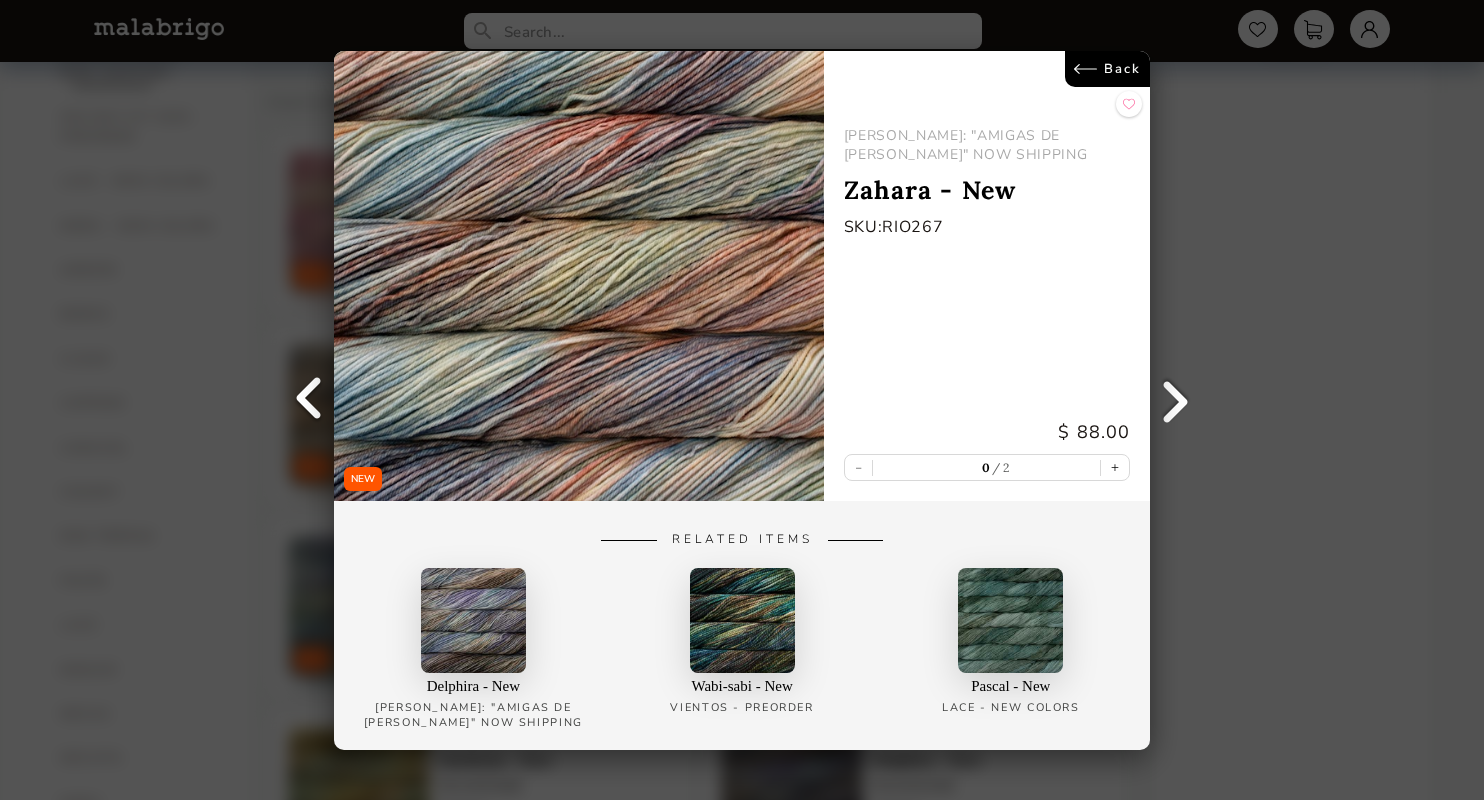 click at bounding box center (1175, 400) 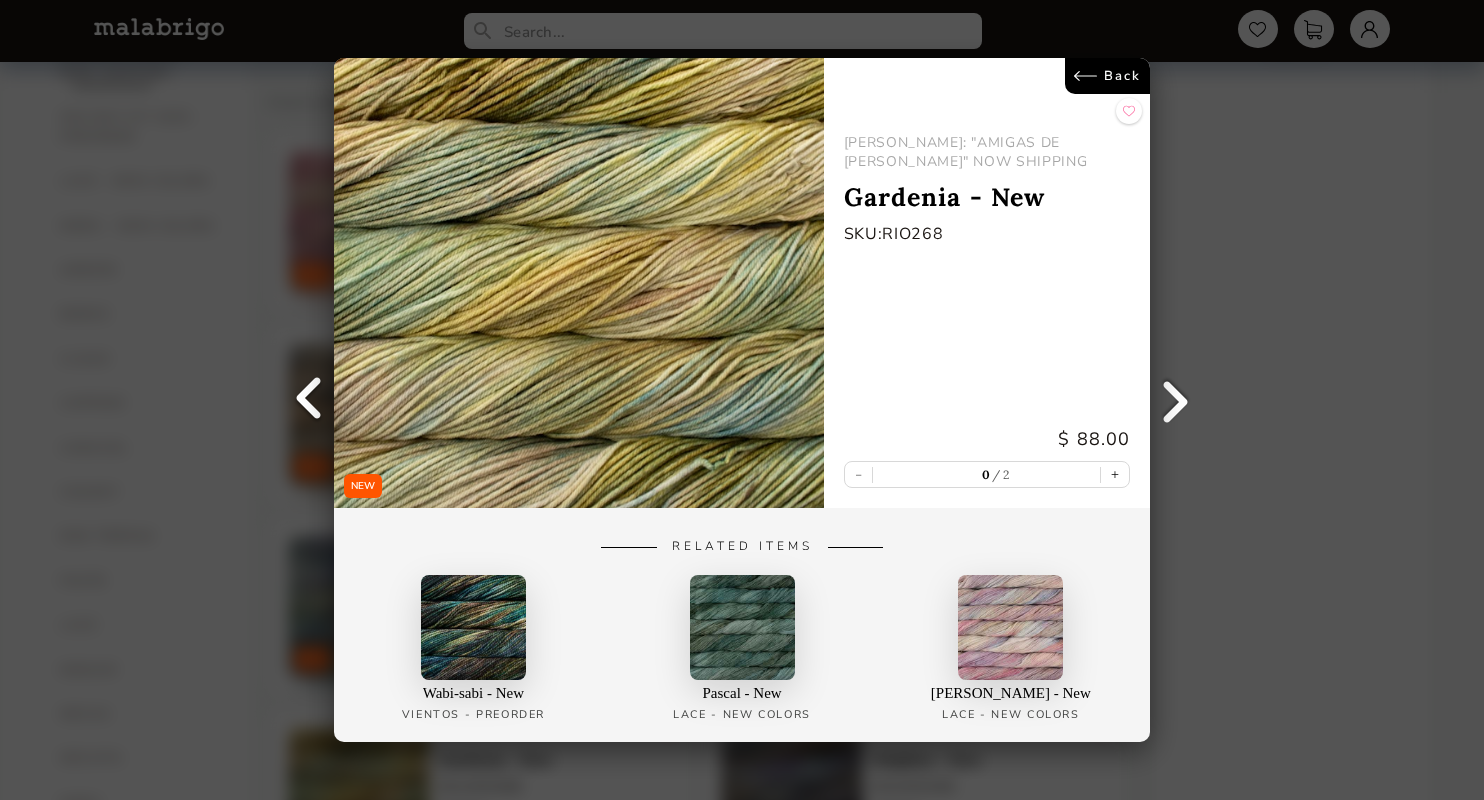 click at bounding box center (1175, 400) 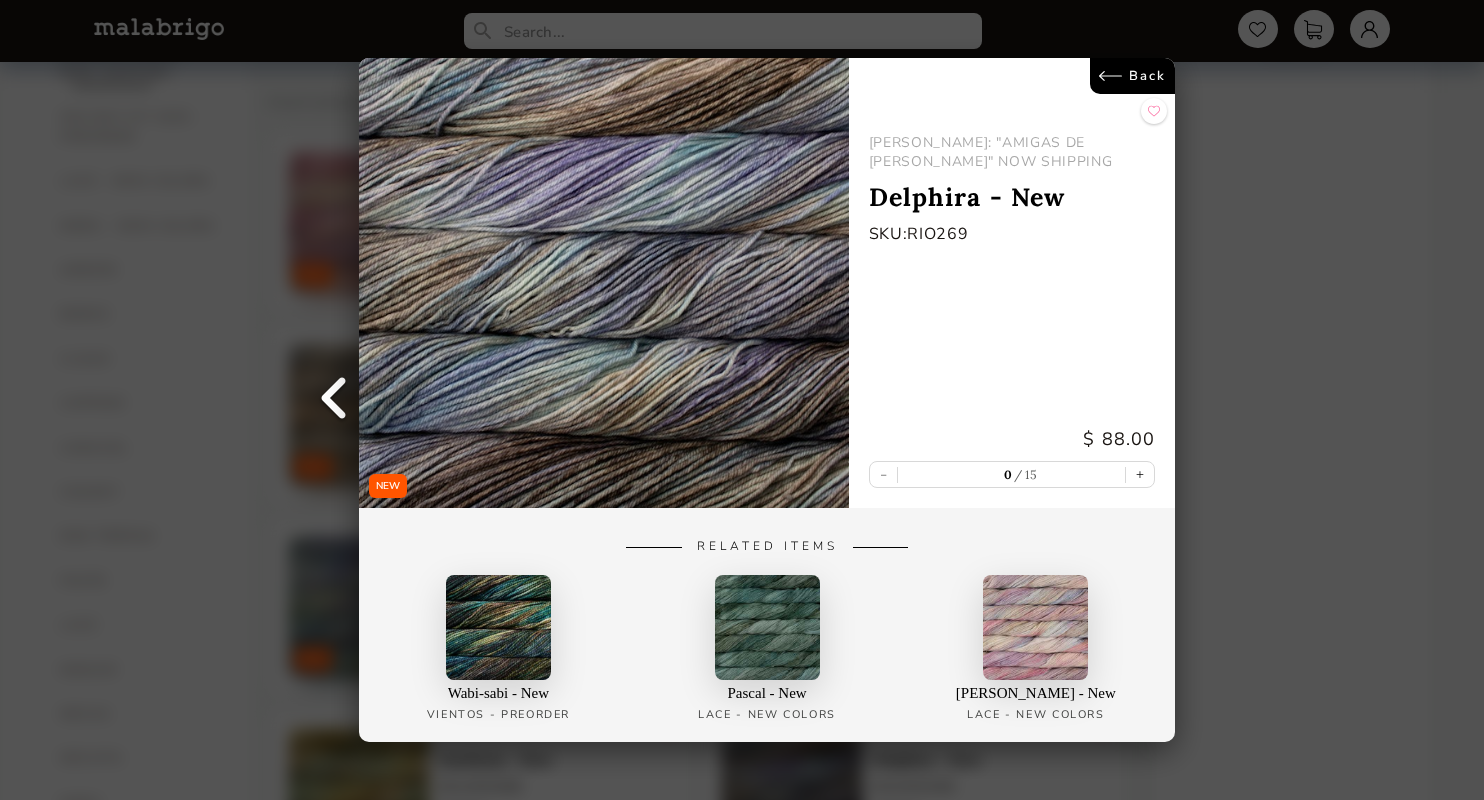 click on "NEW Back RIOS: "AMIGAS DE ROSALINDA"  NOW SHIPPING Delphira - New SKU:  RIO269 $   88.00 - 0 15 + Related Items Wabi-sabi - New VIENTOS - PREORDER Pascal - New LACE - NEW COLORS Rosalinda - New LACE - NEW COLORS" at bounding box center (742, 400) 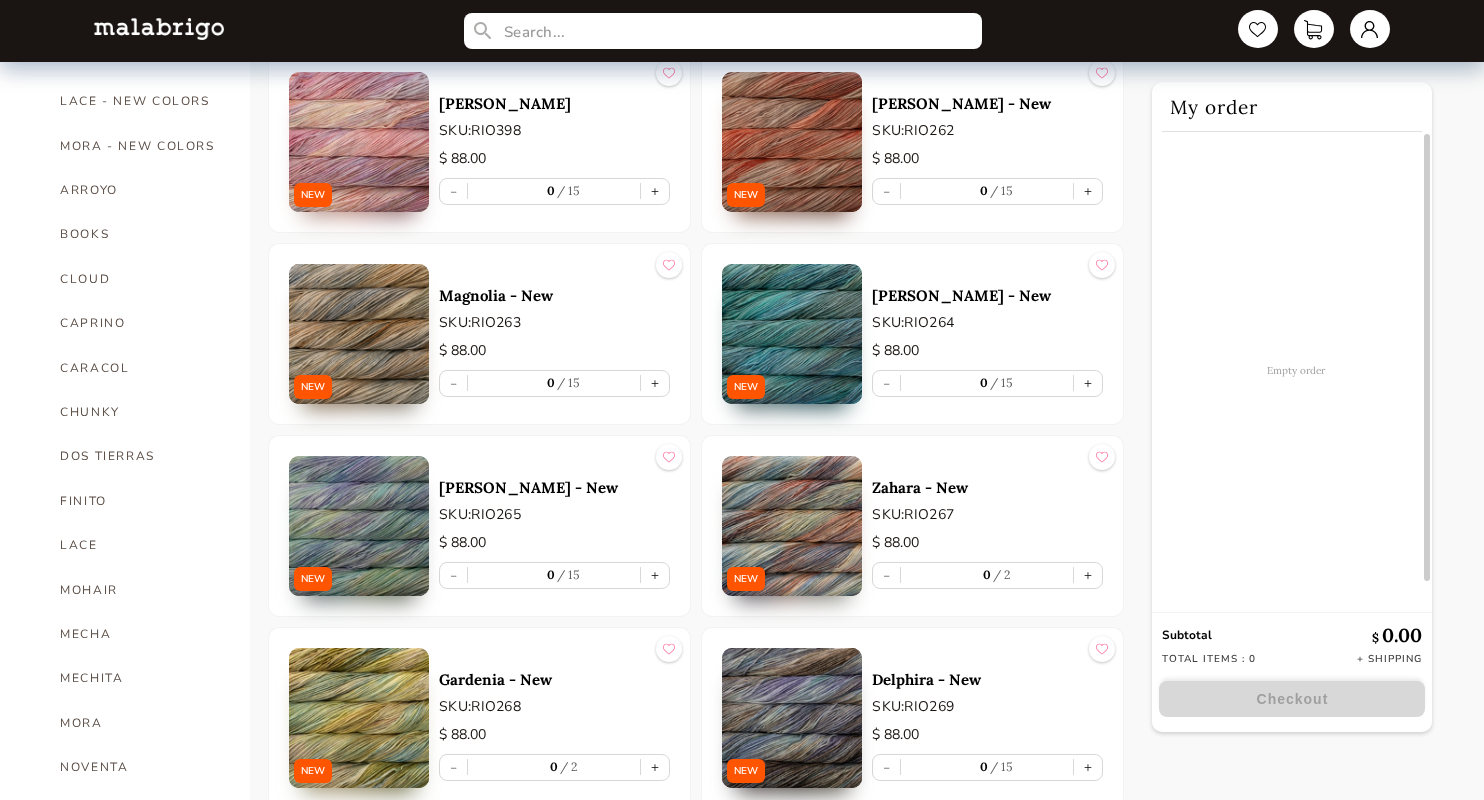 scroll, scrollTop: 480, scrollLeft: 0, axis: vertical 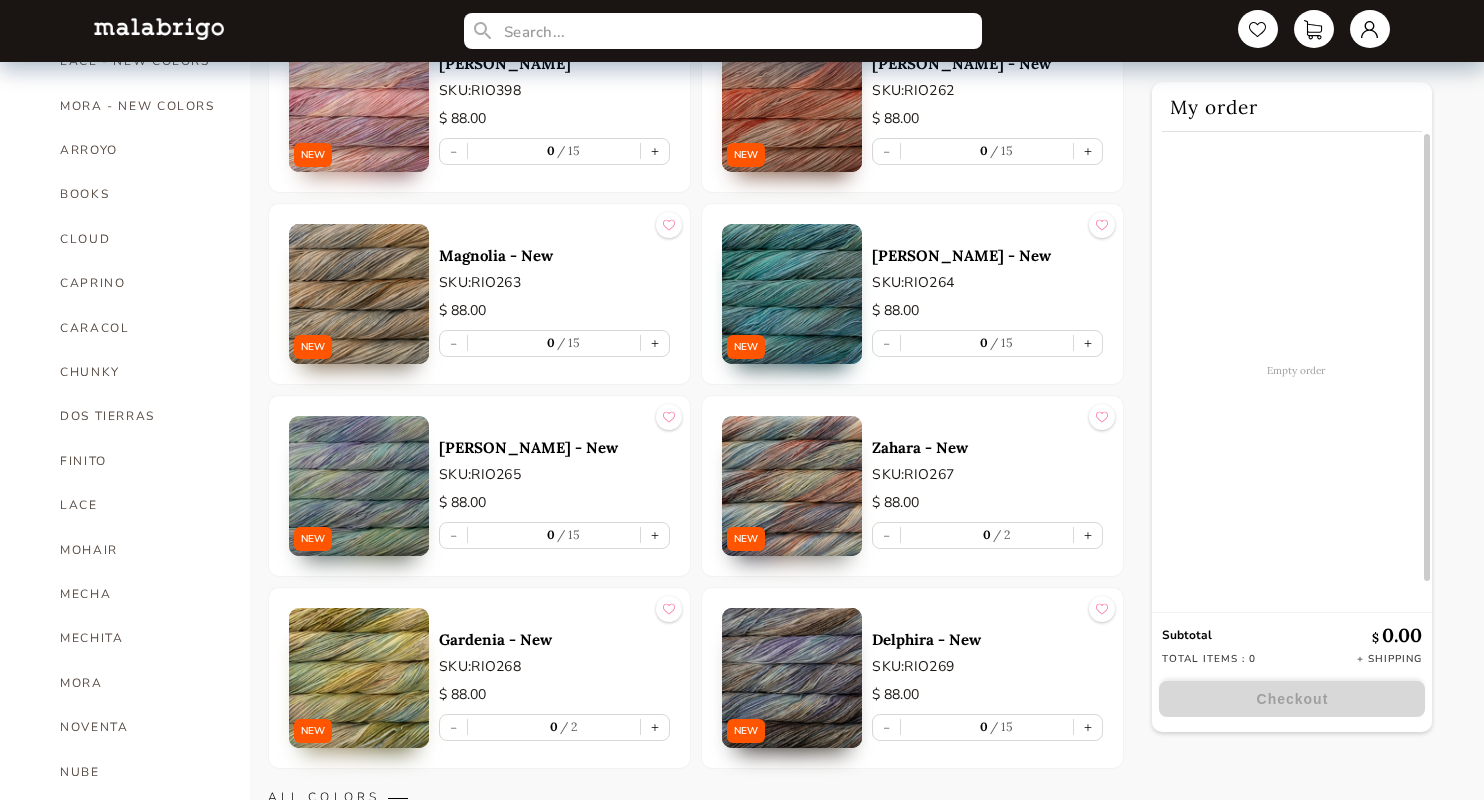click at bounding box center (792, 486) 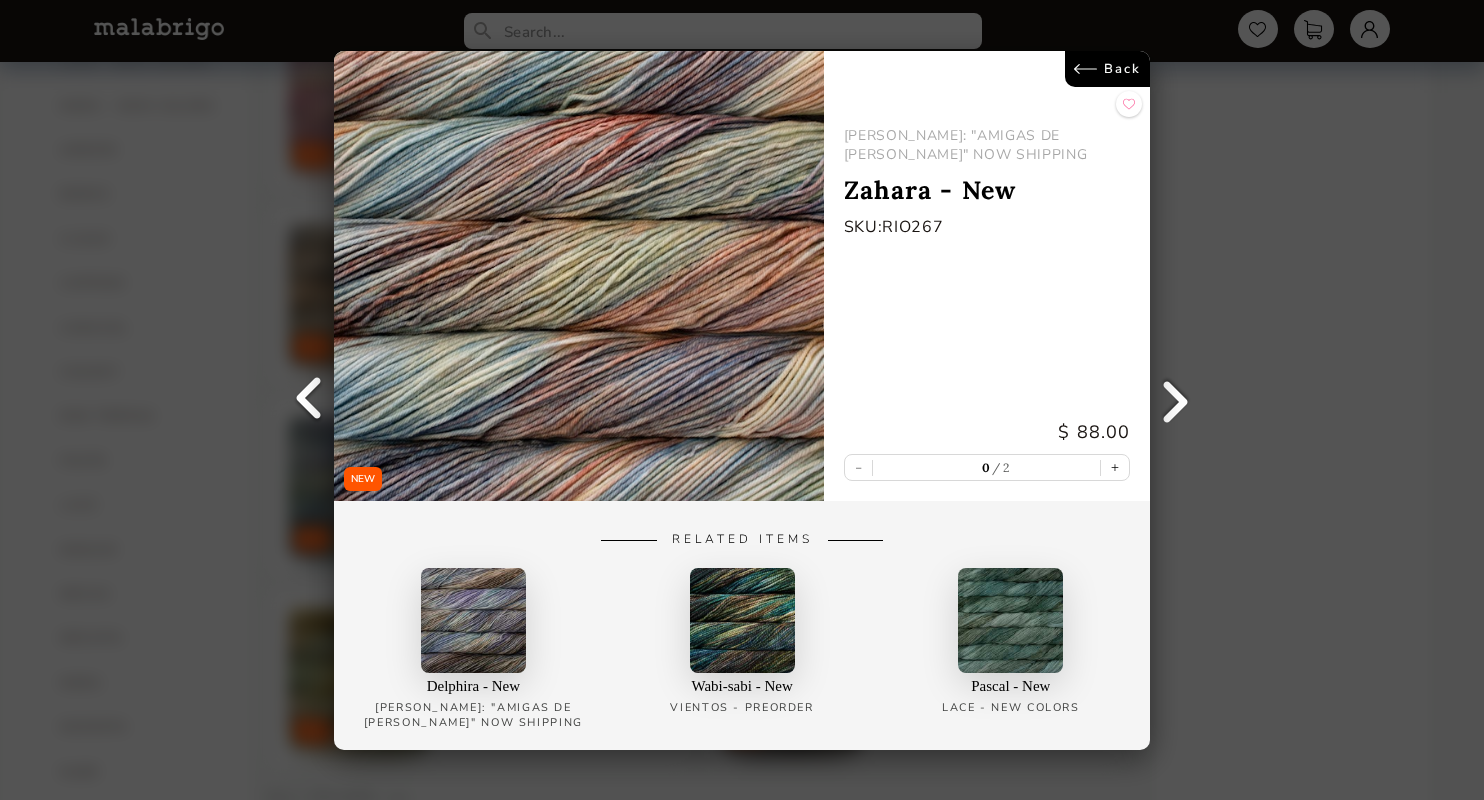 click on "Back" at bounding box center (1107, 69) 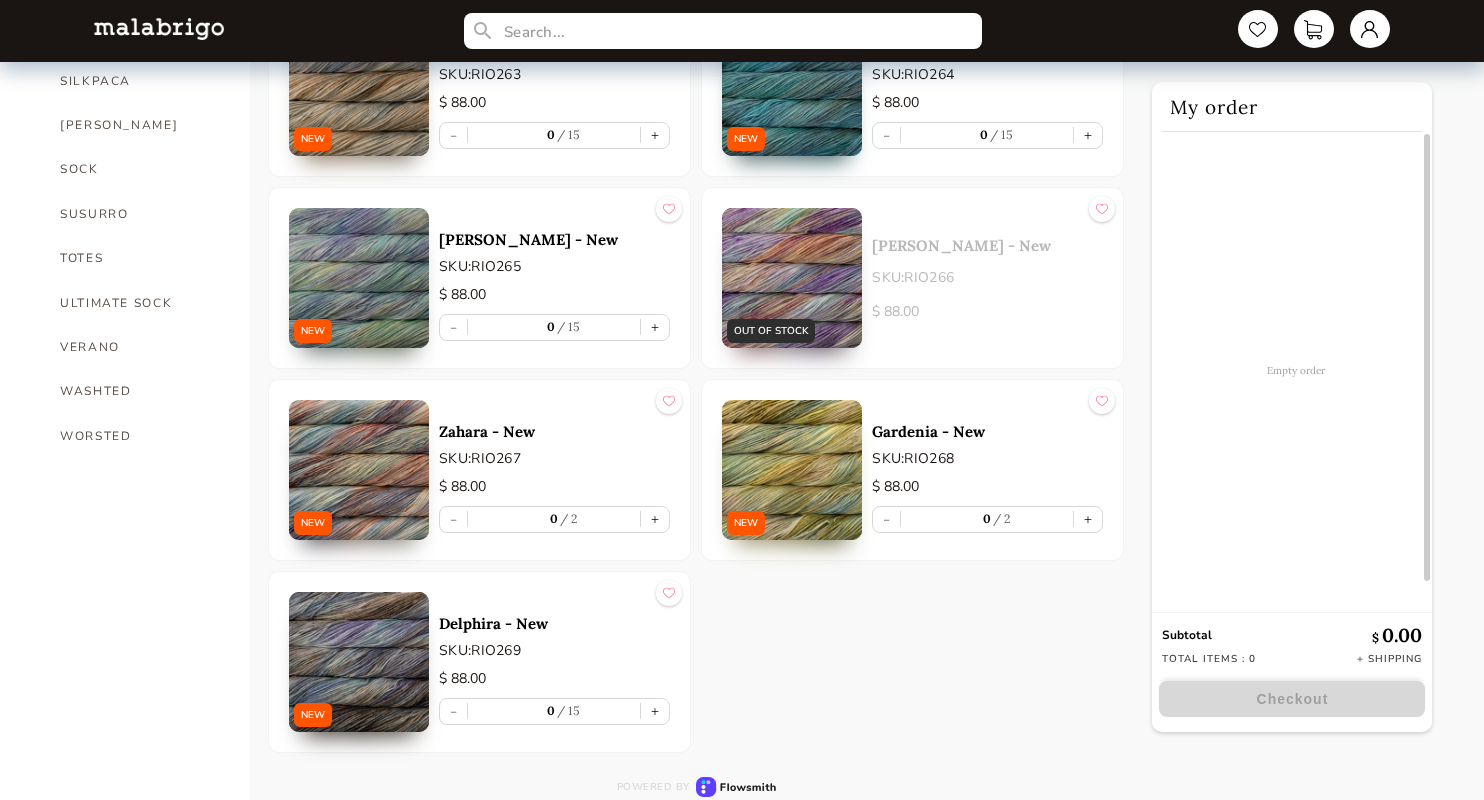 scroll, scrollTop: 0, scrollLeft: 0, axis: both 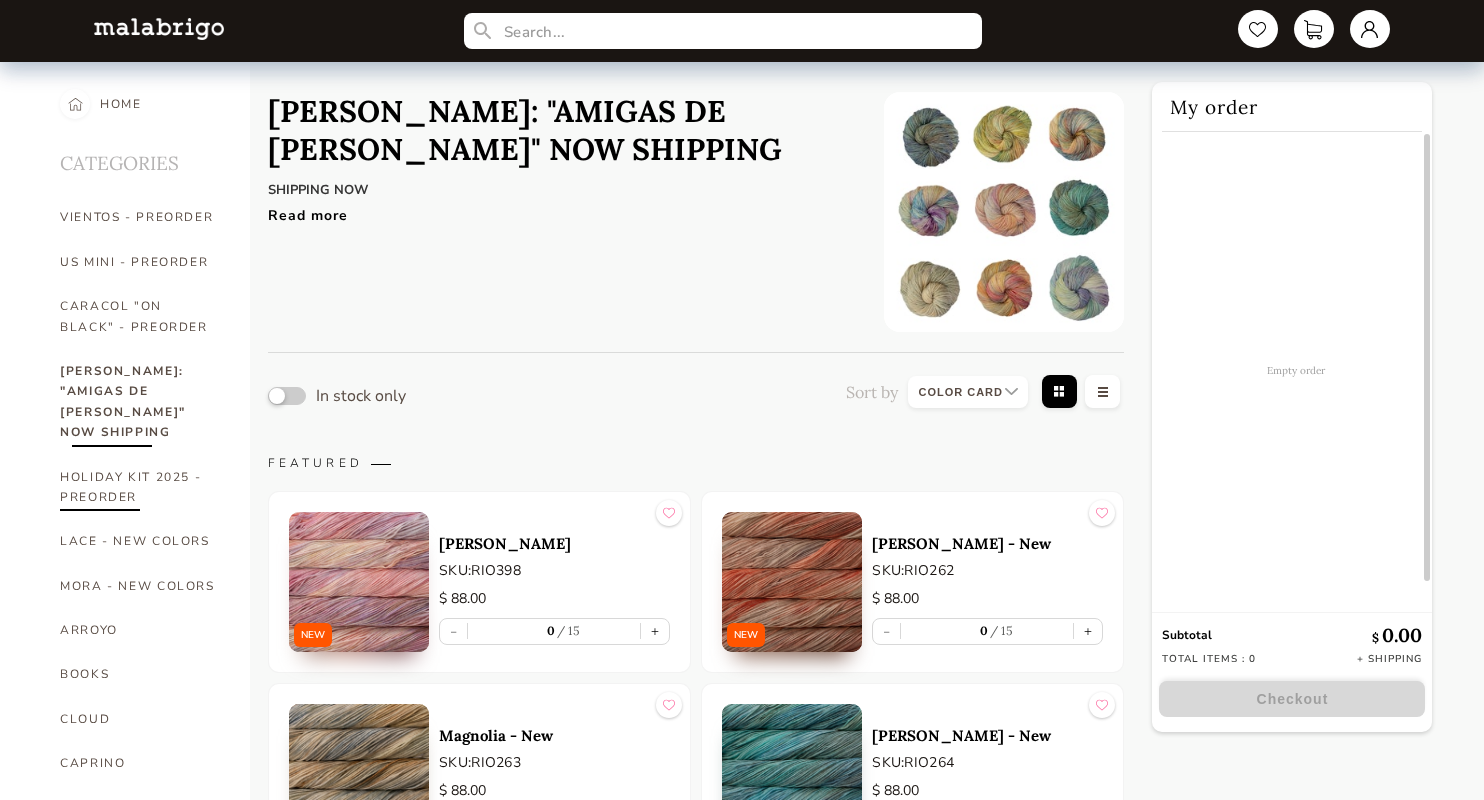 click on "HOLIDAY KIT 2025 - PREORDER" at bounding box center (140, 487) 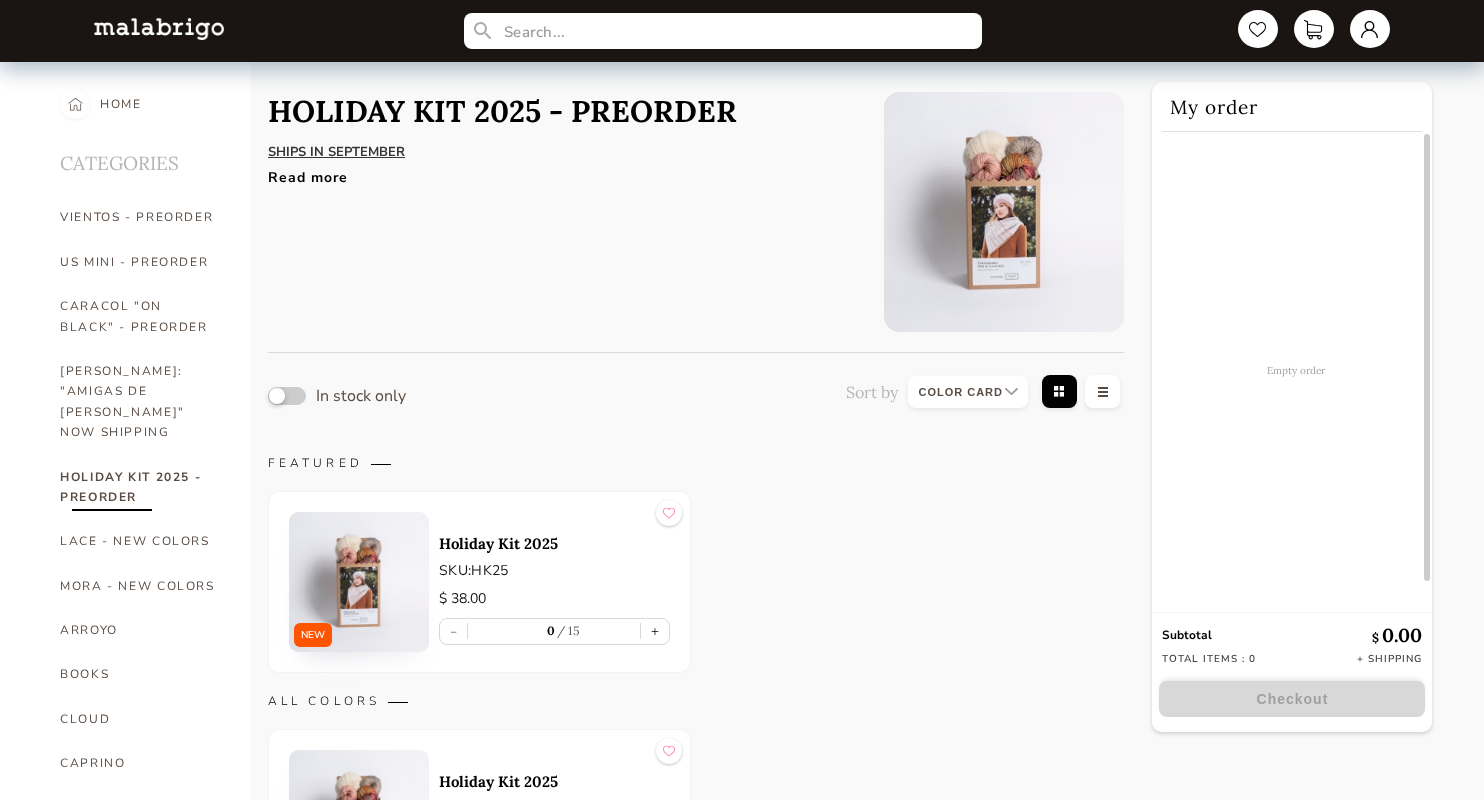 click at bounding box center [359, 582] 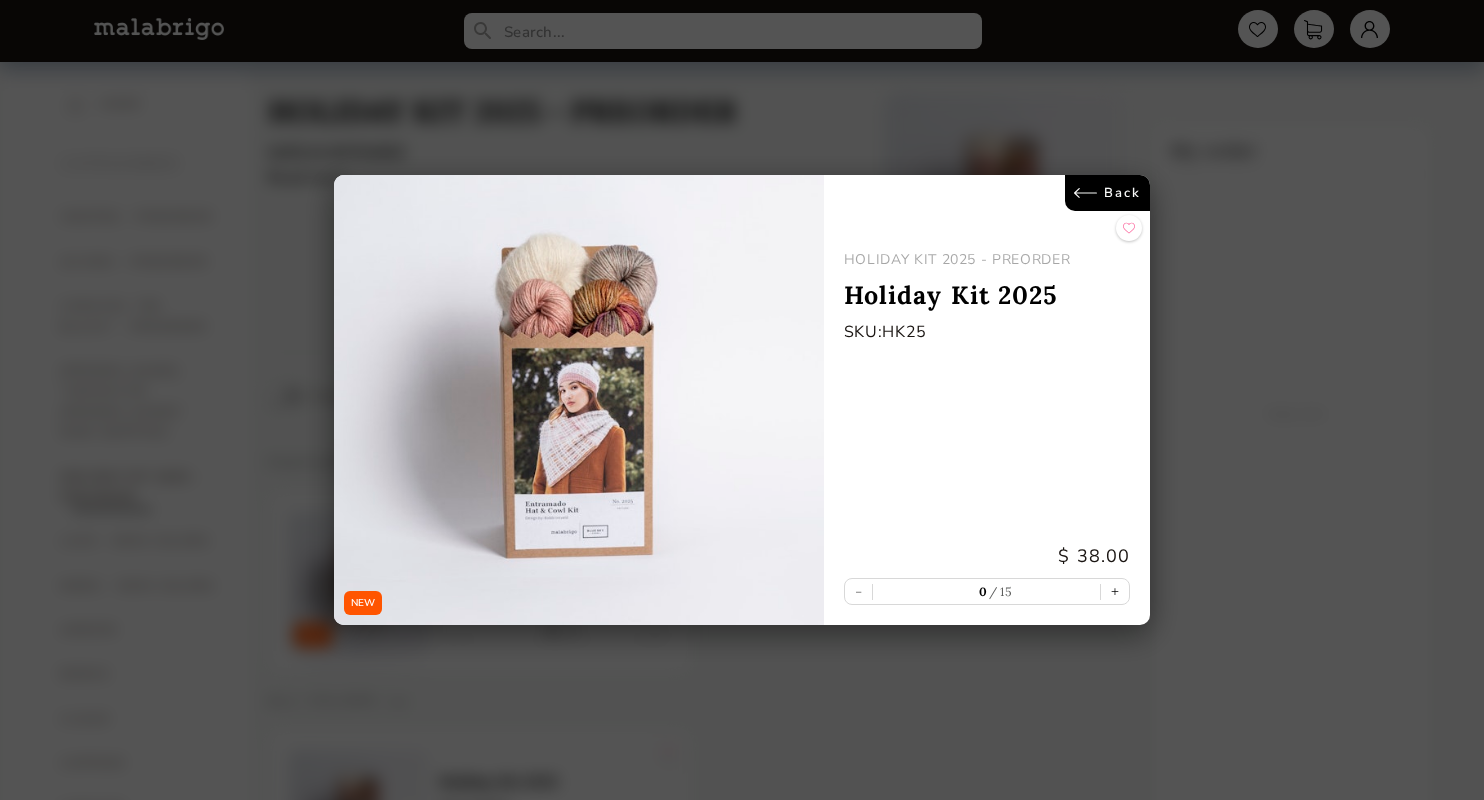 click on "Back" at bounding box center (1107, 193) 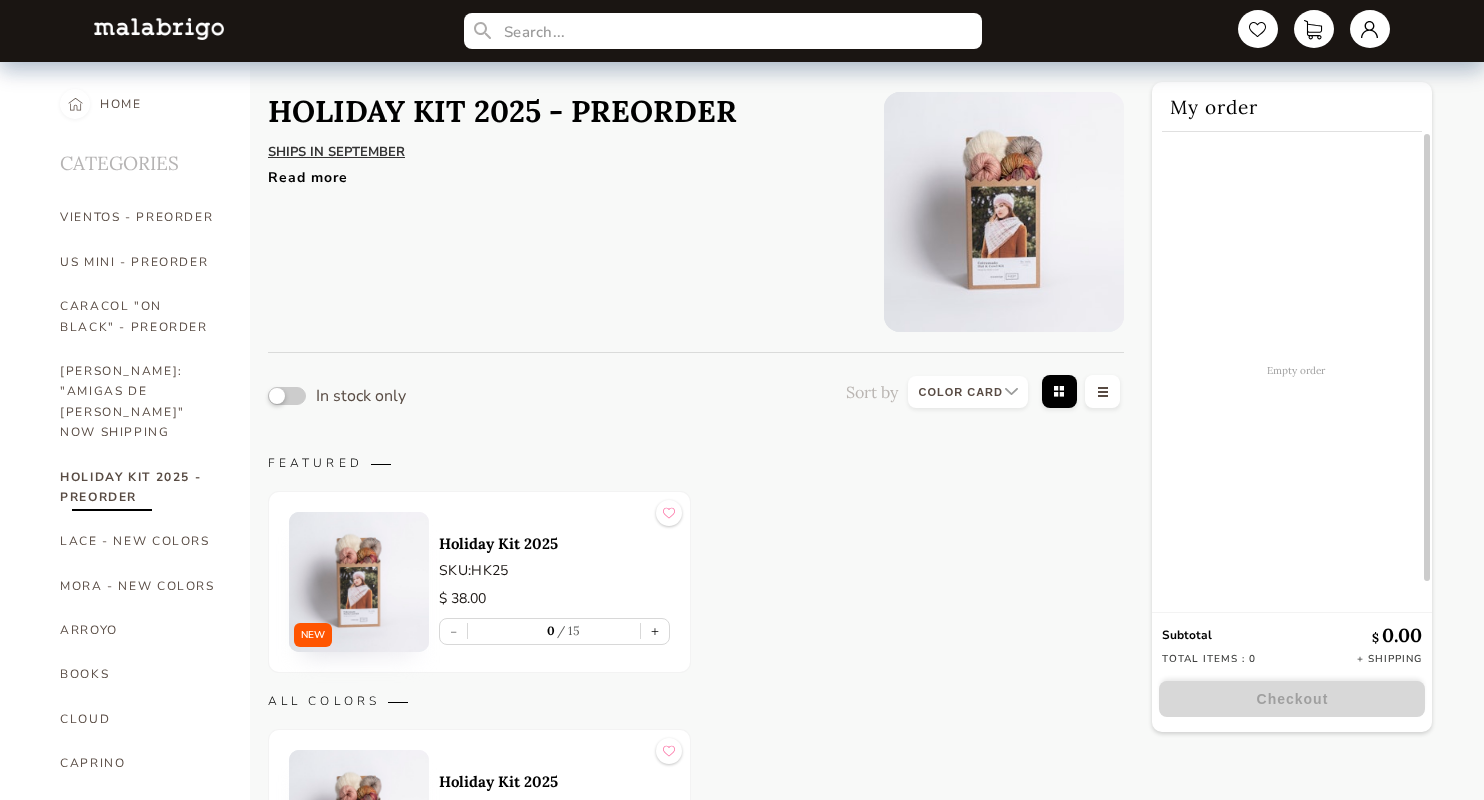 click on "HOLIDAY KIT 2025 - PREORDER SHIPS IN SEPTEMBER This kit contains:  3 skeins of Malabrigo Yarn "Caprino" 1 skein of Blue Sky Fiers "Prairie" 1 "Entramado" Pattern Read more" at bounding box center (502, 212) 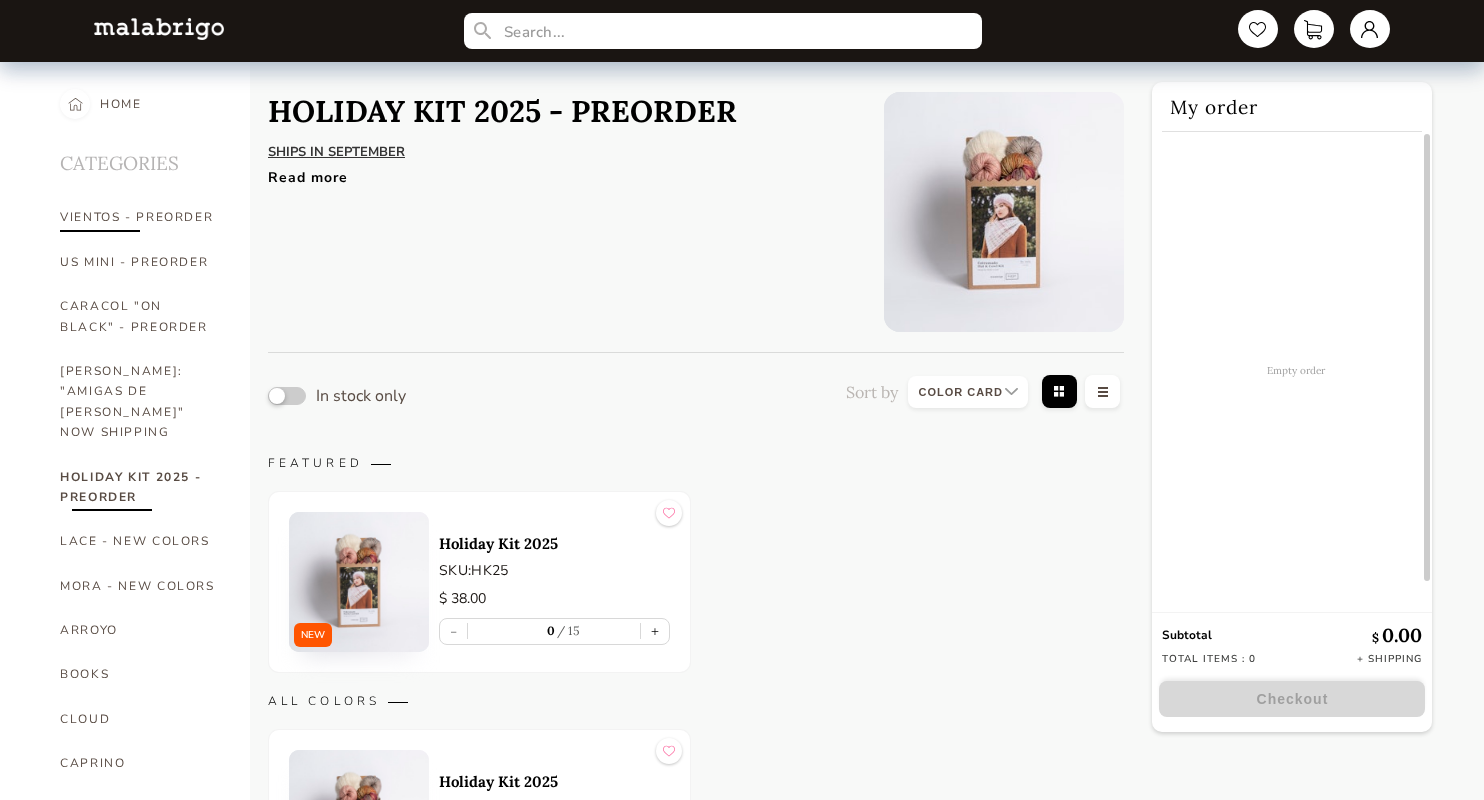click on "VIENTOS - PREORDER" at bounding box center [140, 217] 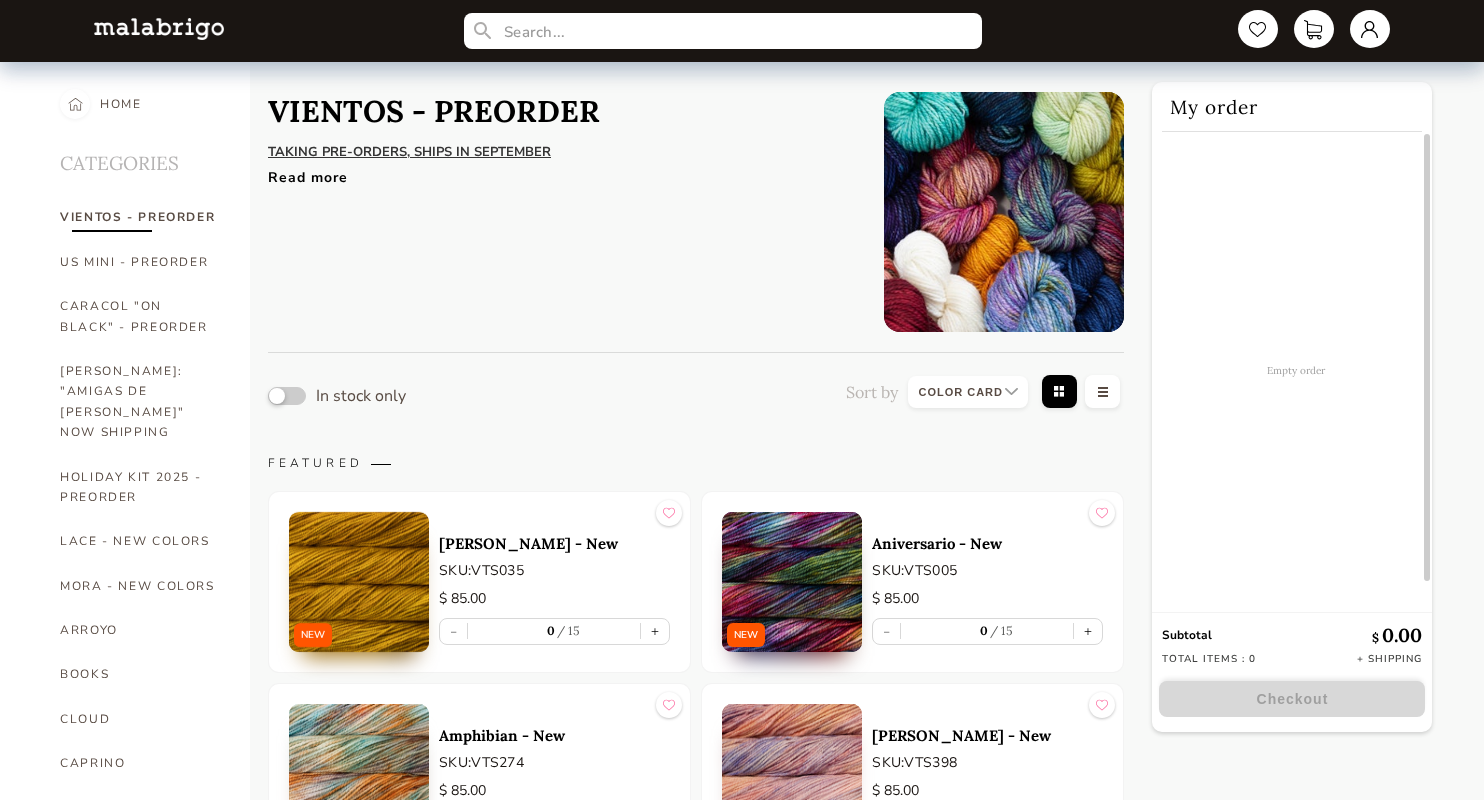 click at bounding box center (359, 582) 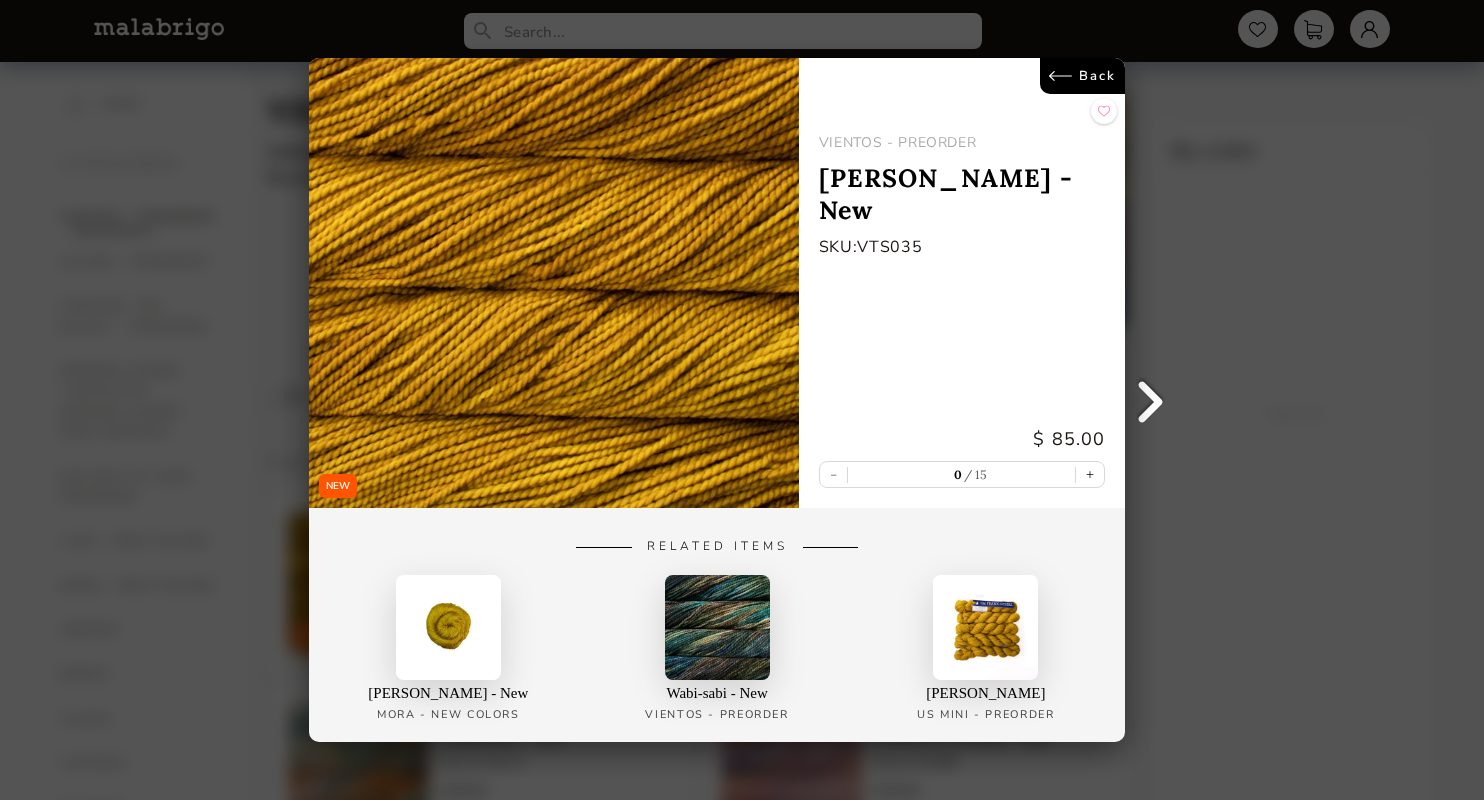 click on "Back" at bounding box center (1082, 76) 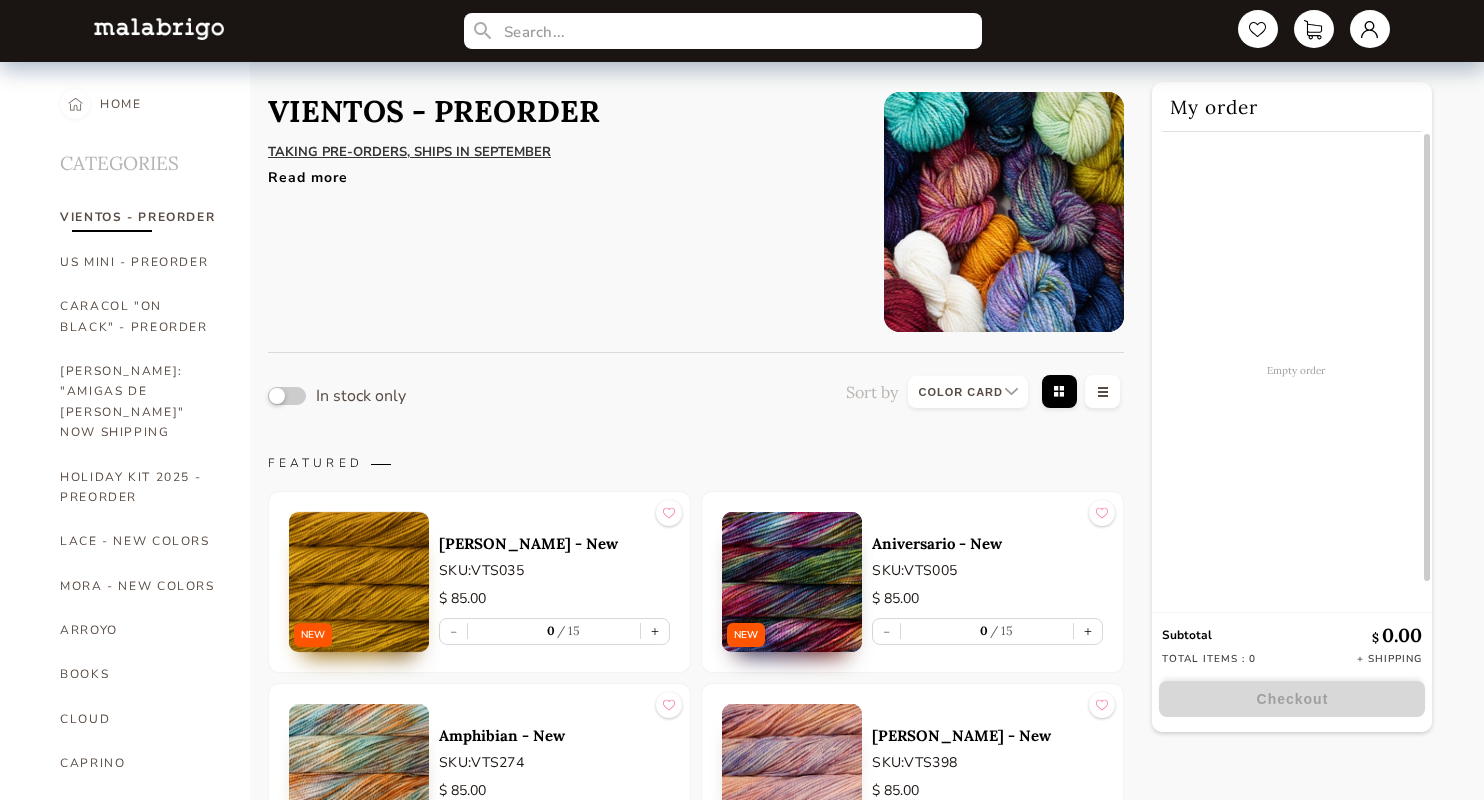 click on "VIENTOS - PREORDER TAKING PRE-ORDERS, SHIPS IN SEPTEMBER ﻿ A new bulky yarn to defy the winds . Its two plies create an expressive texture that brings depth to its colors and a unique personality to each garment. A celebratory symbol of Malabrigo’s two decades. Read more" at bounding box center [561, 212] 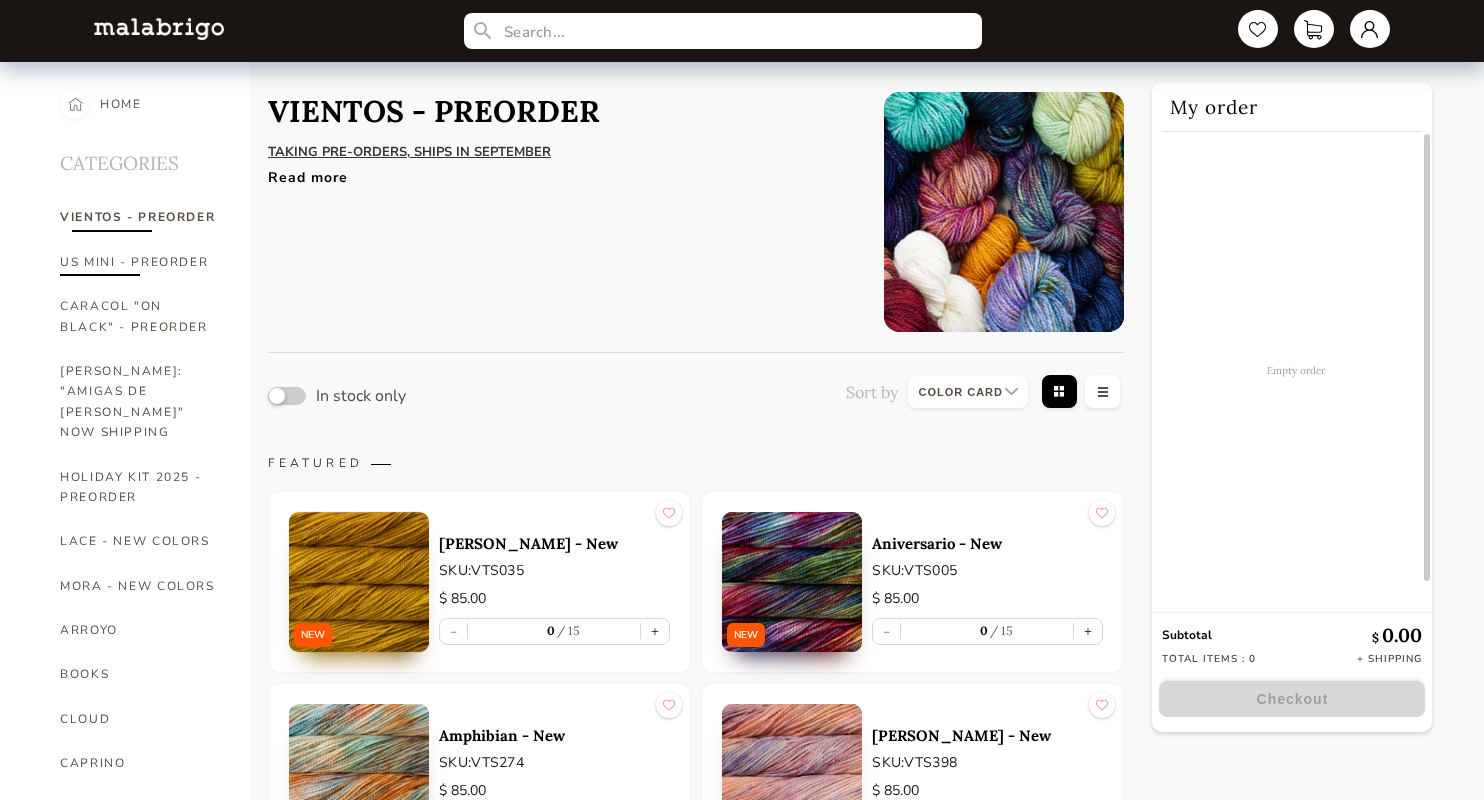 click on "US MINI - PREORDER" at bounding box center (140, 262) 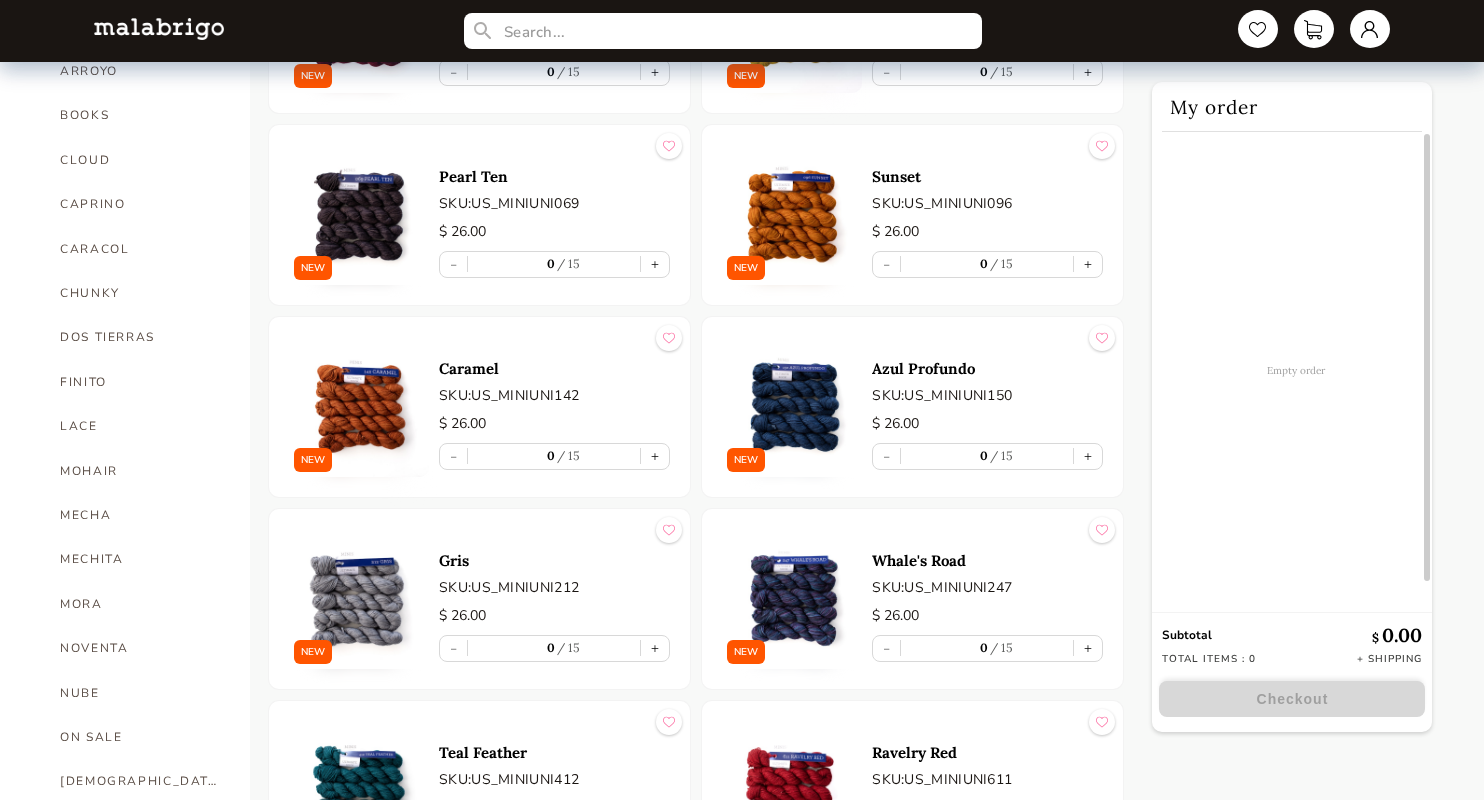 scroll, scrollTop: 560, scrollLeft: 0, axis: vertical 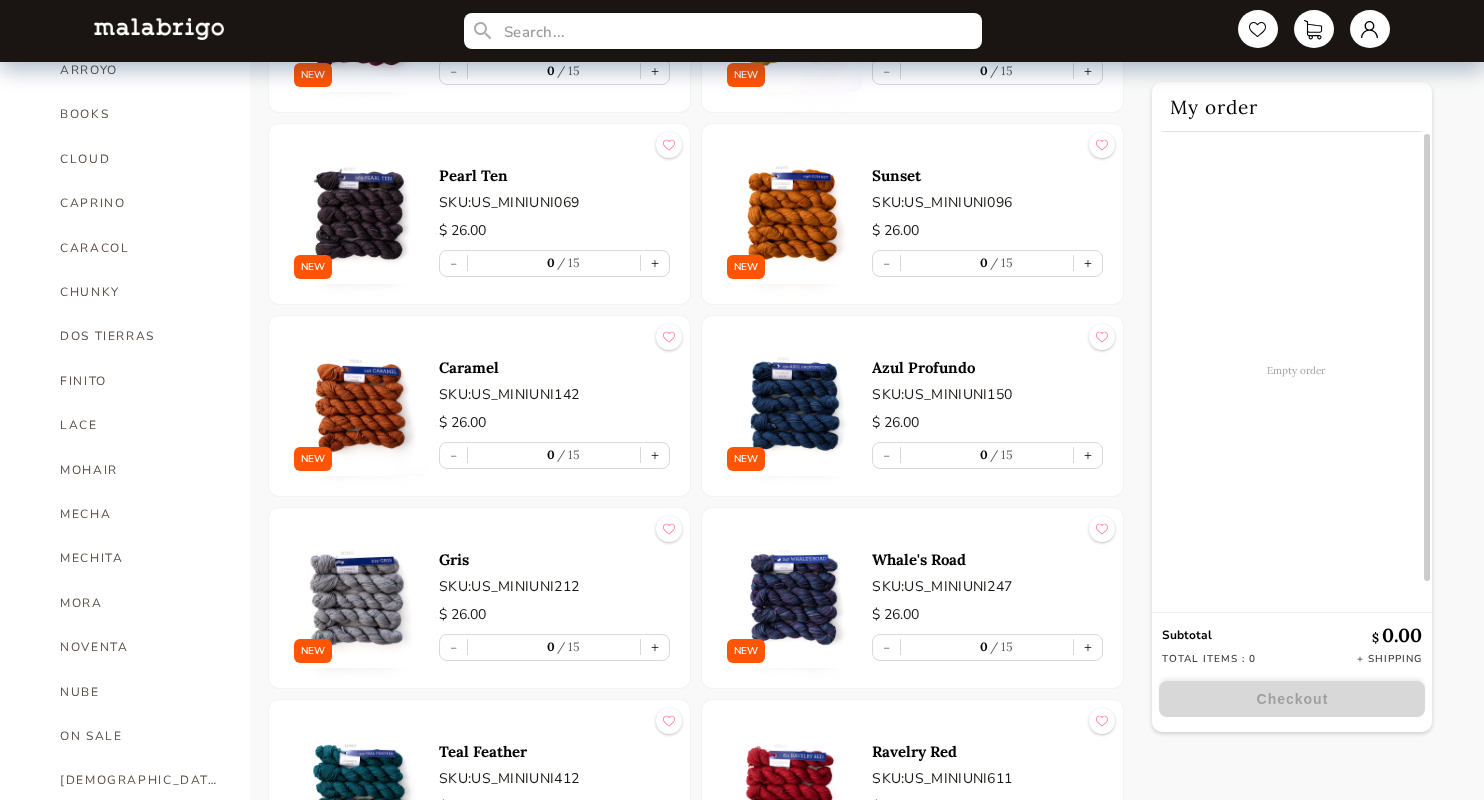 click at bounding box center [792, 406] 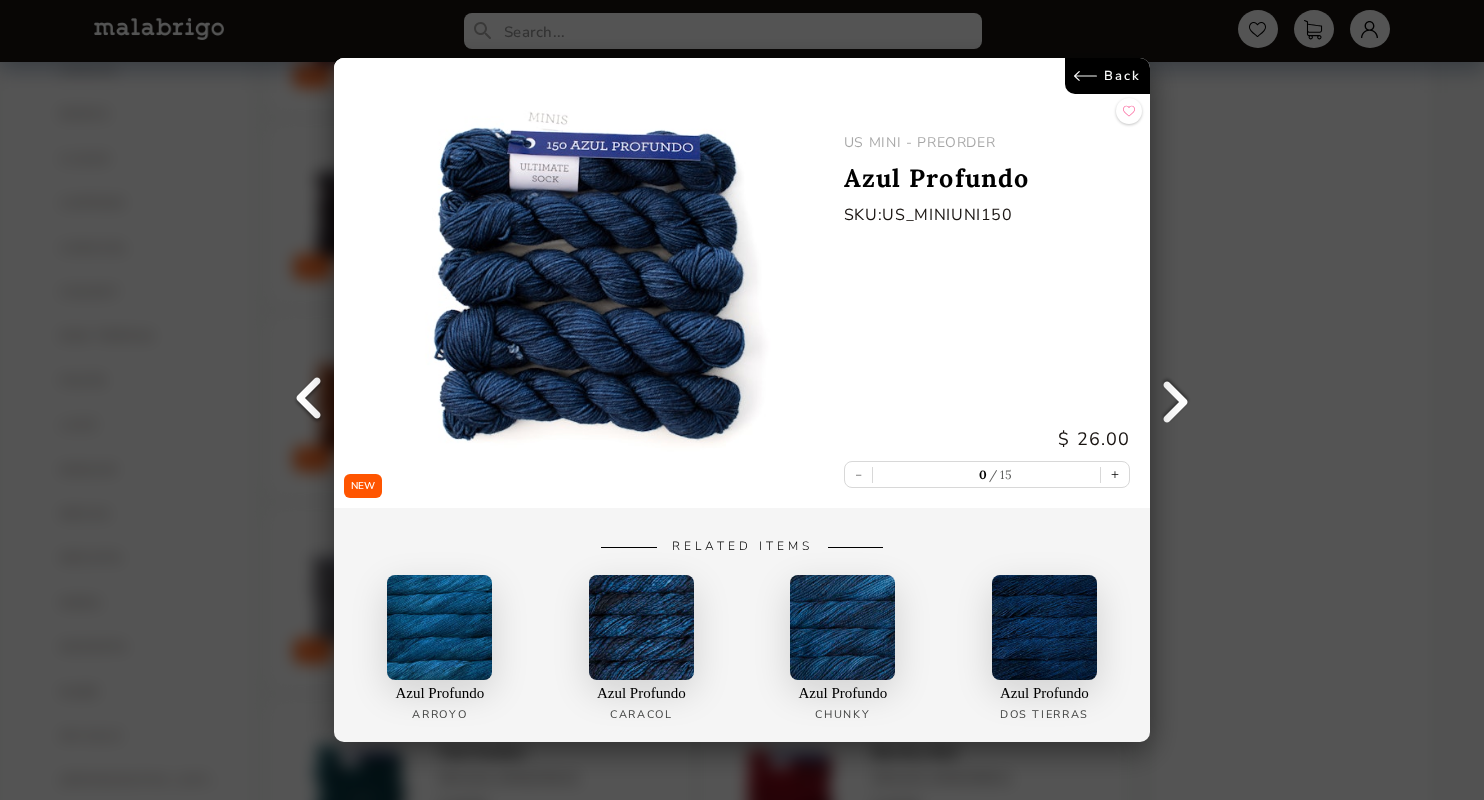 click on "Back" at bounding box center [1107, 76] 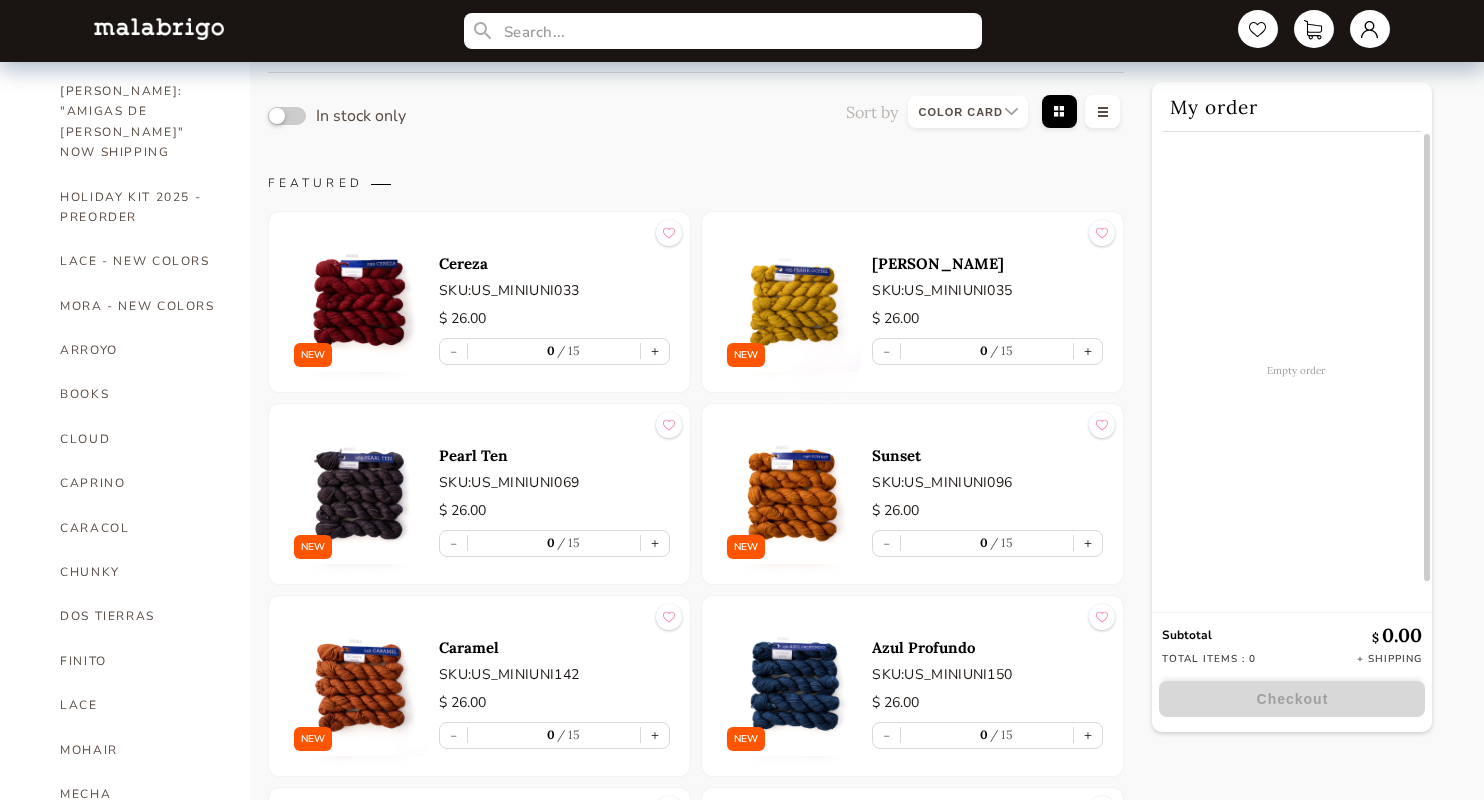 scroll, scrollTop: 320, scrollLeft: 0, axis: vertical 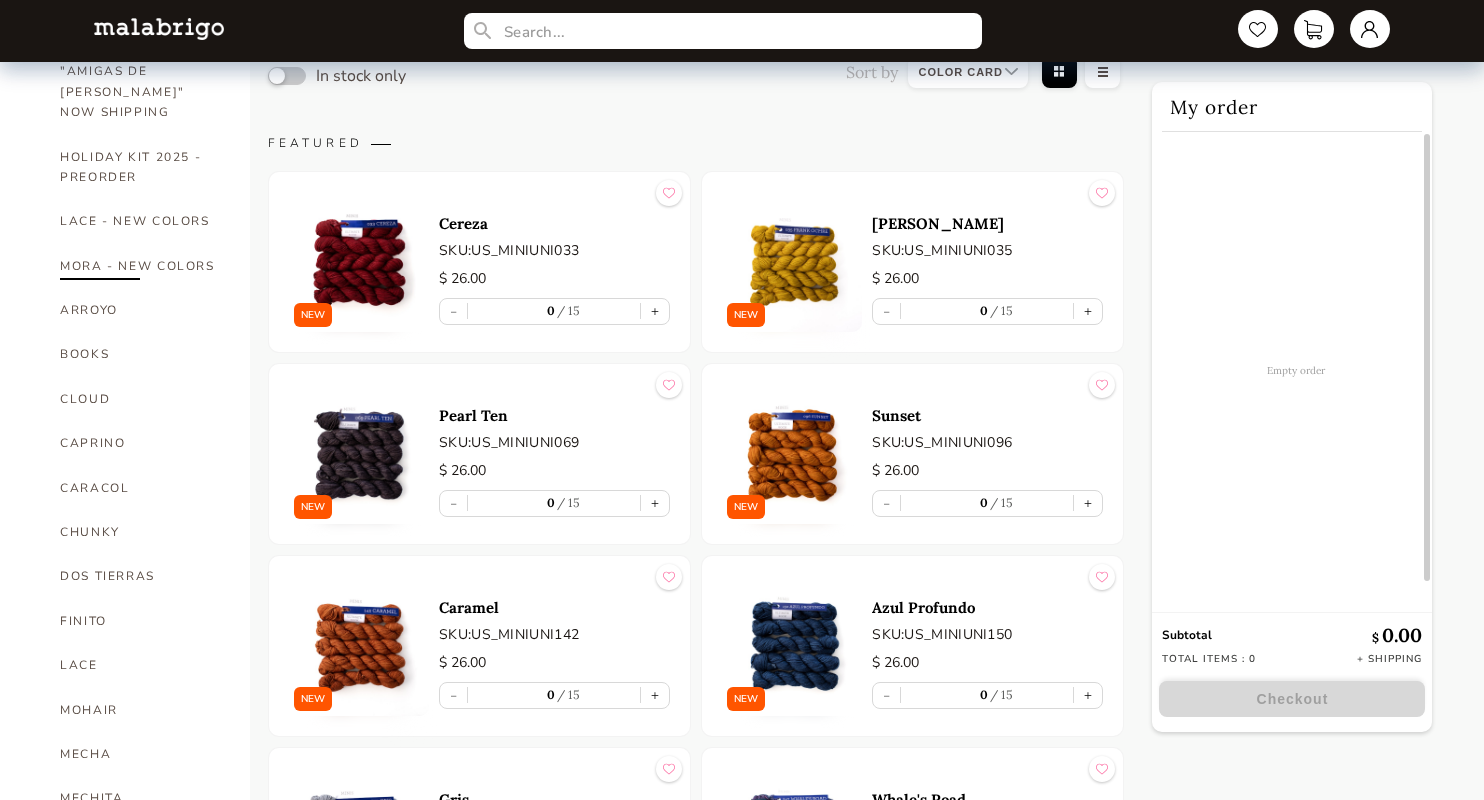 click on "MORA - NEW COLORS" at bounding box center [140, 266] 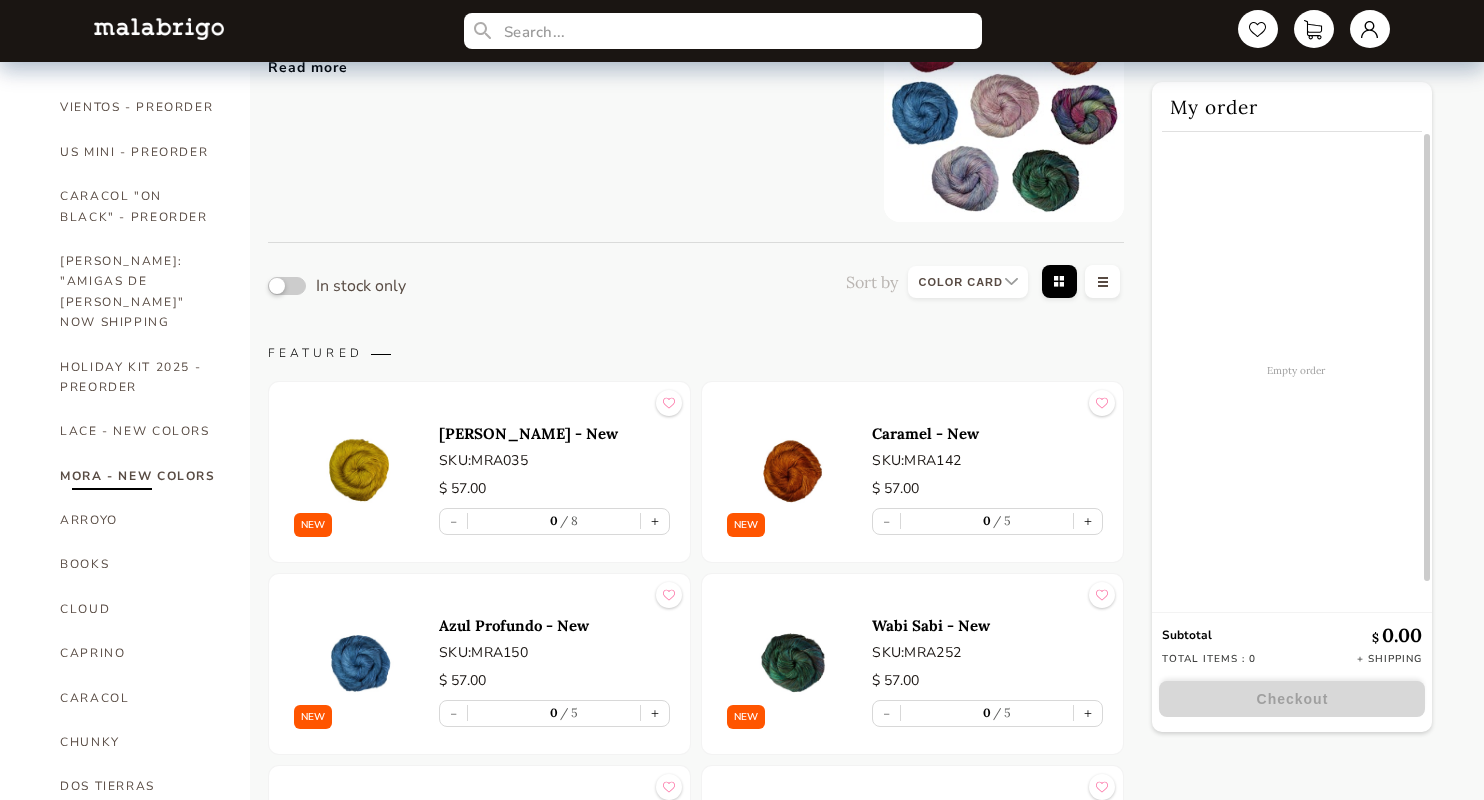 scroll, scrollTop: 120, scrollLeft: 0, axis: vertical 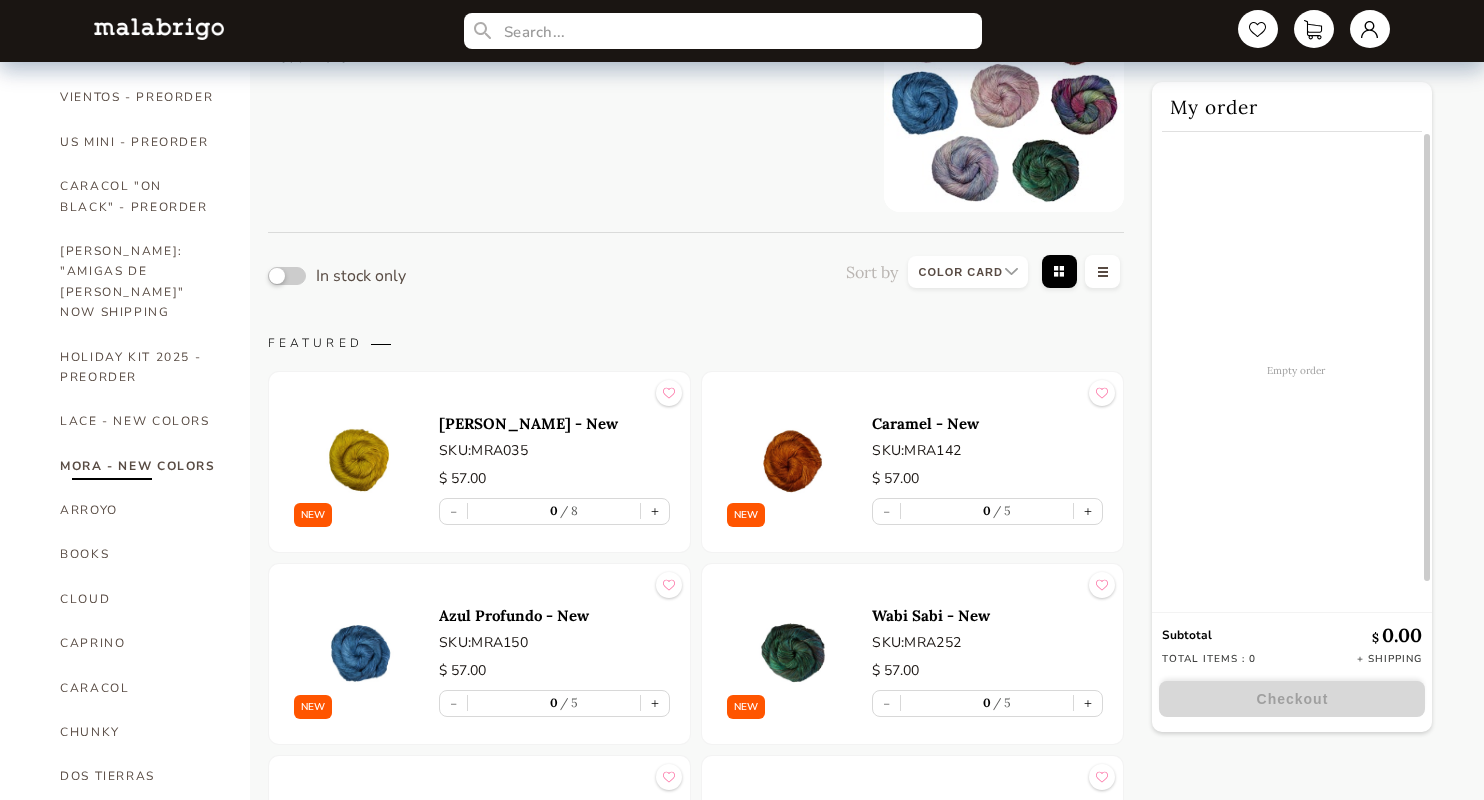 click at bounding box center [359, 654] 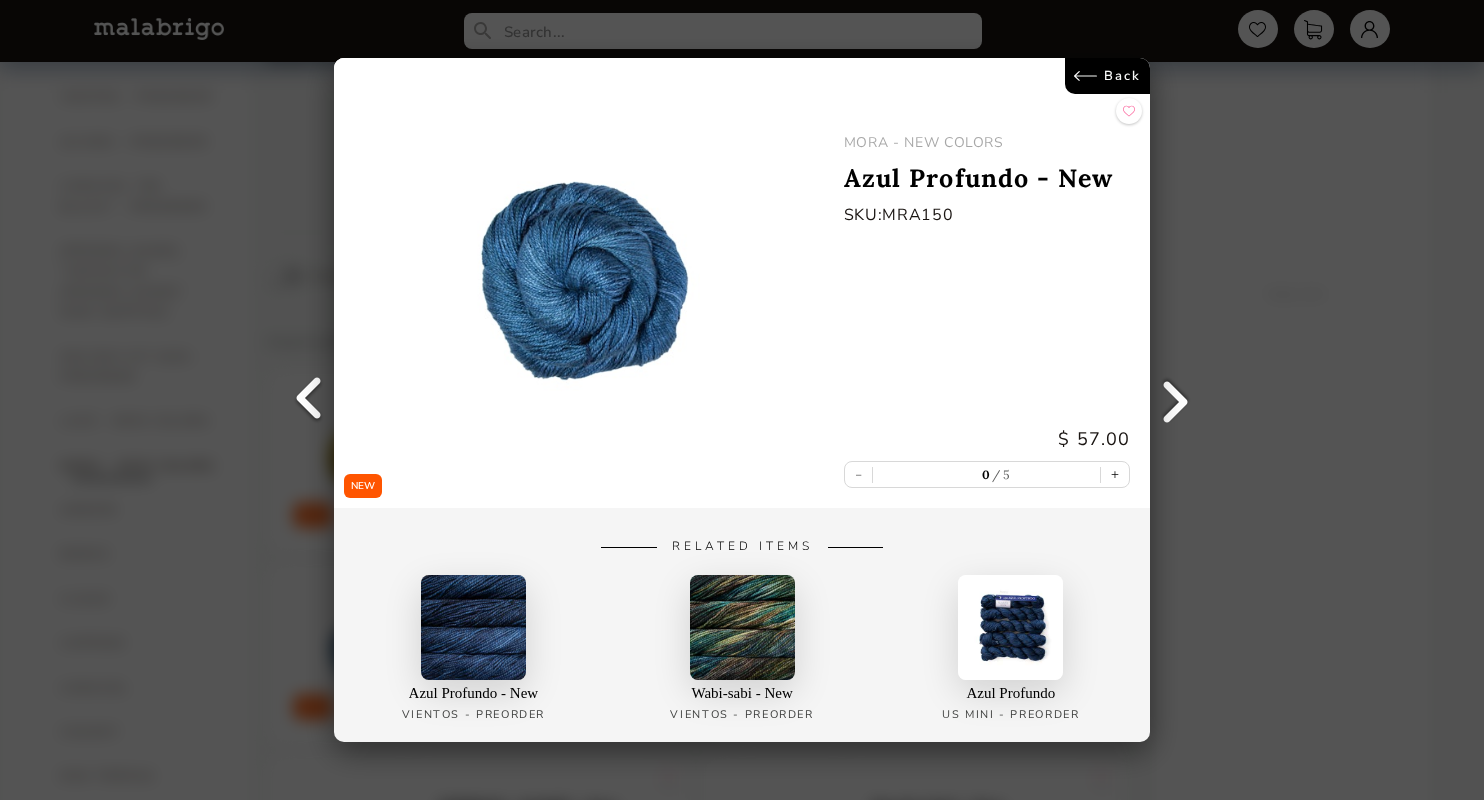 click on "Back" at bounding box center (1107, 76) 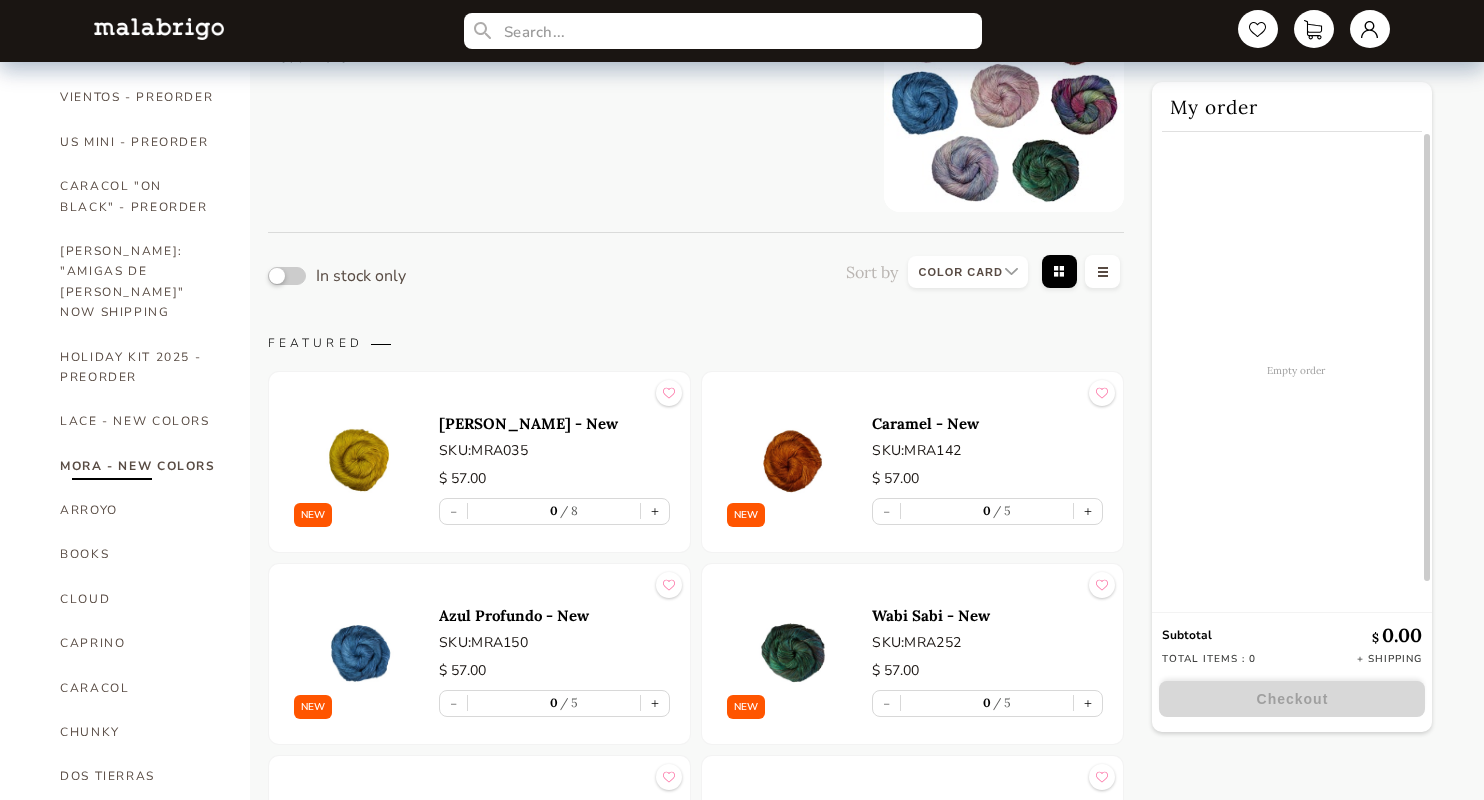 click on "MORA - NEW COLORS Amazing news for Mora! 8 new colors added to this shiny, dreamy yarn! Fresh, light and oh-so-soft, Mora is ready to bring your project to a new level. Read more" at bounding box center (561, 92) 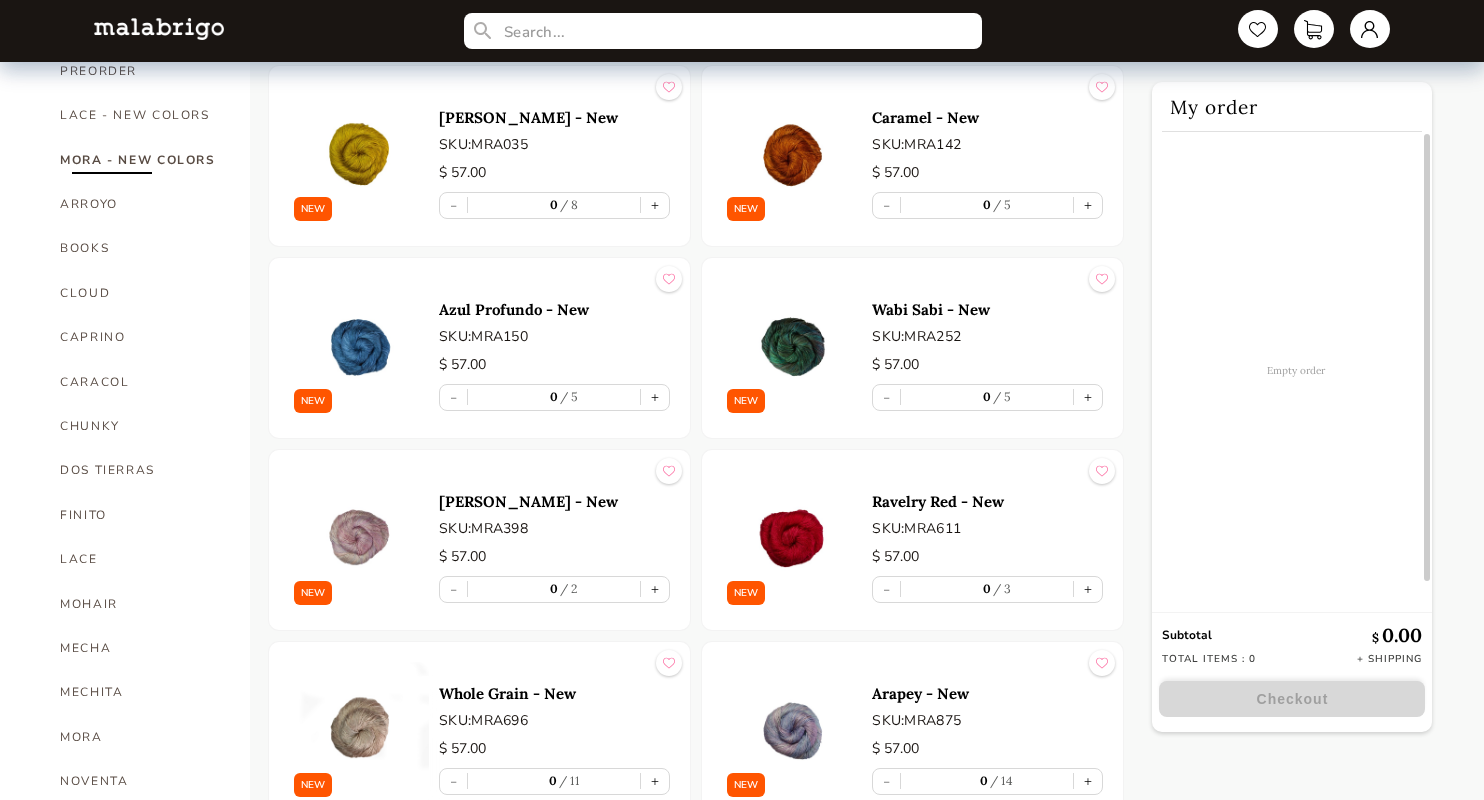 scroll, scrollTop: 440, scrollLeft: 0, axis: vertical 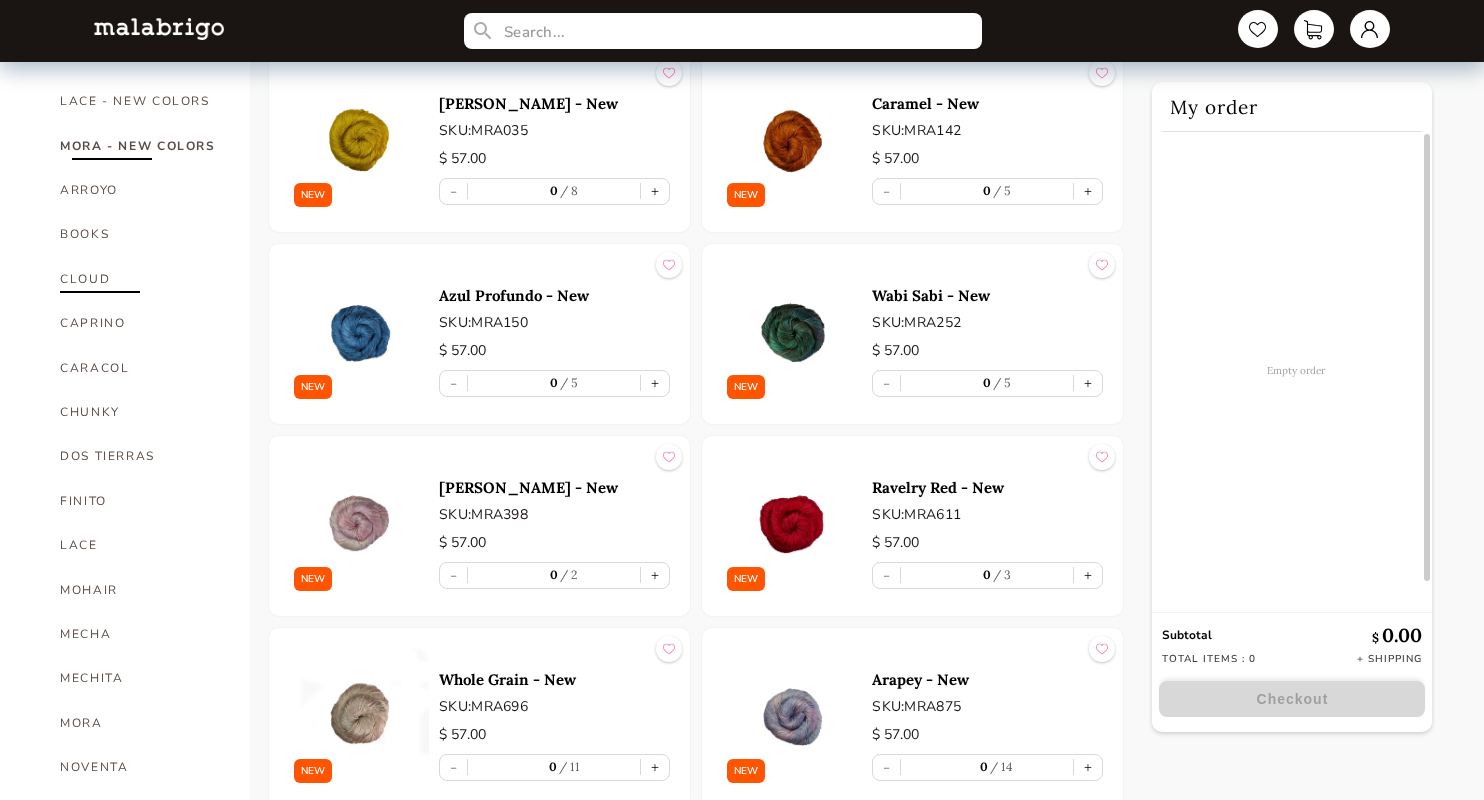 click on "CLOUD" at bounding box center [140, 279] 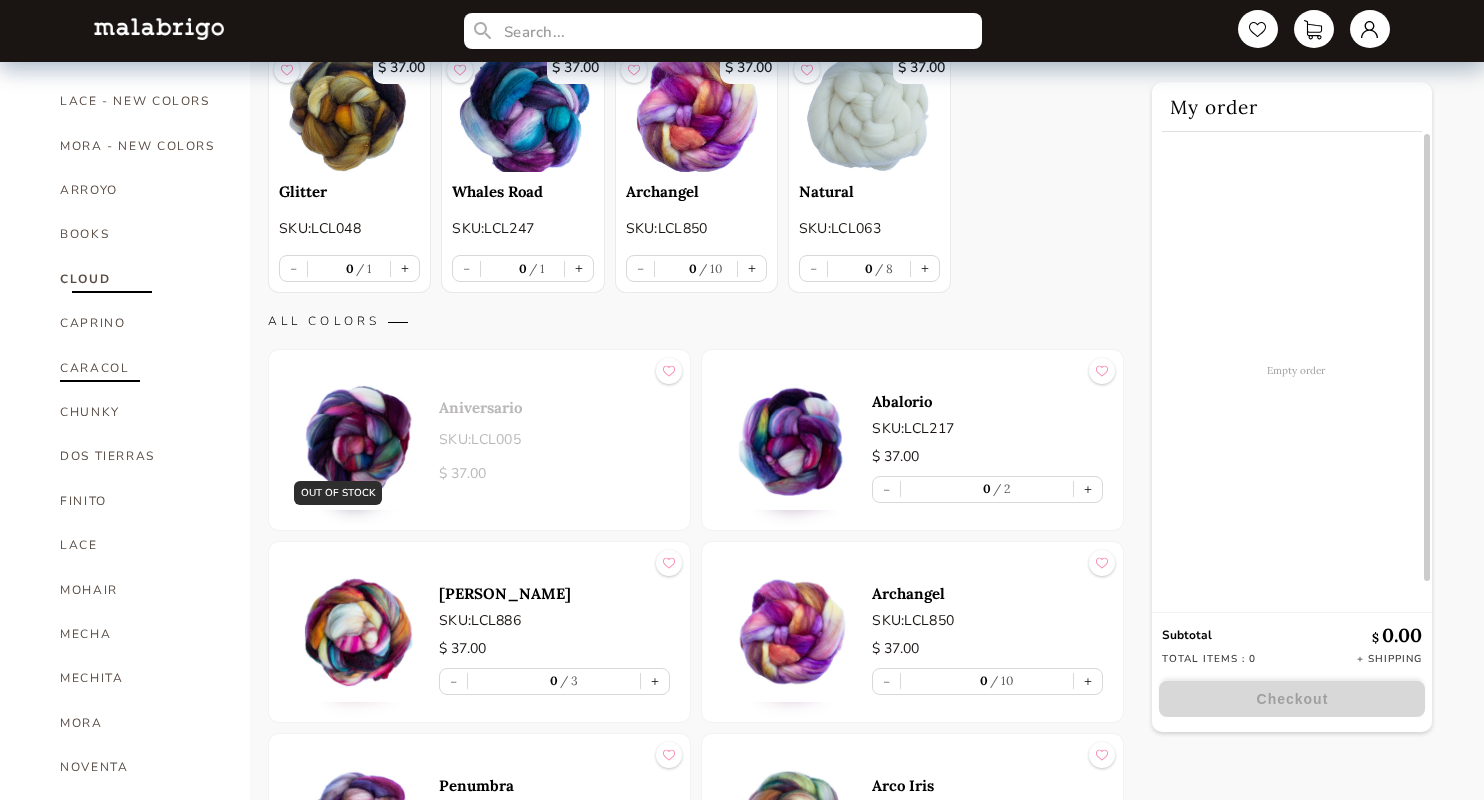 click on "CARACOL" at bounding box center [140, 368] 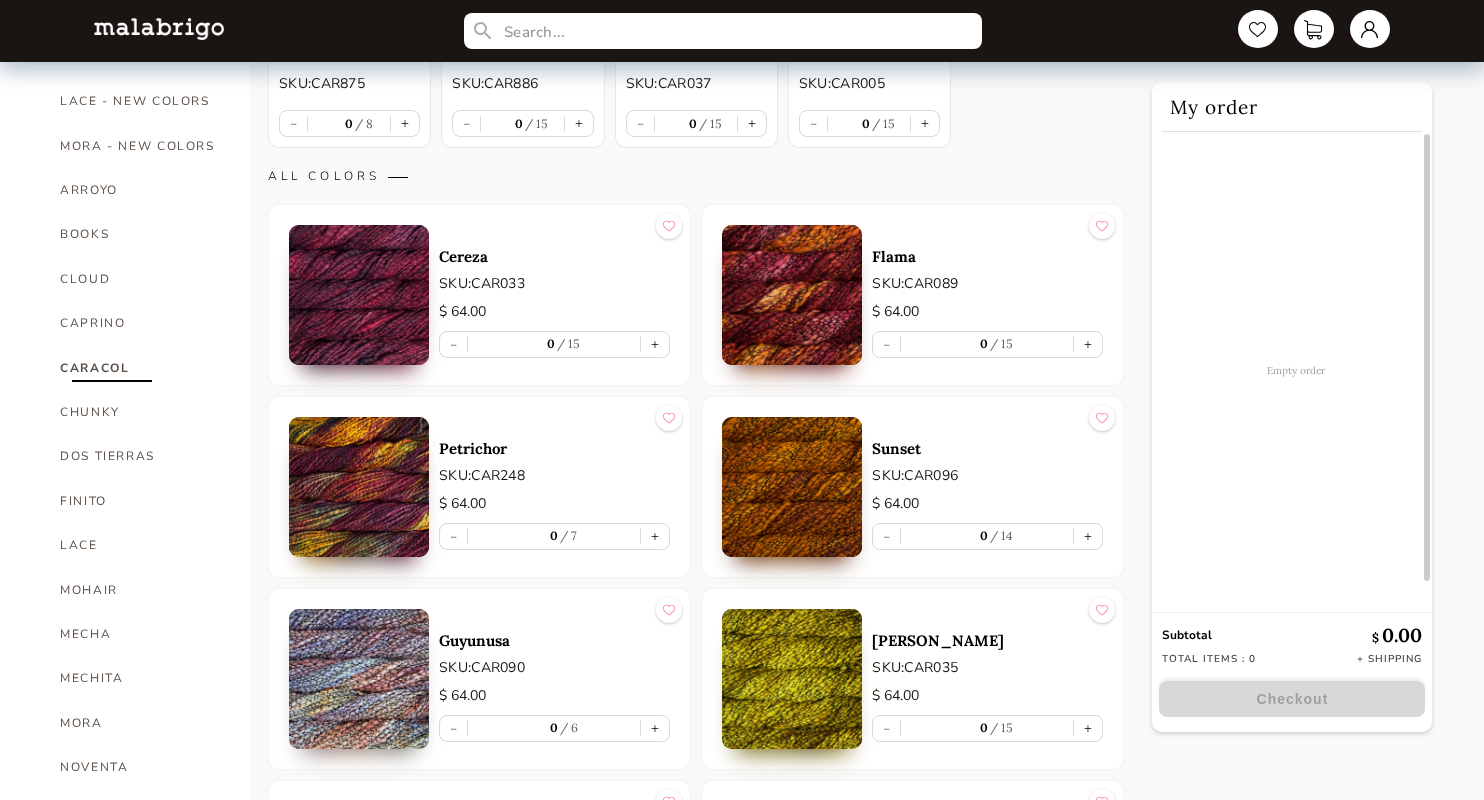 click on "ALL COLORS" at bounding box center (696, 176) 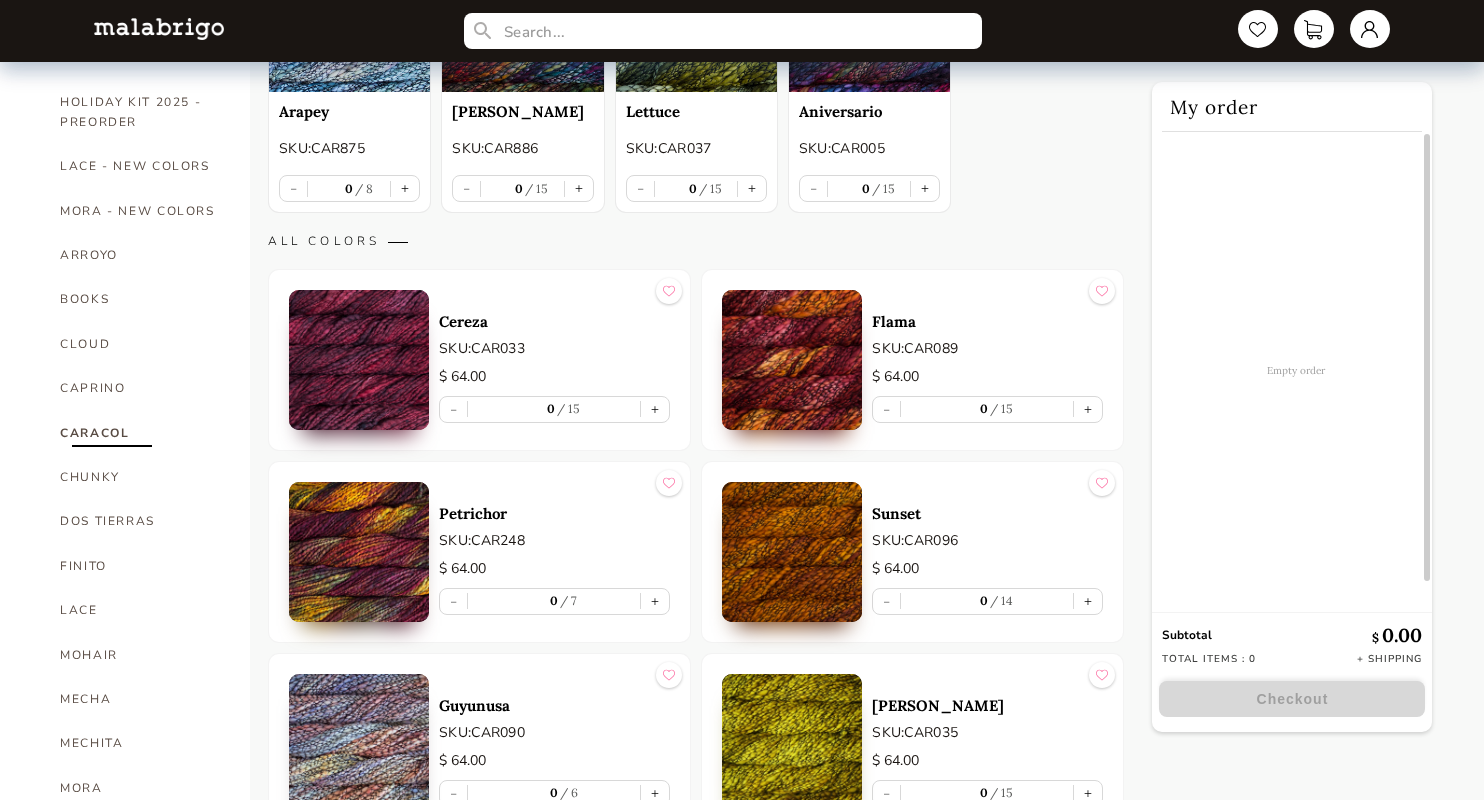 scroll, scrollTop: 360, scrollLeft: 0, axis: vertical 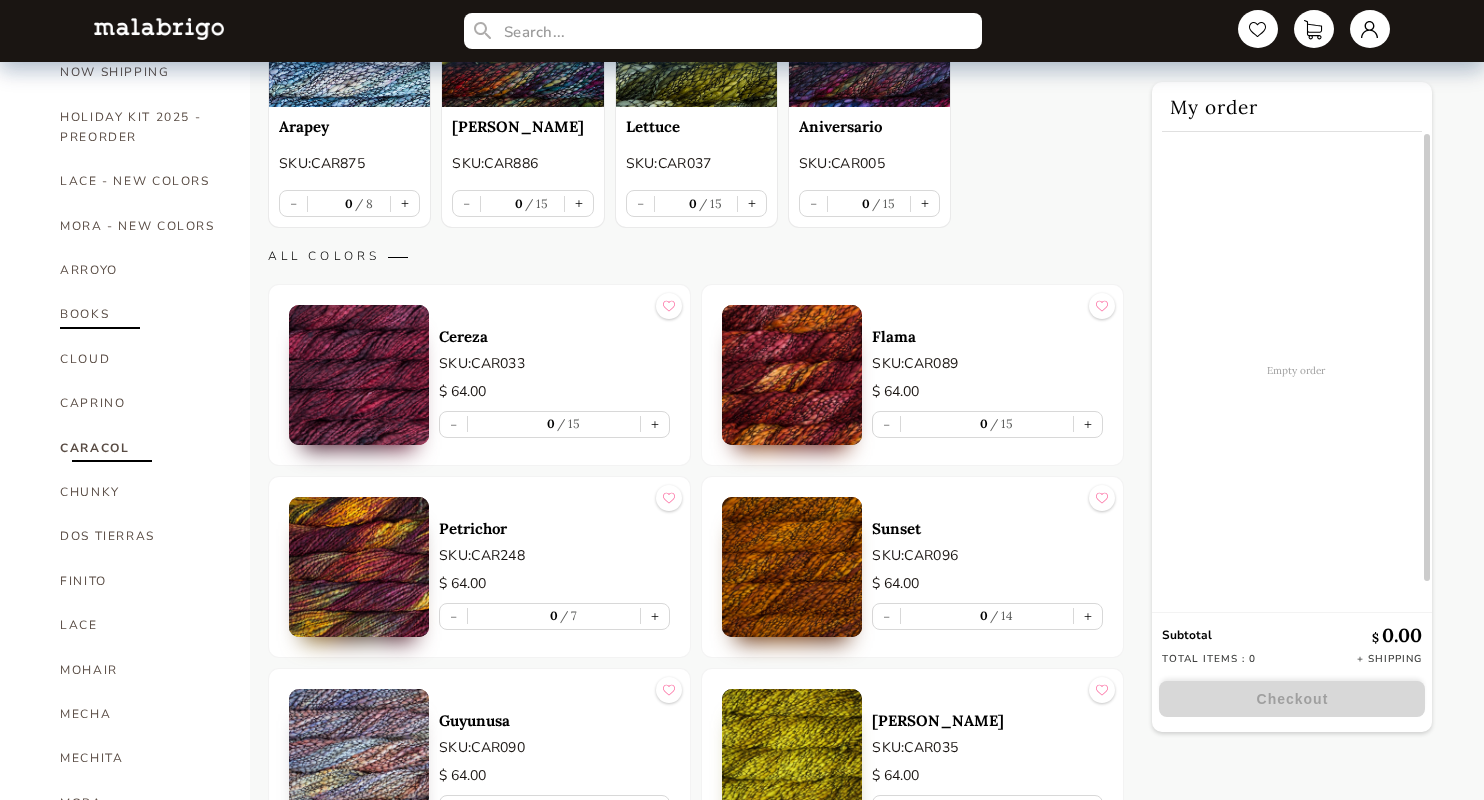 click on "BOOKS" at bounding box center (140, 314) 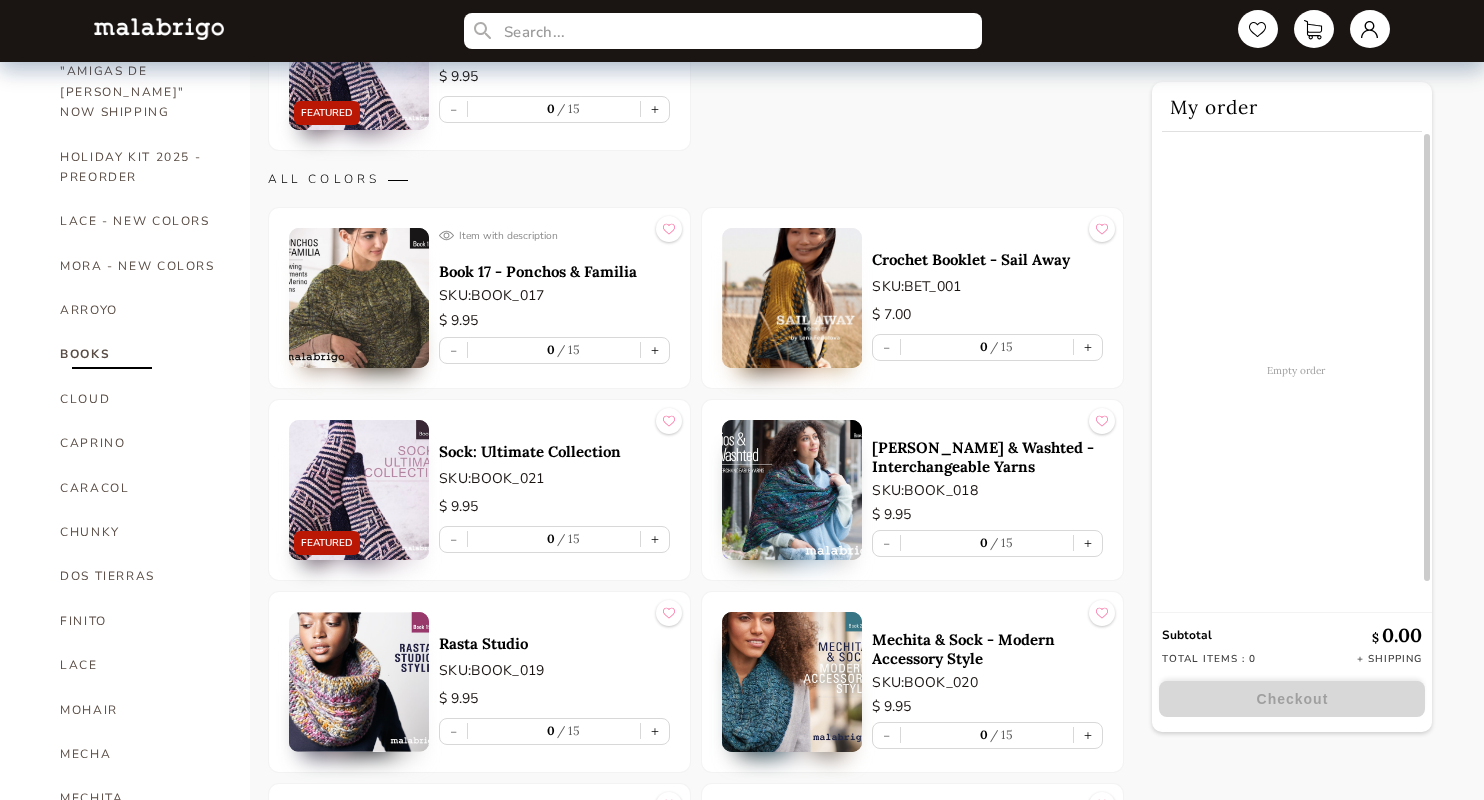 scroll, scrollTop: 360, scrollLeft: 0, axis: vertical 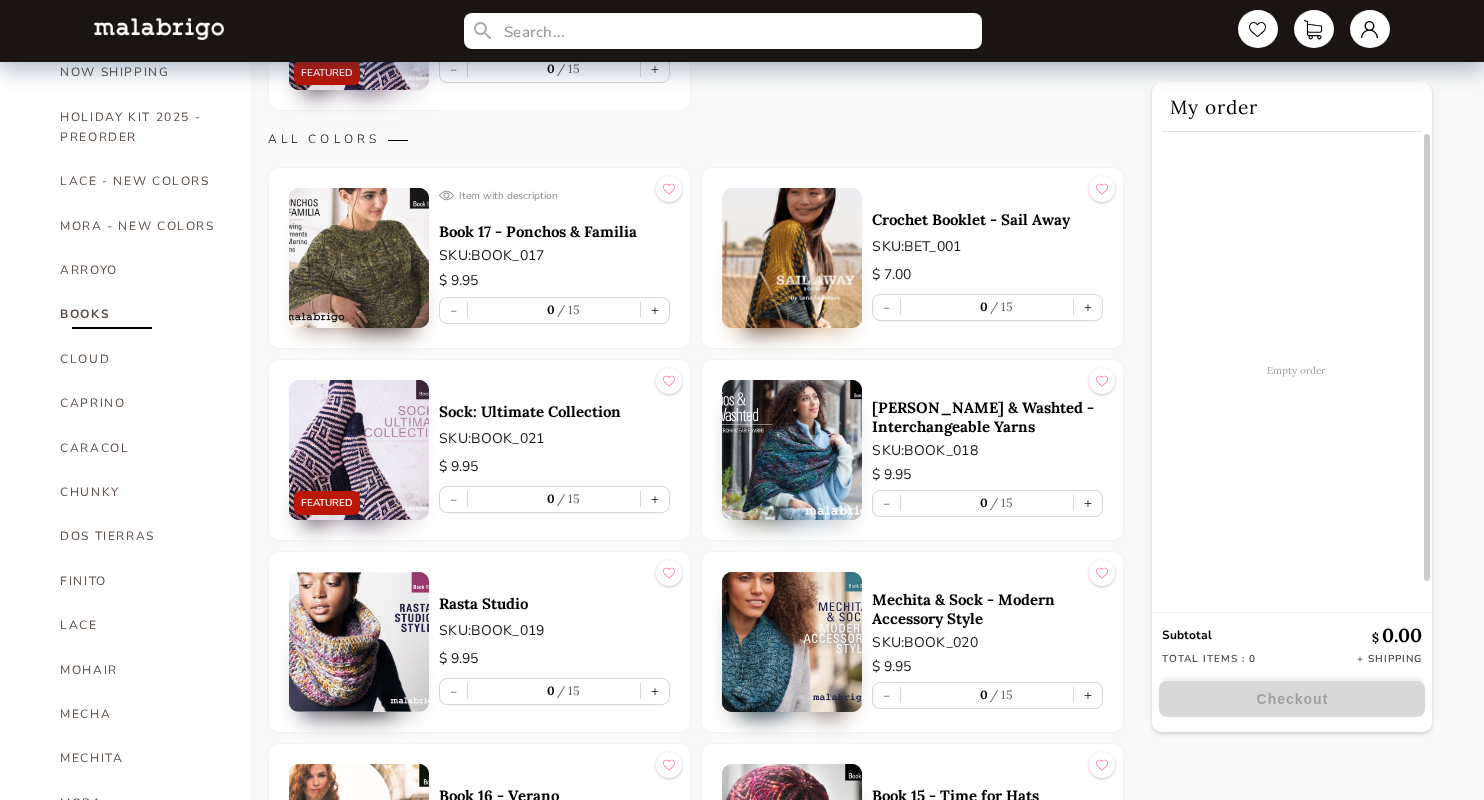 click at bounding box center [792, 450] 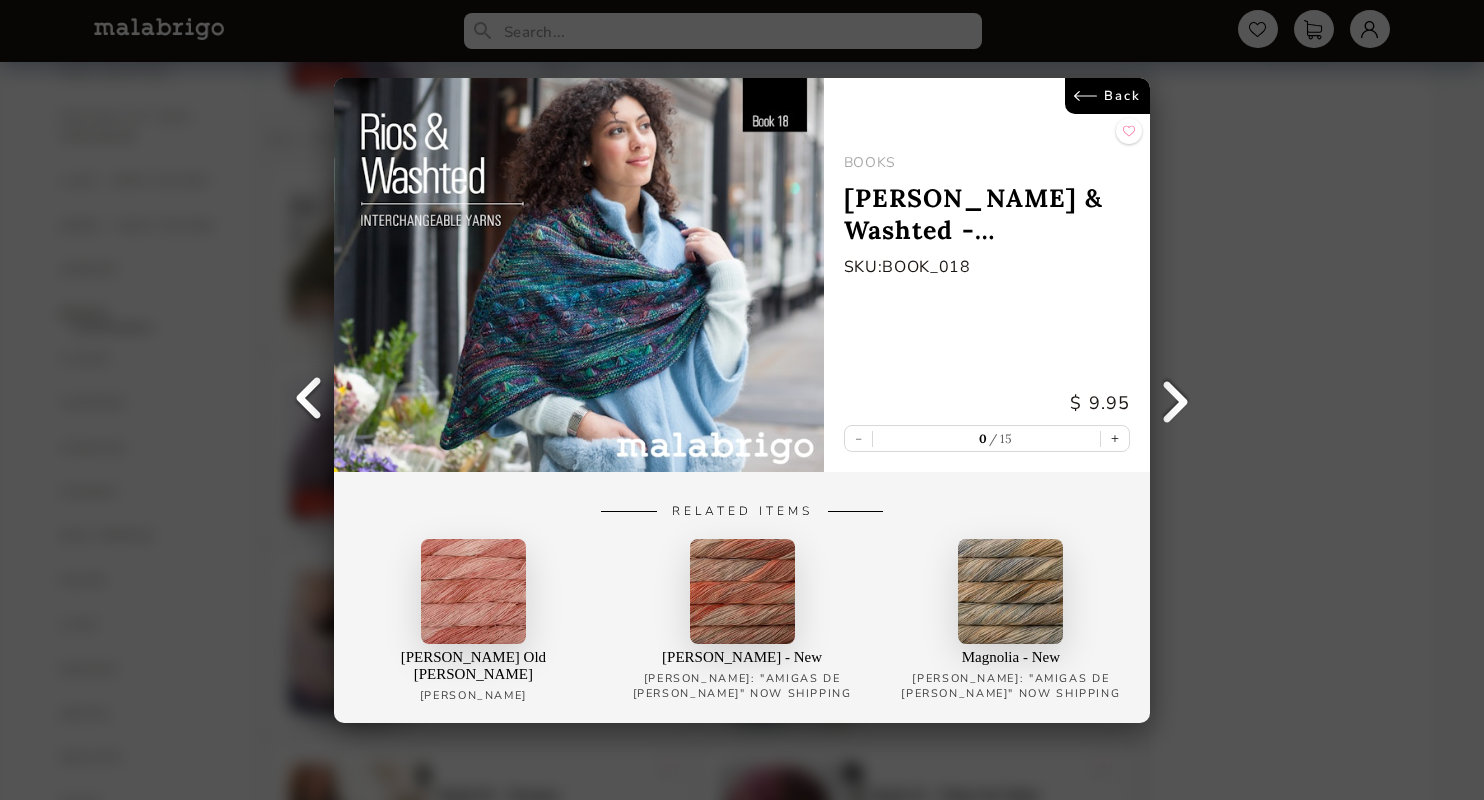 click on "Back" at bounding box center (1107, 96) 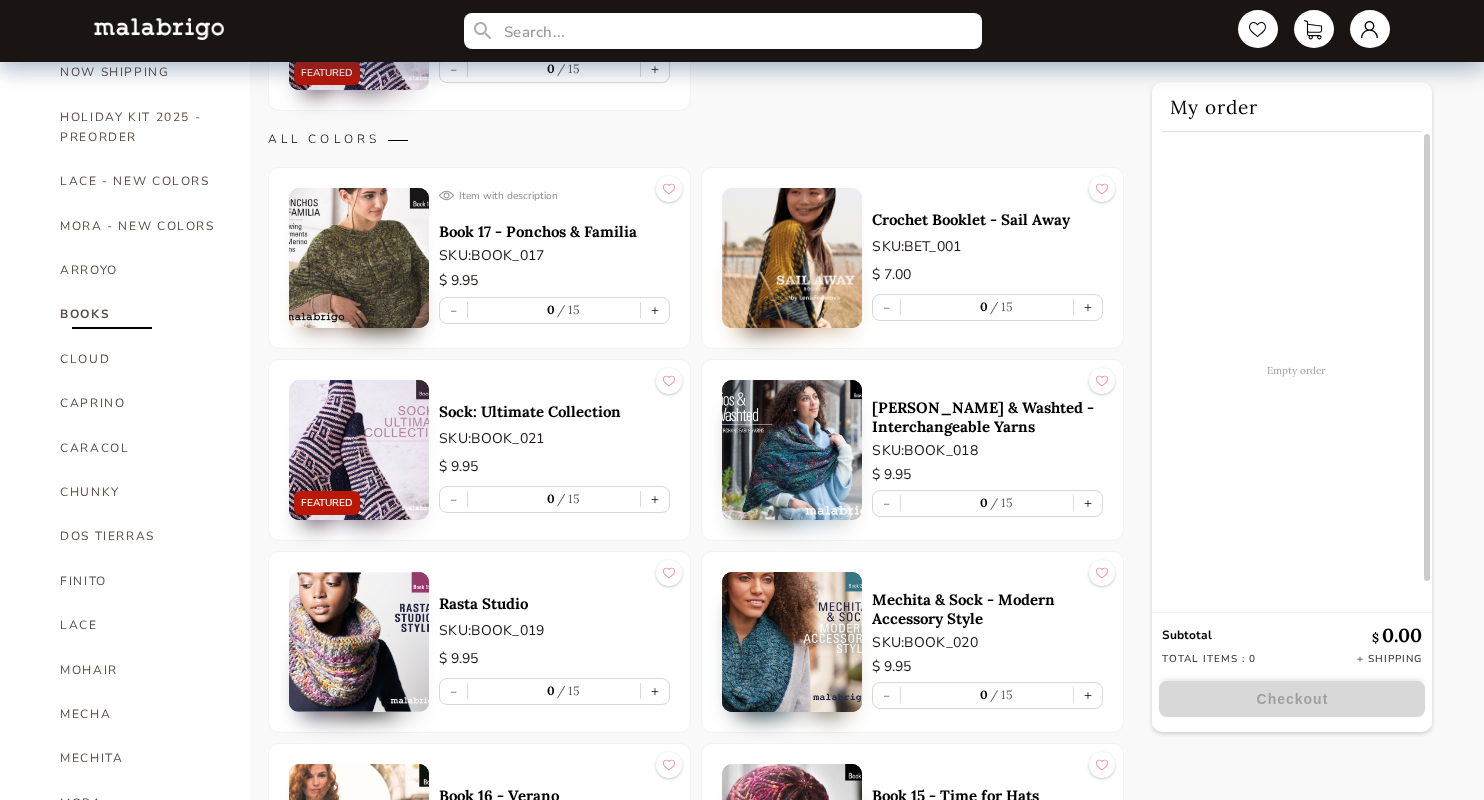 scroll, scrollTop: 400, scrollLeft: 0, axis: vertical 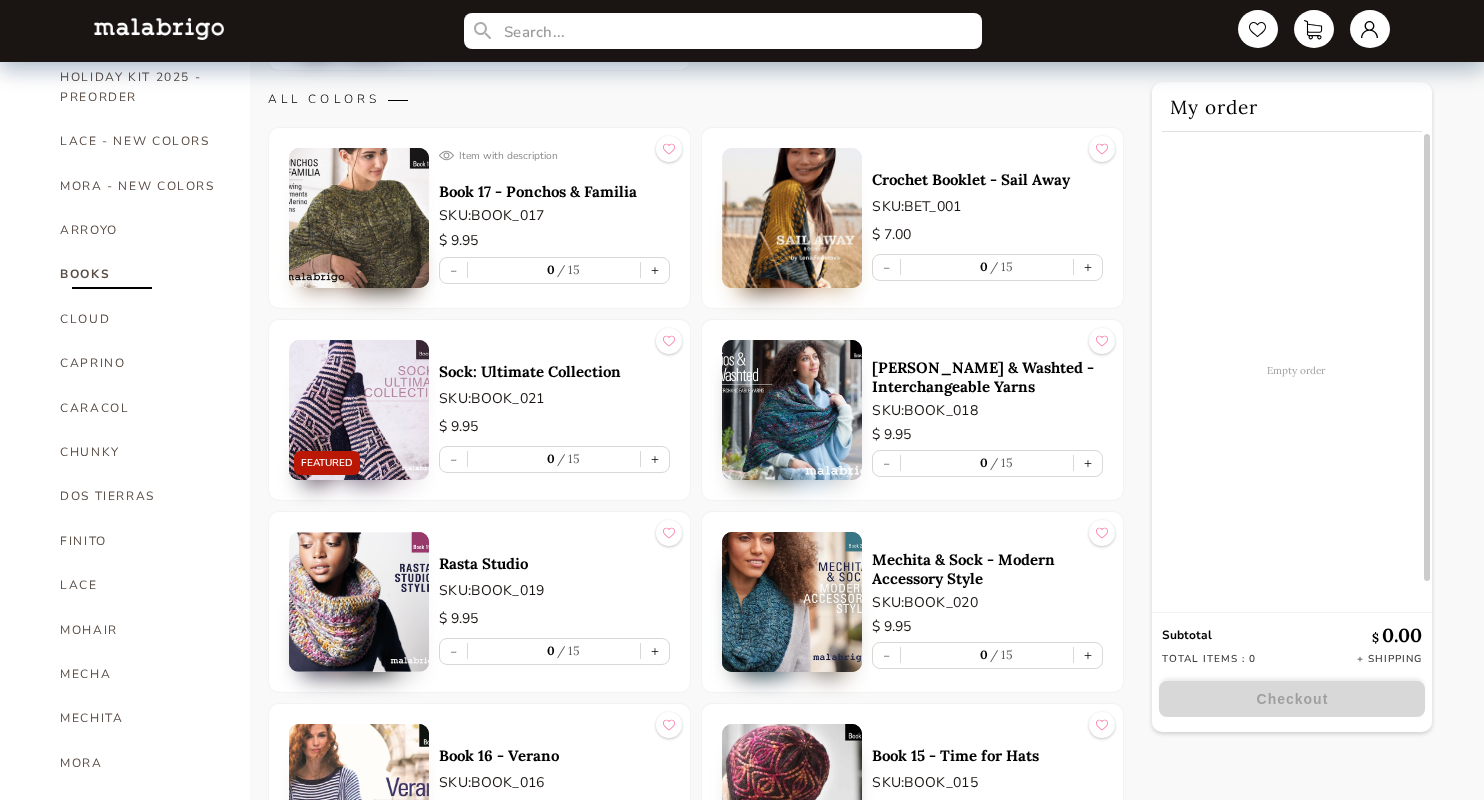 click at bounding box center [359, 602] 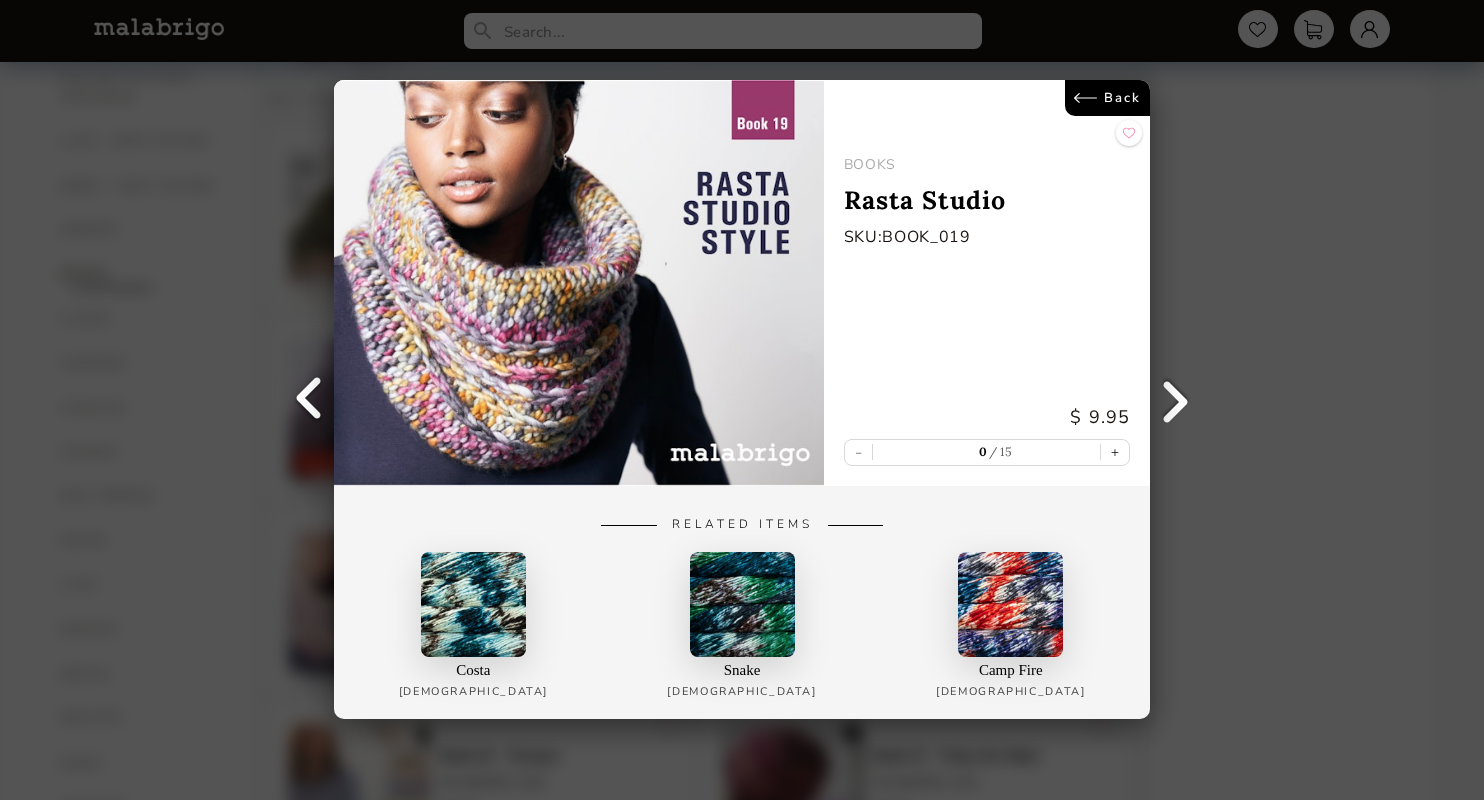 click on "Back" at bounding box center [1107, 98] 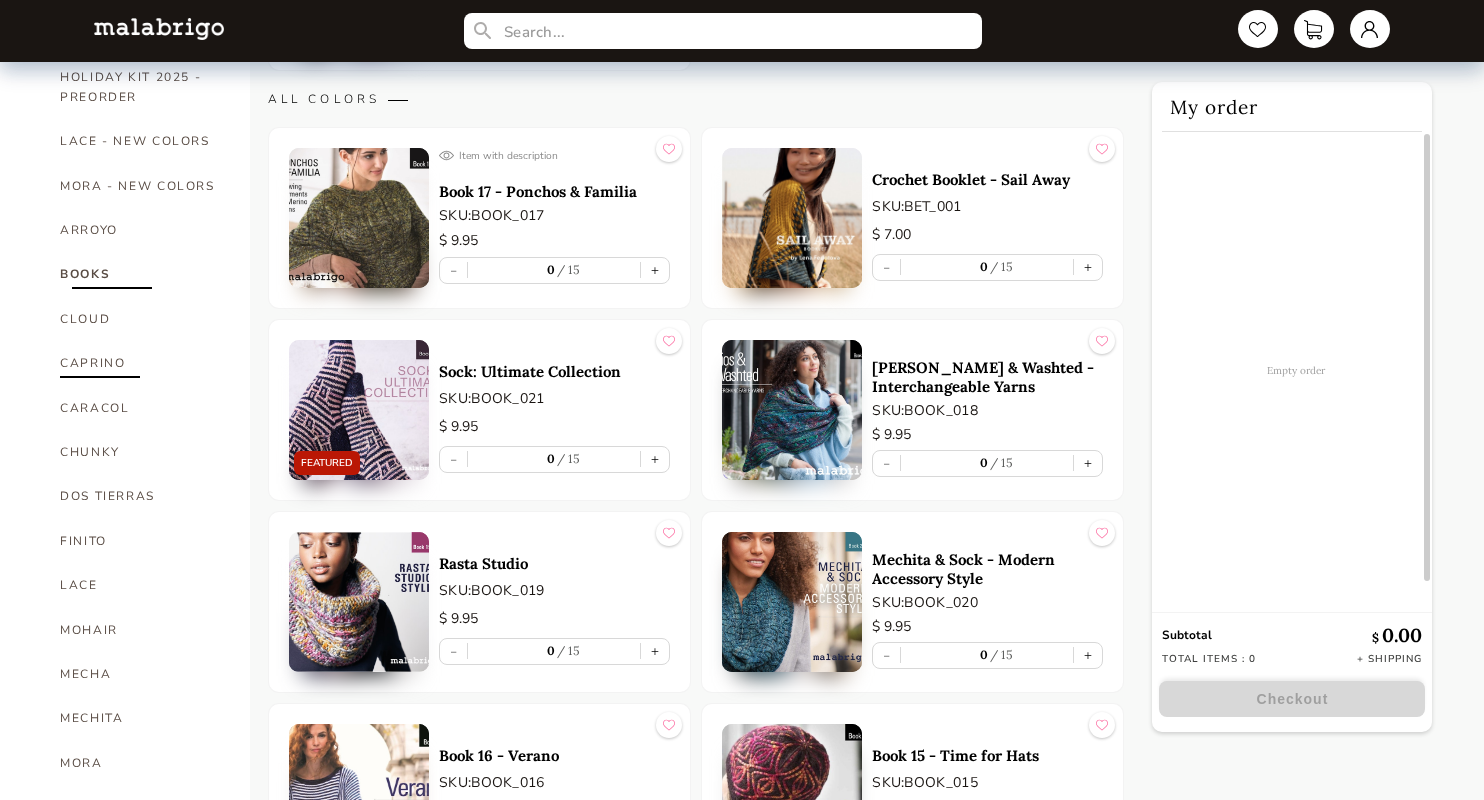 click on "CAPRINO" at bounding box center (140, 363) 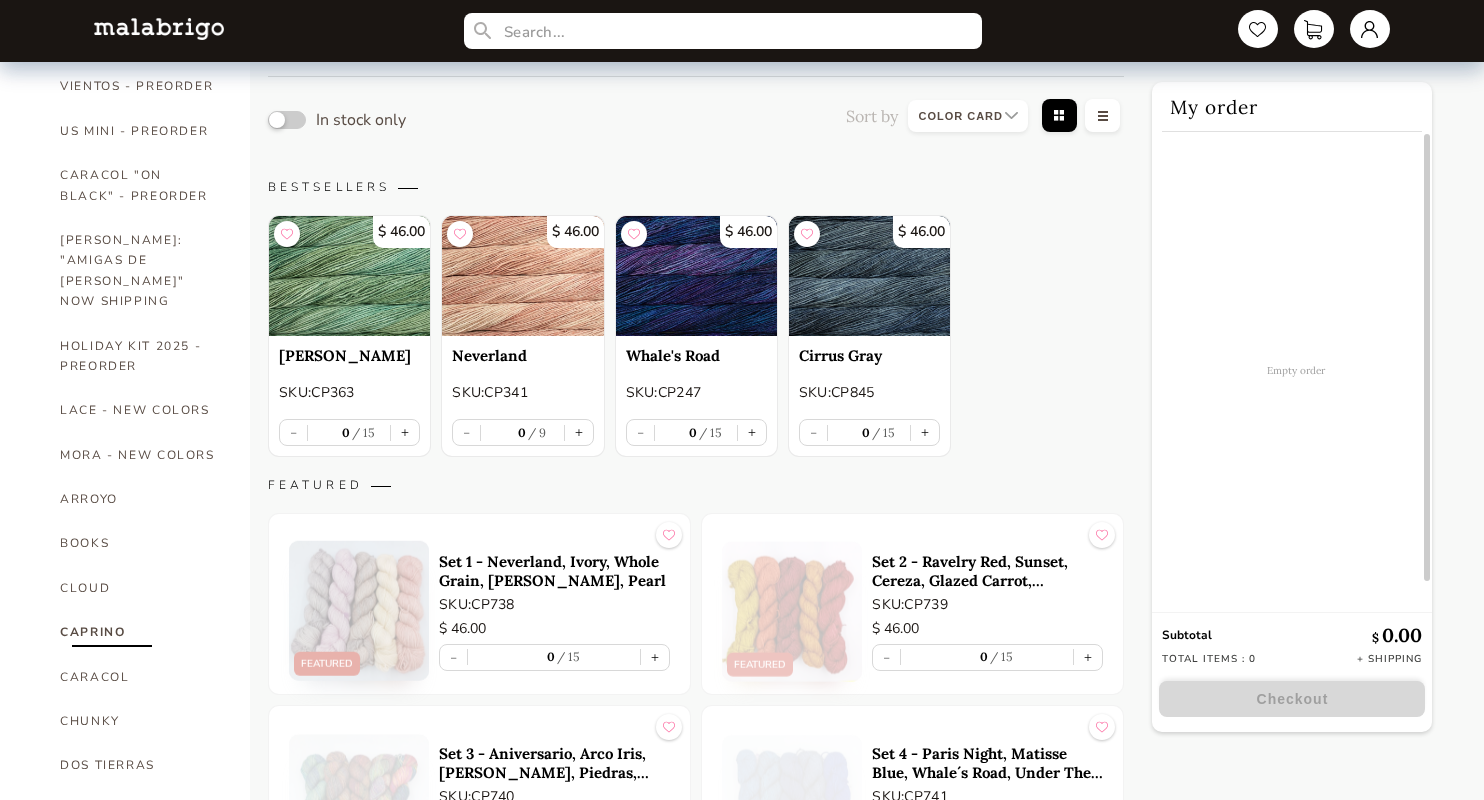 scroll, scrollTop: 120, scrollLeft: 0, axis: vertical 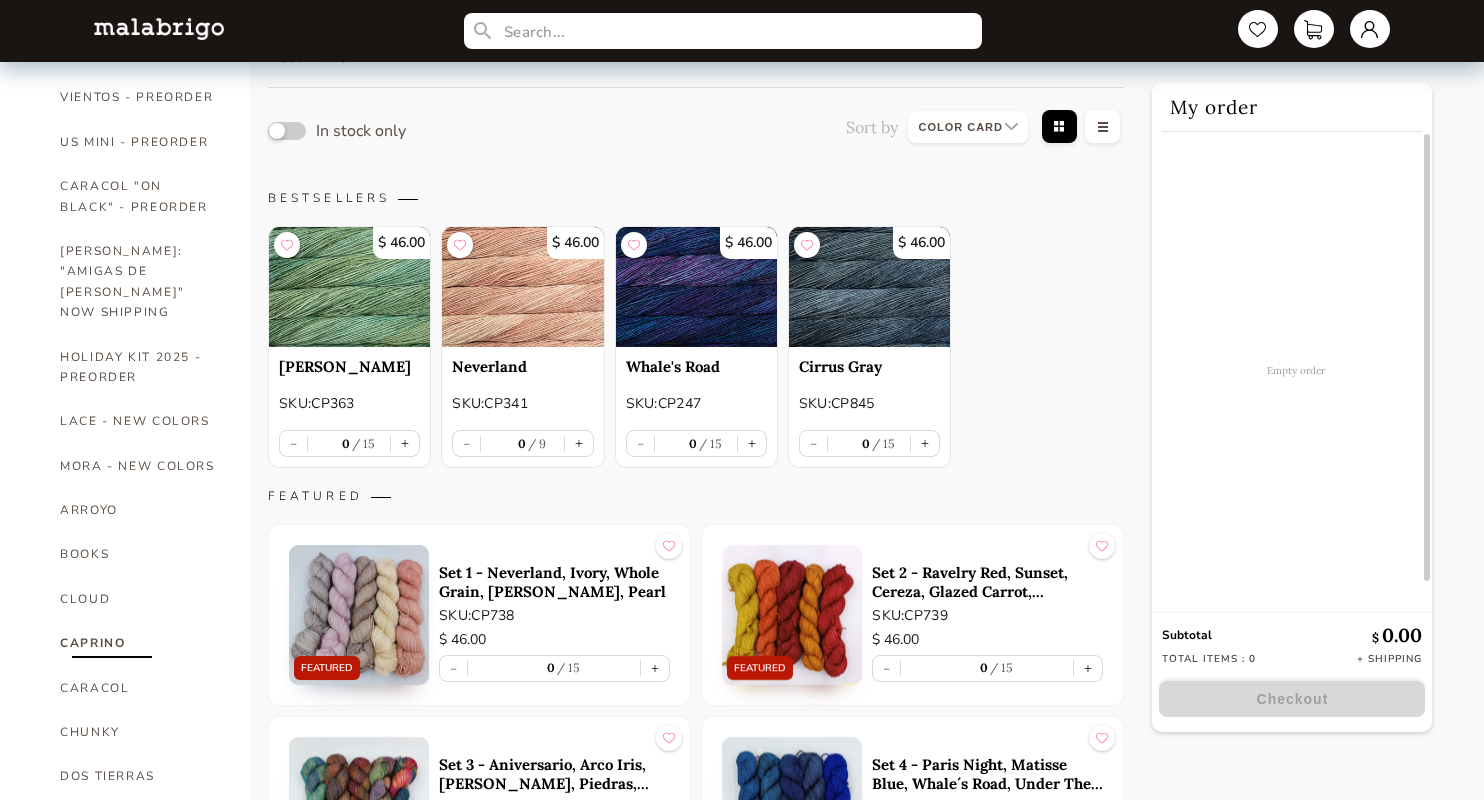 click at bounding box center [349, 287] 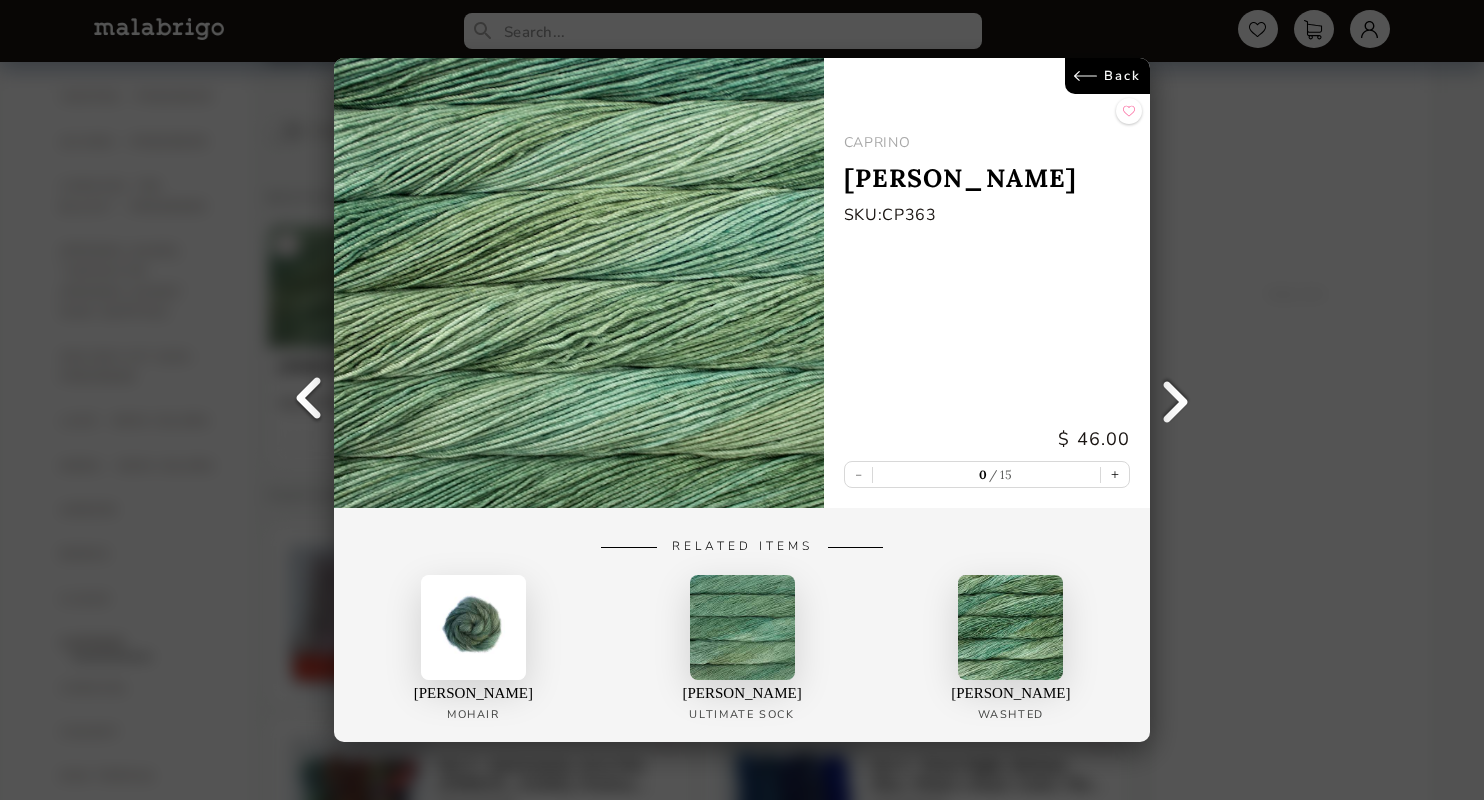 click on "Back" at bounding box center (1107, 76) 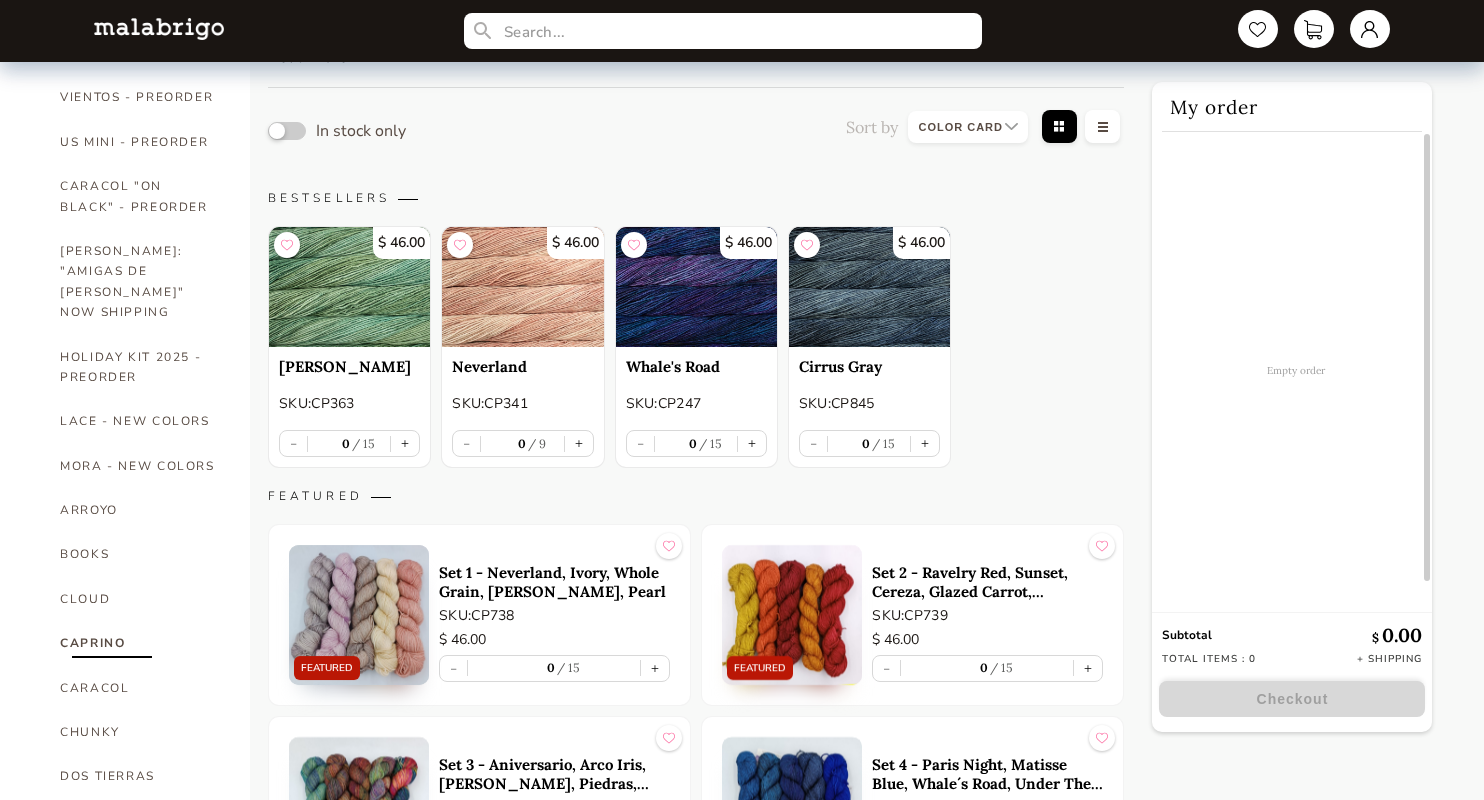click on "In stock only Sort by Grid view Table view BESTSELLERS $   46.00 Pascal SKU:  CP363 - 0 15 + $   46.00 Neverland SKU:  CP341 - 0 9 + $   46.00 Whale's Road SKU:  CP247 - 0 15 + $   46.00 Cirrus Gray SKU:  CP845 - 0 15 + FEATURED FEATURED Set 1 - Neverland, Ivory, Whole Grain, Valentina, Pearl SKU:  CP738 $   46.00 - 0 15 + FEATURED Set 2 - Ravelry Red, Sunset, Cereza, Glazed Carrot, Frank Ochre SKU:  CP739 $   46.00 - 0 15 + FEATURED Set 3 - Aniversario, Arco Iris, Diana, Piedras, Indiecita SKU:  CP740 $   46.00 - 0 15 + FEATURED Set 4 - Paris Night, Matisse Blue, Whale´s Road, Under The Sea, Azul Profundo SKU:  CP741 $   46.00 - 0 15 + FEATURED Aguas SKU:  CP855 $   46.00 - 0 14 + FEATURED Azules SKU:  CP856 $   46.00 - 0 12 + ALL COLORS Black SKU:  CP195 $   46.00 - 0 13 + FEATURED Set 1 - Neverland, Ivory, Whole Grain, Valentina, Pearl SKU:  CP738 $   46.00 - 0 15 + FEATURED Set 2 - Ravelry Red, Sunset, Cereza, Glazed Carrot, Frank Ochre SKU:  CP739 $   46.00 - 0 15 + FEATURED SKU:  CP740 $   46.00 - 0 15" at bounding box center (696, 3046) 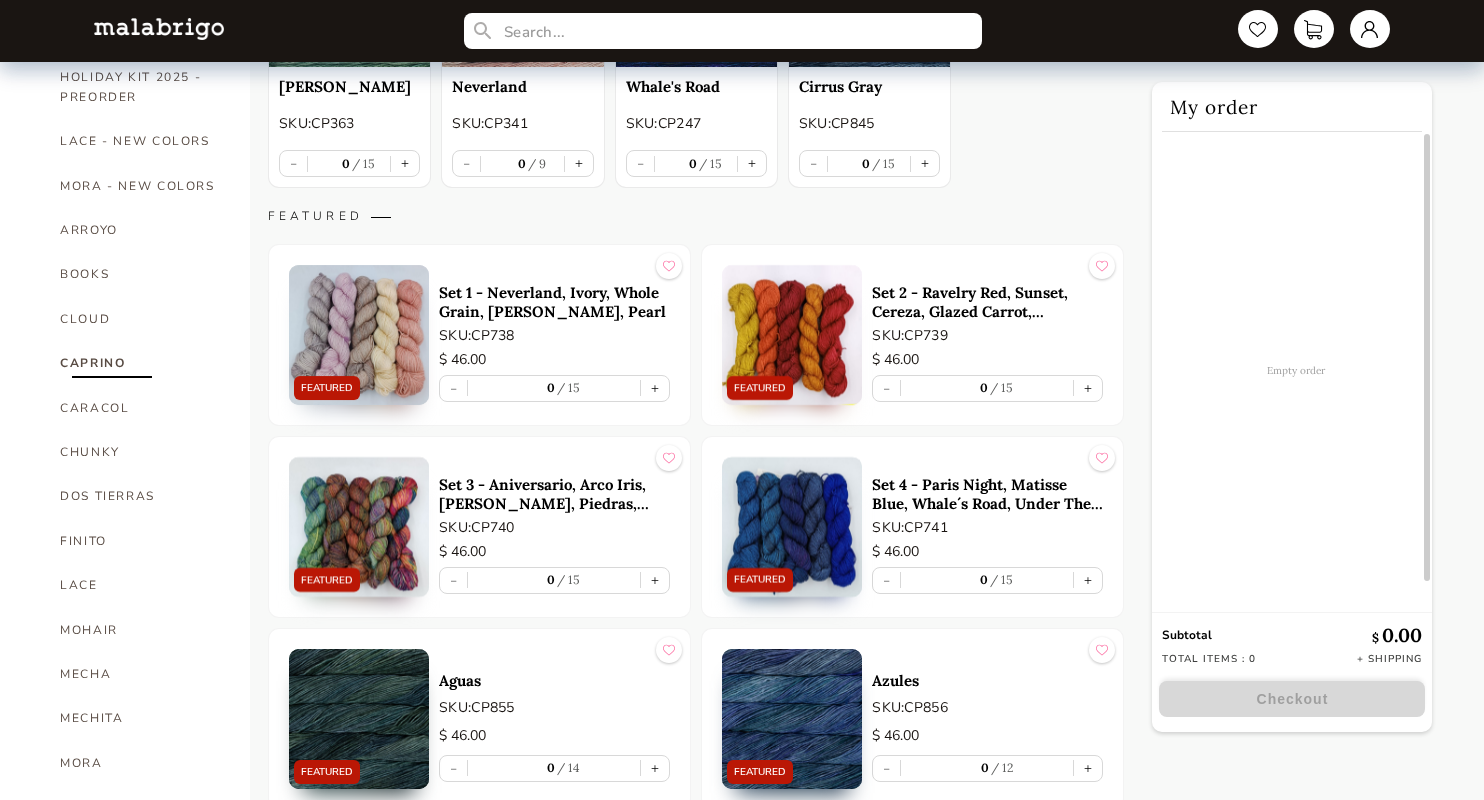 scroll, scrollTop: 440, scrollLeft: 0, axis: vertical 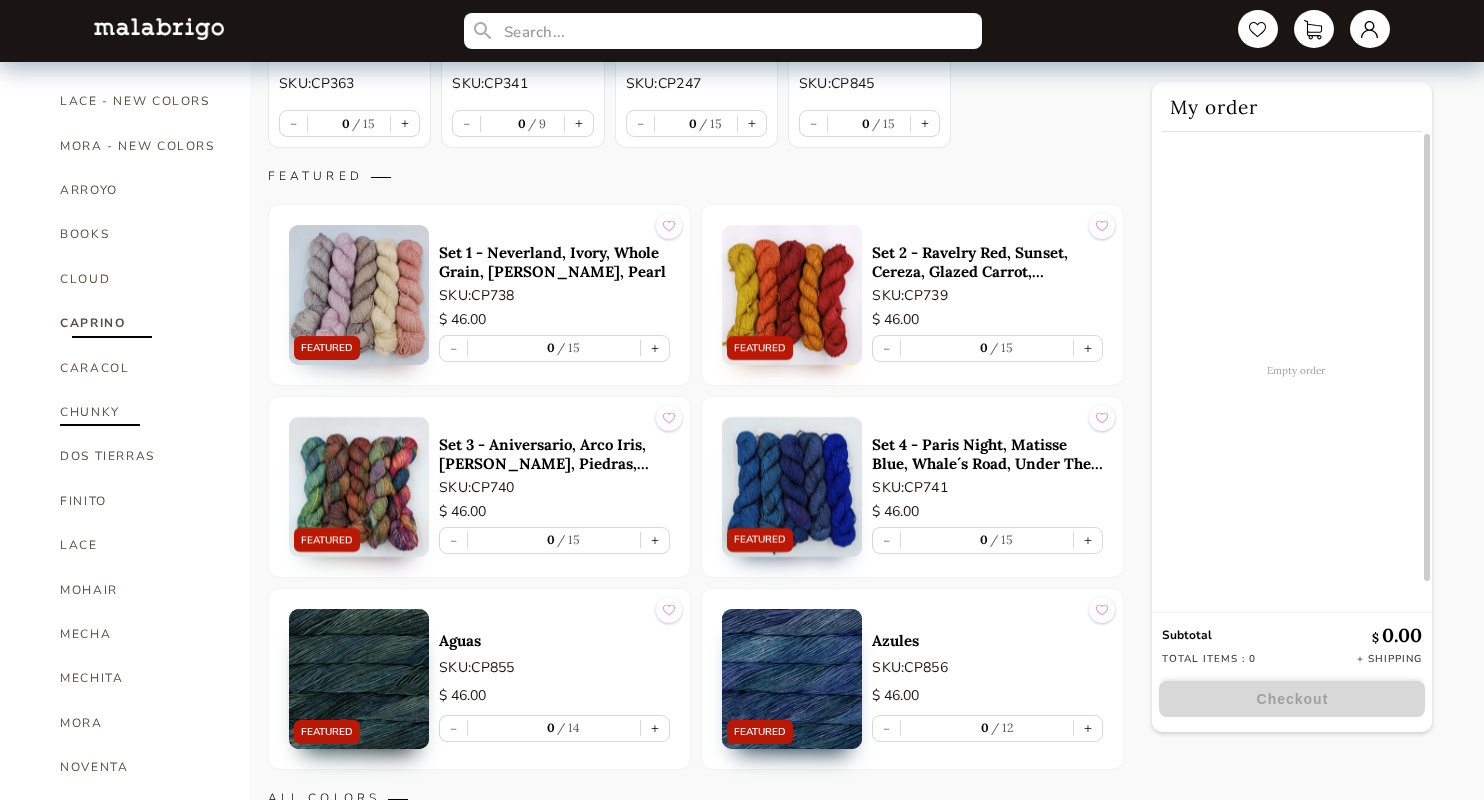 click on "CHUNKY" at bounding box center [140, 412] 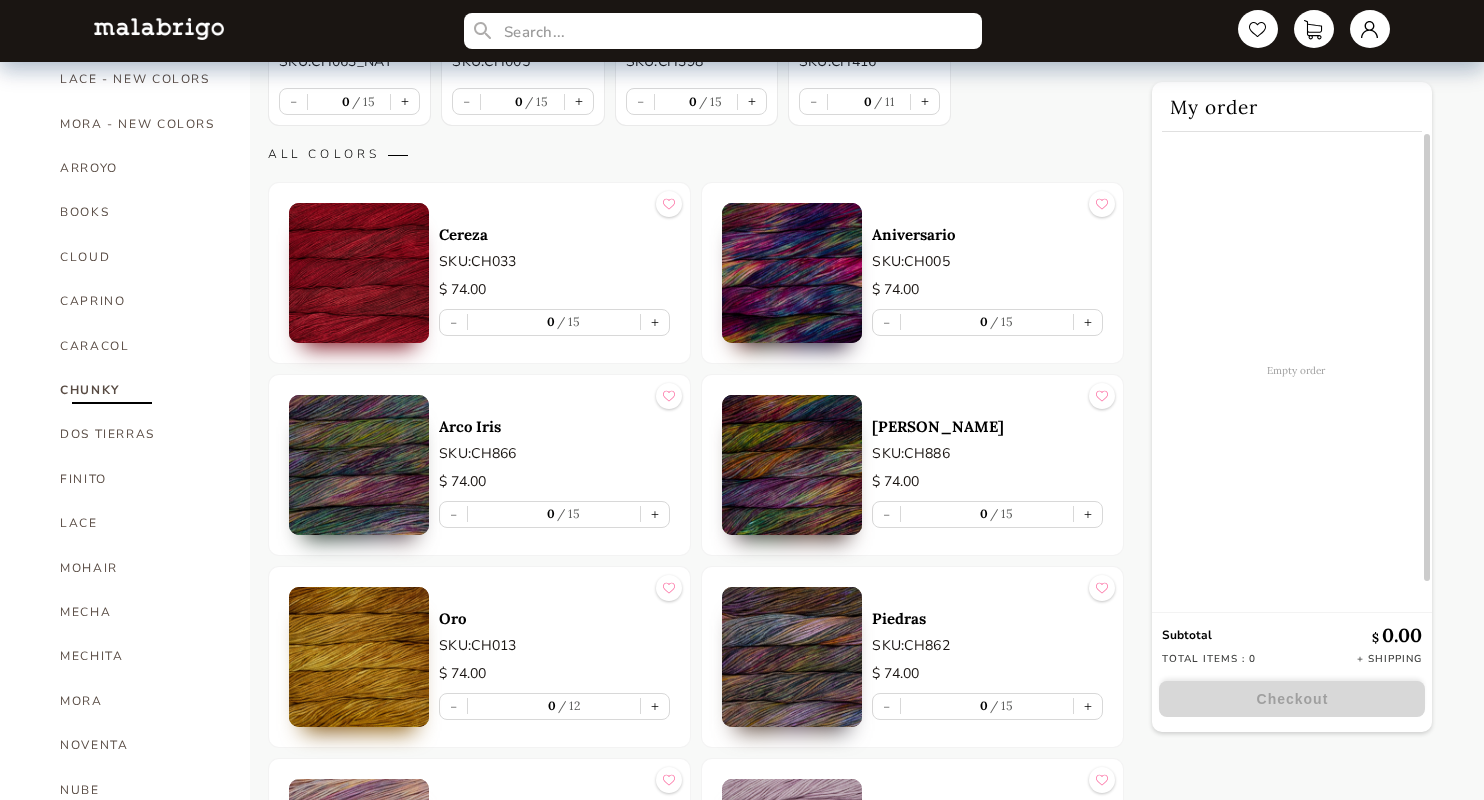 scroll, scrollTop: 480, scrollLeft: 0, axis: vertical 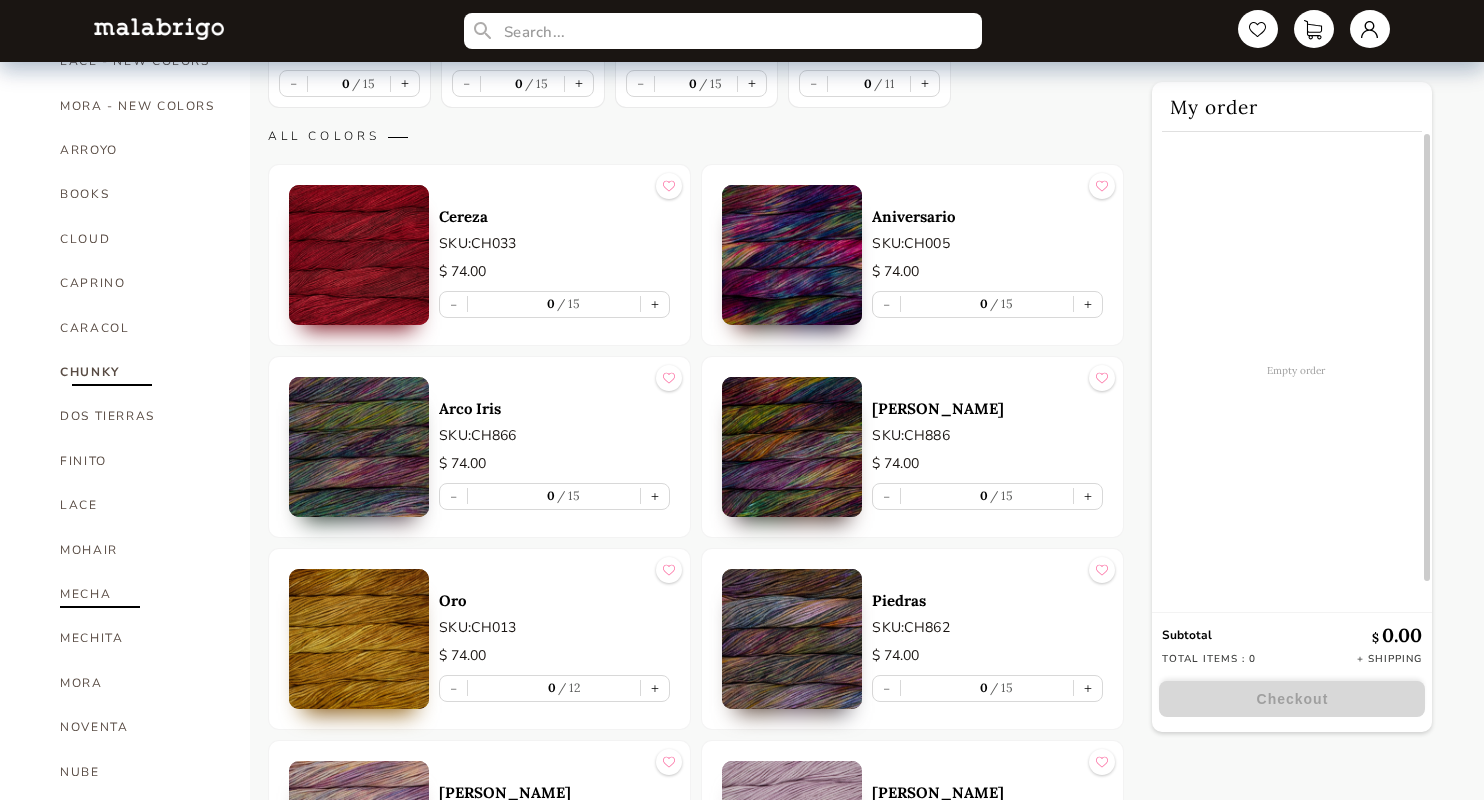 click on "MECHA" at bounding box center [140, 594] 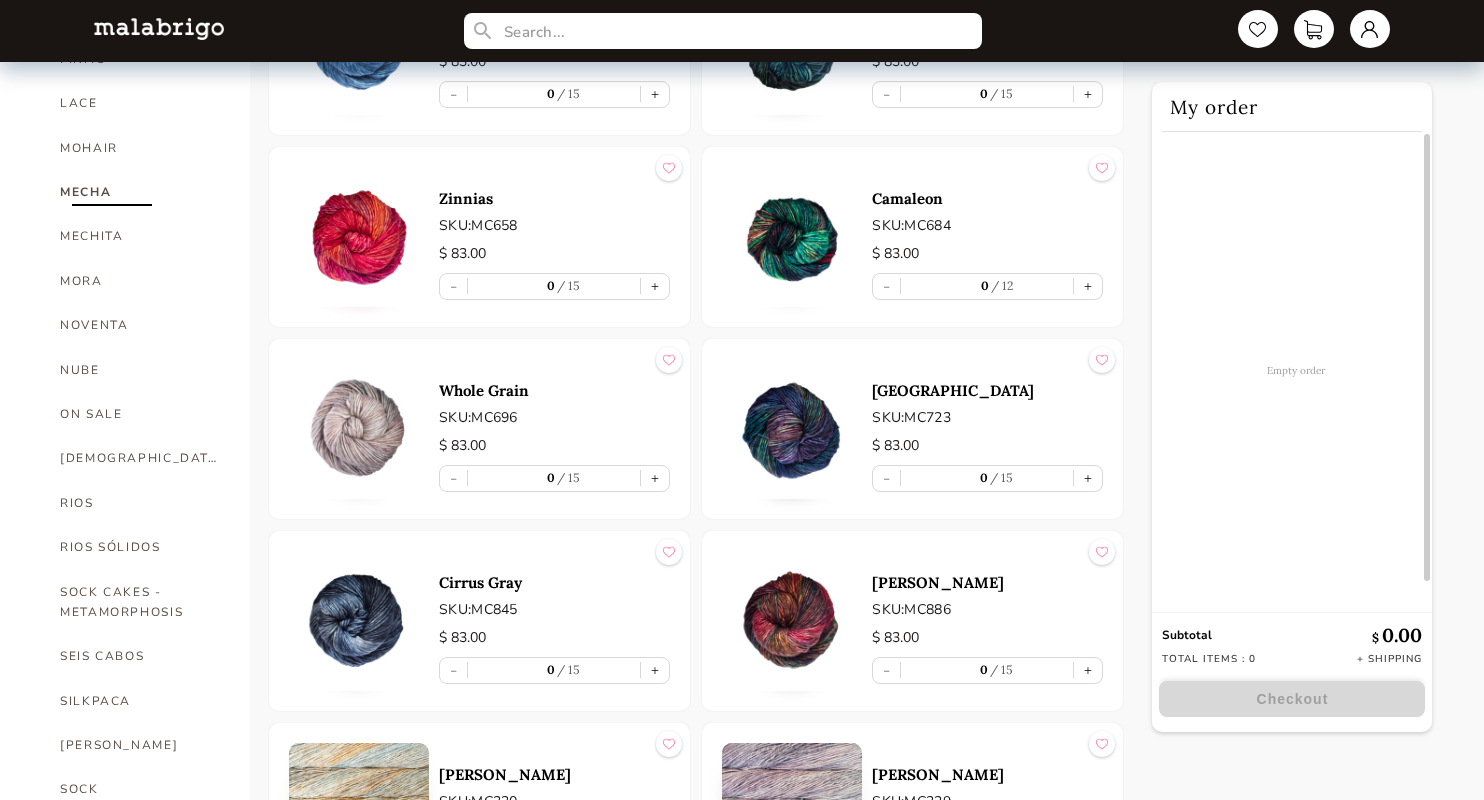 scroll, scrollTop: 920, scrollLeft: 0, axis: vertical 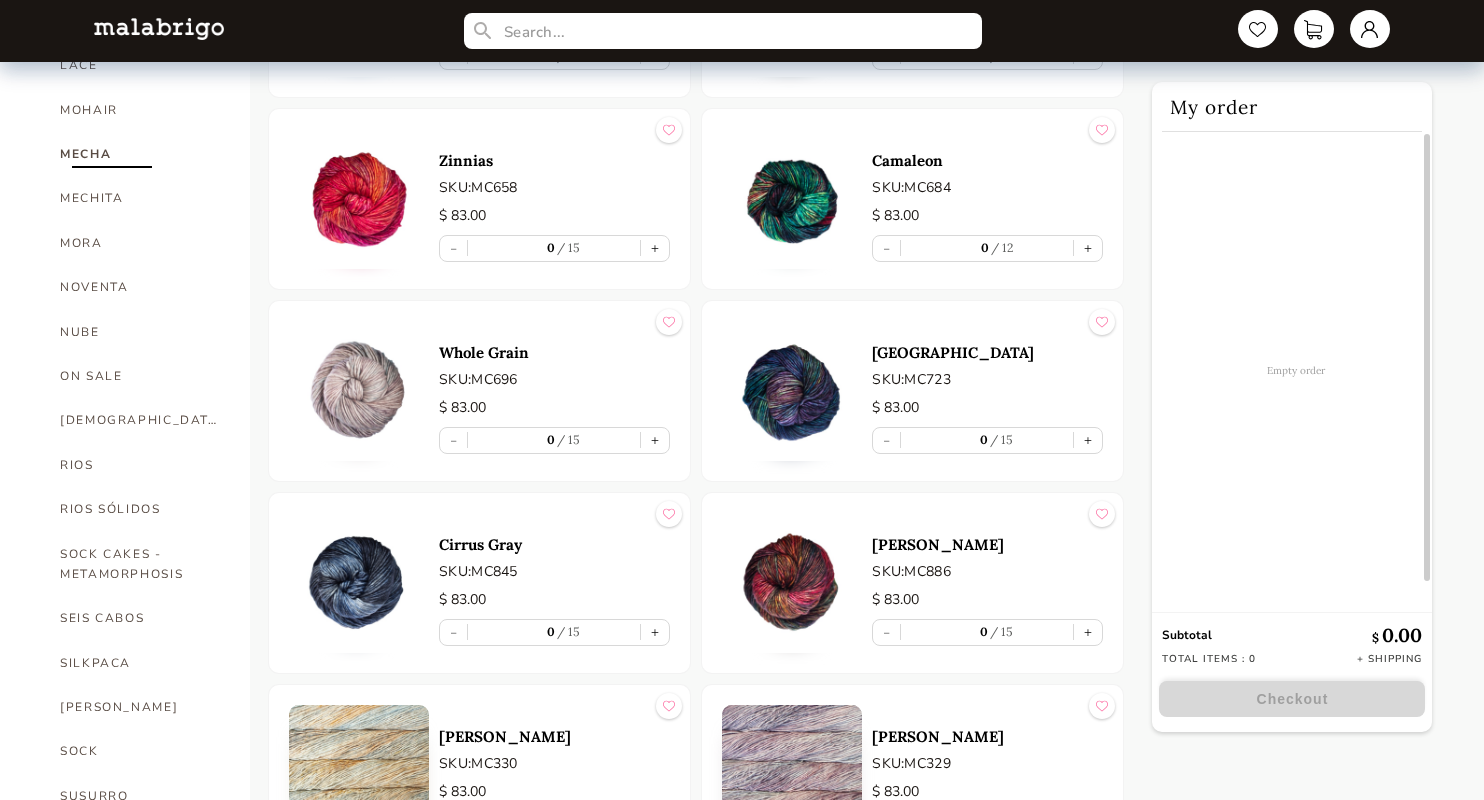 click at bounding box center [359, 391] 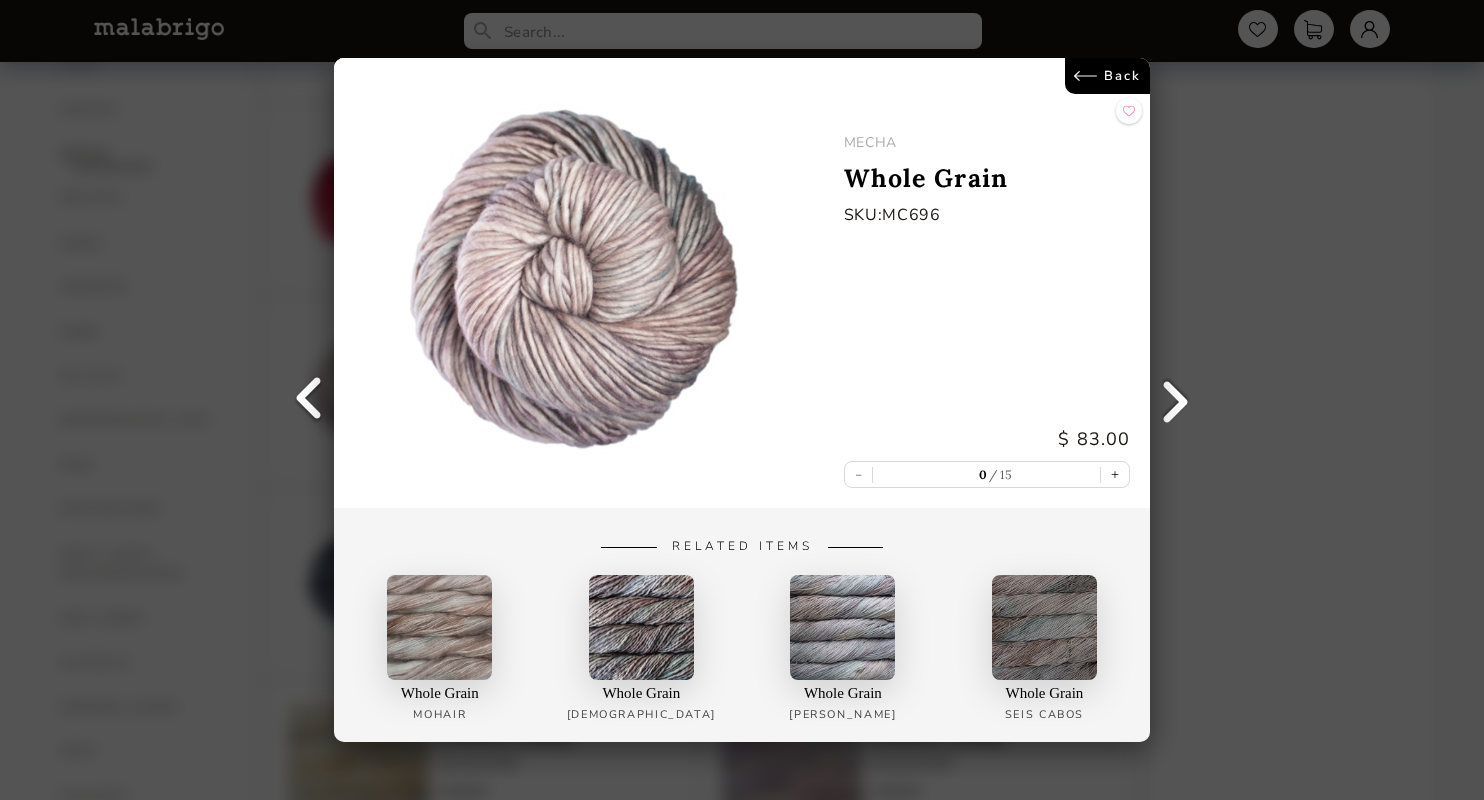 click at bounding box center [842, 627] 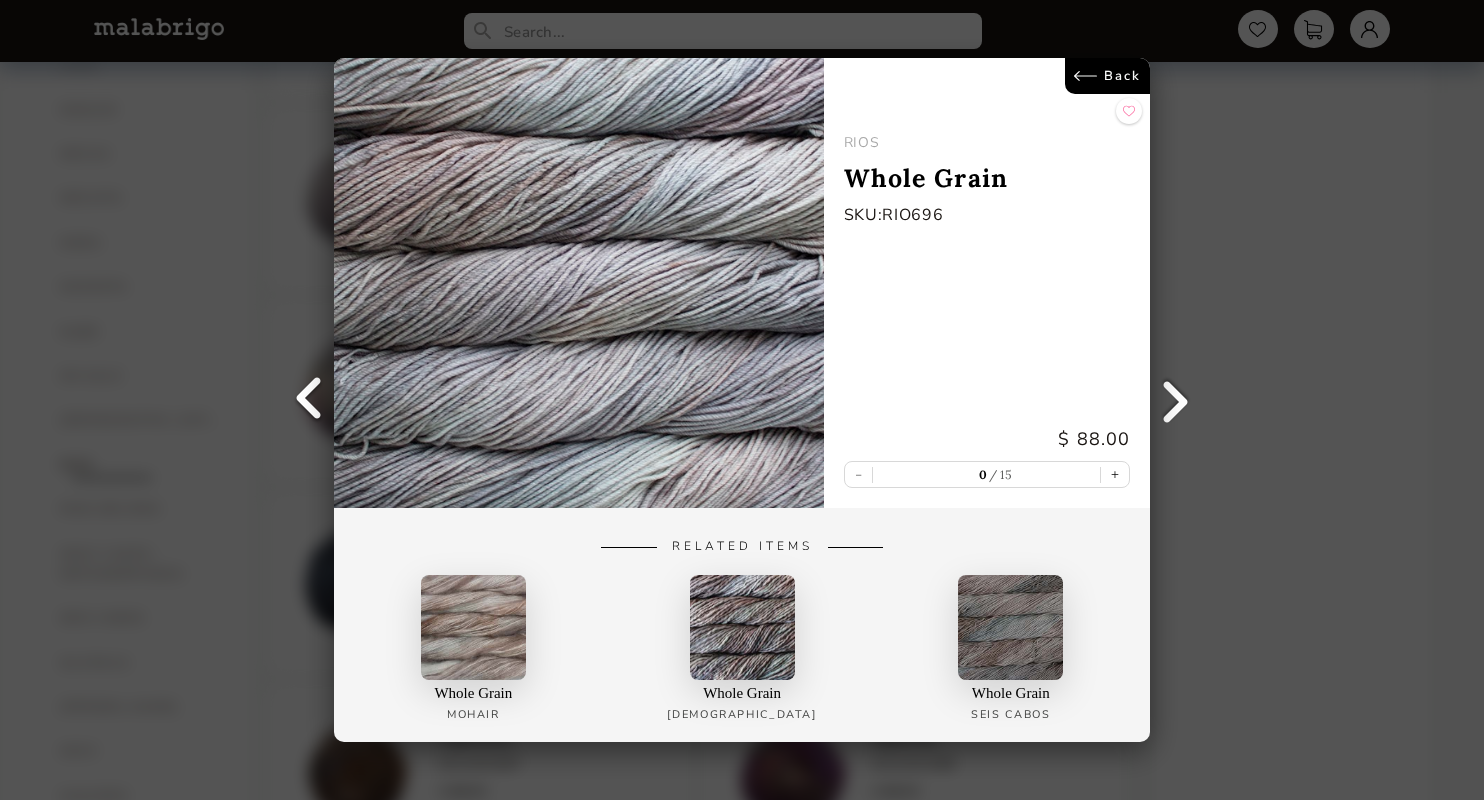 click on "Back" at bounding box center (1107, 76) 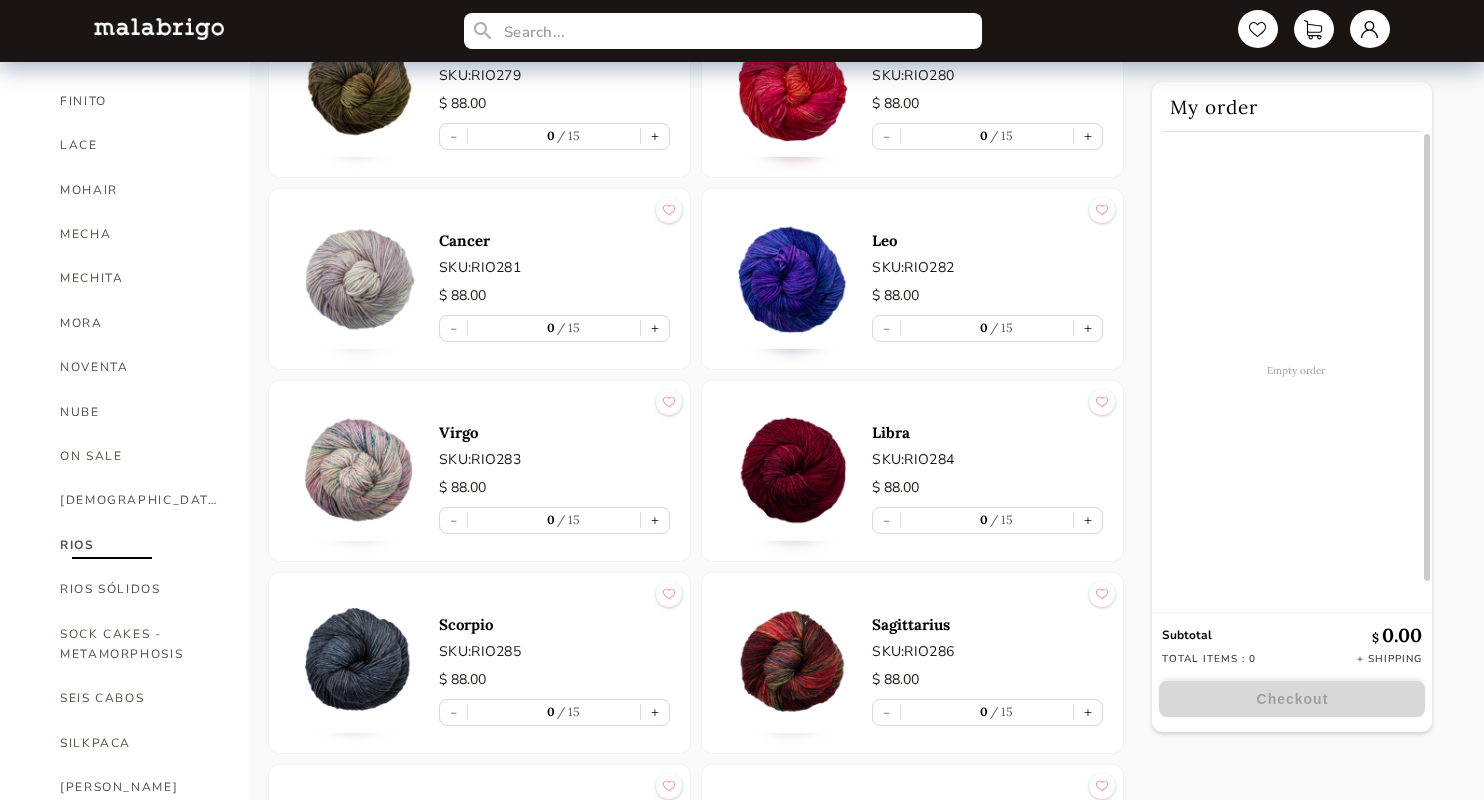 scroll, scrollTop: 800, scrollLeft: 0, axis: vertical 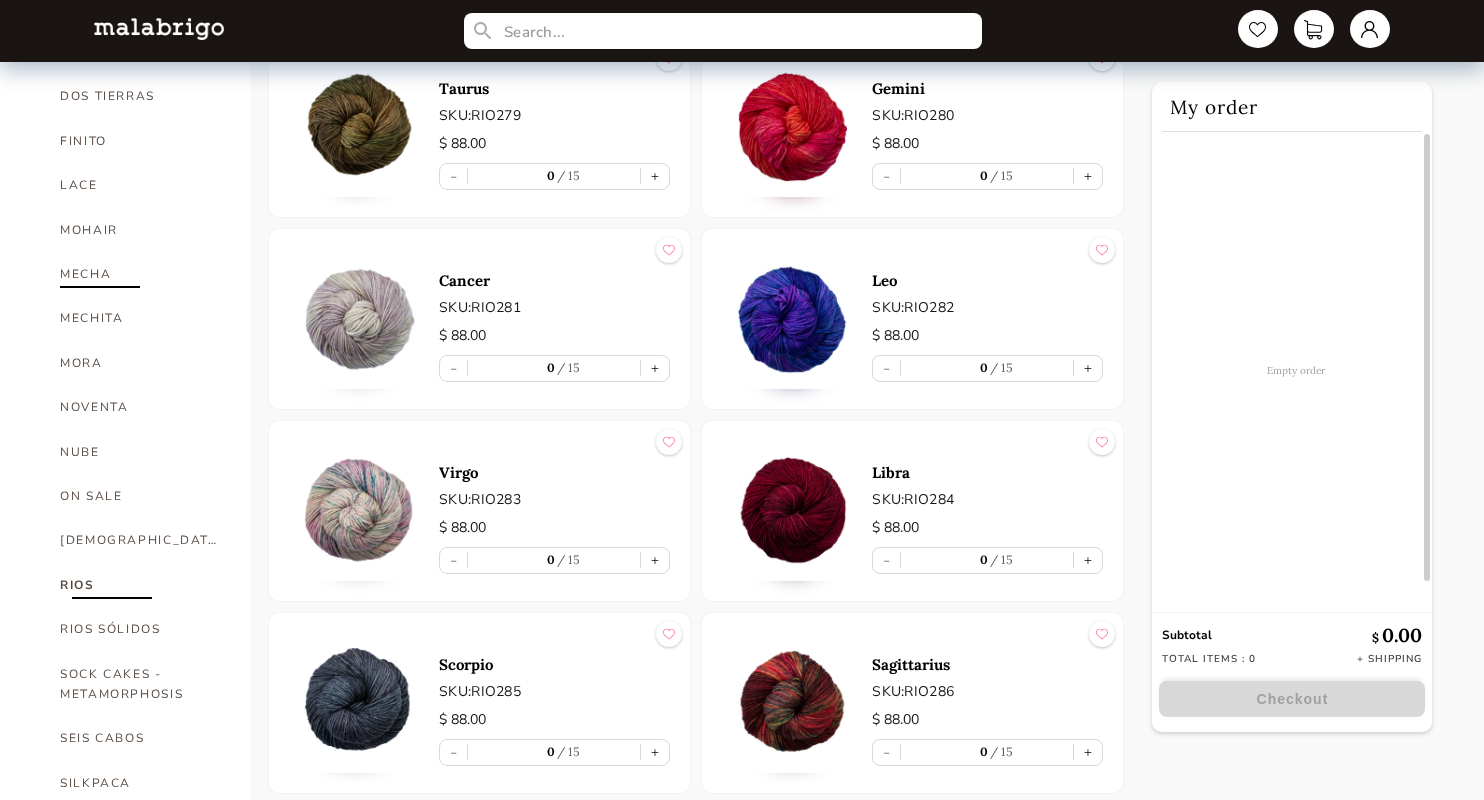 click on "MECHA" at bounding box center [140, 274] 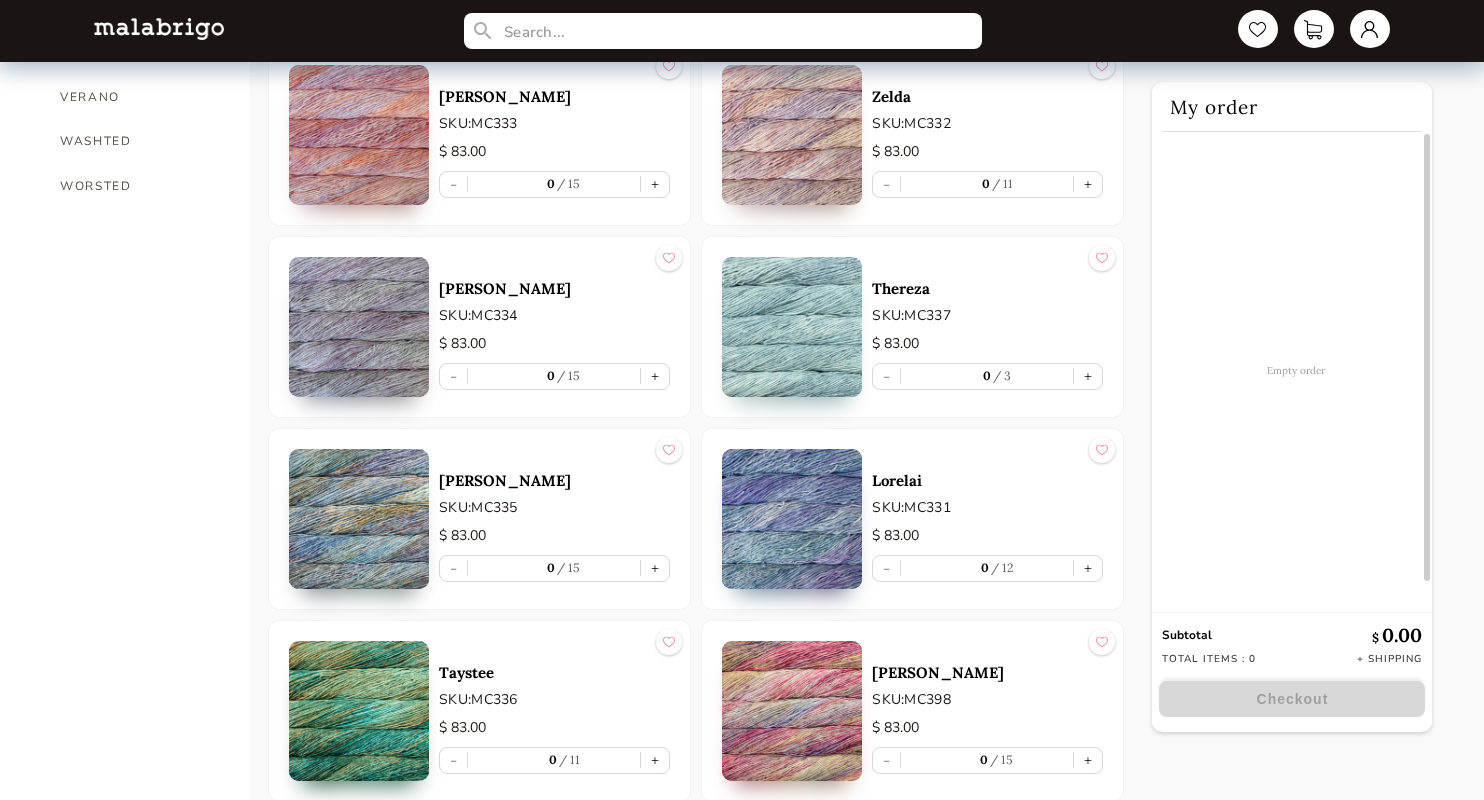 scroll, scrollTop: 1760, scrollLeft: 0, axis: vertical 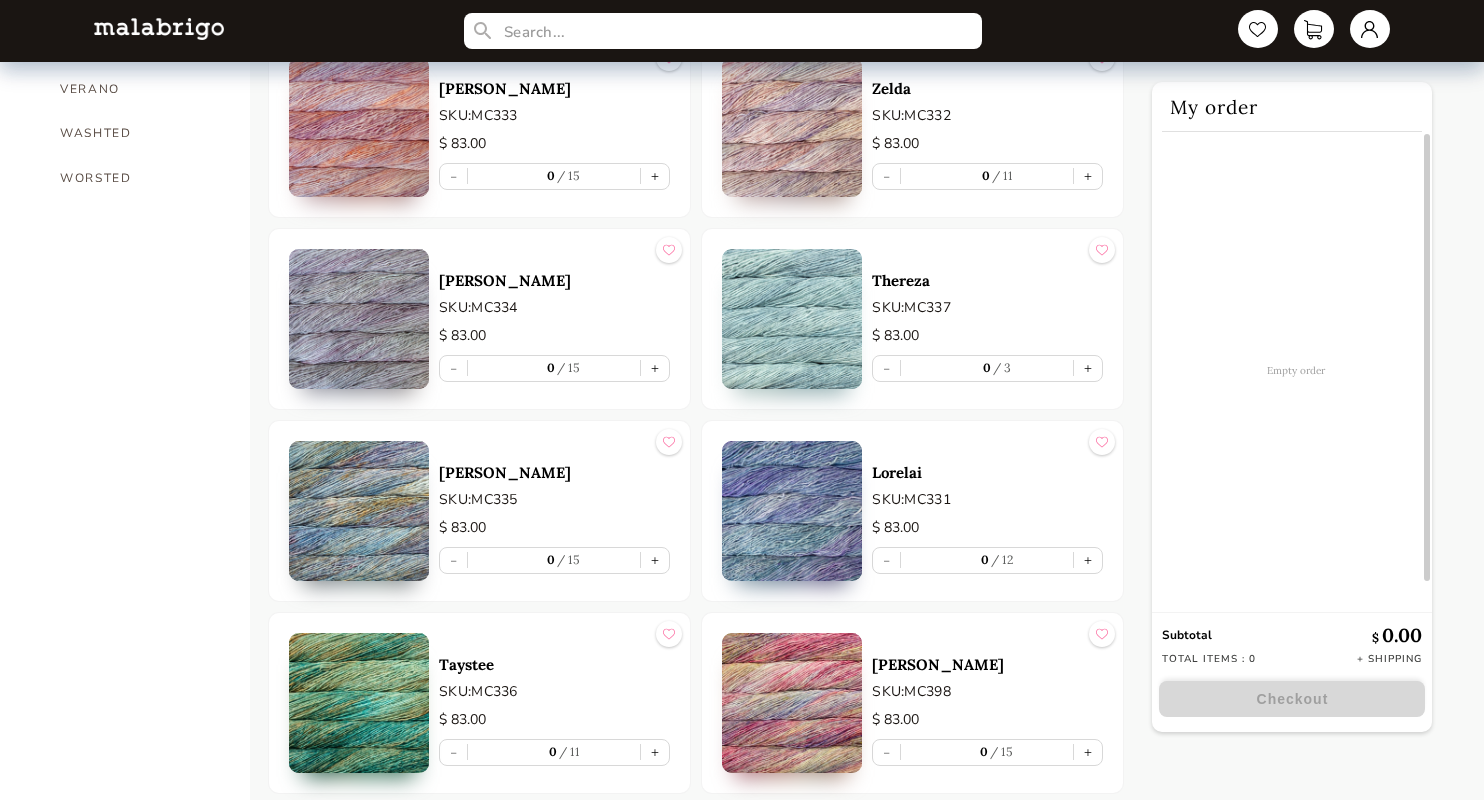 click at bounding box center [792, 319] 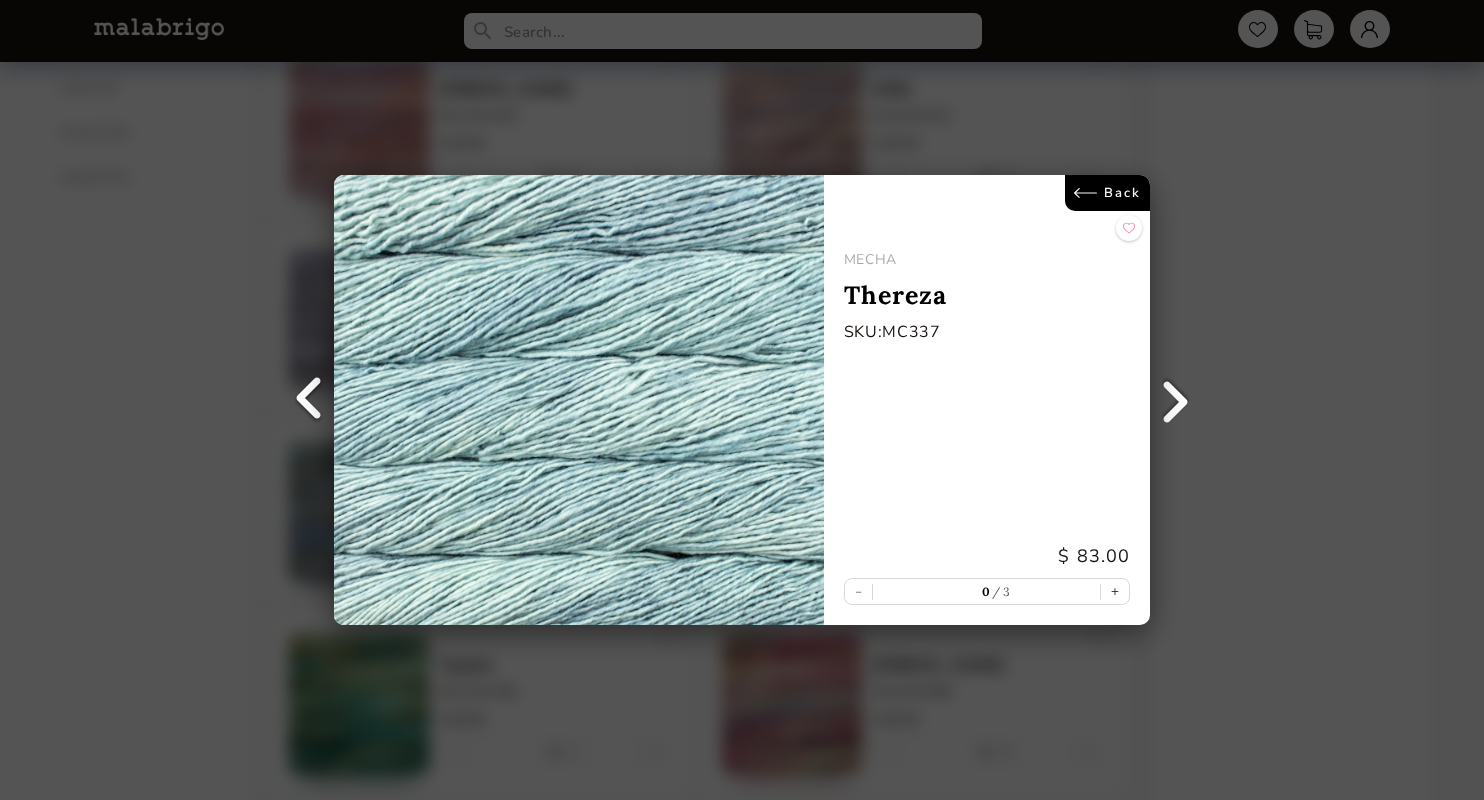 click on "Back" at bounding box center [1107, 193] 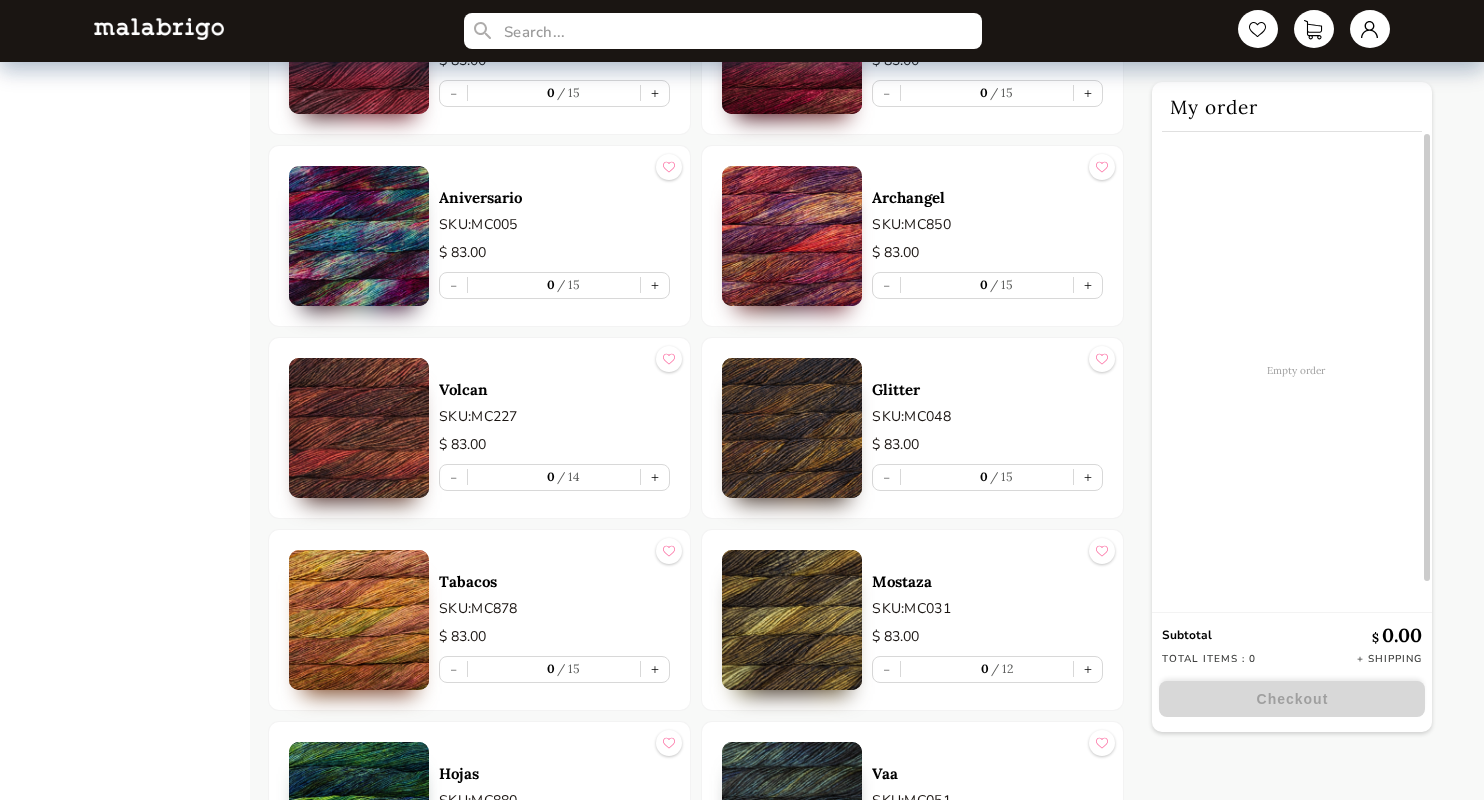 scroll, scrollTop: 2800, scrollLeft: 0, axis: vertical 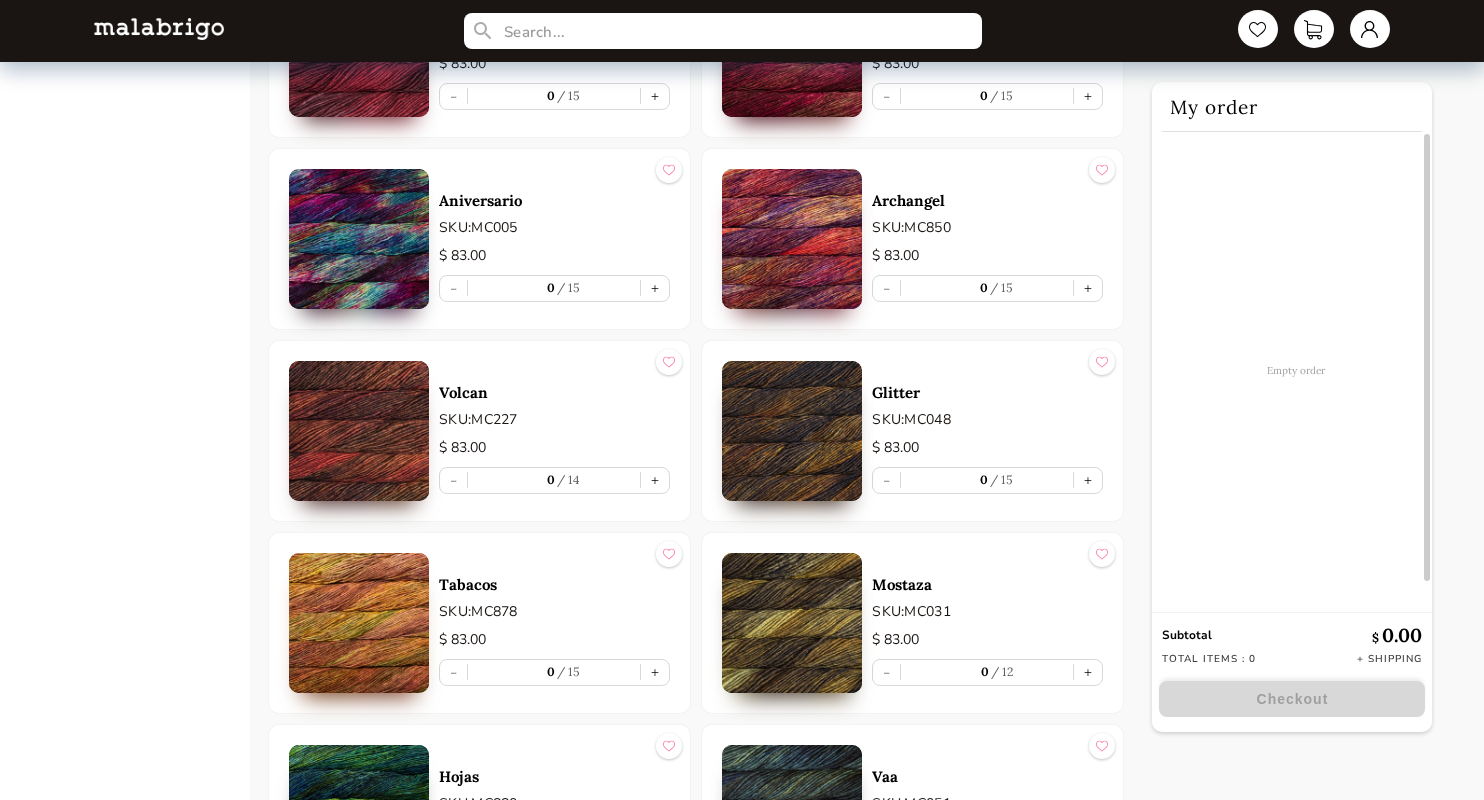 click at bounding box center [359, 239] 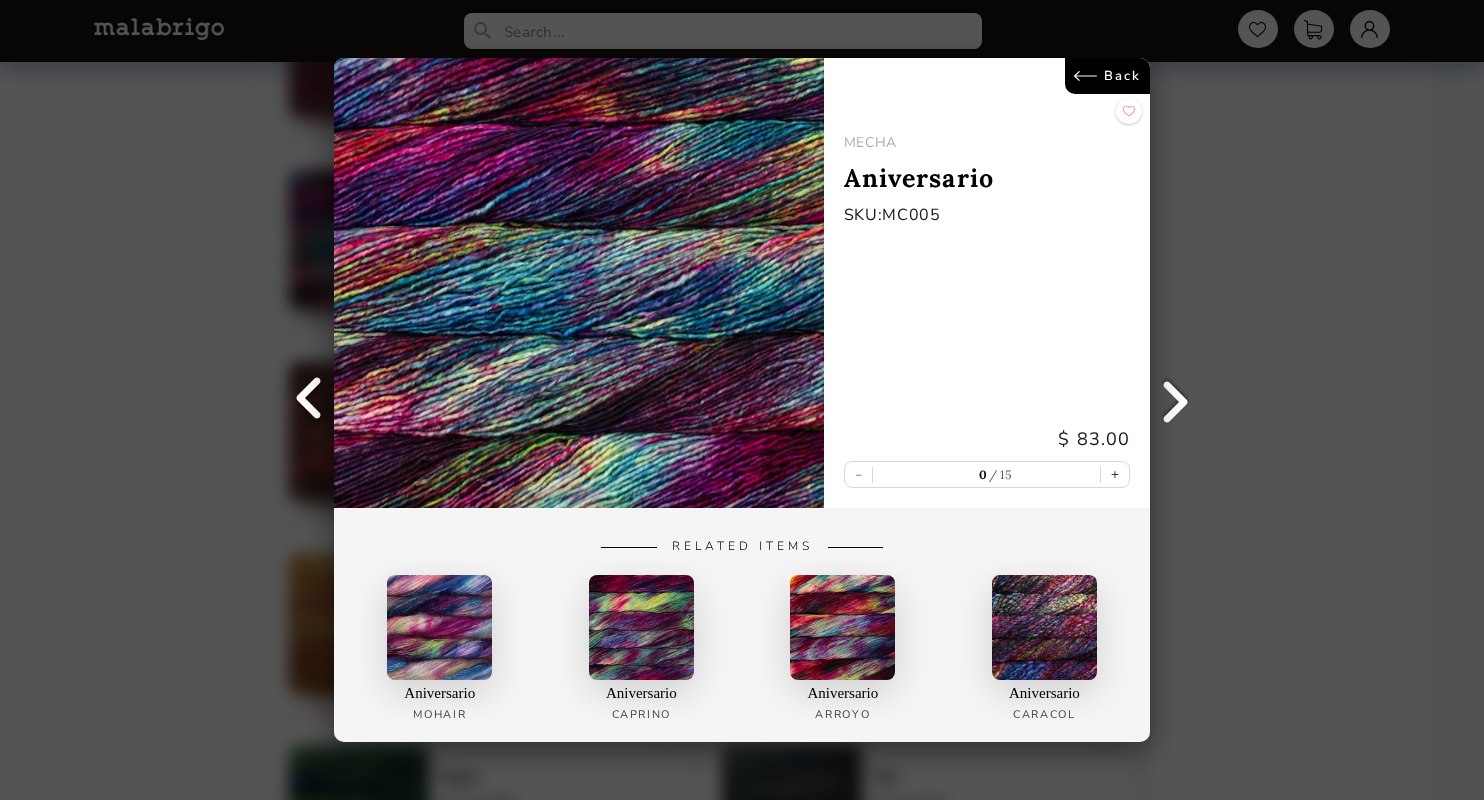 click on "Back" at bounding box center (1107, 76) 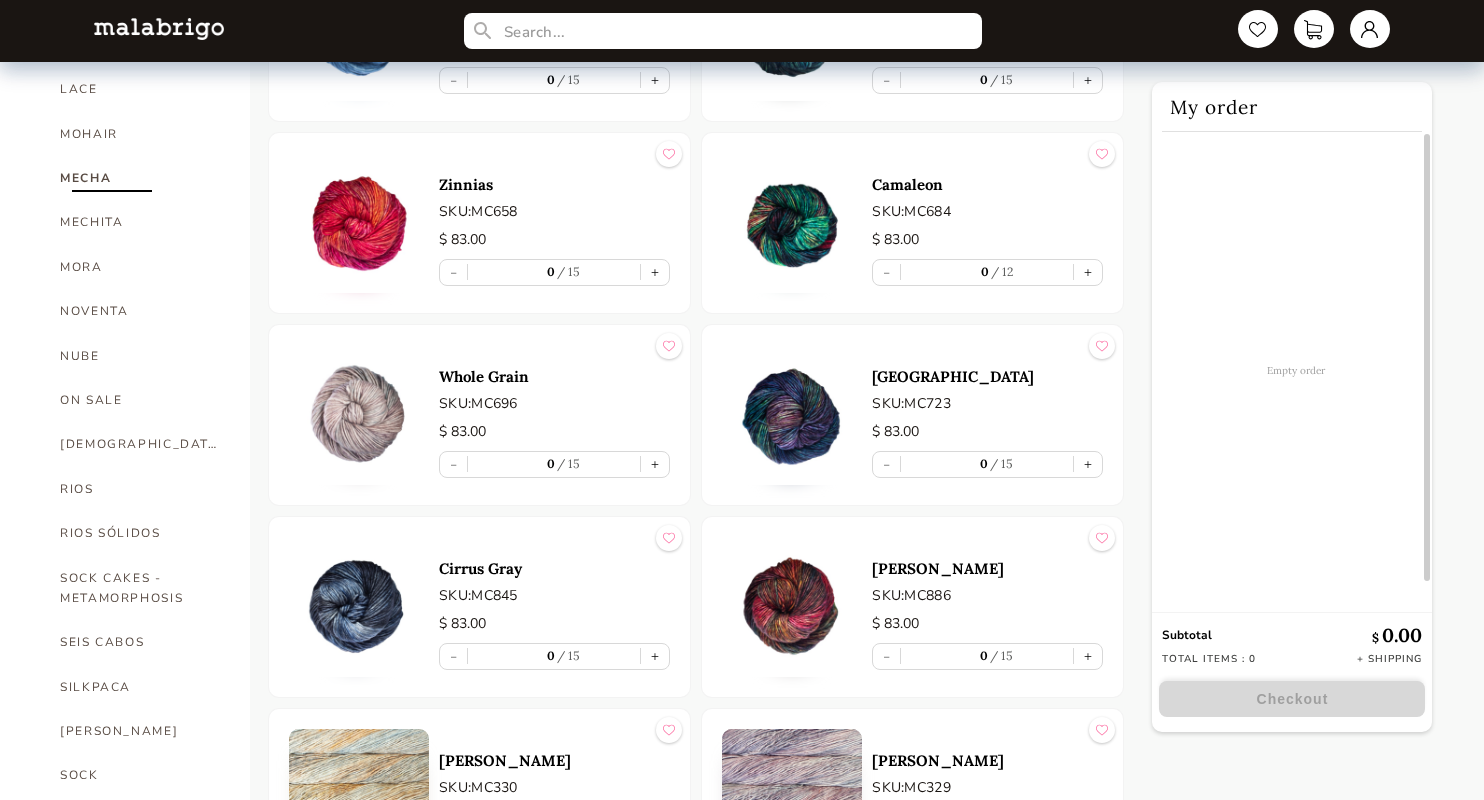 scroll, scrollTop: 880, scrollLeft: 0, axis: vertical 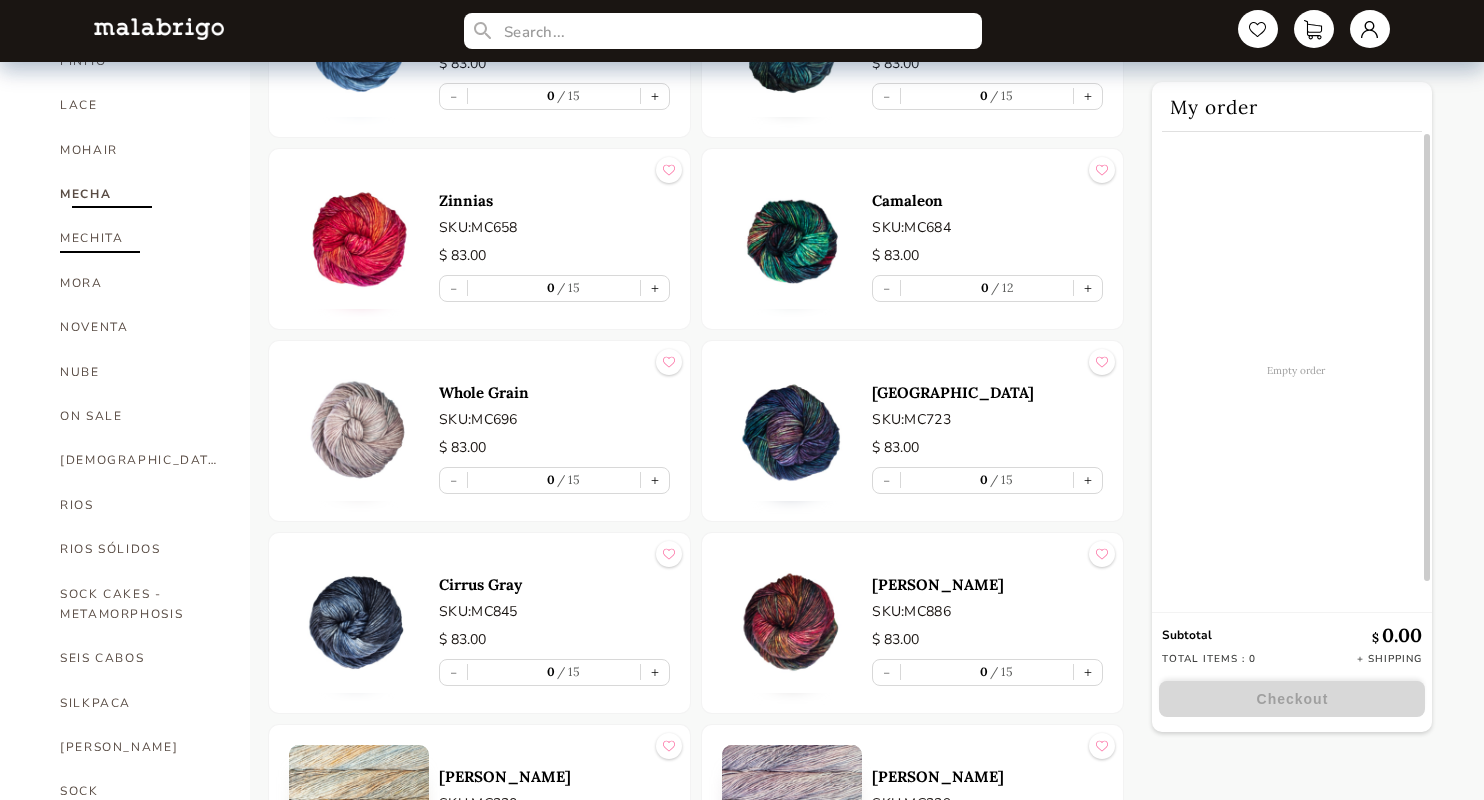 click on "MECHITA" at bounding box center [140, 238] 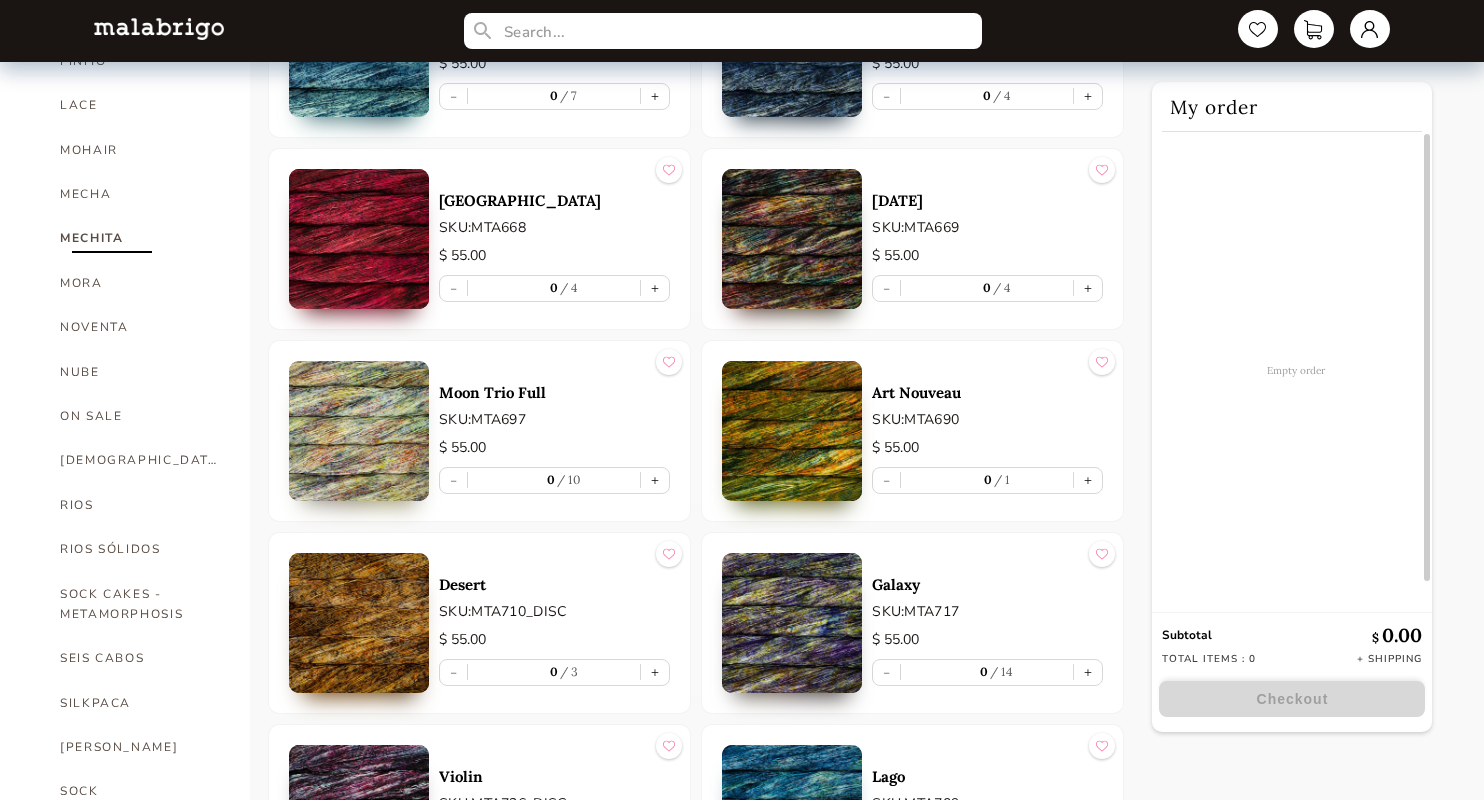 click on "MECHITA" at bounding box center (140, 238) 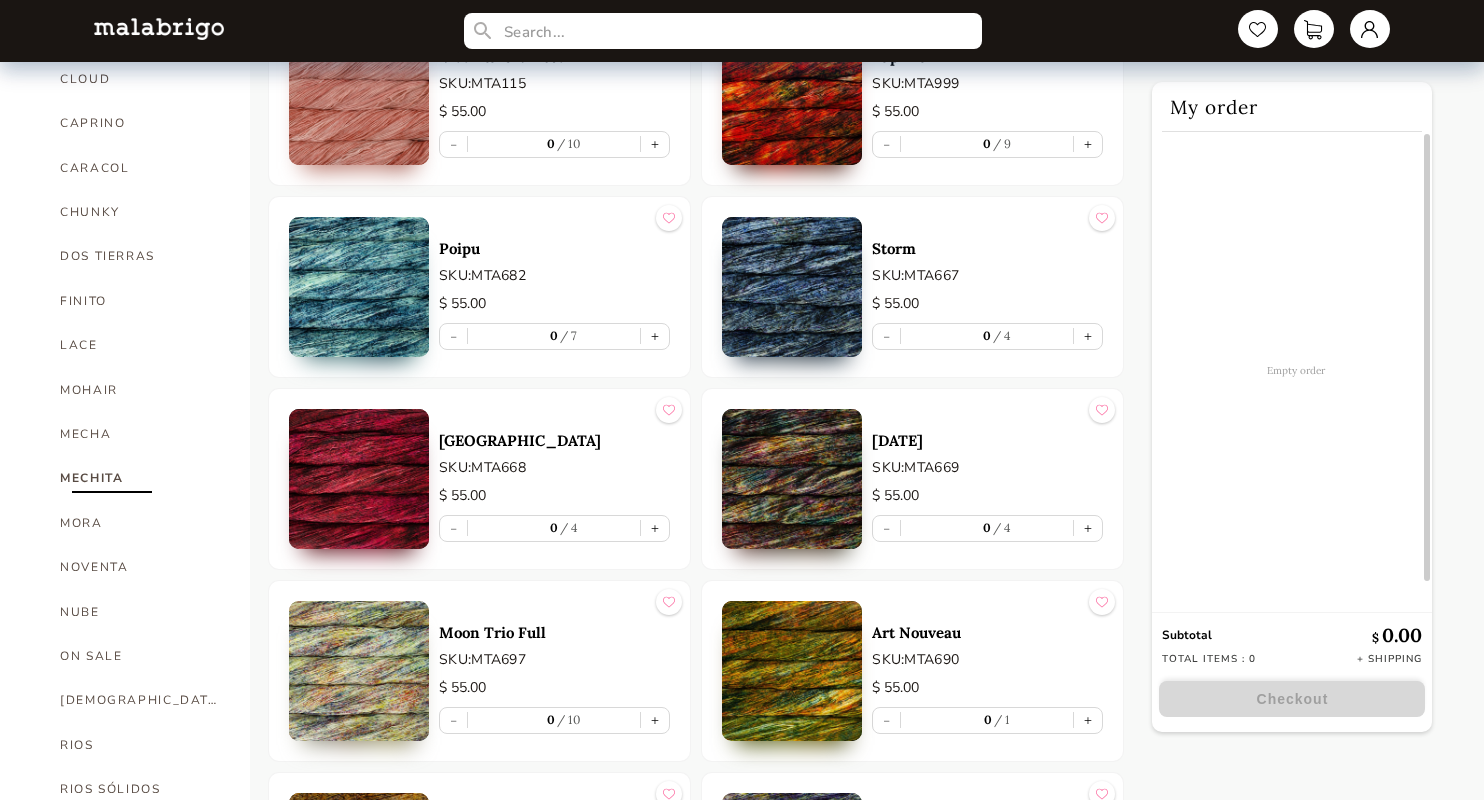 scroll, scrollTop: 680, scrollLeft: 0, axis: vertical 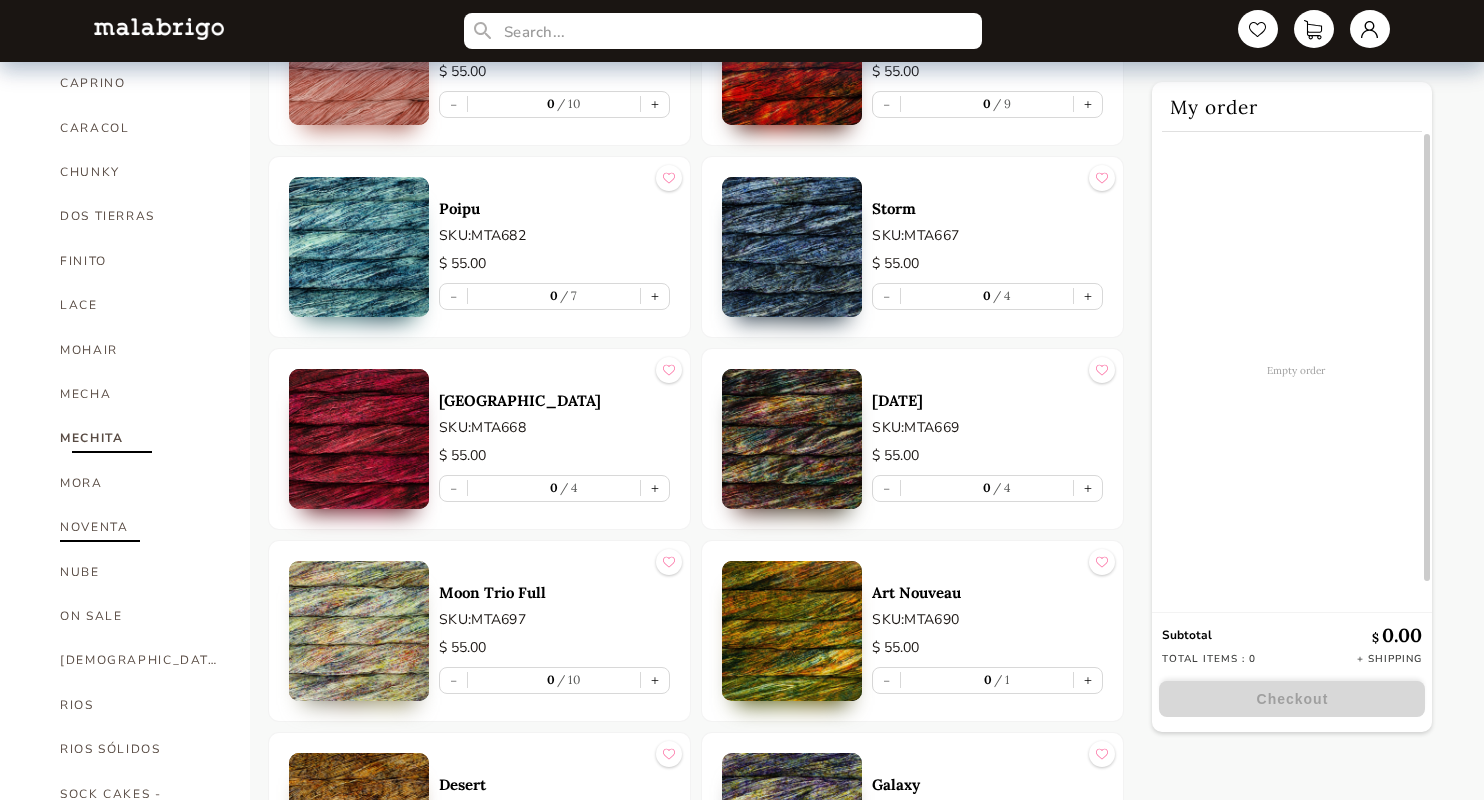 click on "NOVENTA" at bounding box center (140, 527) 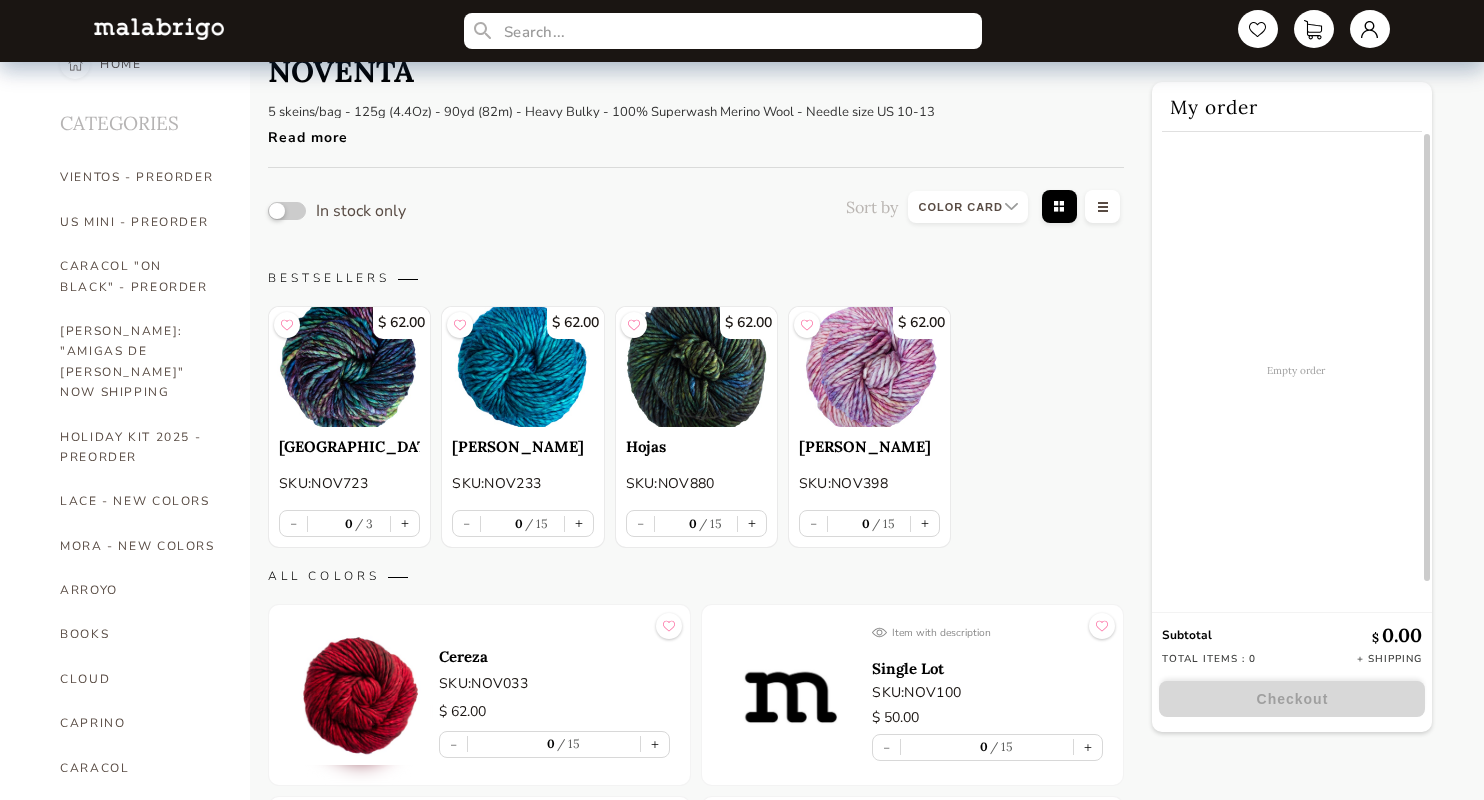scroll, scrollTop: 80, scrollLeft: 0, axis: vertical 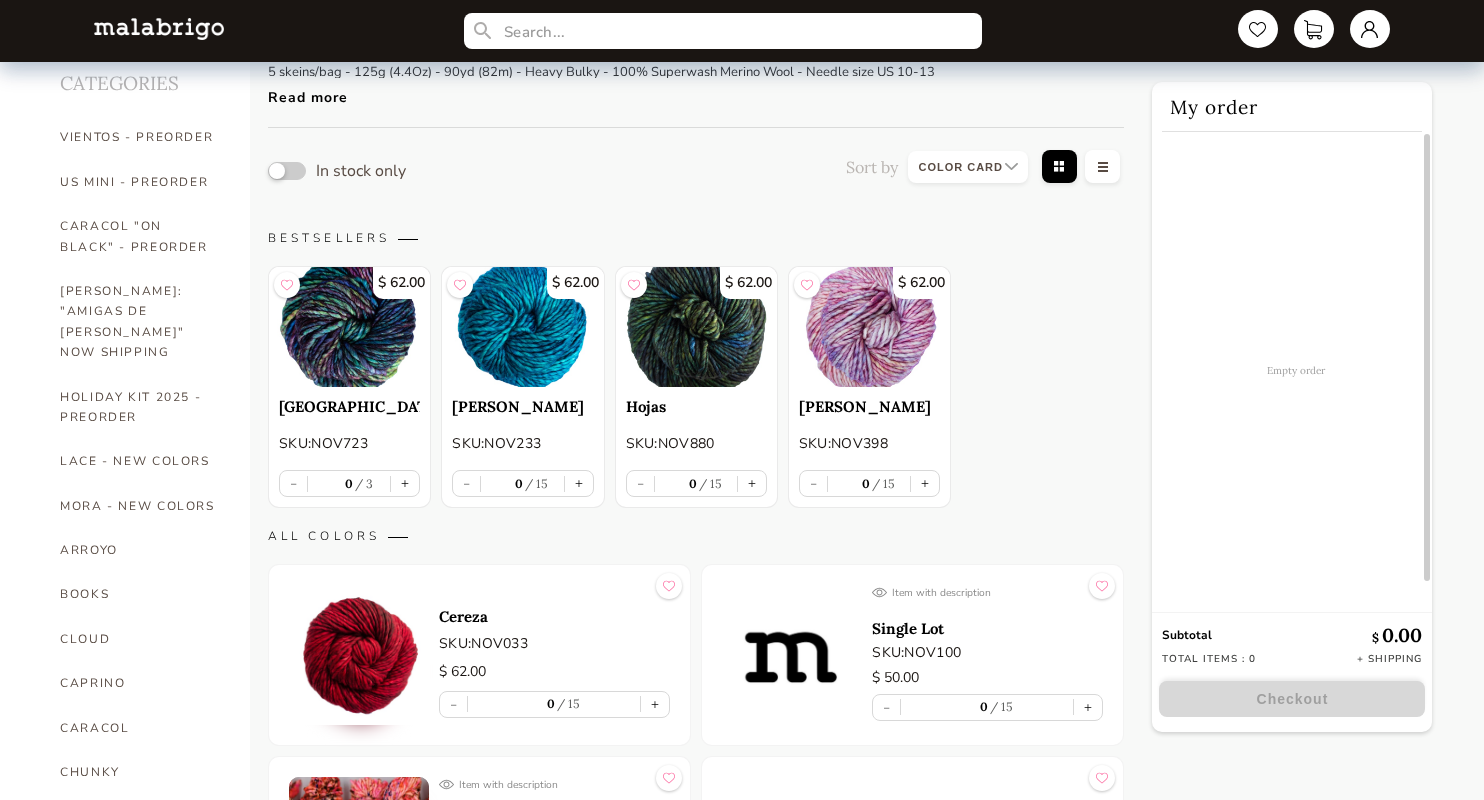 click at bounding box center [522, 327] 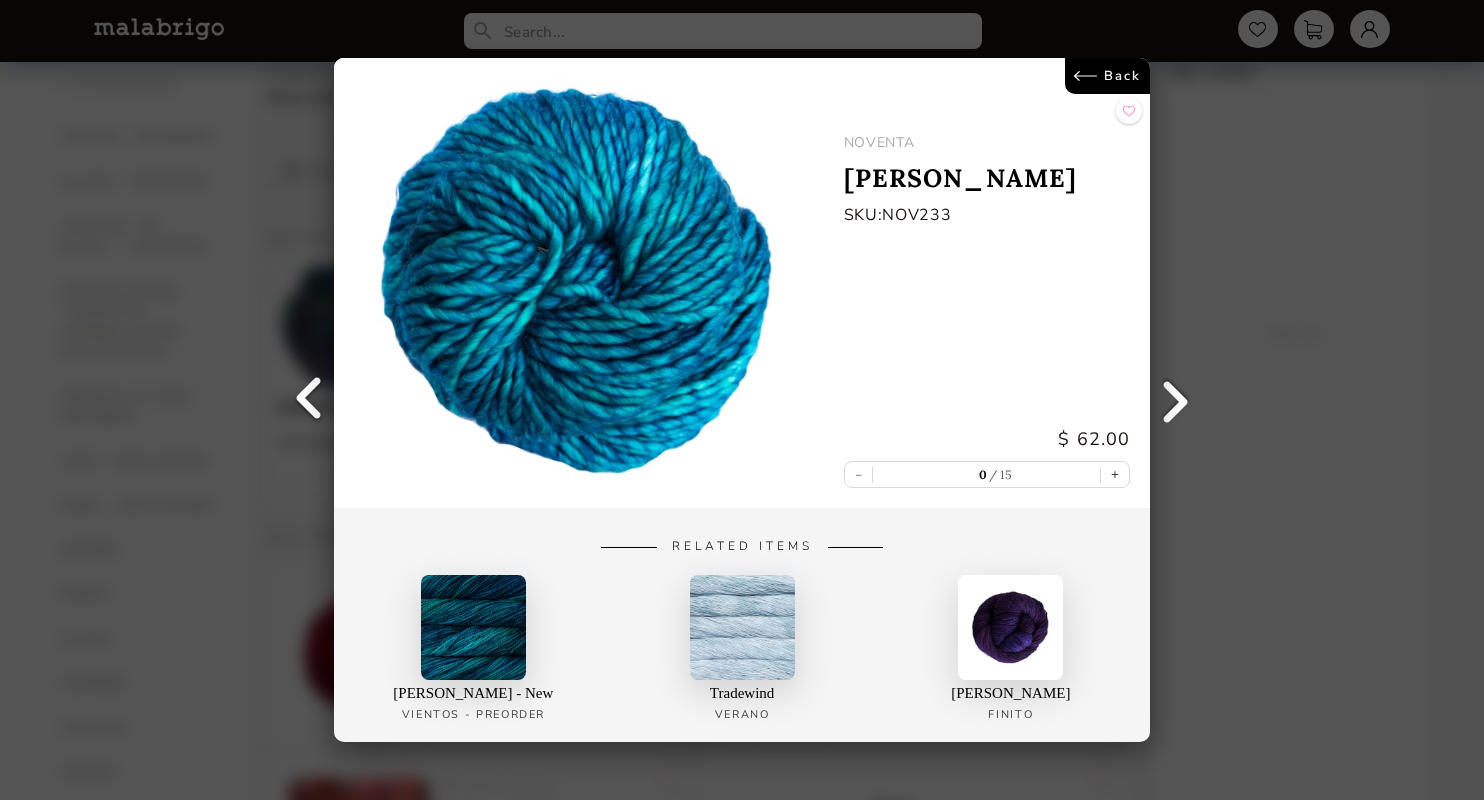 click on "Back" at bounding box center [1107, 76] 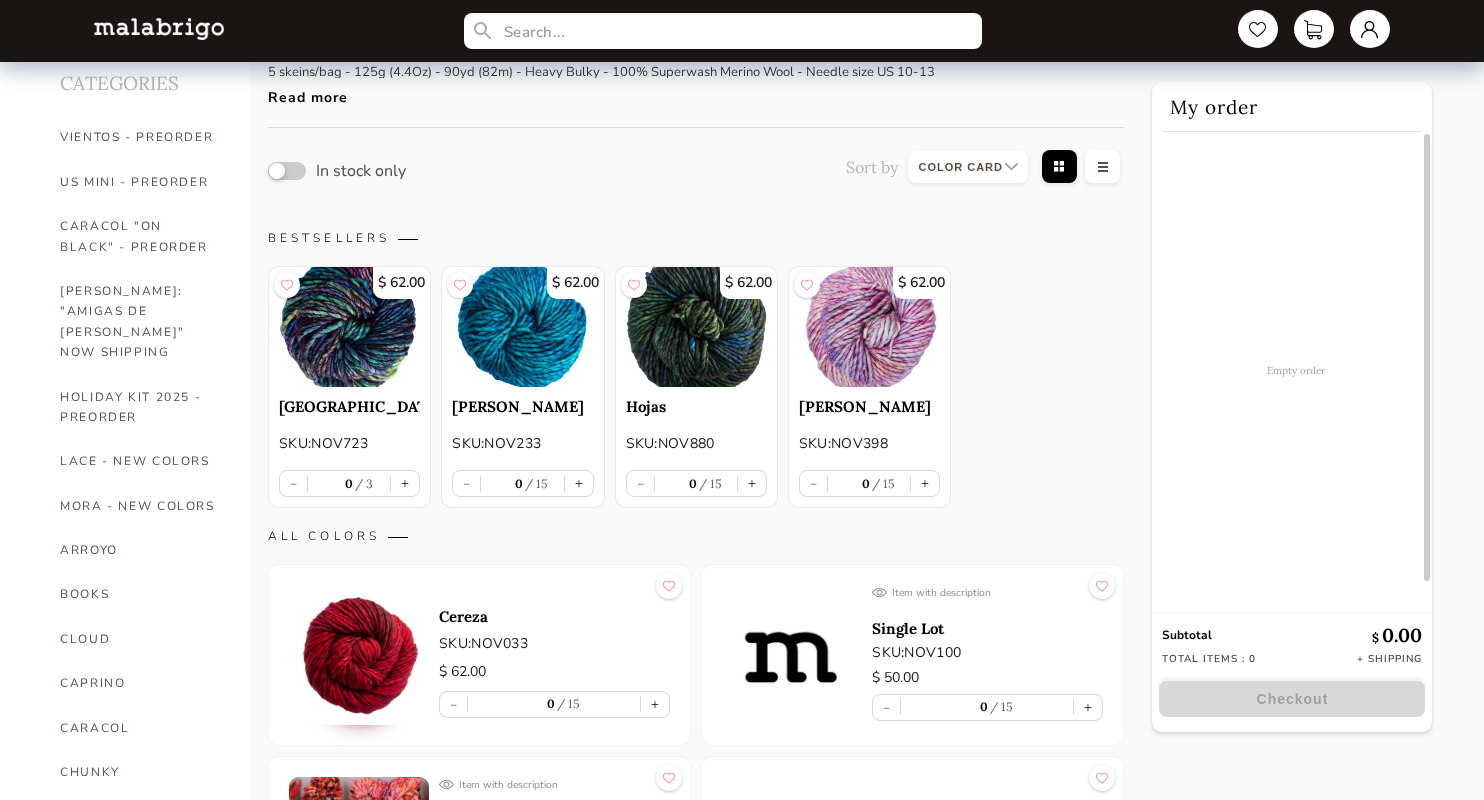 click at bounding box center (869, 327) 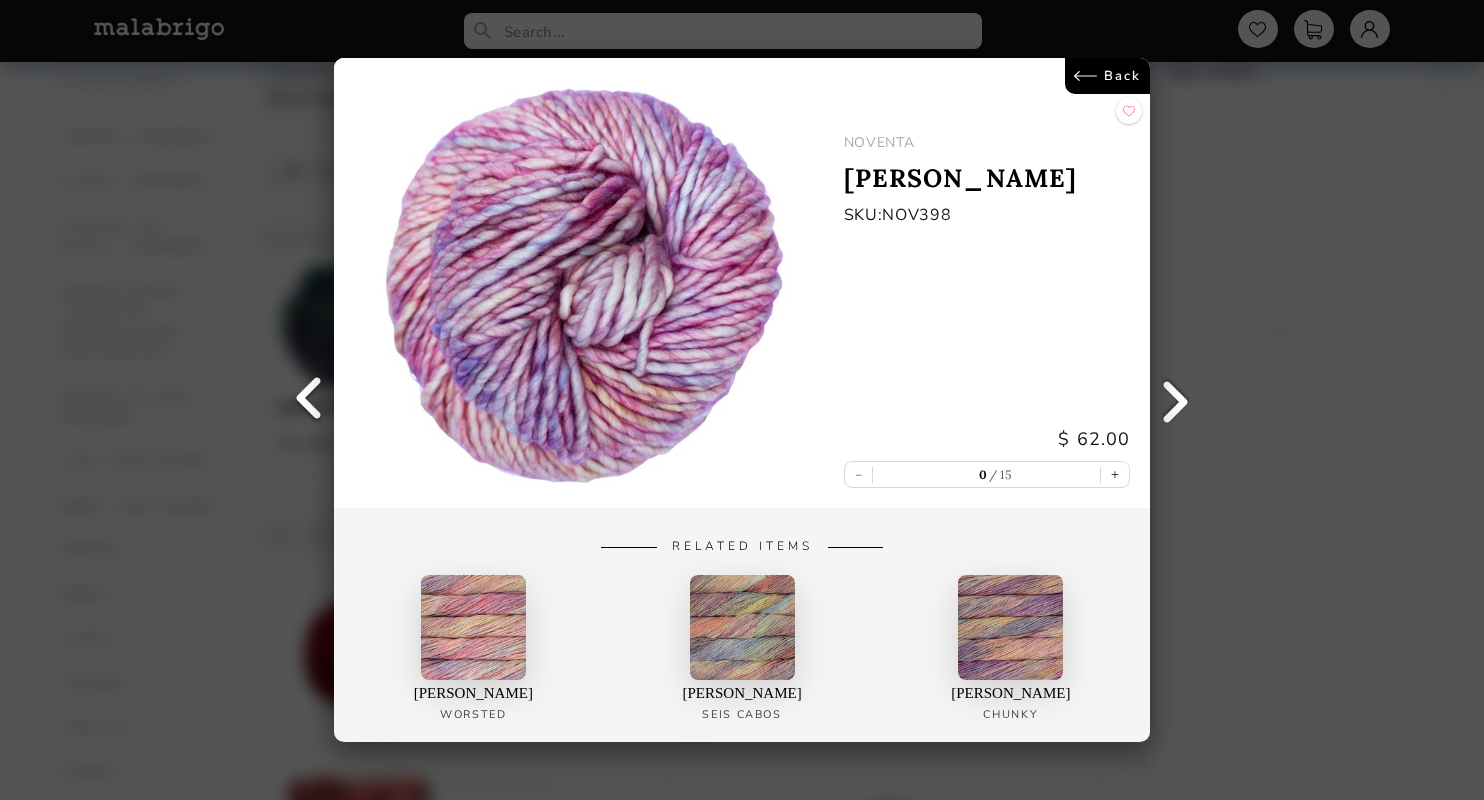 click on "Back" at bounding box center (1107, 76) 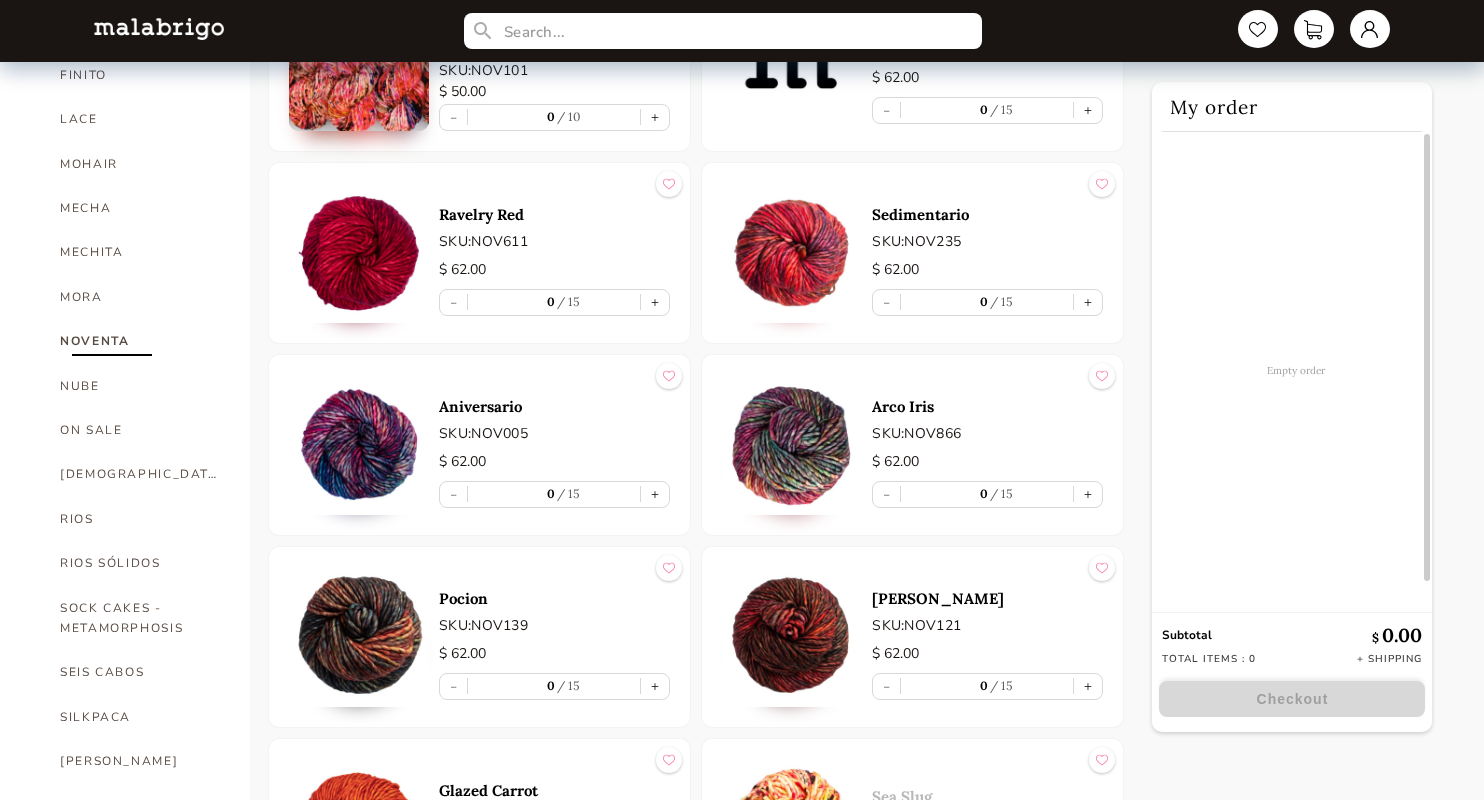 scroll, scrollTop: 880, scrollLeft: 0, axis: vertical 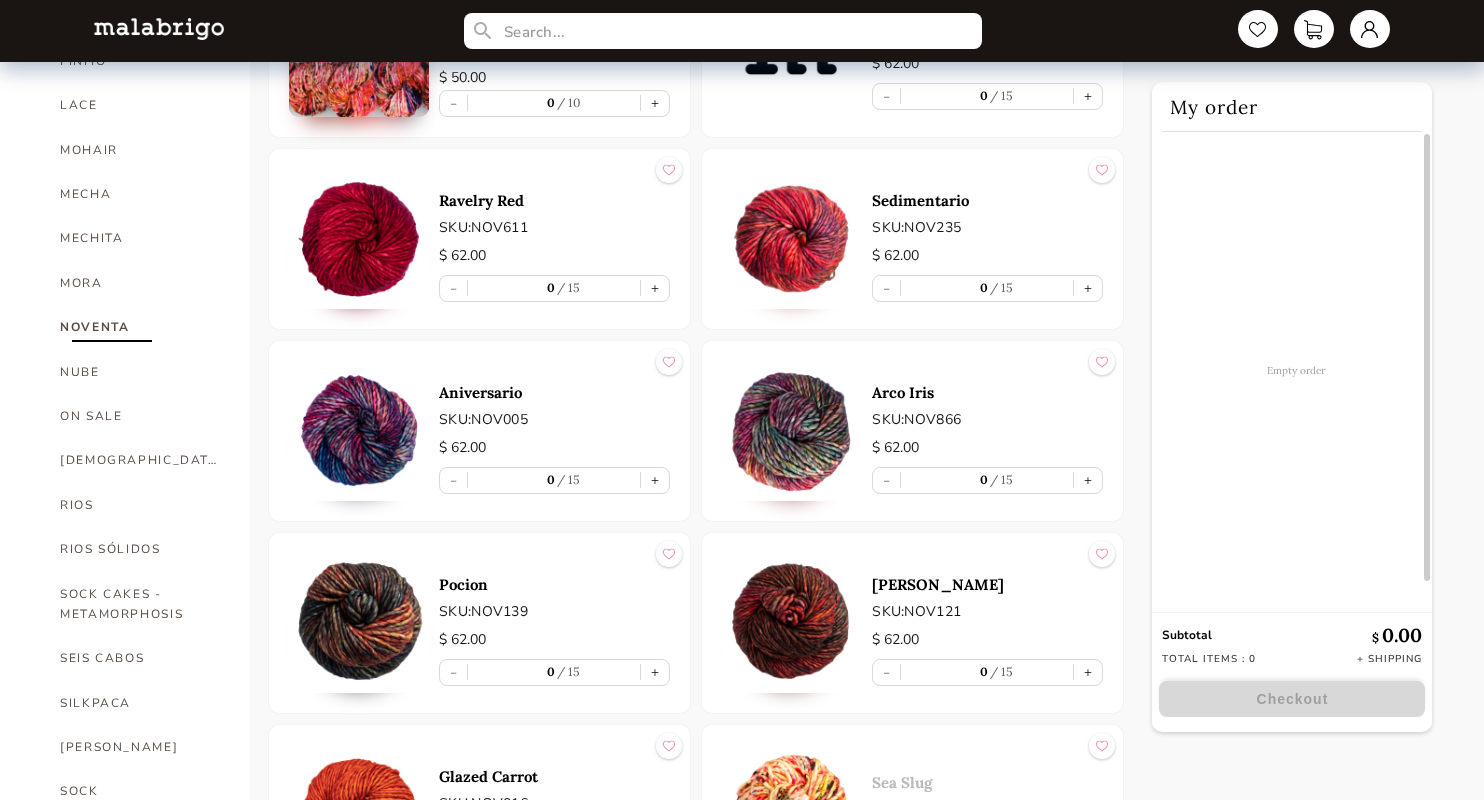 click at bounding box center (792, 239) 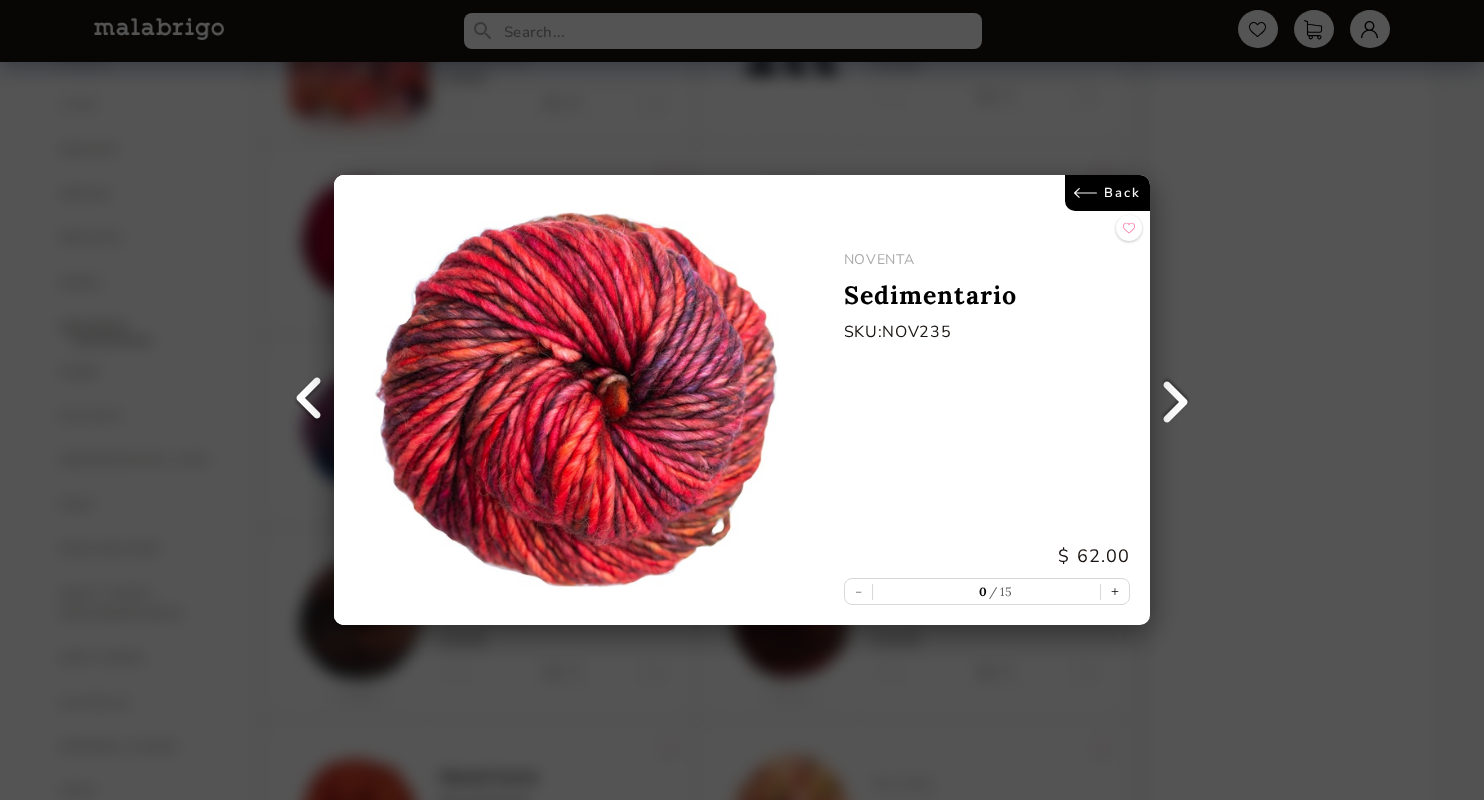 click on "Back" at bounding box center [1107, 193] 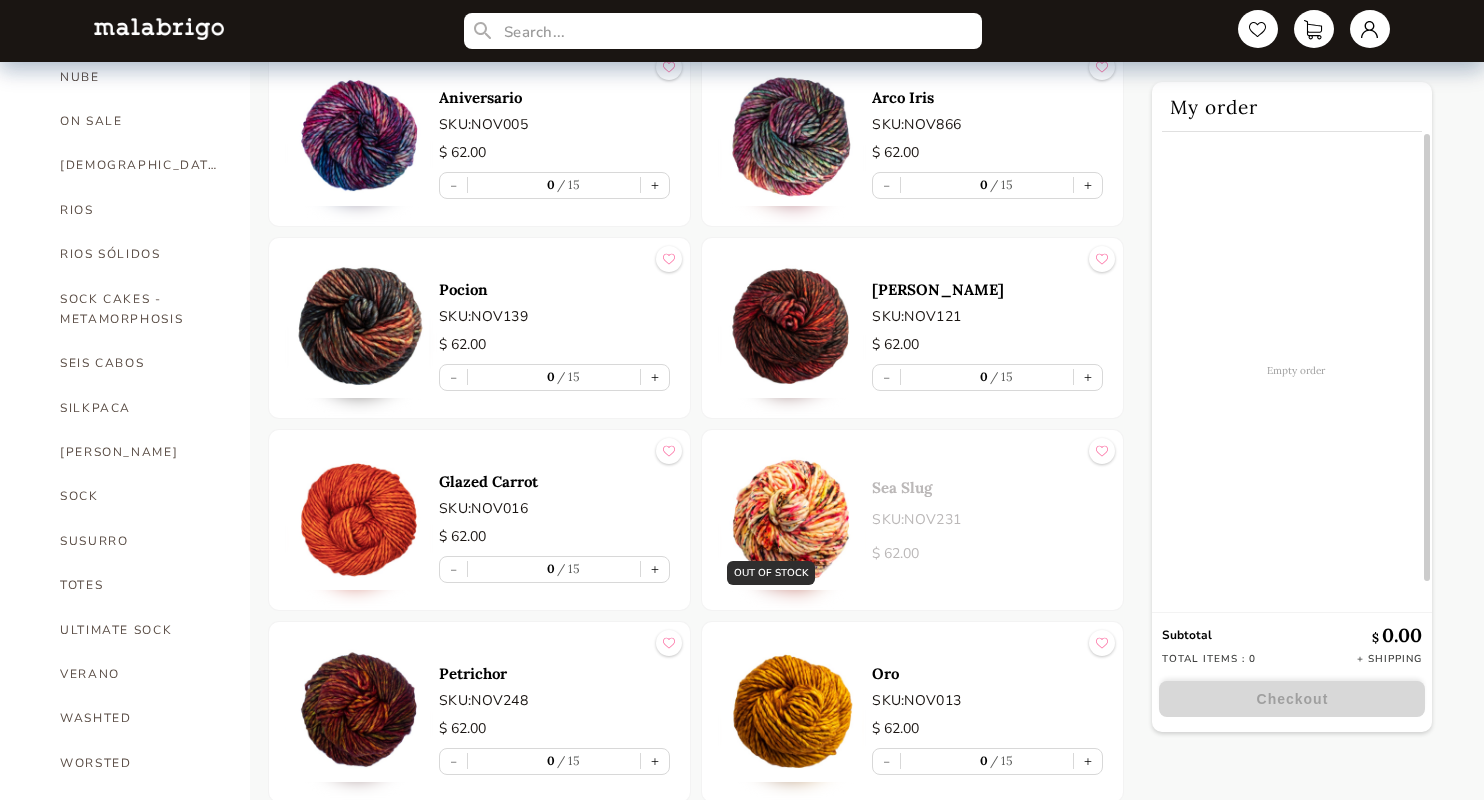scroll, scrollTop: 1160, scrollLeft: 0, axis: vertical 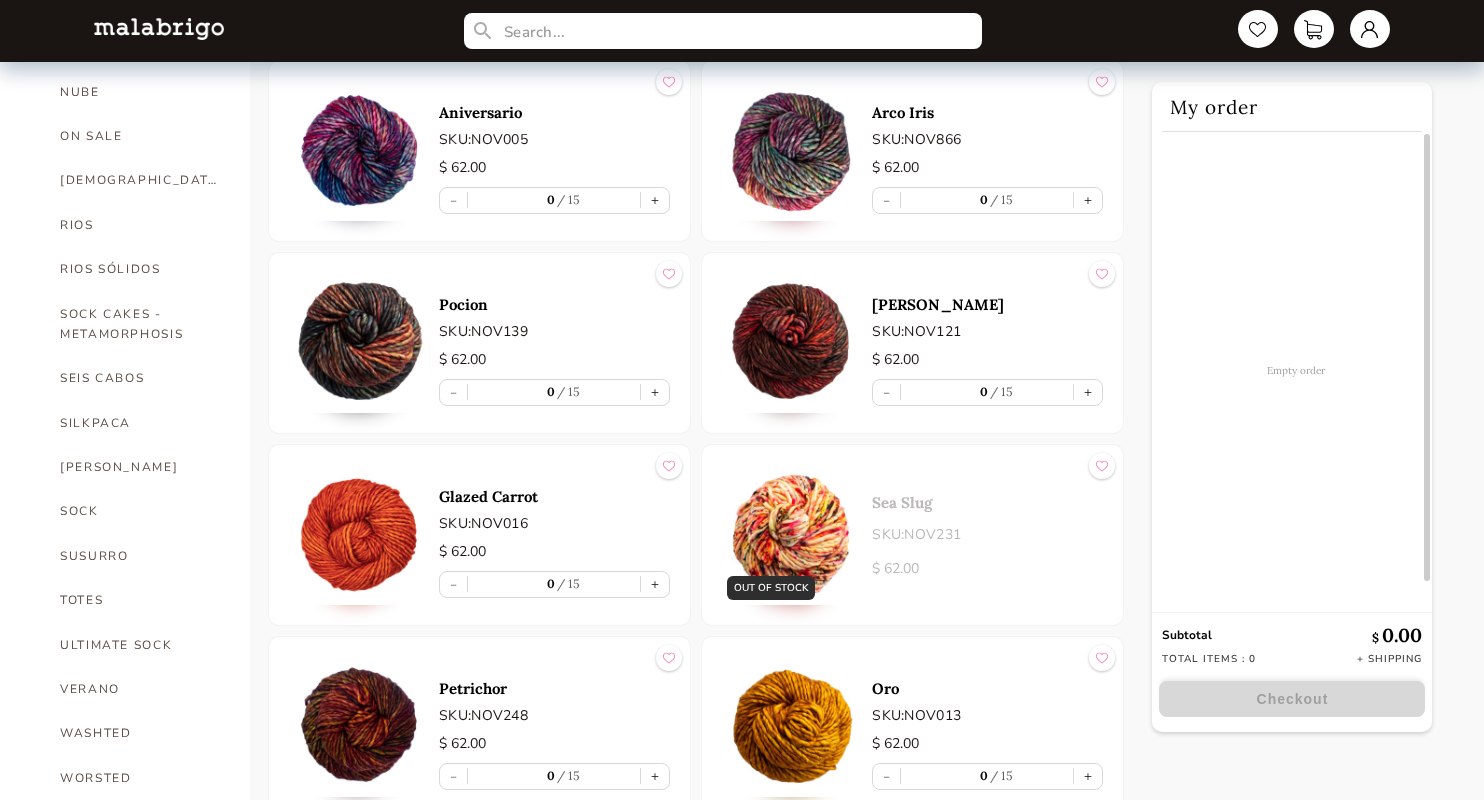 click at bounding box center (792, 151) 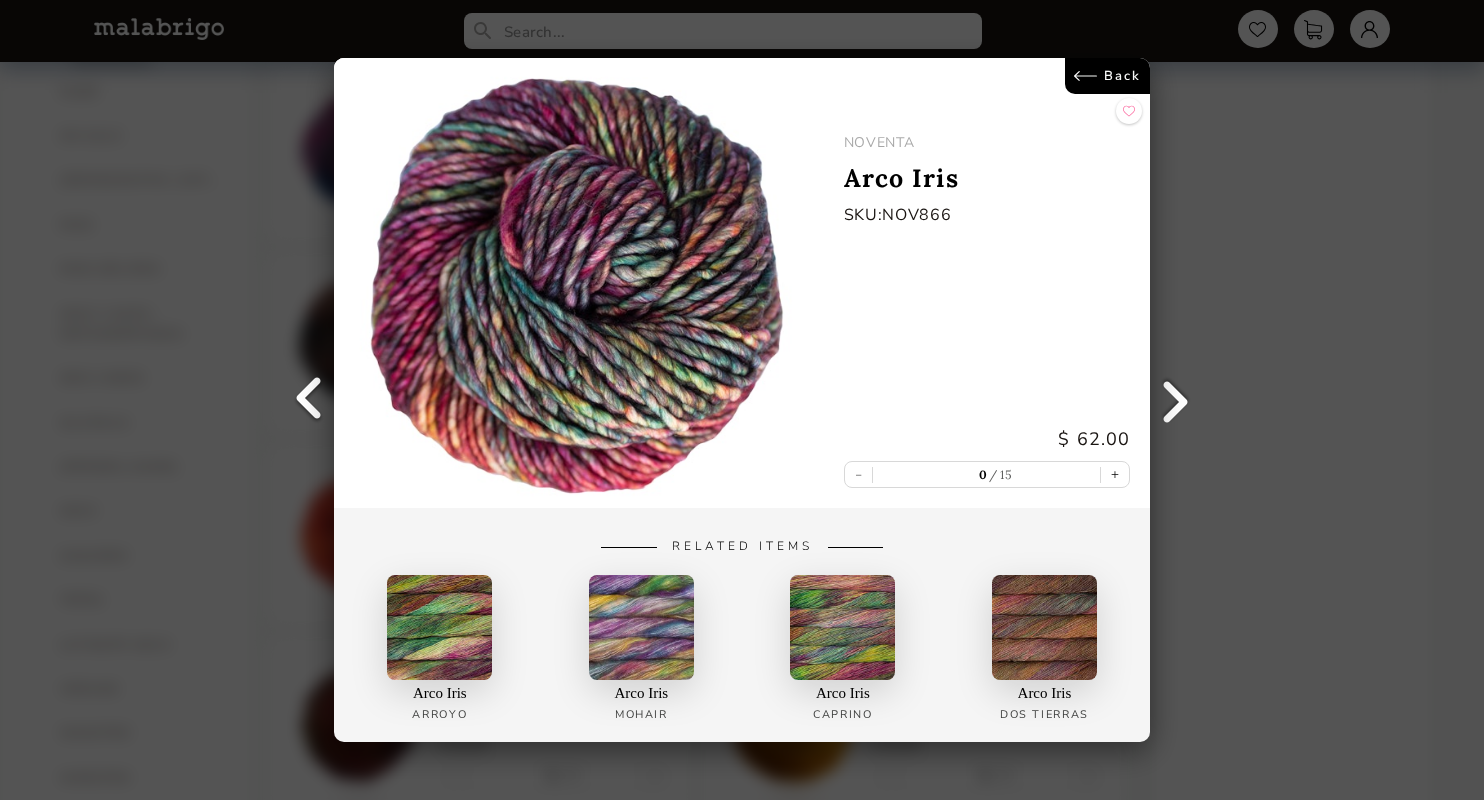 click on "Back" at bounding box center (1107, 76) 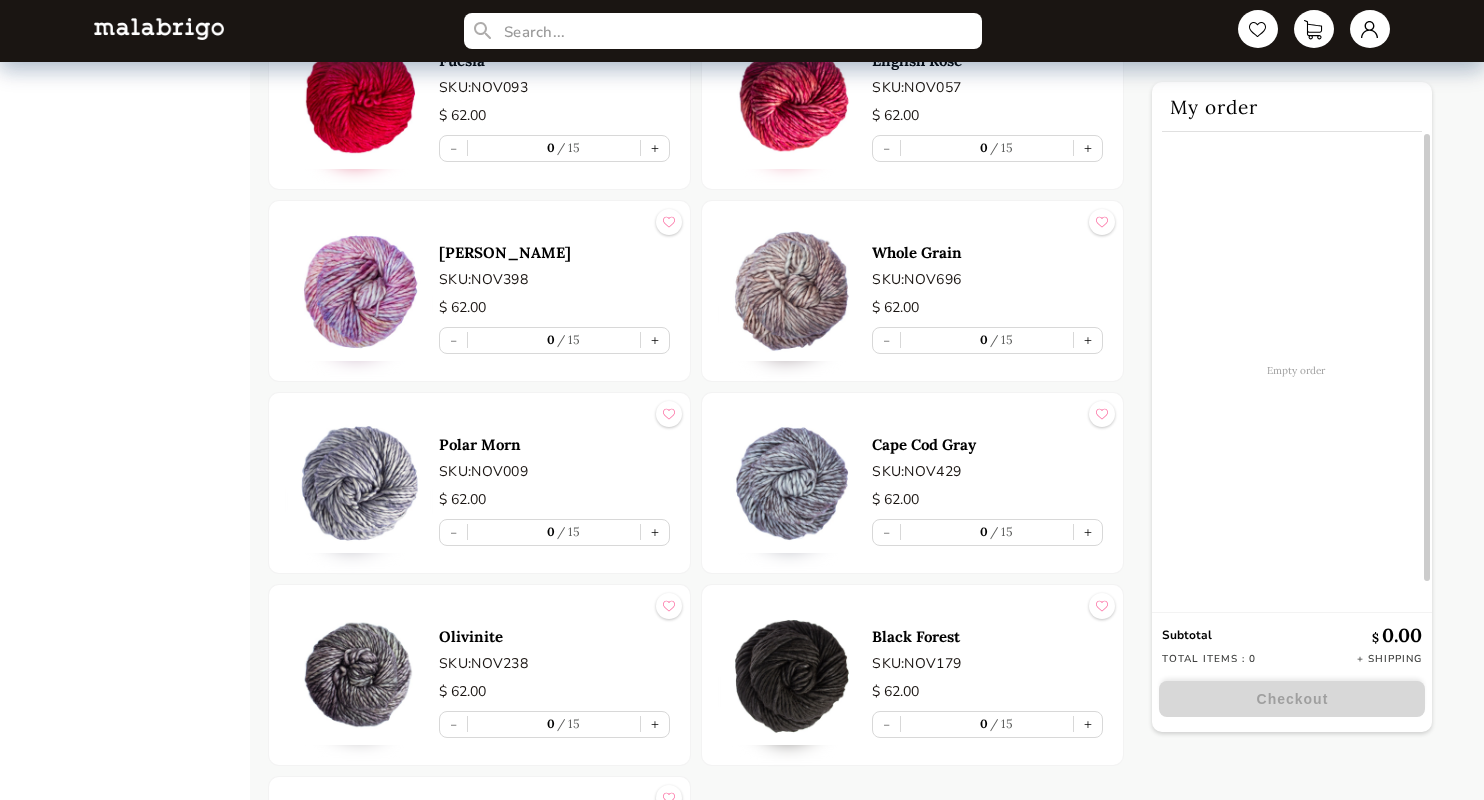 scroll, scrollTop: 3520, scrollLeft: 0, axis: vertical 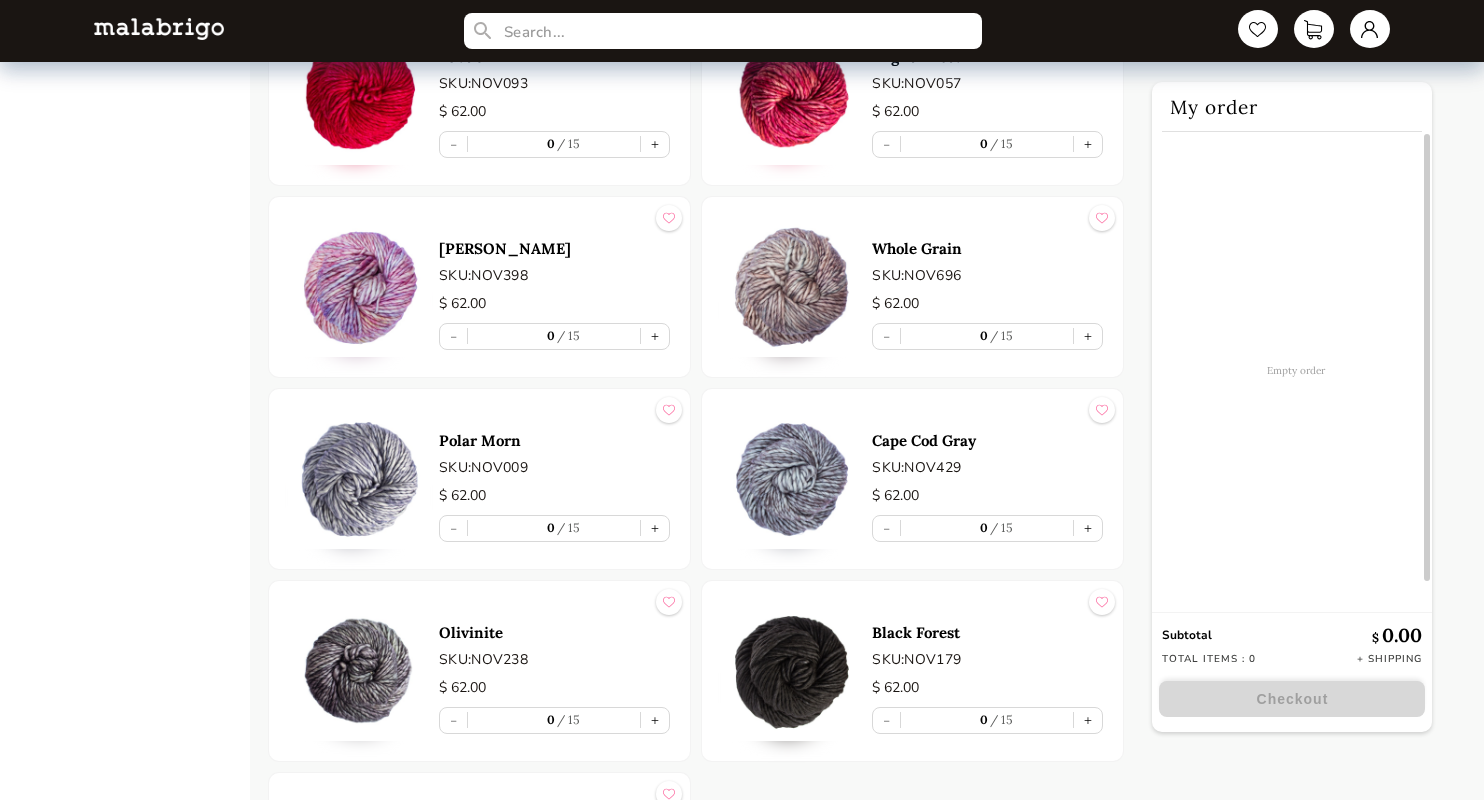 click at bounding box center [792, 287] 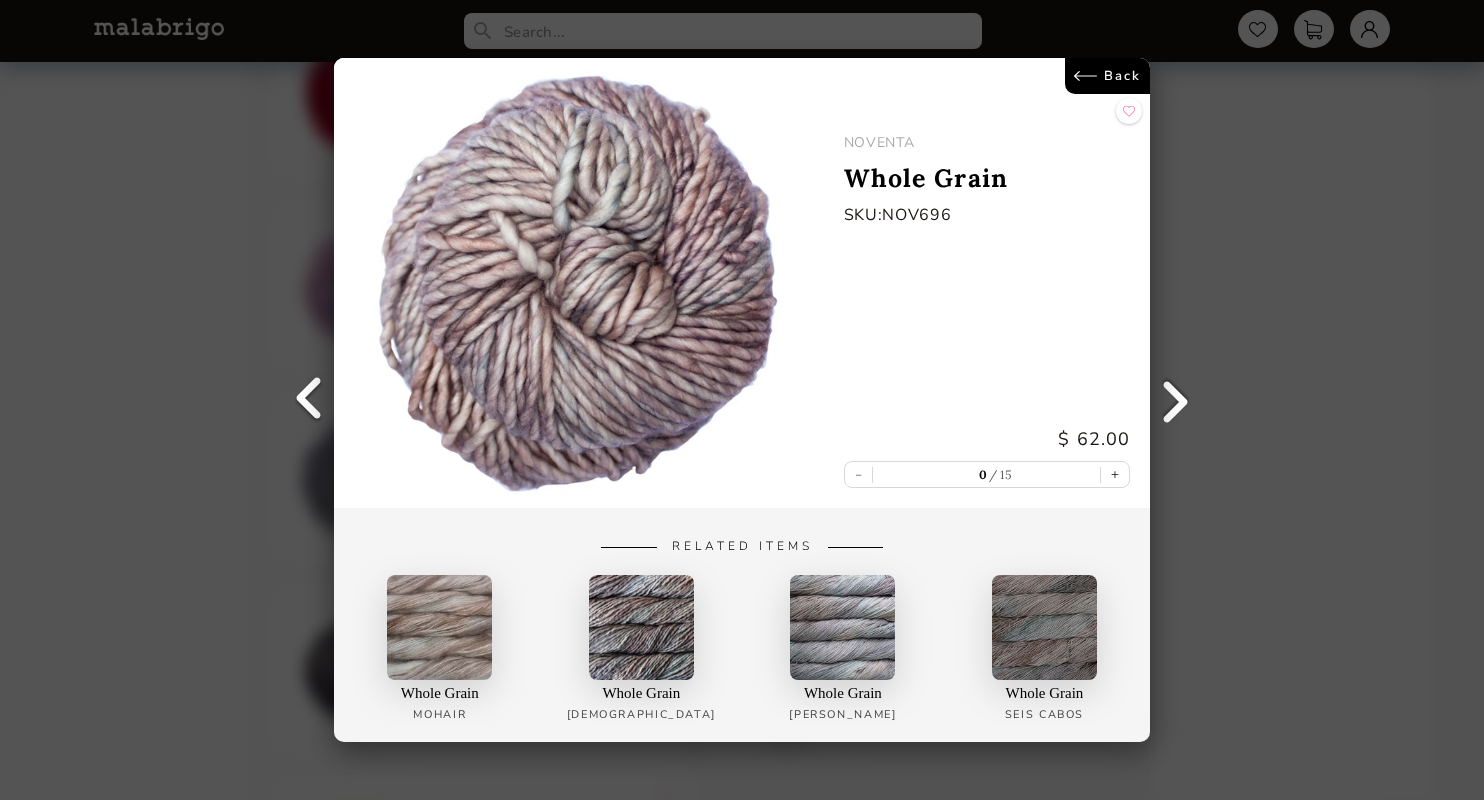 click on "Back" at bounding box center (1107, 76) 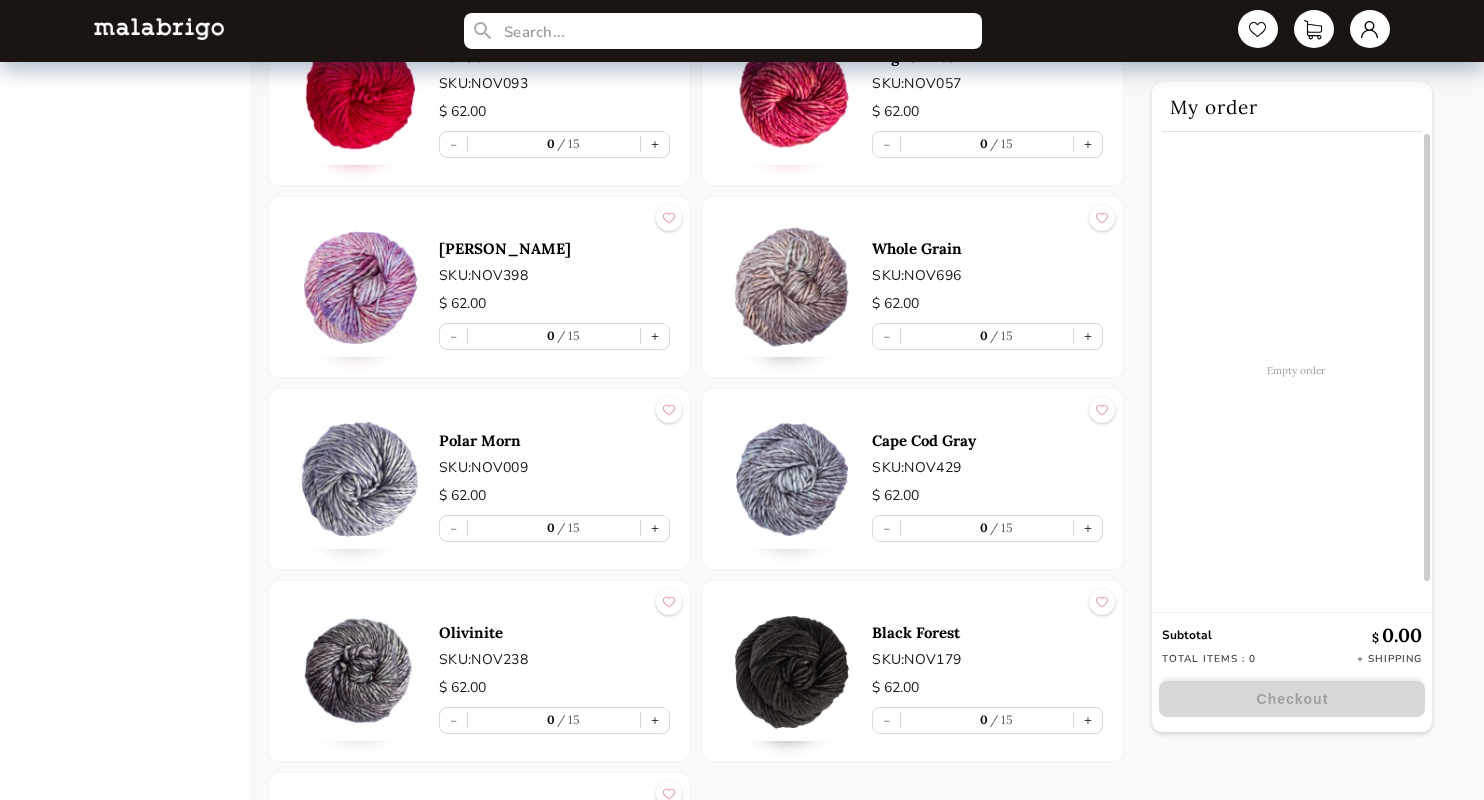 click at bounding box center [359, 479] 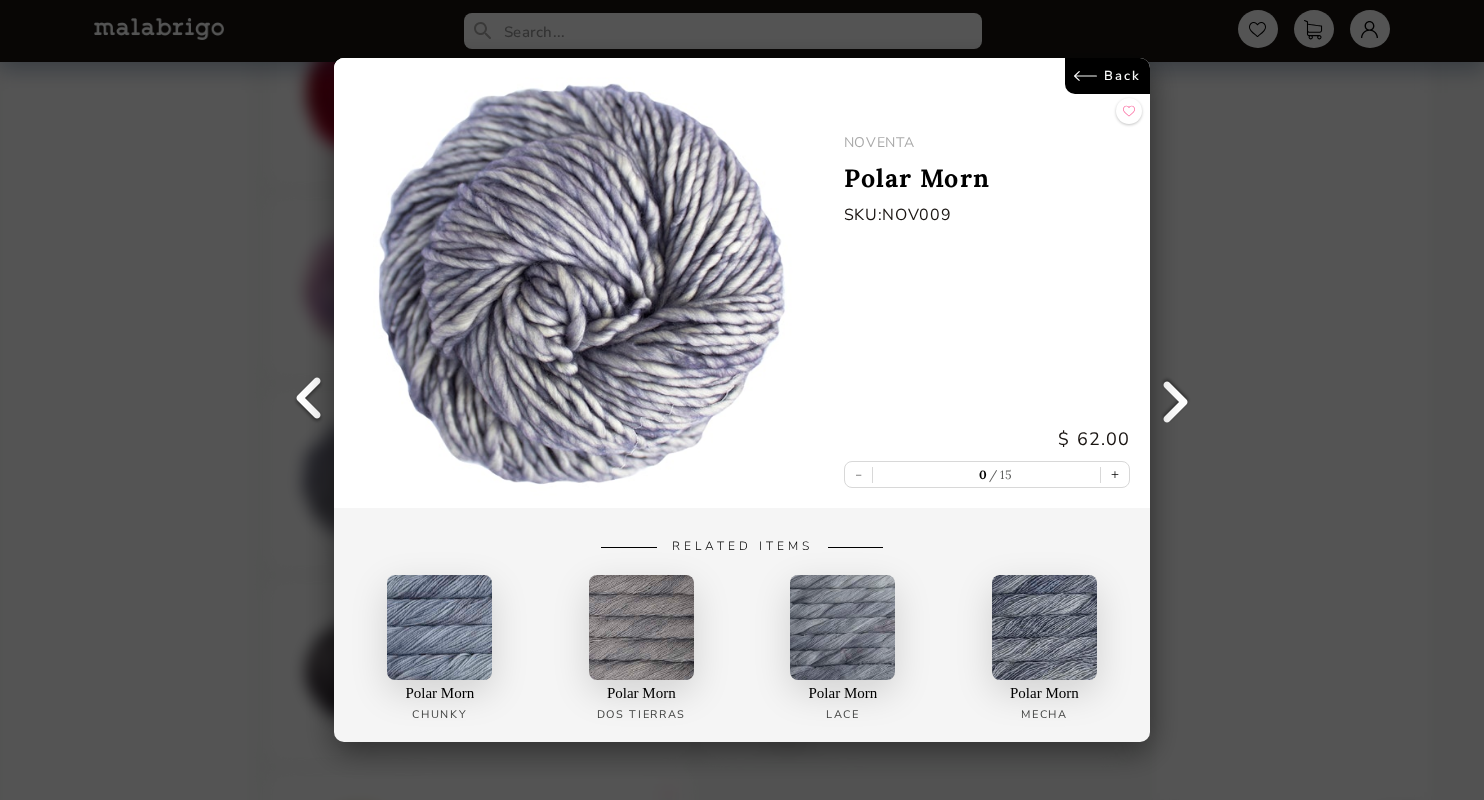 click on "Back" at bounding box center [1107, 76] 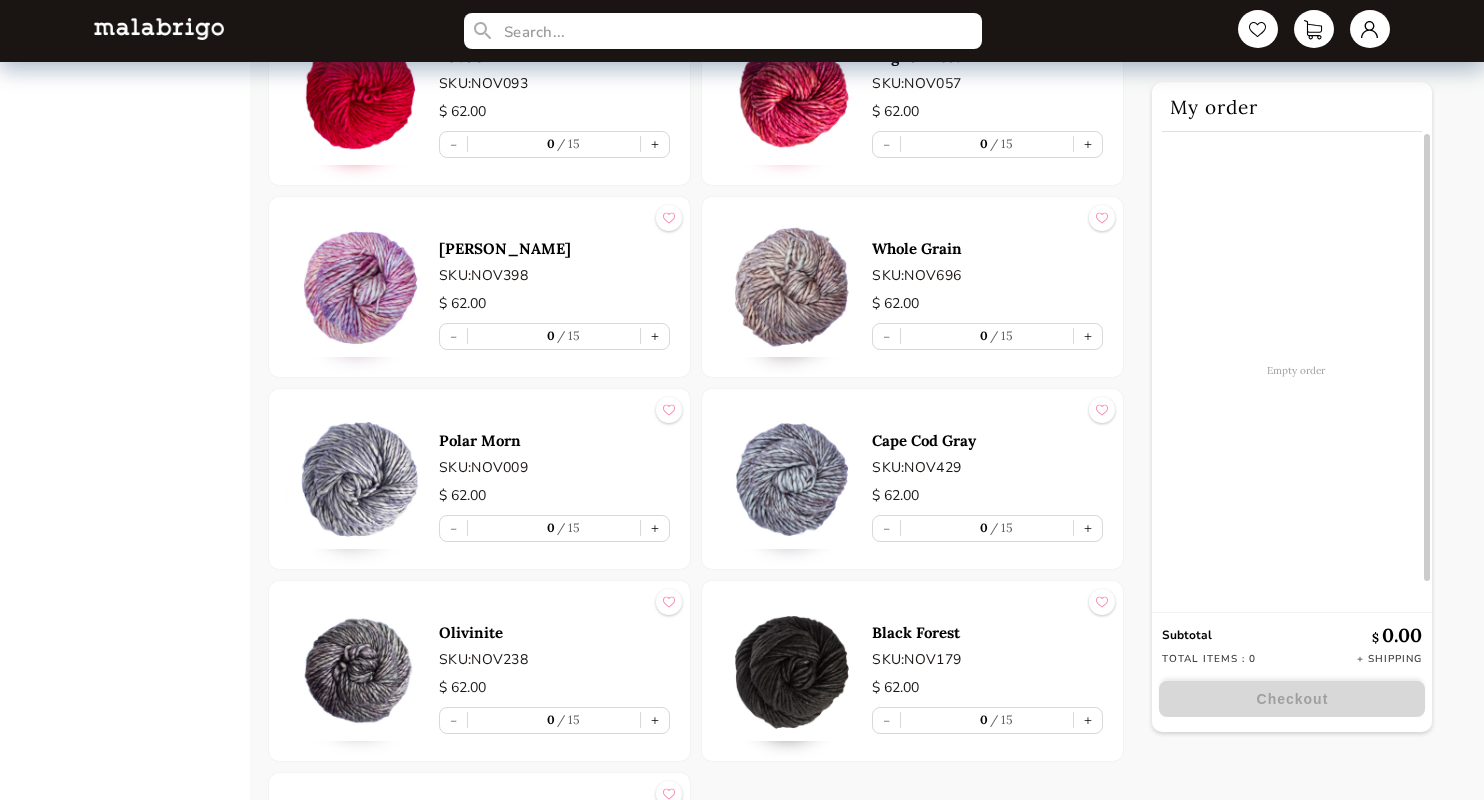 click at bounding box center (792, 479) 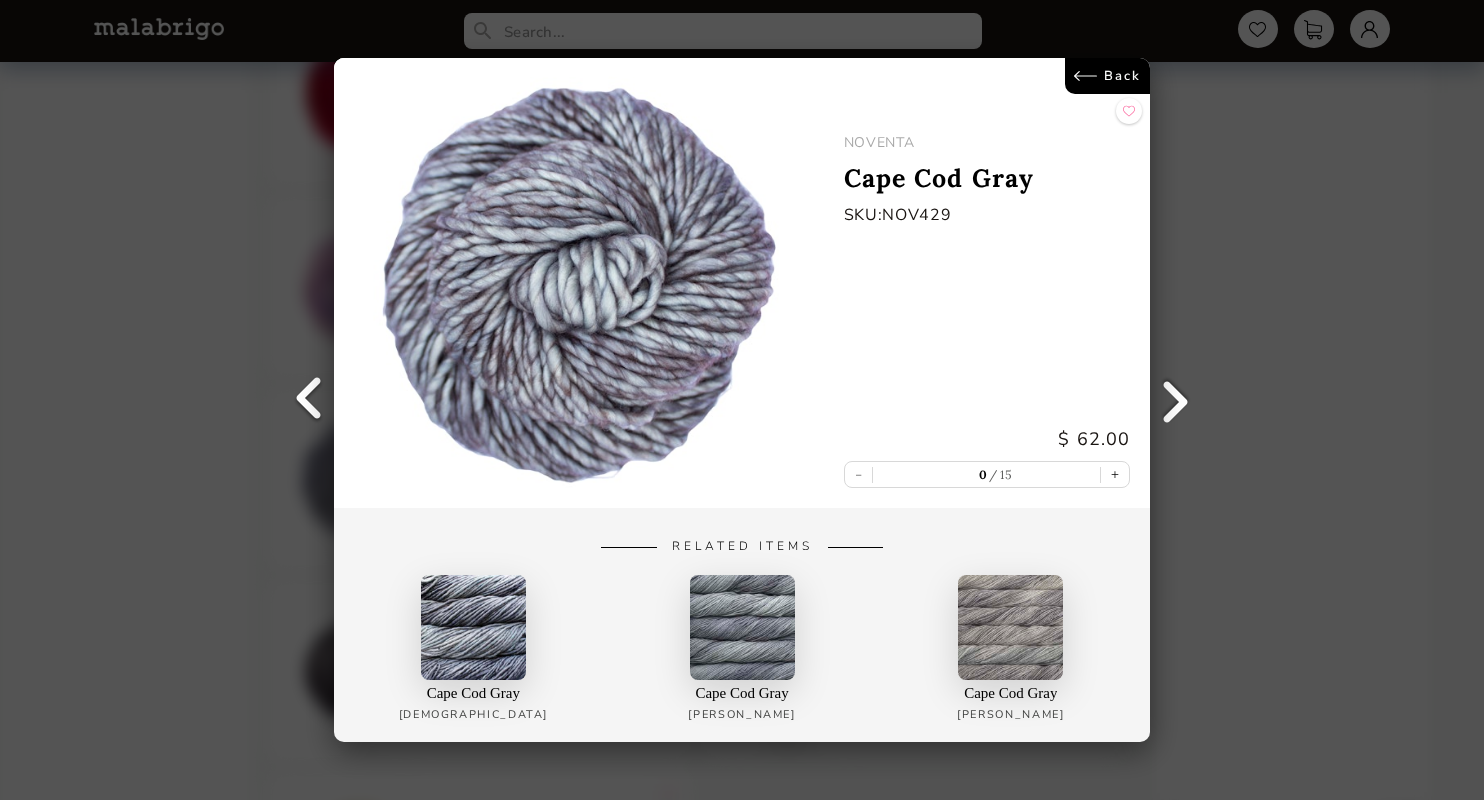 click on "Back" at bounding box center (1107, 76) 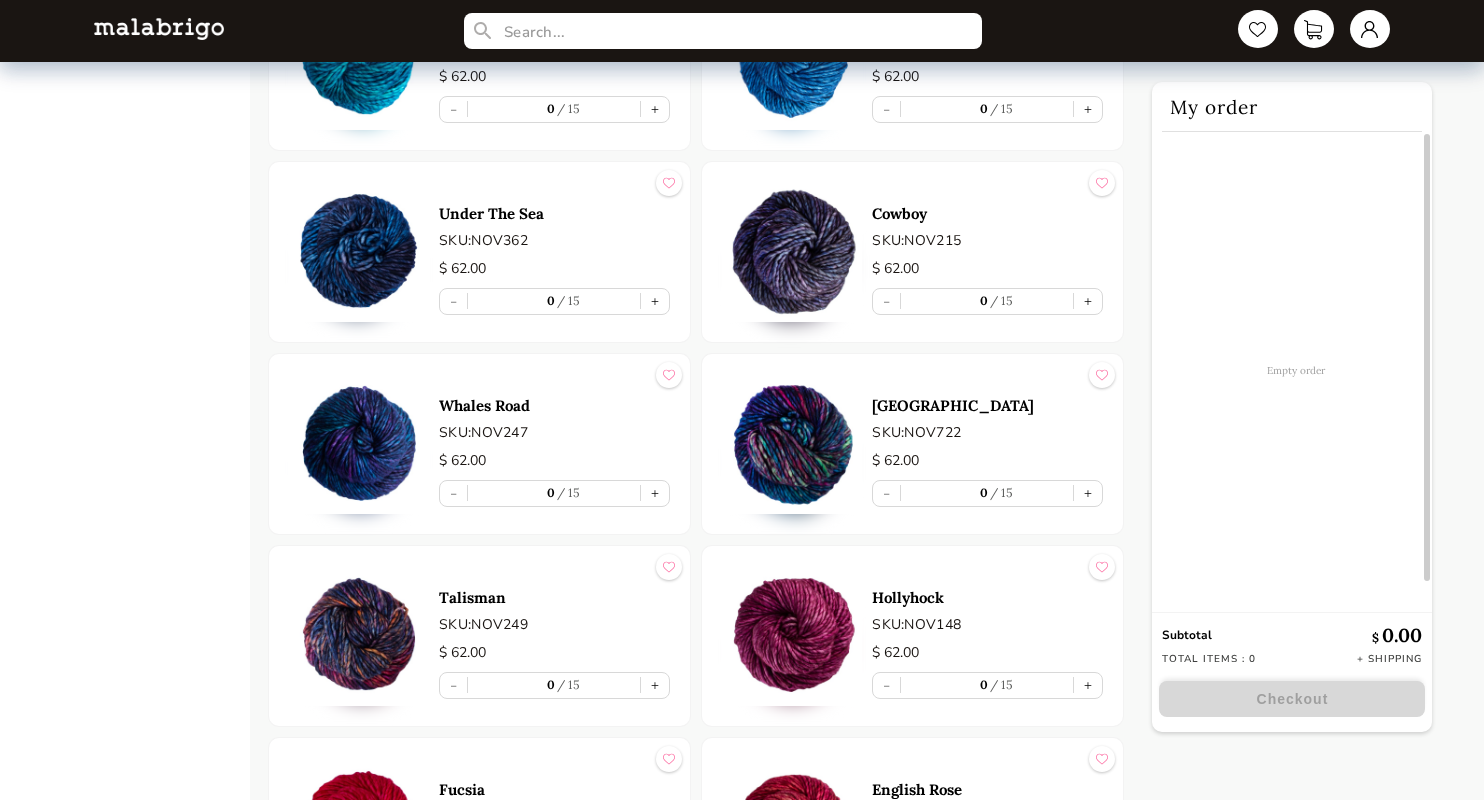 scroll, scrollTop: 2801, scrollLeft: 0, axis: vertical 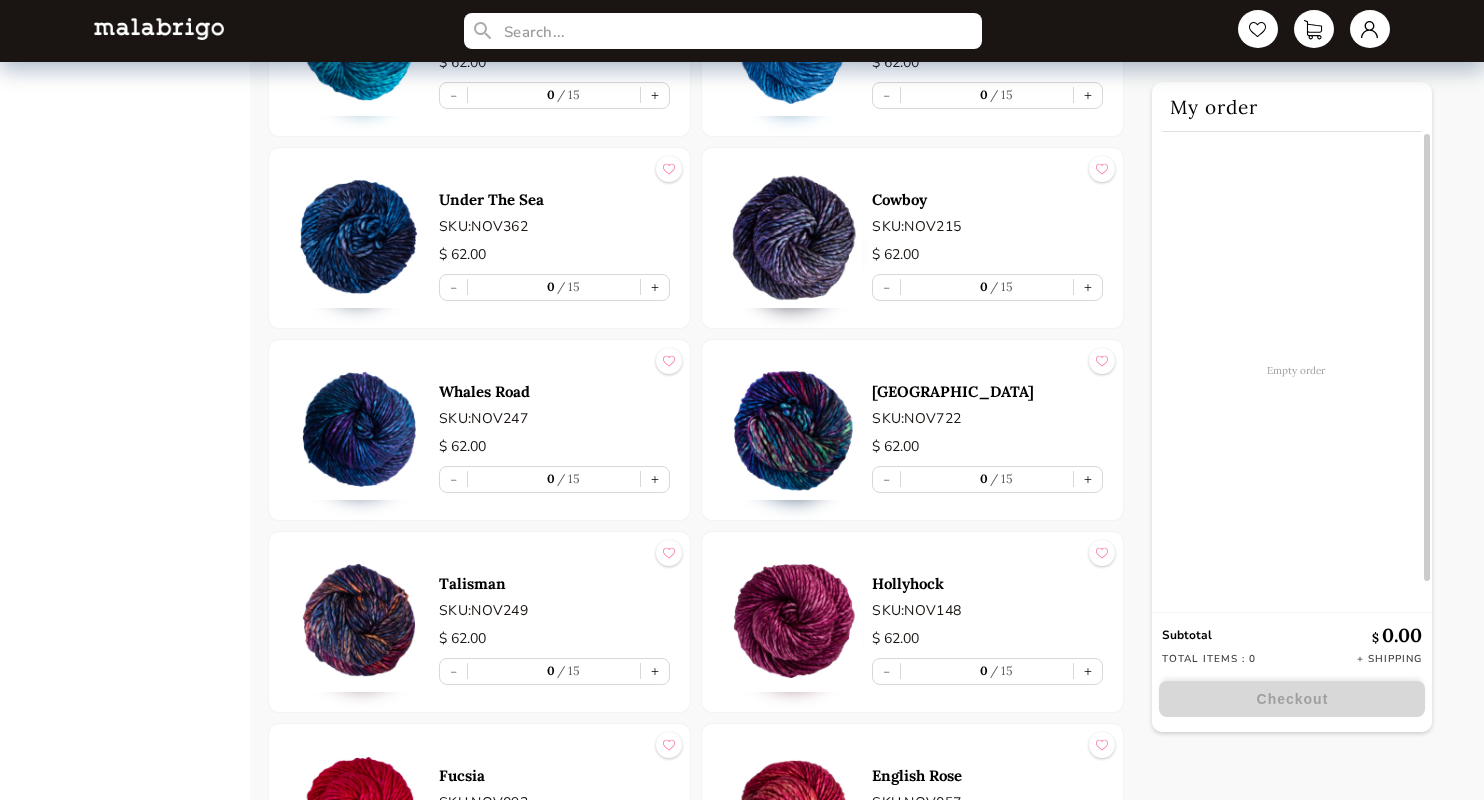 click at bounding box center [359, 622] 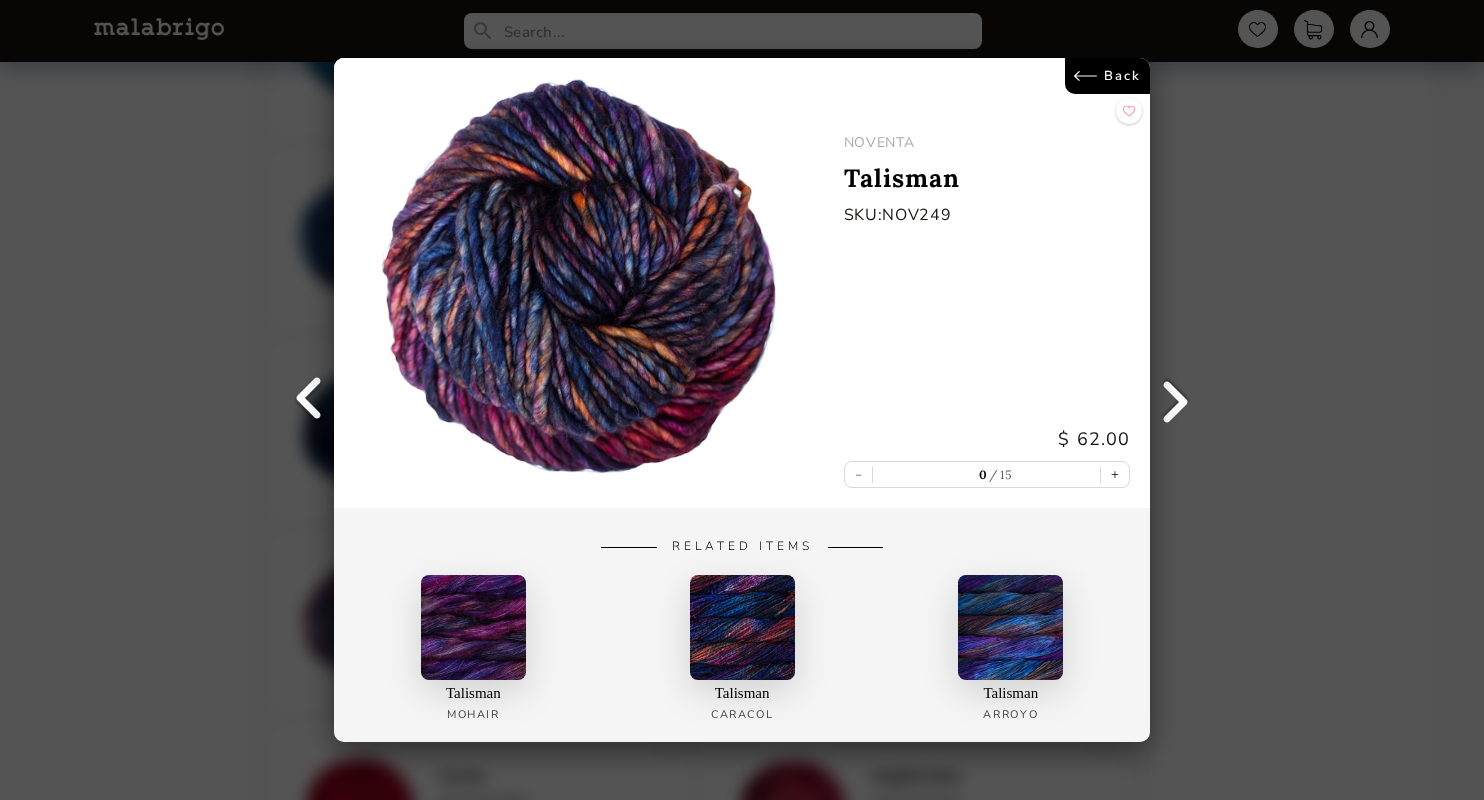 click on "Back" at bounding box center (1107, 76) 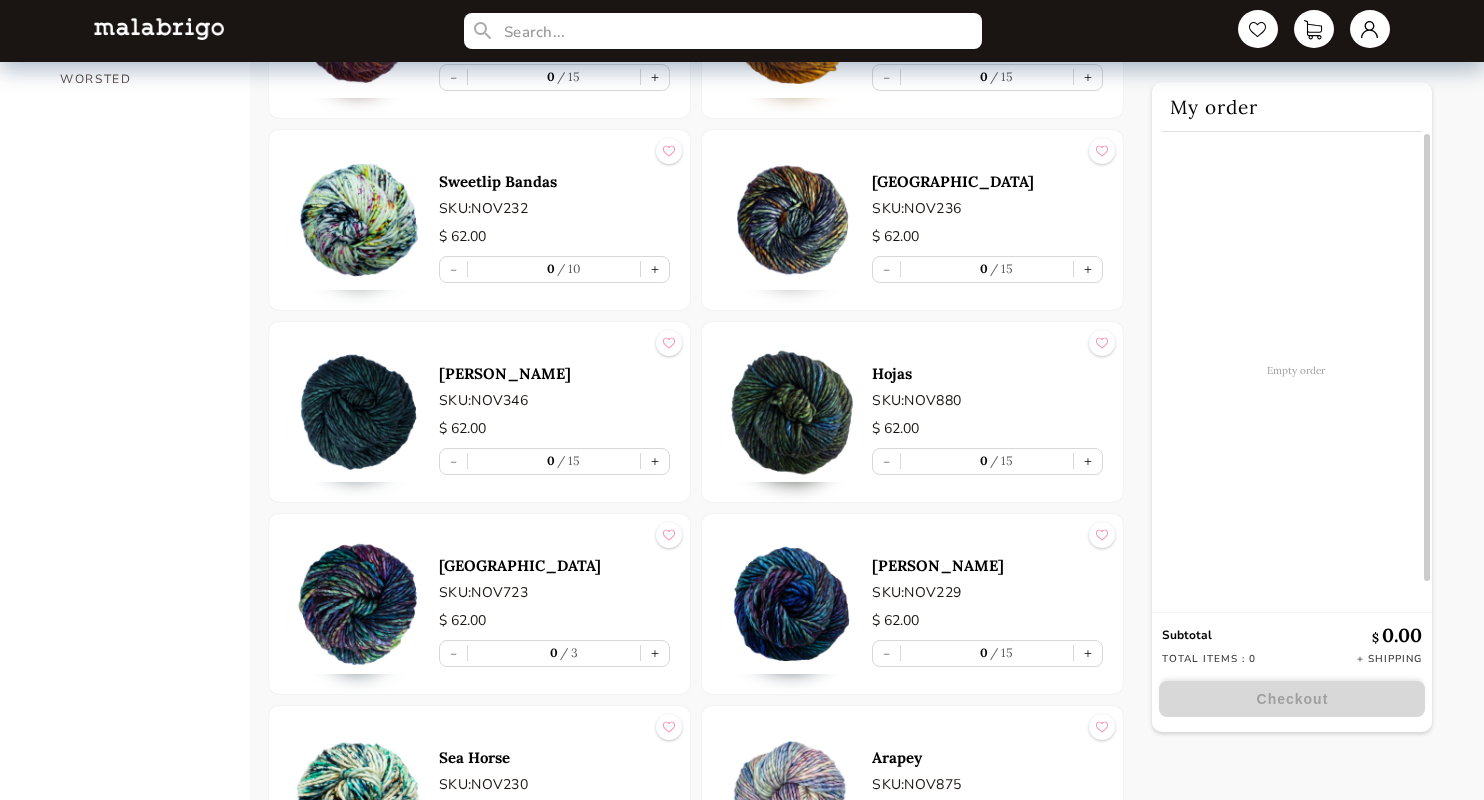 scroll, scrollTop: 1841, scrollLeft: 0, axis: vertical 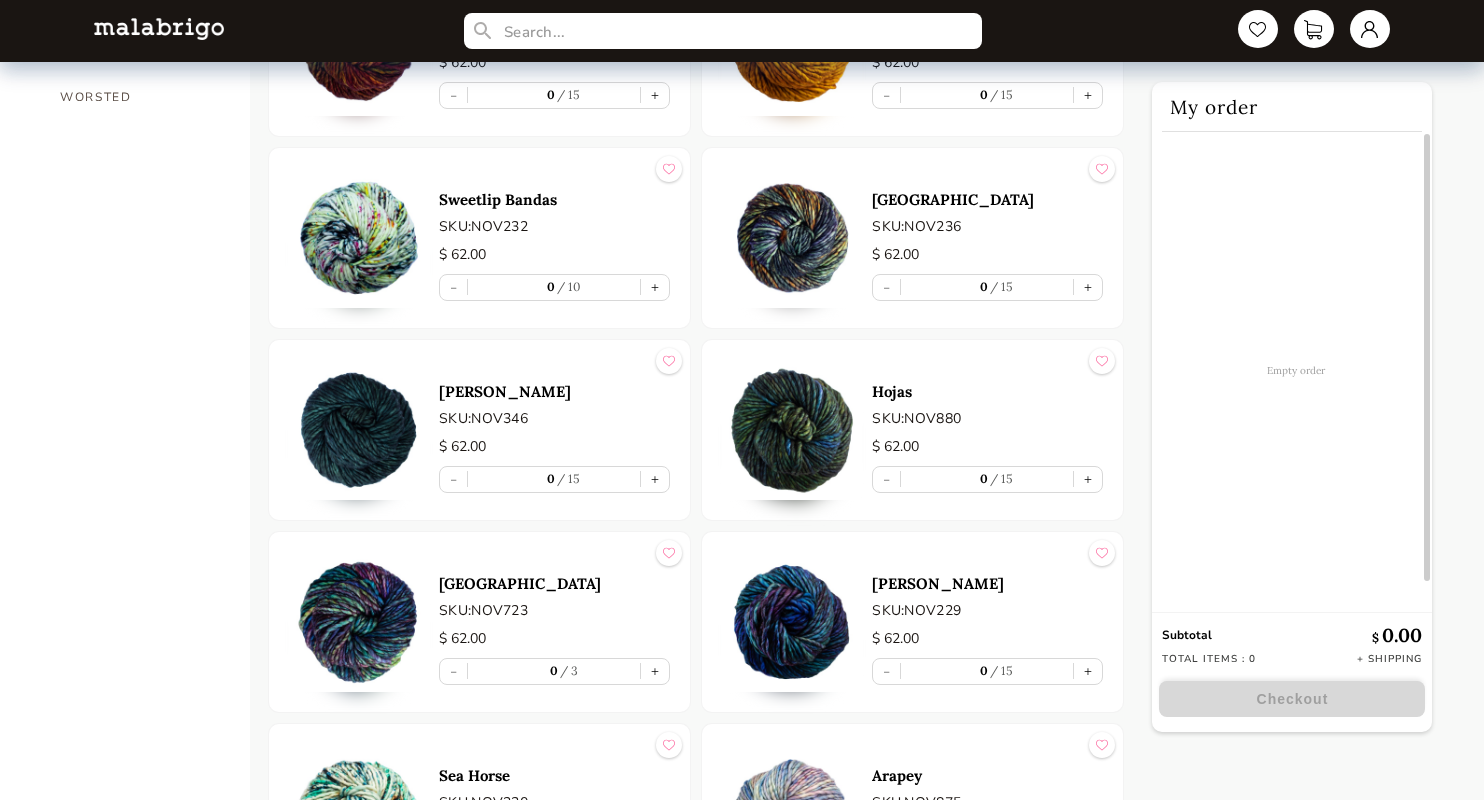 click at bounding box center (792, 622) 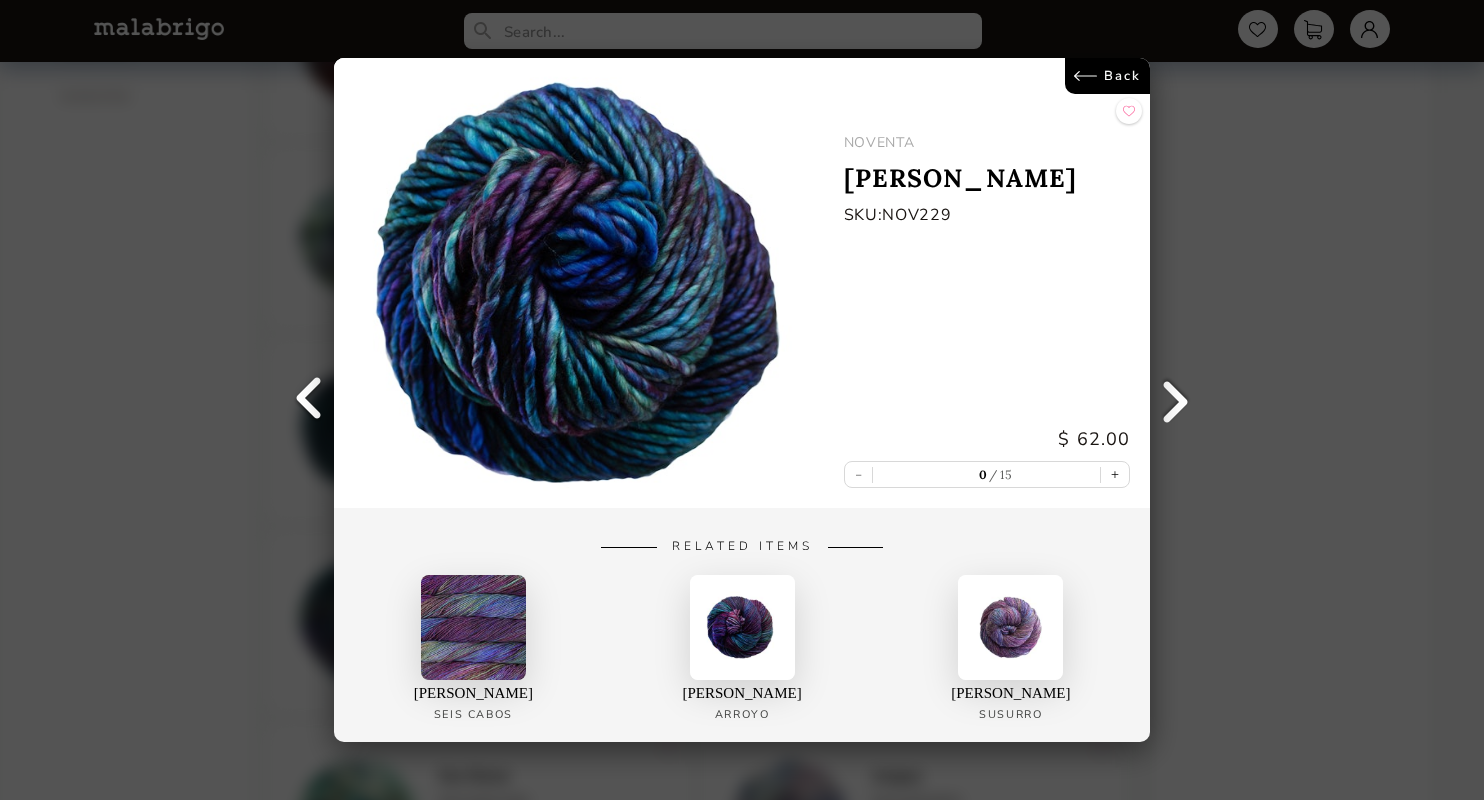 click on "Back" at bounding box center (1107, 76) 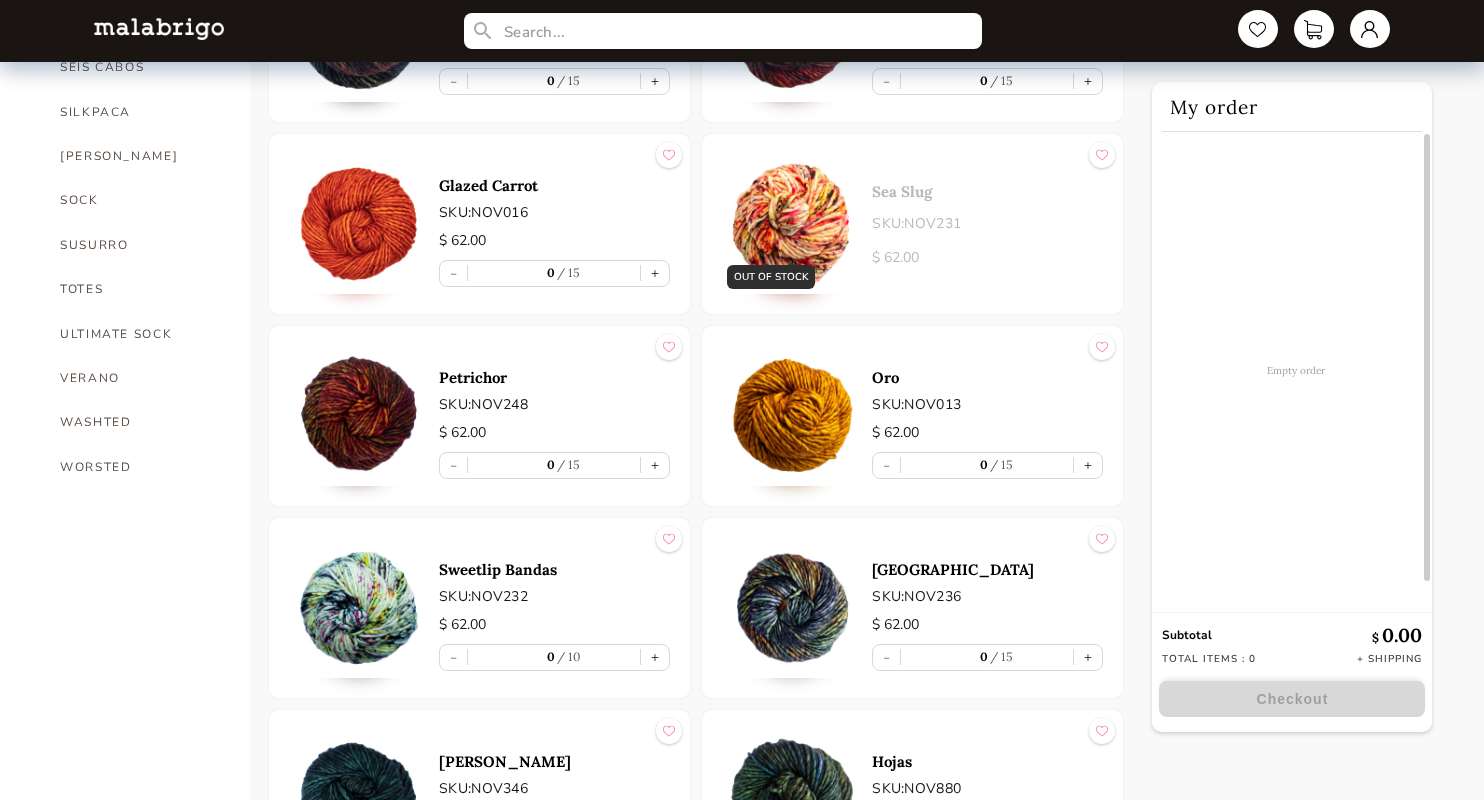 scroll, scrollTop: 1441, scrollLeft: 0, axis: vertical 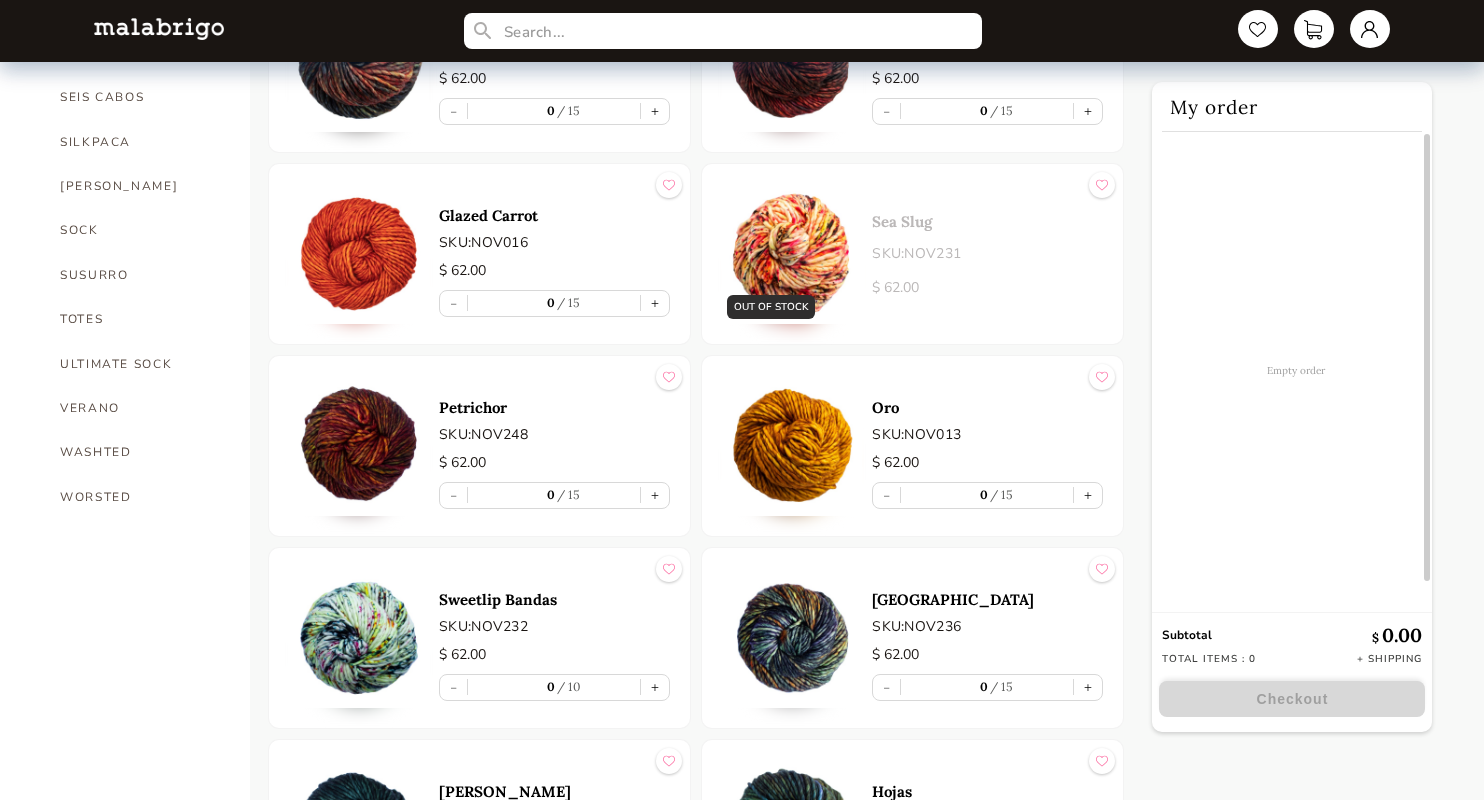click at bounding box center [792, 638] 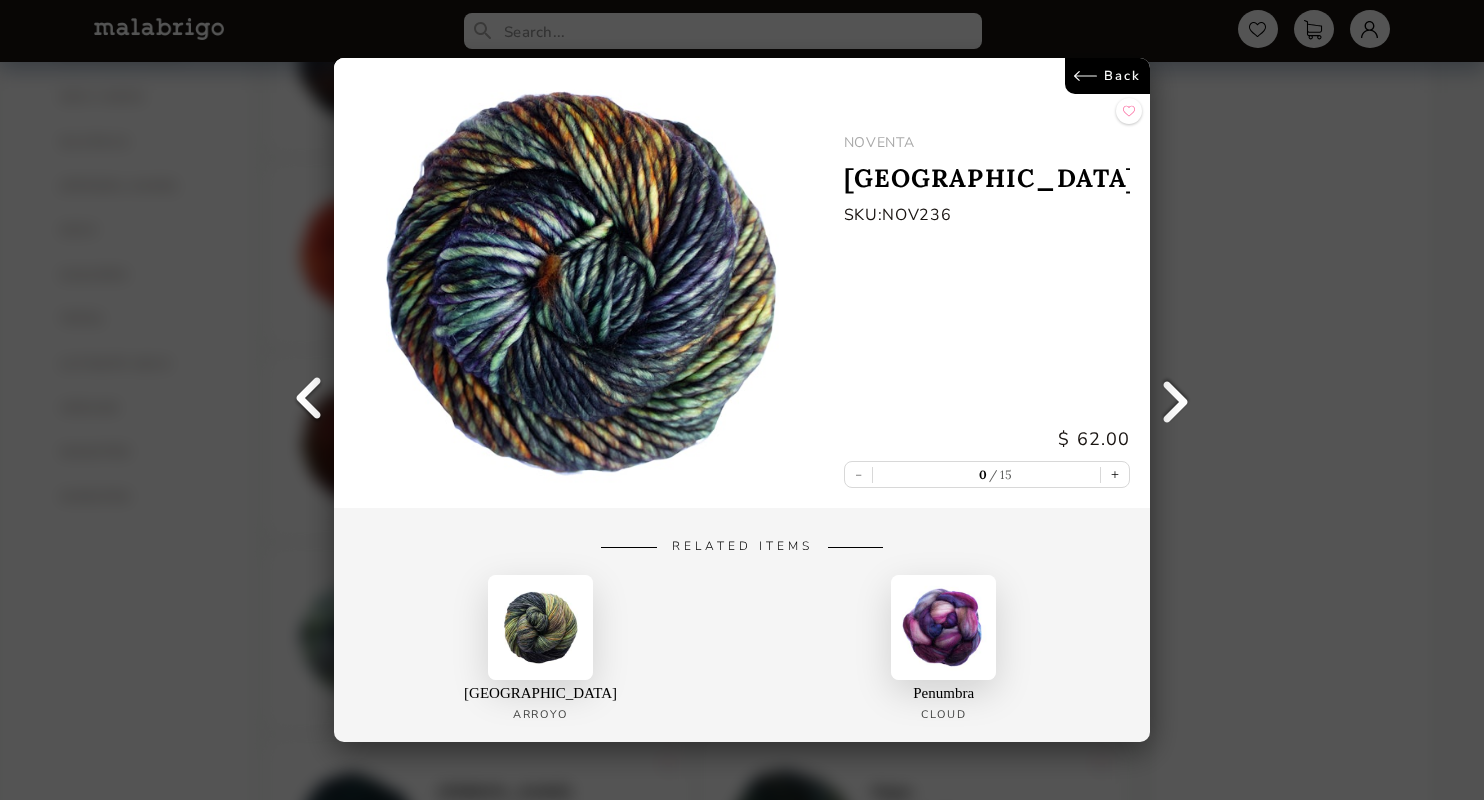 click on "Back" at bounding box center [1107, 76] 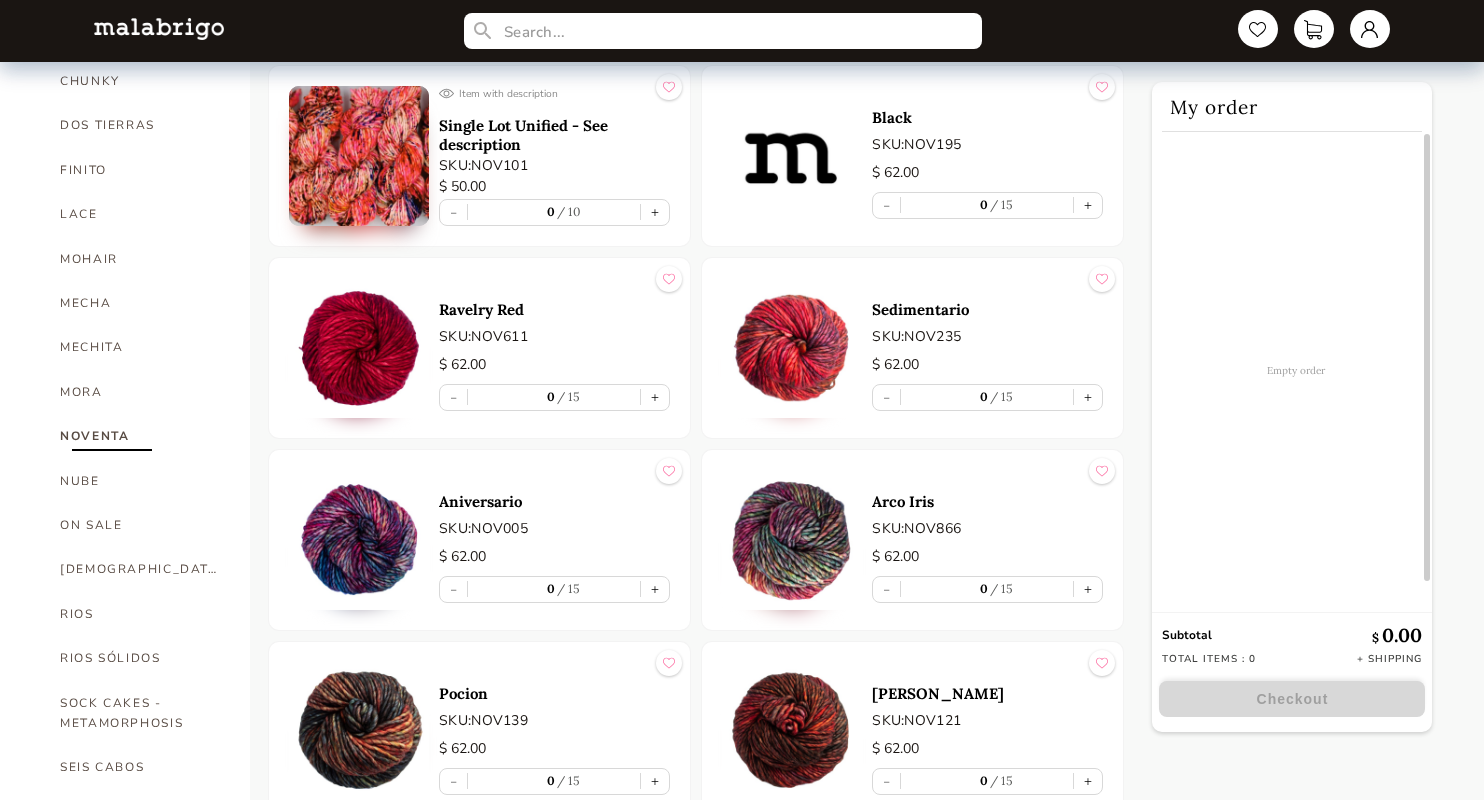 scroll, scrollTop: 761, scrollLeft: 0, axis: vertical 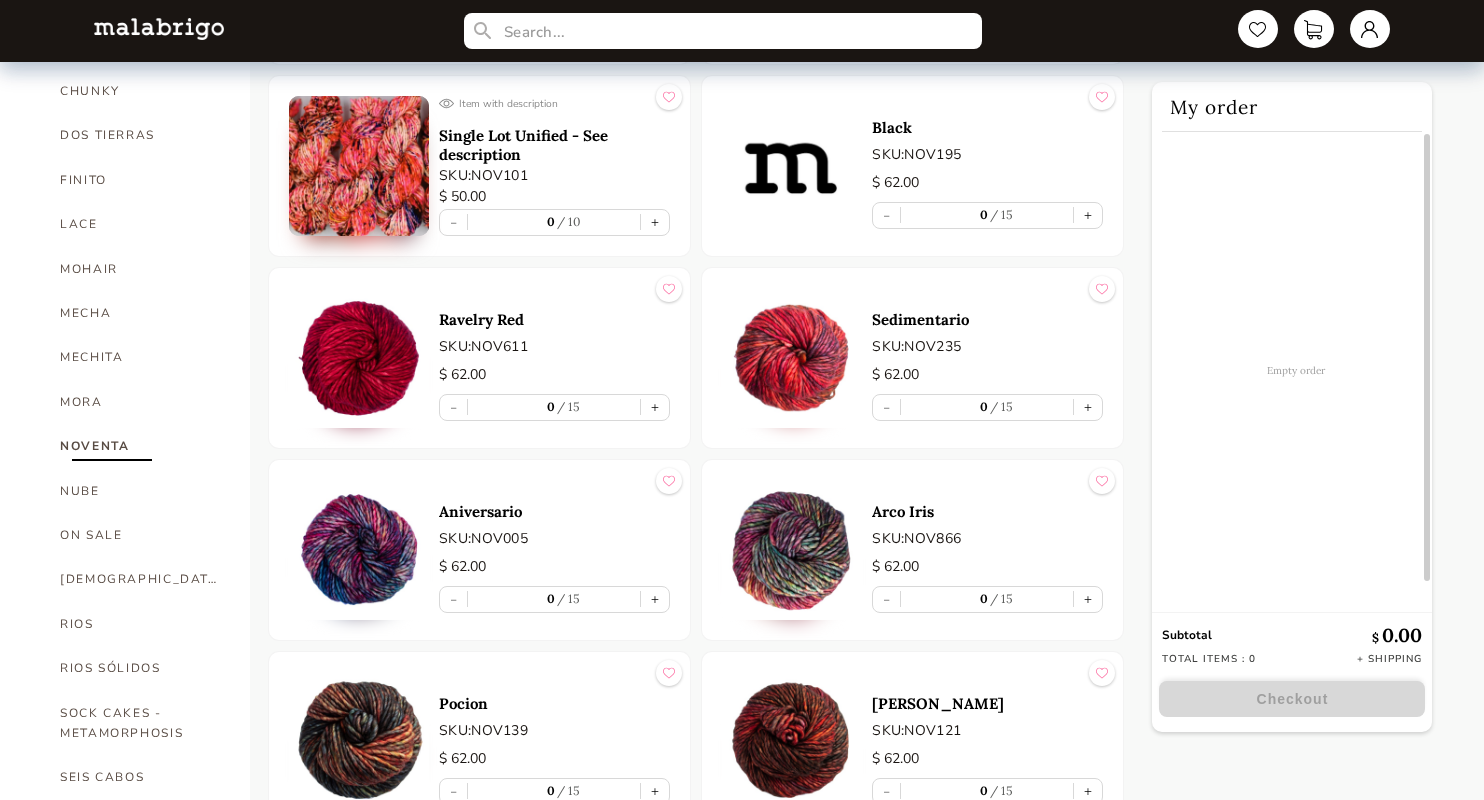 click at bounding box center [792, 550] 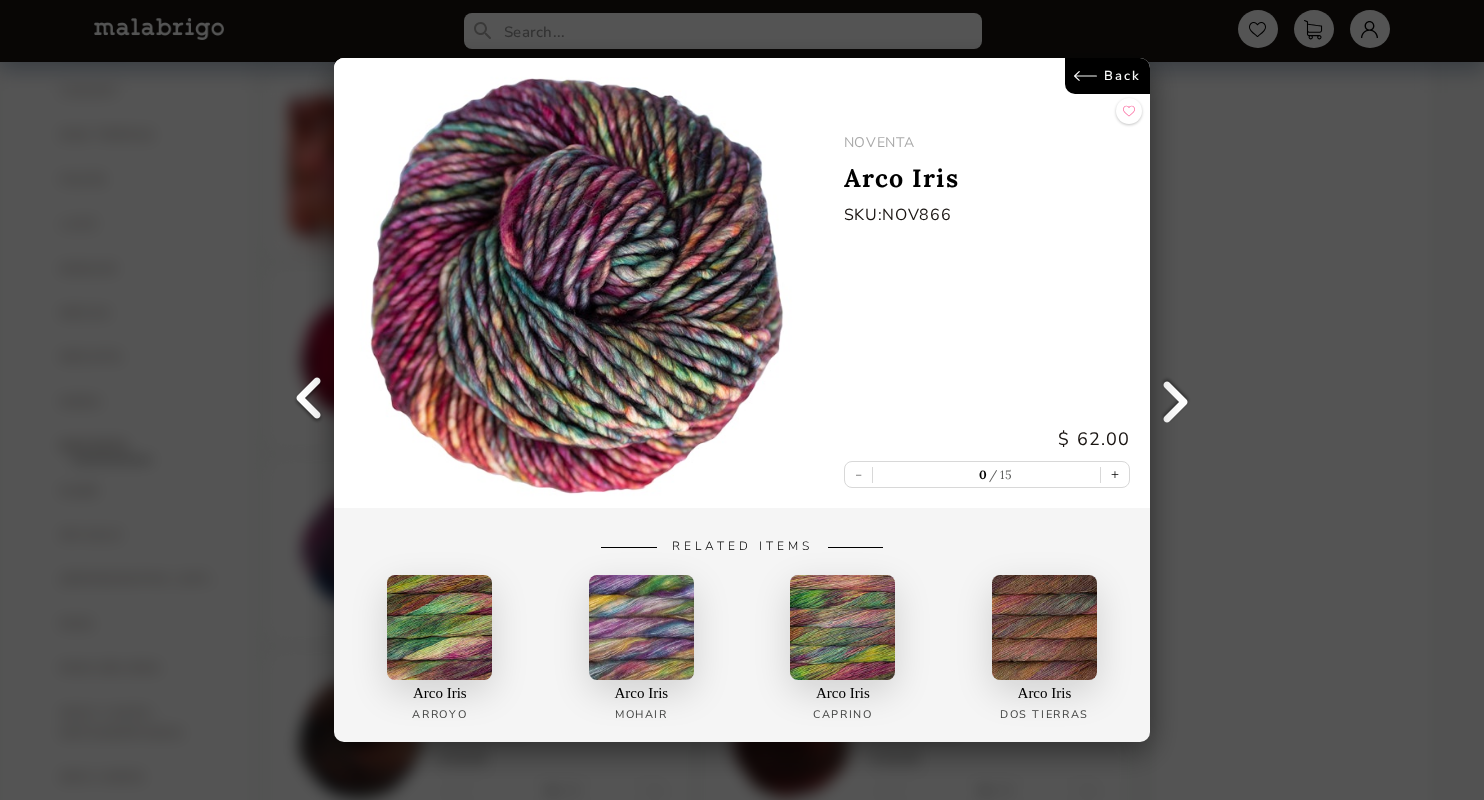 click on "Back" at bounding box center (1107, 76) 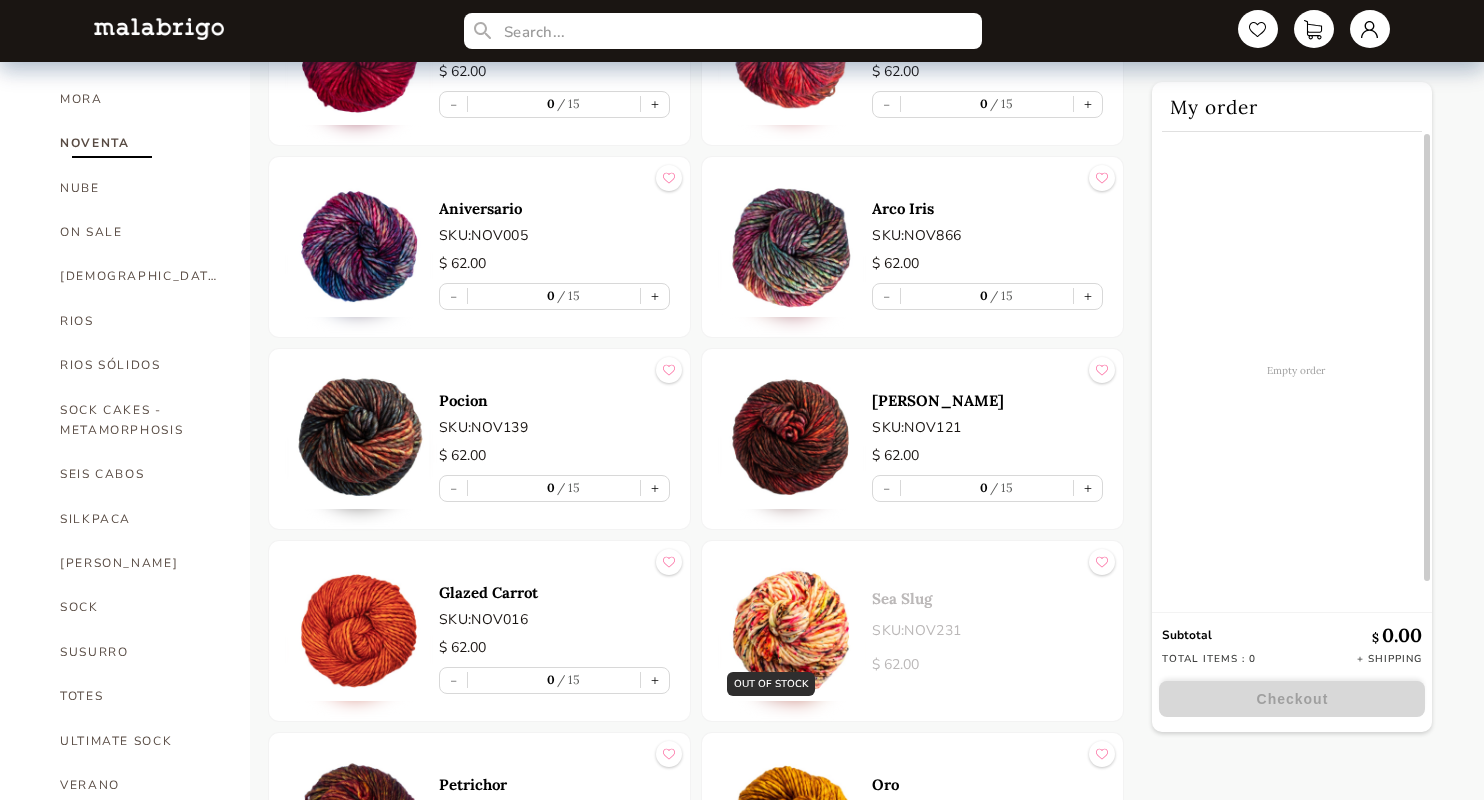 scroll, scrollTop: 1080, scrollLeft: 0, axis: vertical 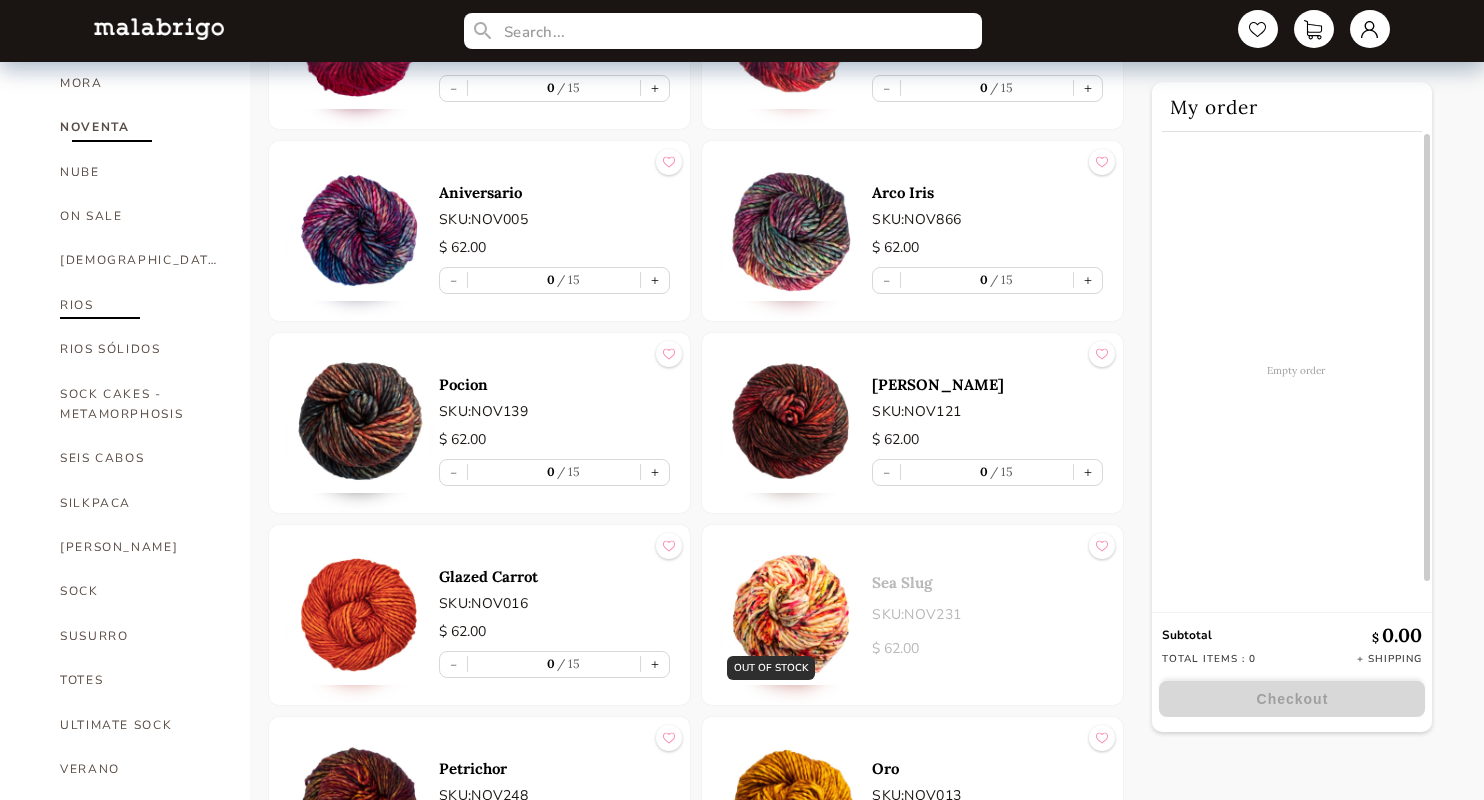 click on "RIOS" at bounding box center [140, 305] 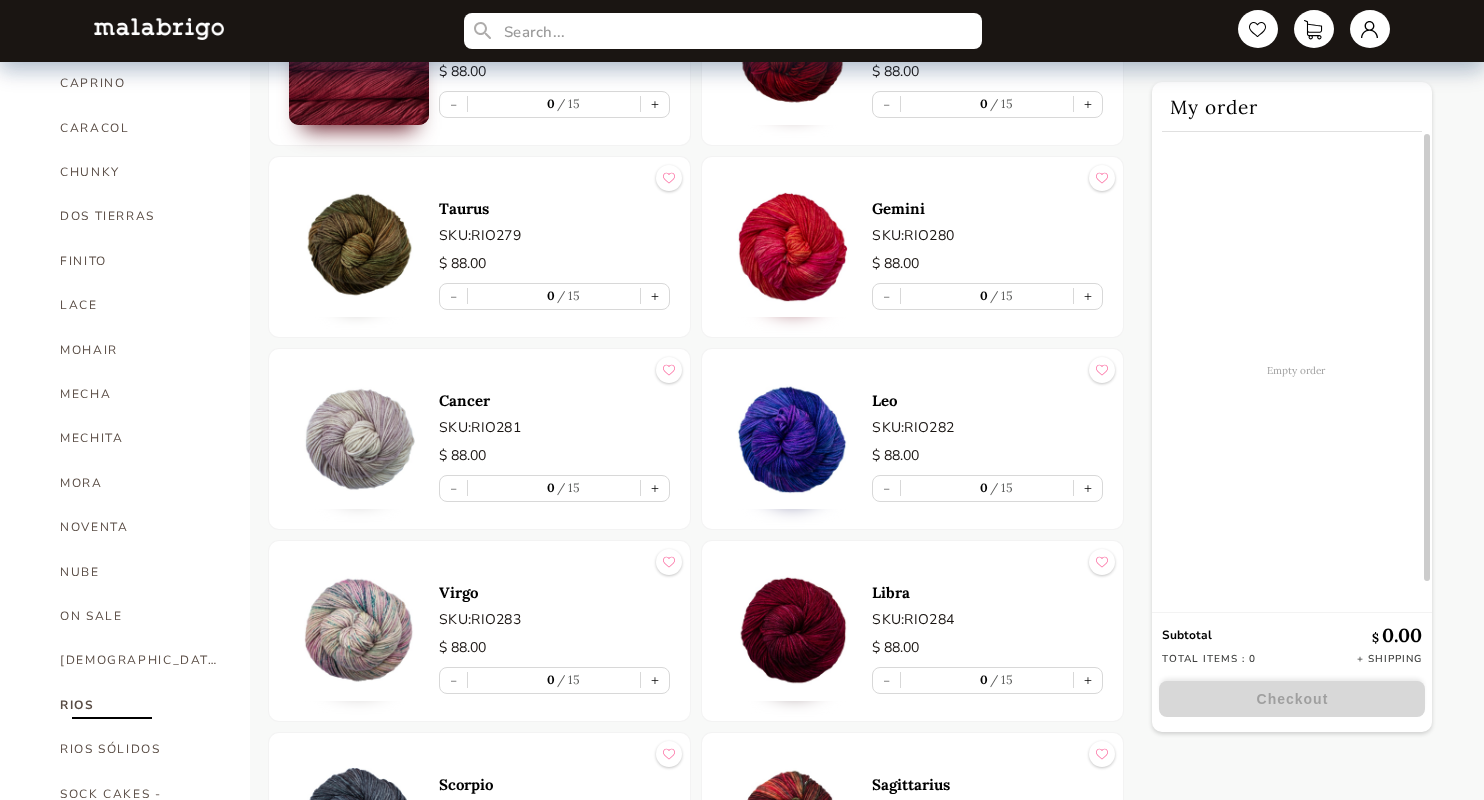 scroll, scrollTop: 720, scrollLeft: 0, axis: vertical 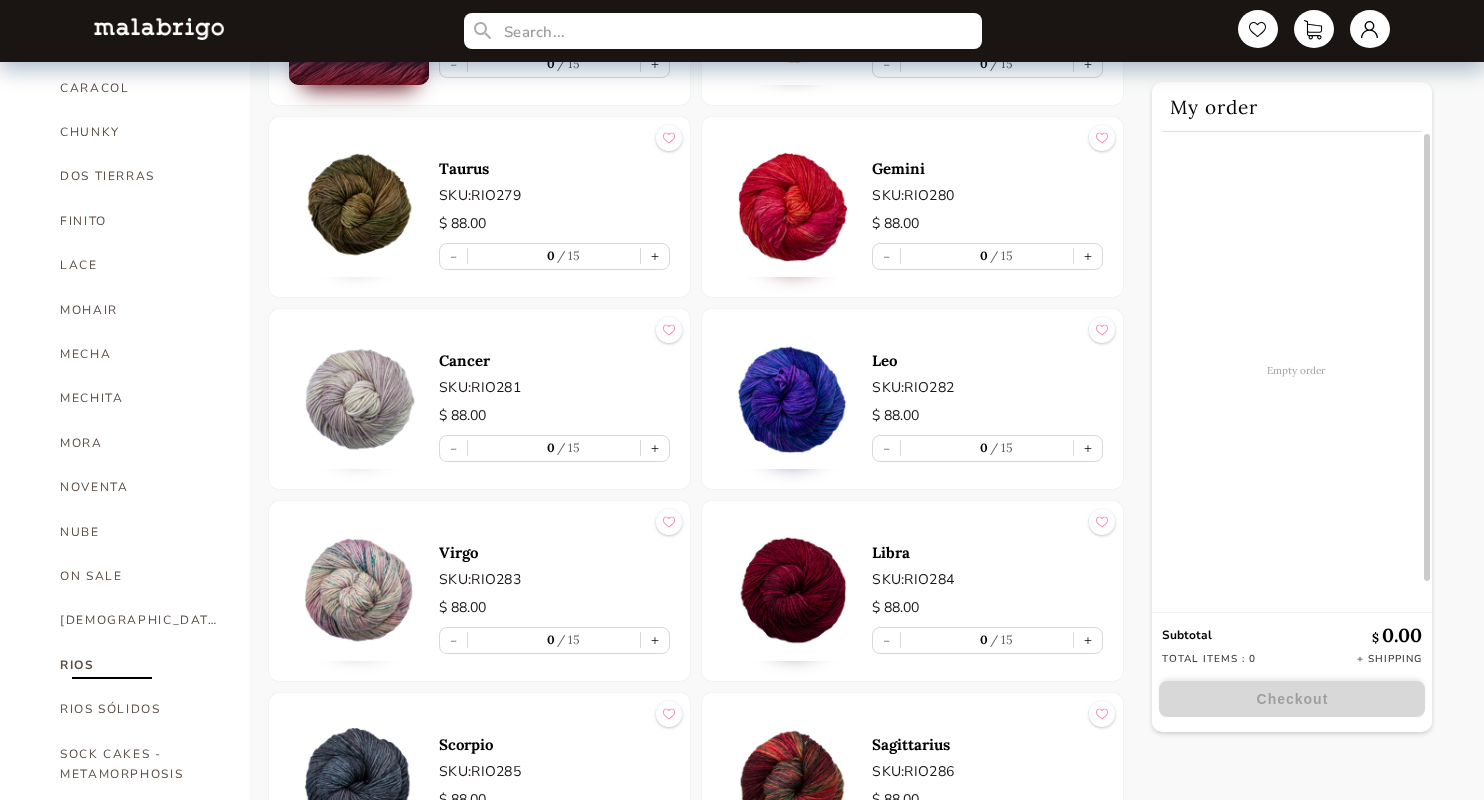 click on "Ravelry Red SKU:  RIO611 $   88.00 - 0 15 + Aries SKU:  RIO278 $   88.00 - 0 15 + Taurus SKU:  RIO279 $   88.00 - 0 15 + Gemini SKU:  RIO280 $   88.00 - 0 15 + Cancer SKU:  RIO281 $   88.00 - 0 15 + Leo SKU:  RIO282 $   88.00 - 0 15 + Virgo SKU:  RIO283 $   88.00 - 0 15 + Libra SKU:  RIO284 $   88.00 - 0 15 + Scorpio SKU:  RIO285 $   88.00 - 0 15 + Sagittarius SKU:  RIO286 $   88.00 - 0 15 + Capricorn SKU:  RIO287 $   88.00 - 0 15 + Aquarius SKU:  RIO288 $   88.00 - 0 15 + Pisces SKU:  RIO289 $   88.00 - 0 15 + Rios Old Rose SKU:  RIO115 $   88.00 - 0 15 + Jupiter SKU:  RIO049 $   88.00 - 0 15 + Cereza SKU:  RIO033 $   88.00 - 0 15 + Cumparsita SKU:  RIO869 $   88.00 - 0 6 + Almond Blossom SKU:  RIO703 $   88.00 - 0 15 + English Rose SKU:  RIO057 $   88.00 - 0 15 + Fucsia SKU:  RIO093 $   88.00 - 0 15 + Magenta SKU:  RIO214 $   88.00 - 0 15 + Purpuras SKU:  RIO872 $   88.00 - 0 15 + Glazed Carrot SKU:  RIO016 $   88.00 - 0 15 + Sabiduria SKU:  RIO136 $   88.00 - 0 12 + Hollyhock SKU:  RIO148 $   88.00 - 0 15" at bounding box center [696, 5103] 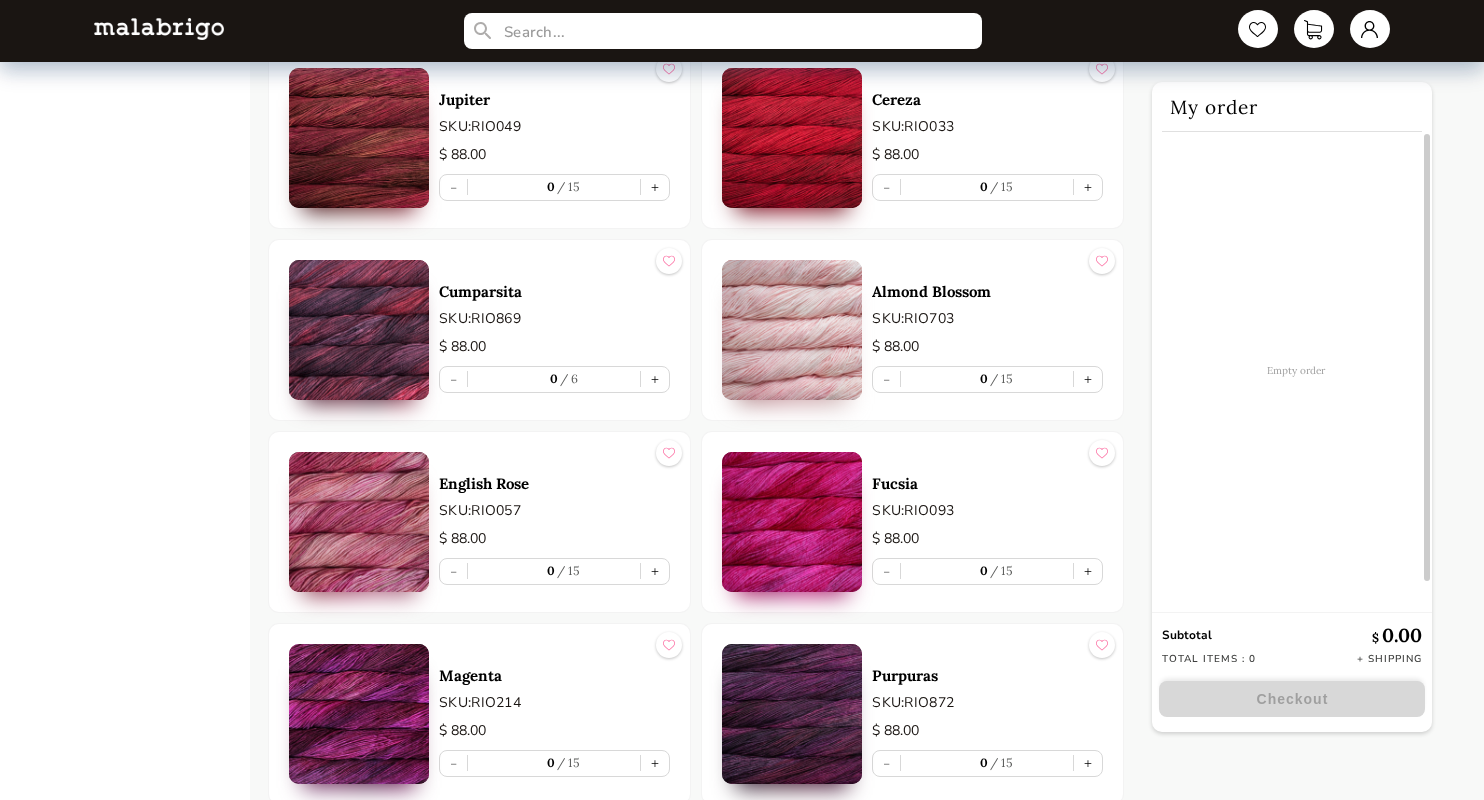 scroll, scrollTop: 1960, scrollLeft: 0, axis: vertical 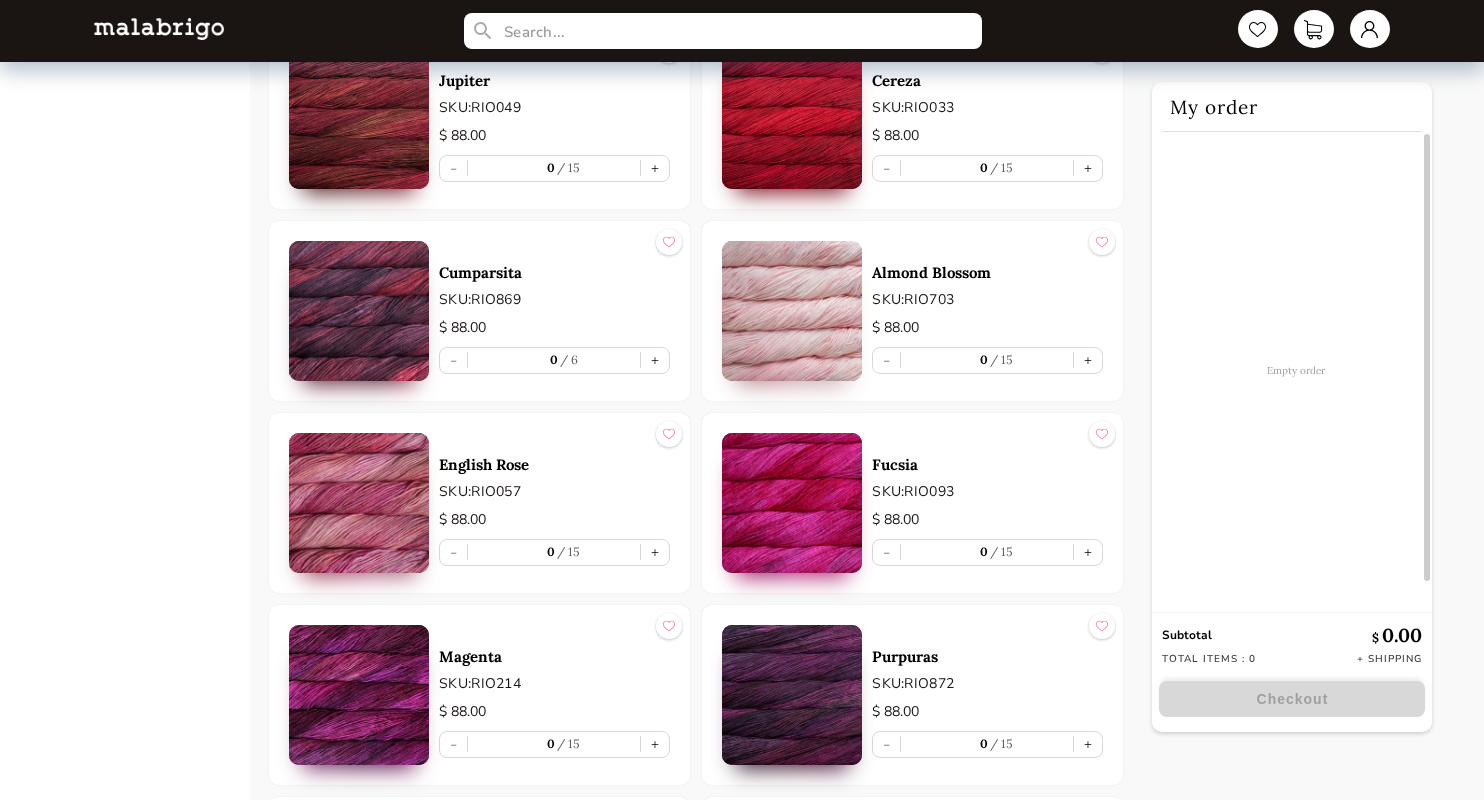 click at bounding box center (792, 311) 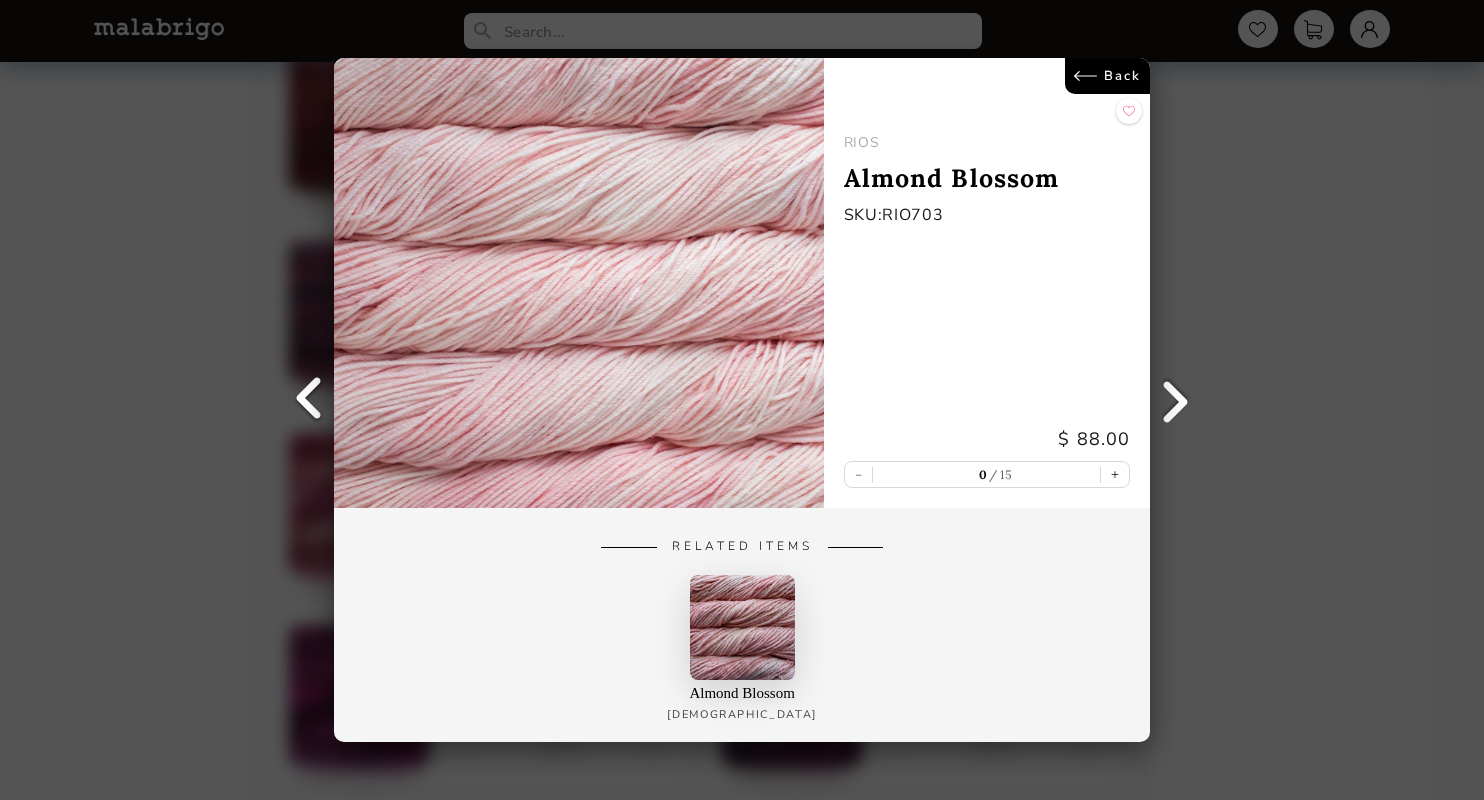 click on "Back" at bounding box center (1107, 76) 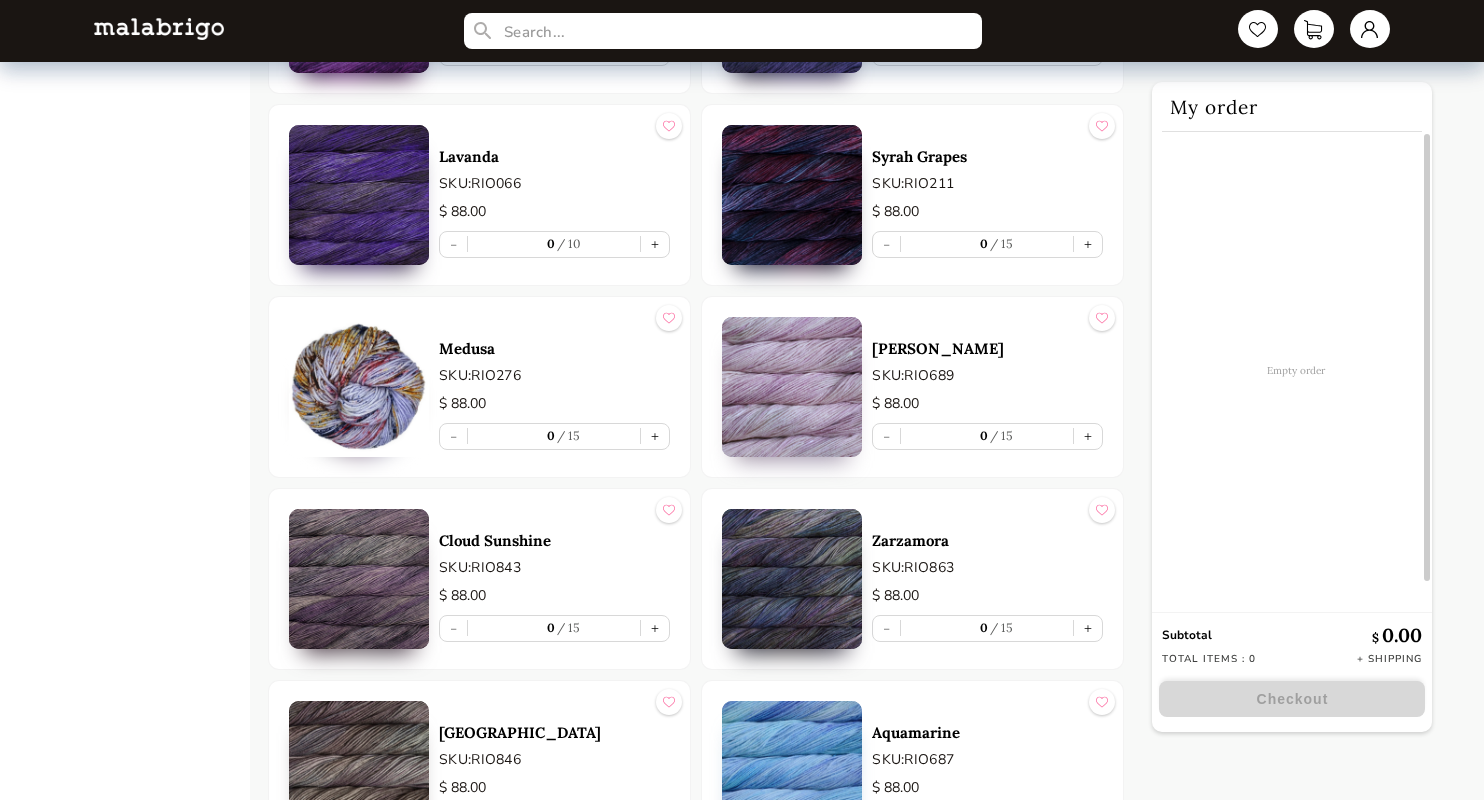 scroll, scrollTop: 3040, scrollLeft: 0, axis: vertical 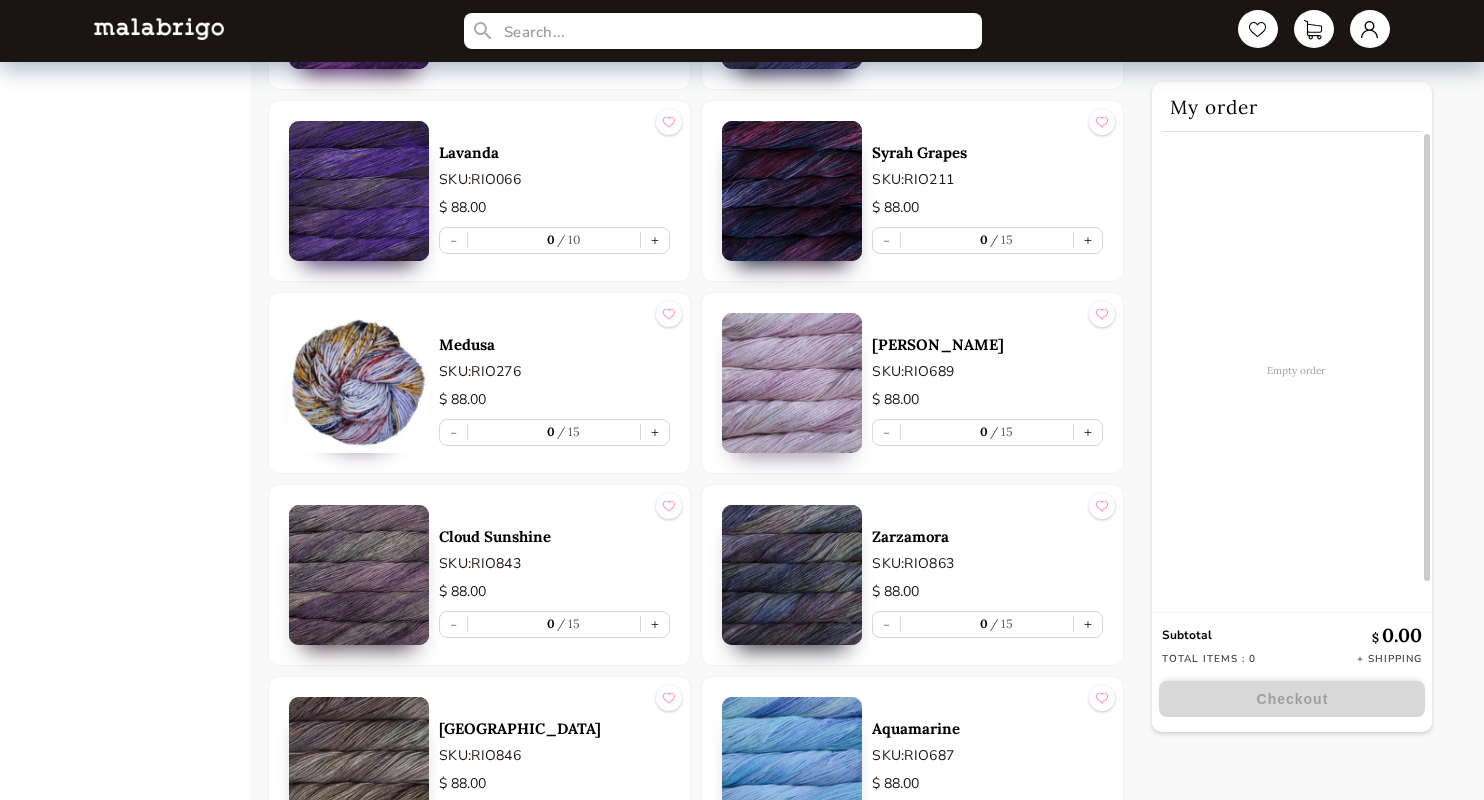 click at bounding box center [359, 383] 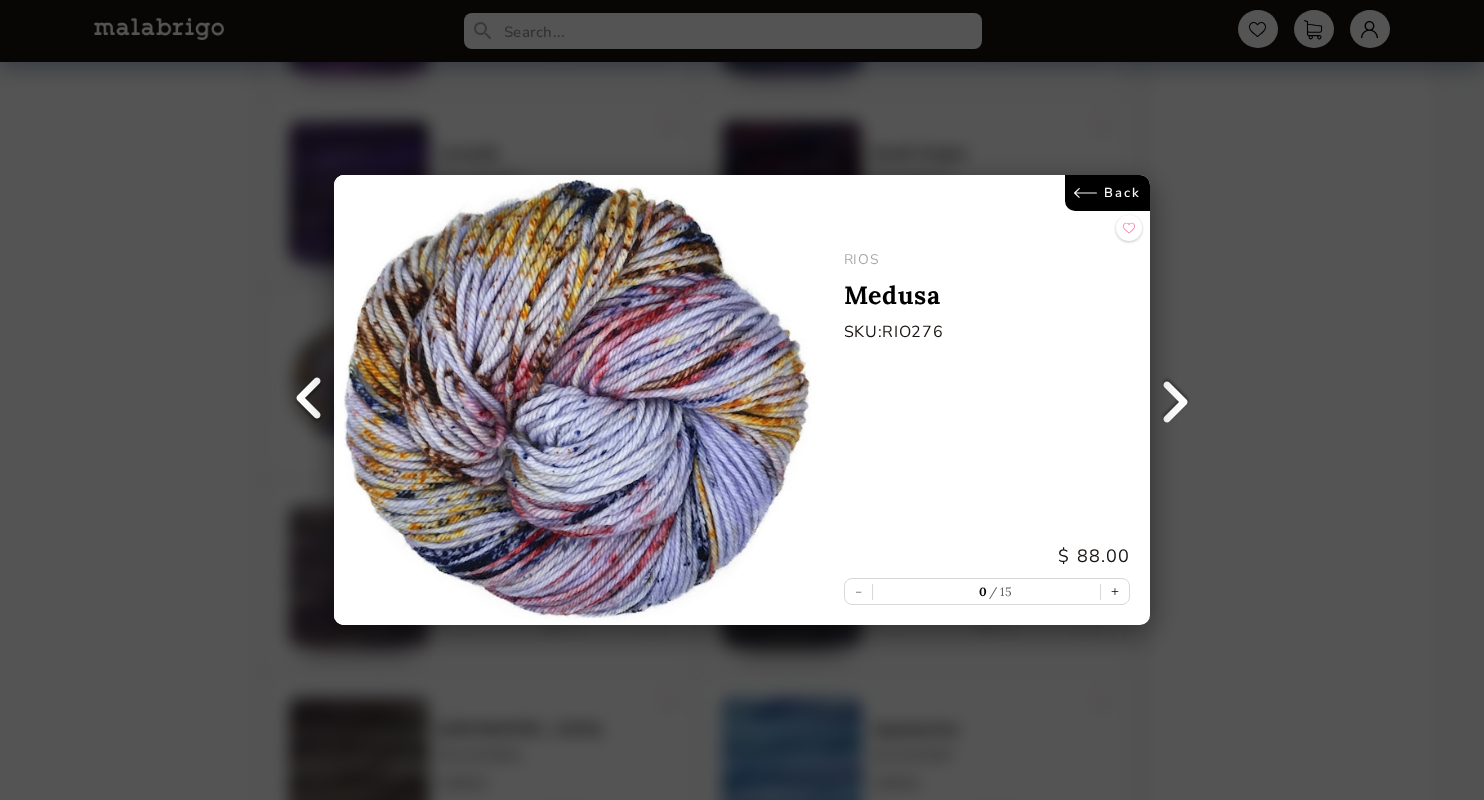 click on "Back" at bounding box center [1107, 193] 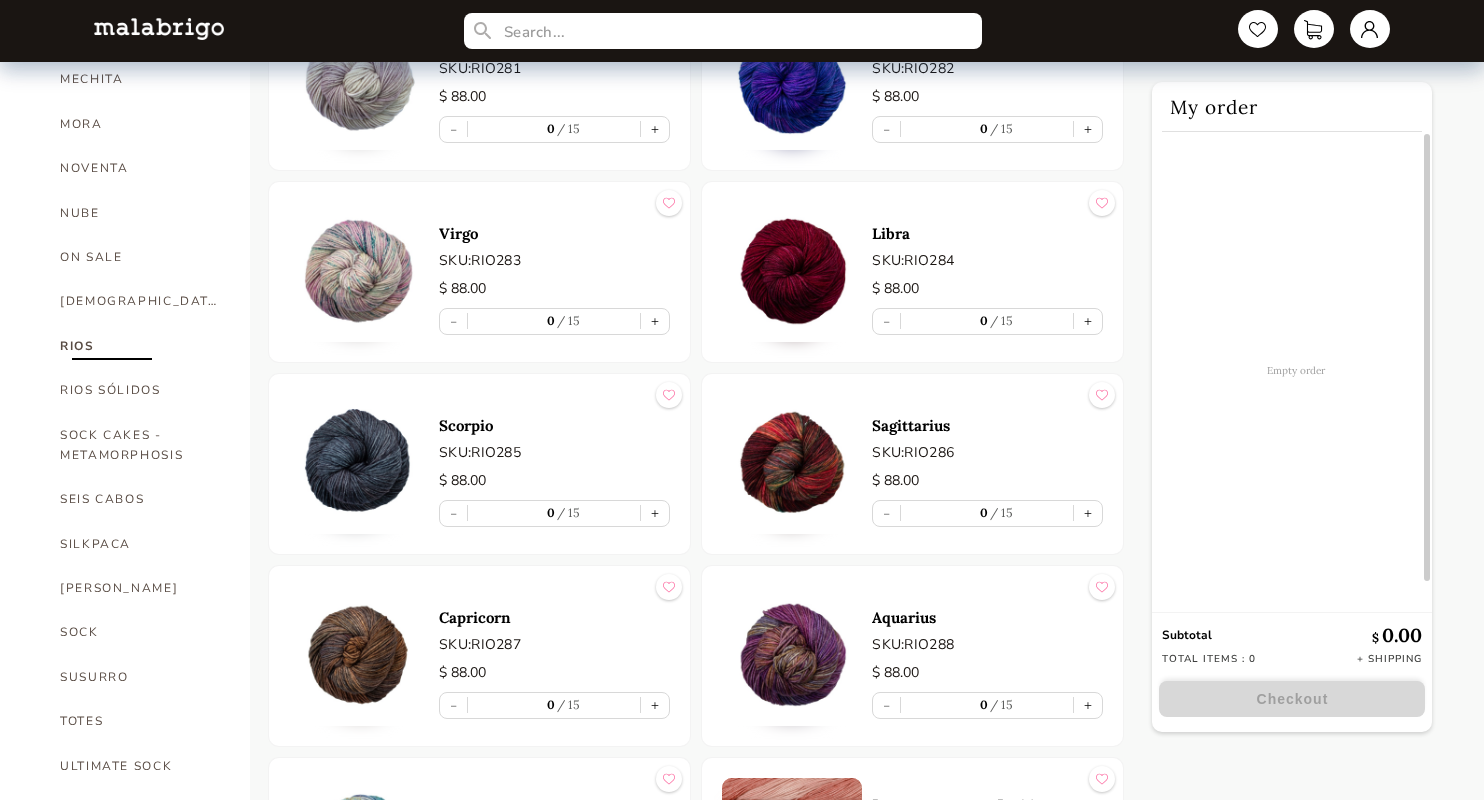 scroll, scrollTop: 1040, scrollLeft: 0, axis: vertical 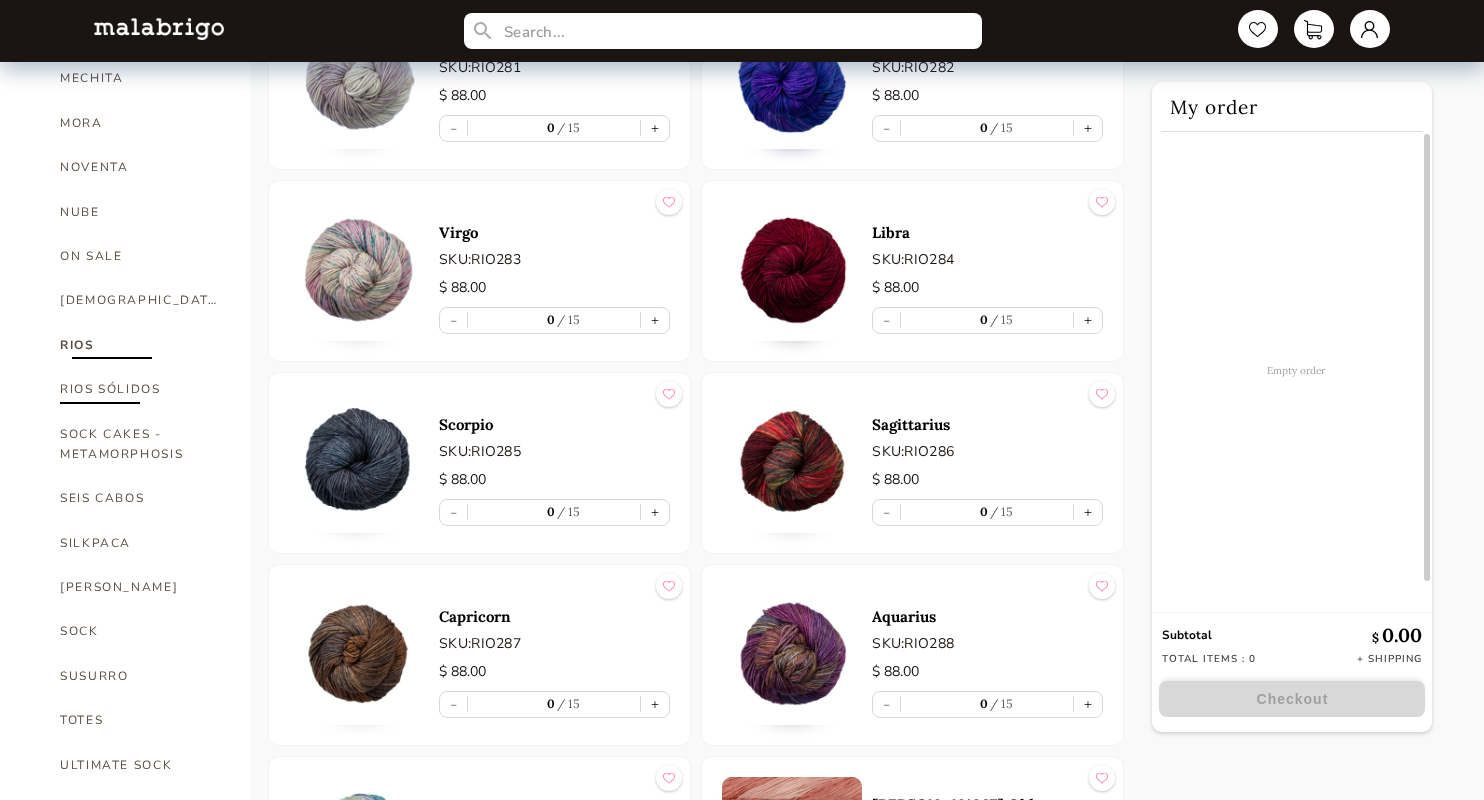 click on "RIOS SÓLIDOS" at bounding box center [140, 389] 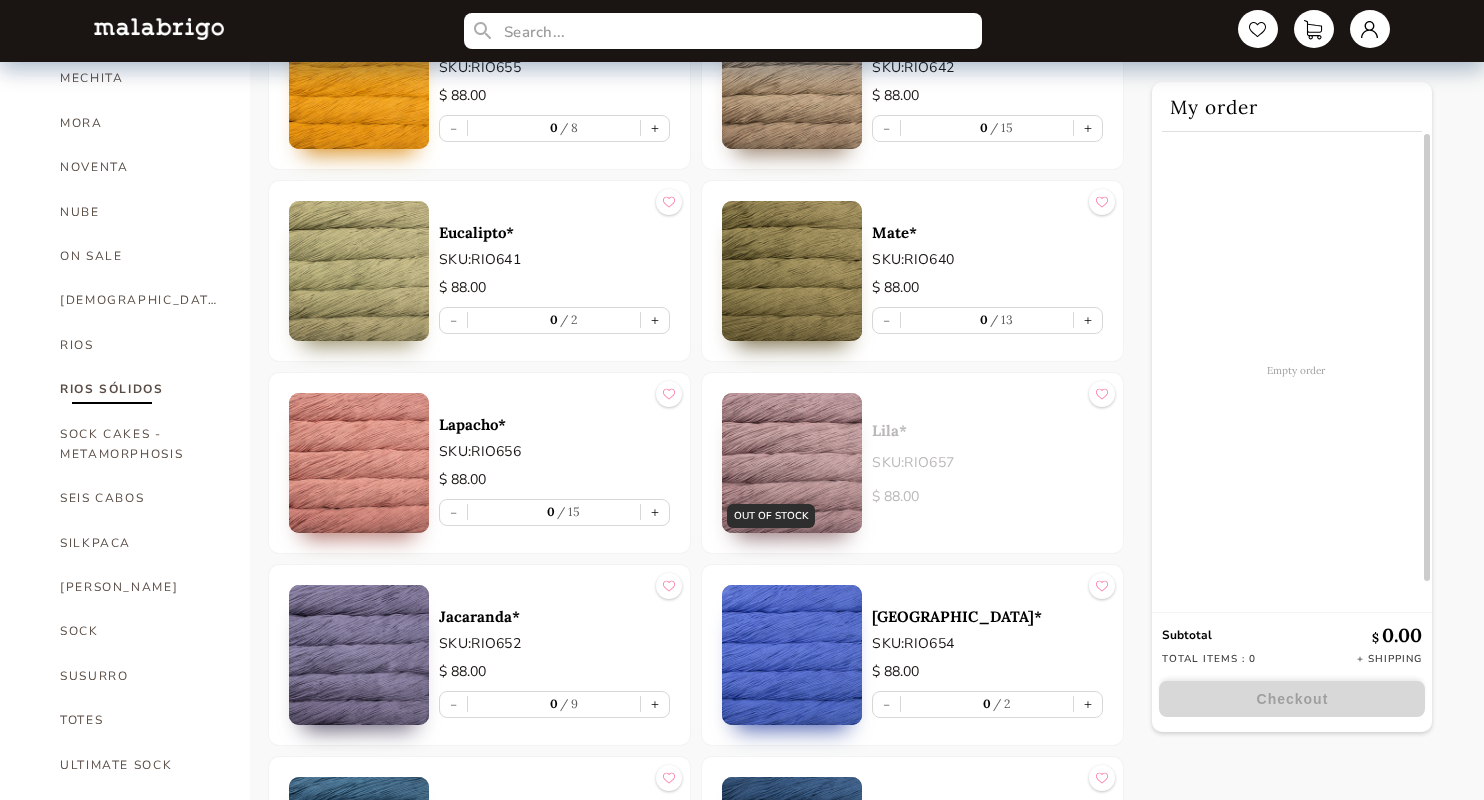scroll, scrollTop: 0, scrollLeft: 0, axis: both 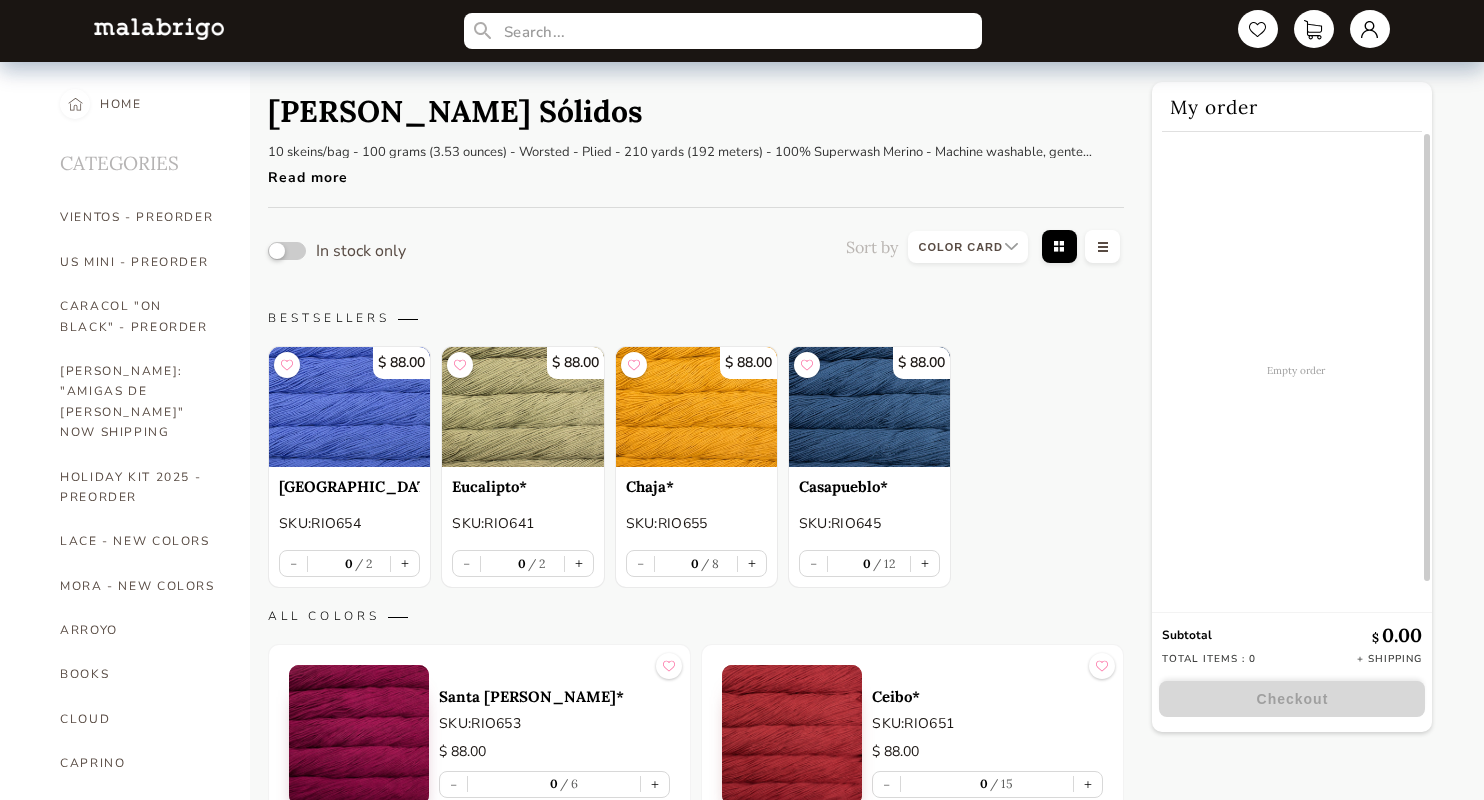 click at bounding box center (522, 407) 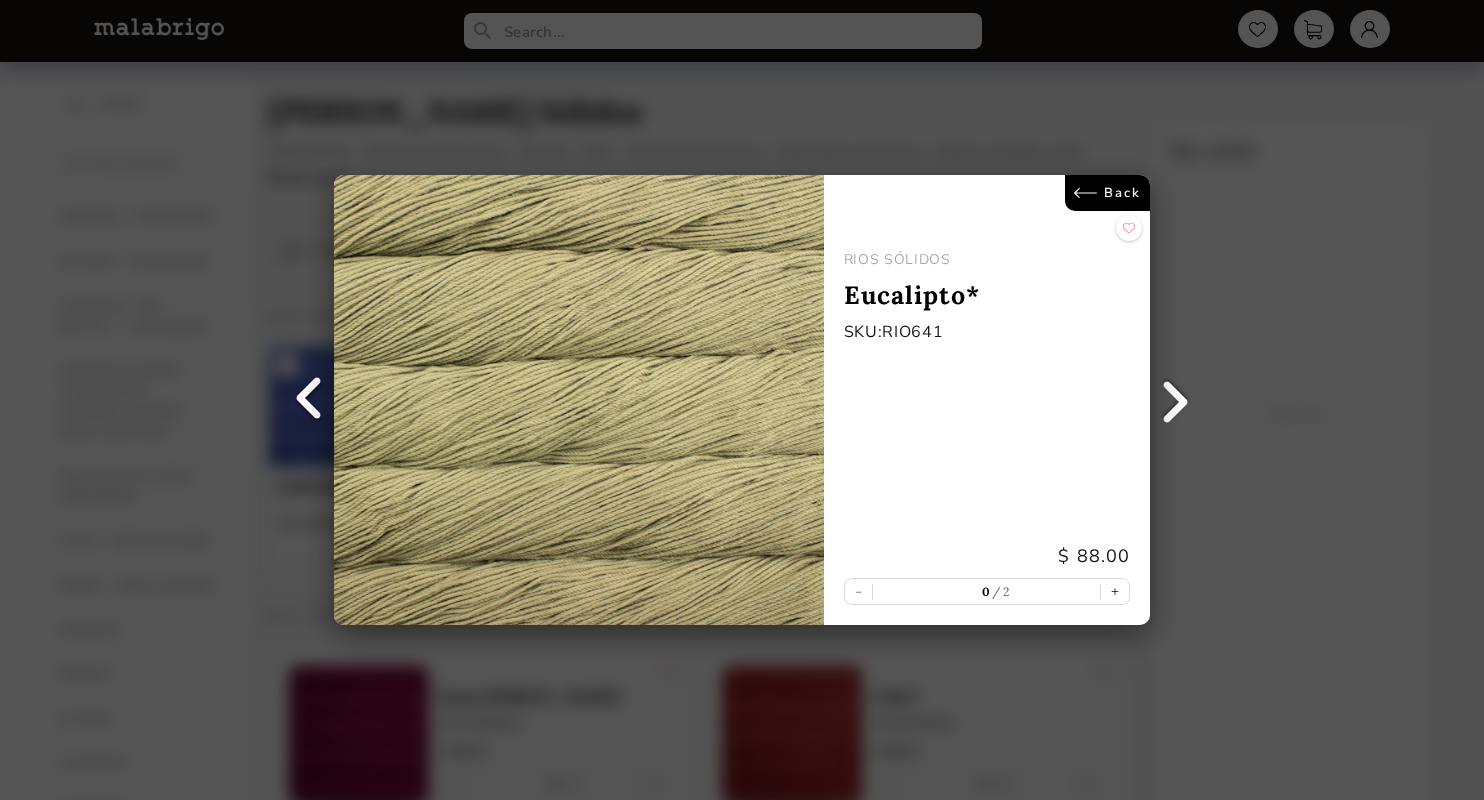 click on "Back" at bounding box center (1107, 193) 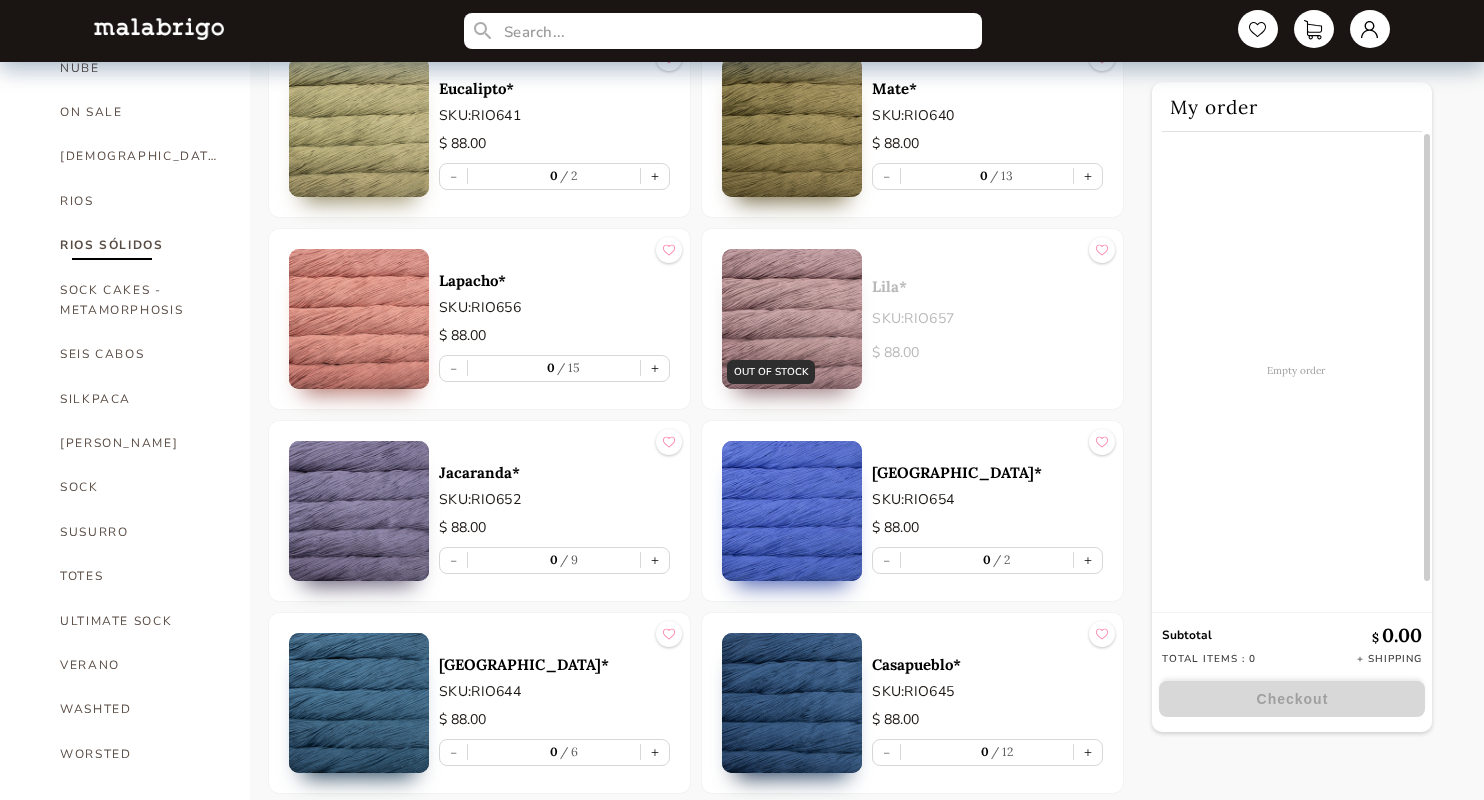 scroll, scrollTop: 1200, scrollLeft: 0, axis: vertical 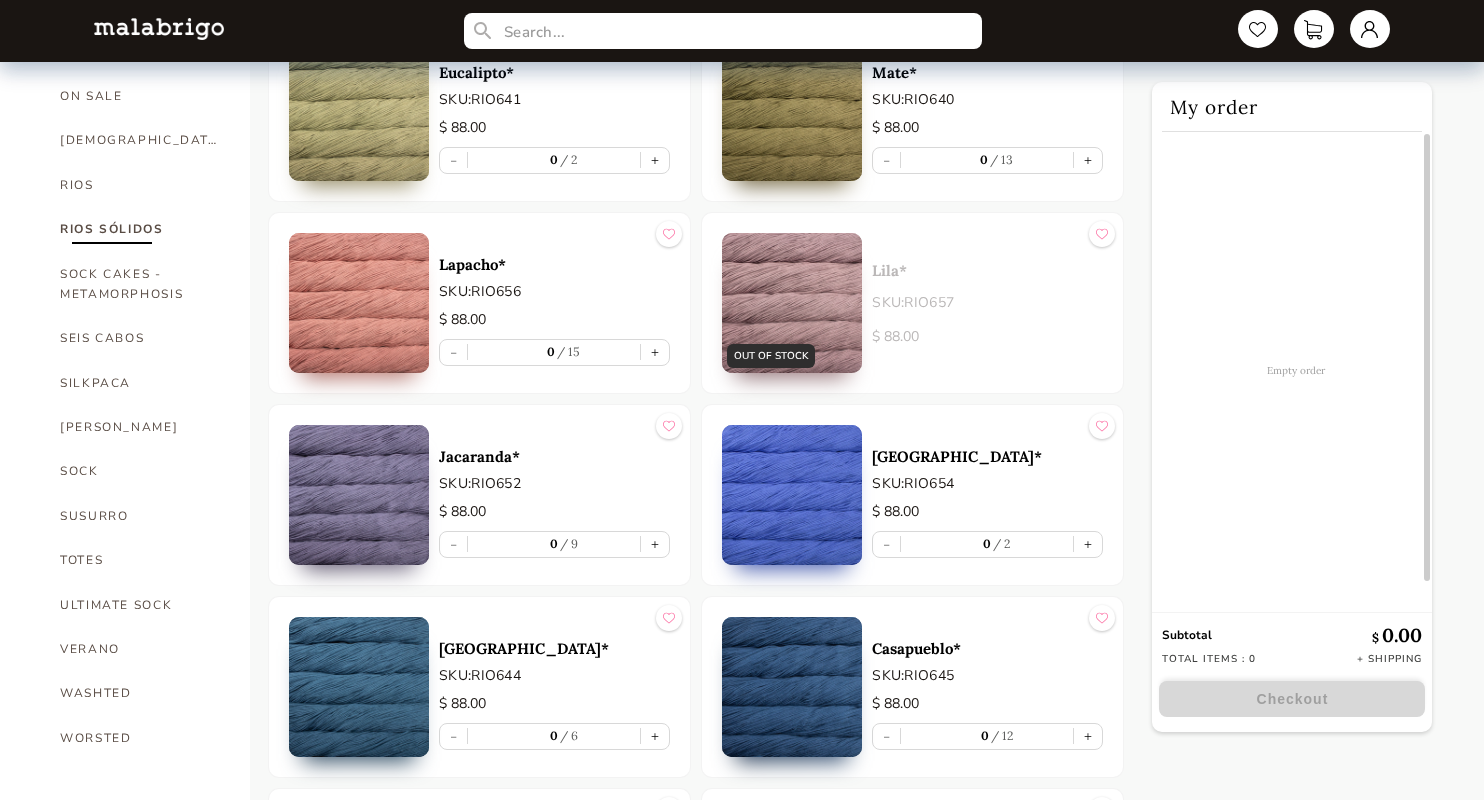 click at bounding box center (792, 303) 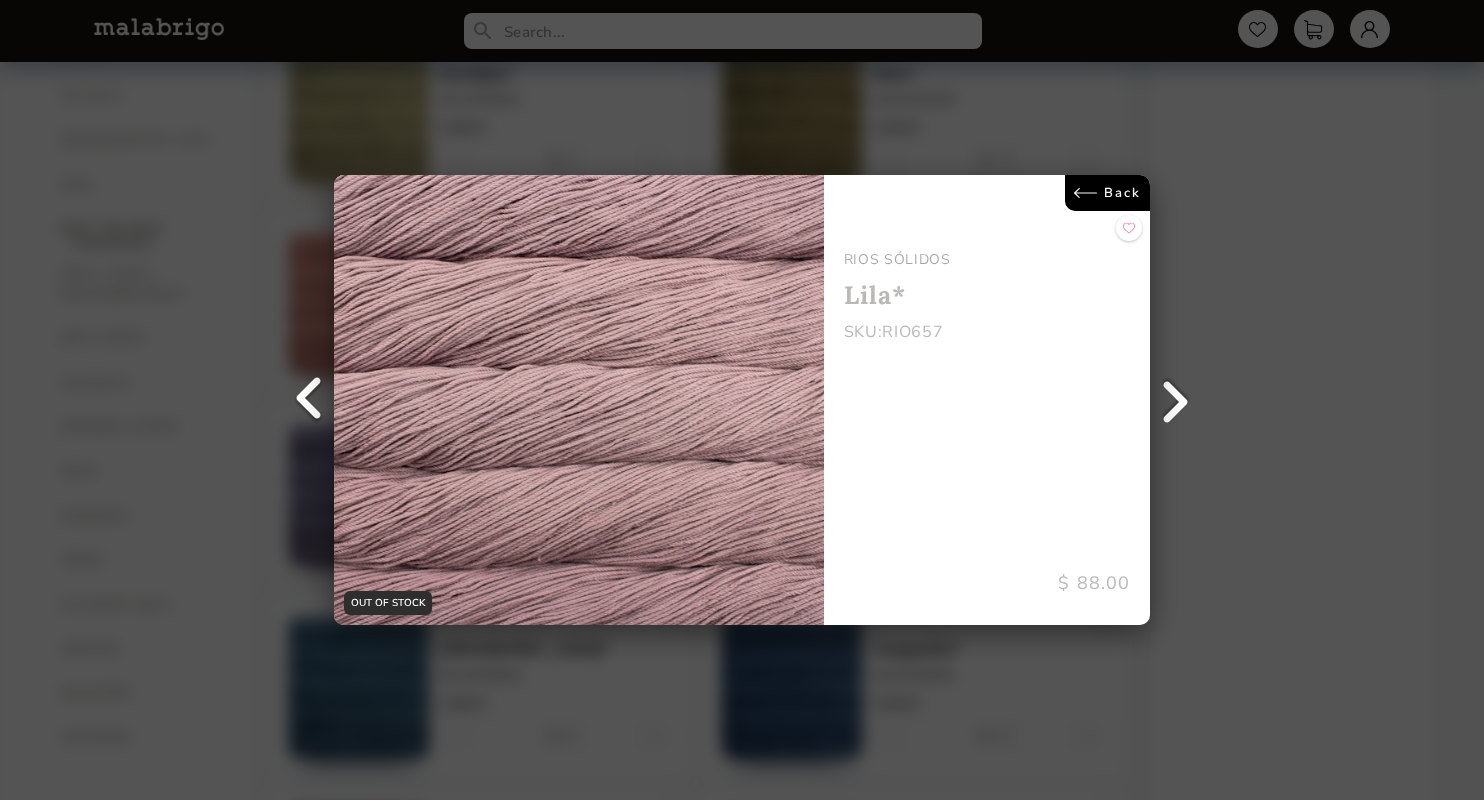 click on "Back" at bounding box center (1107, 193) 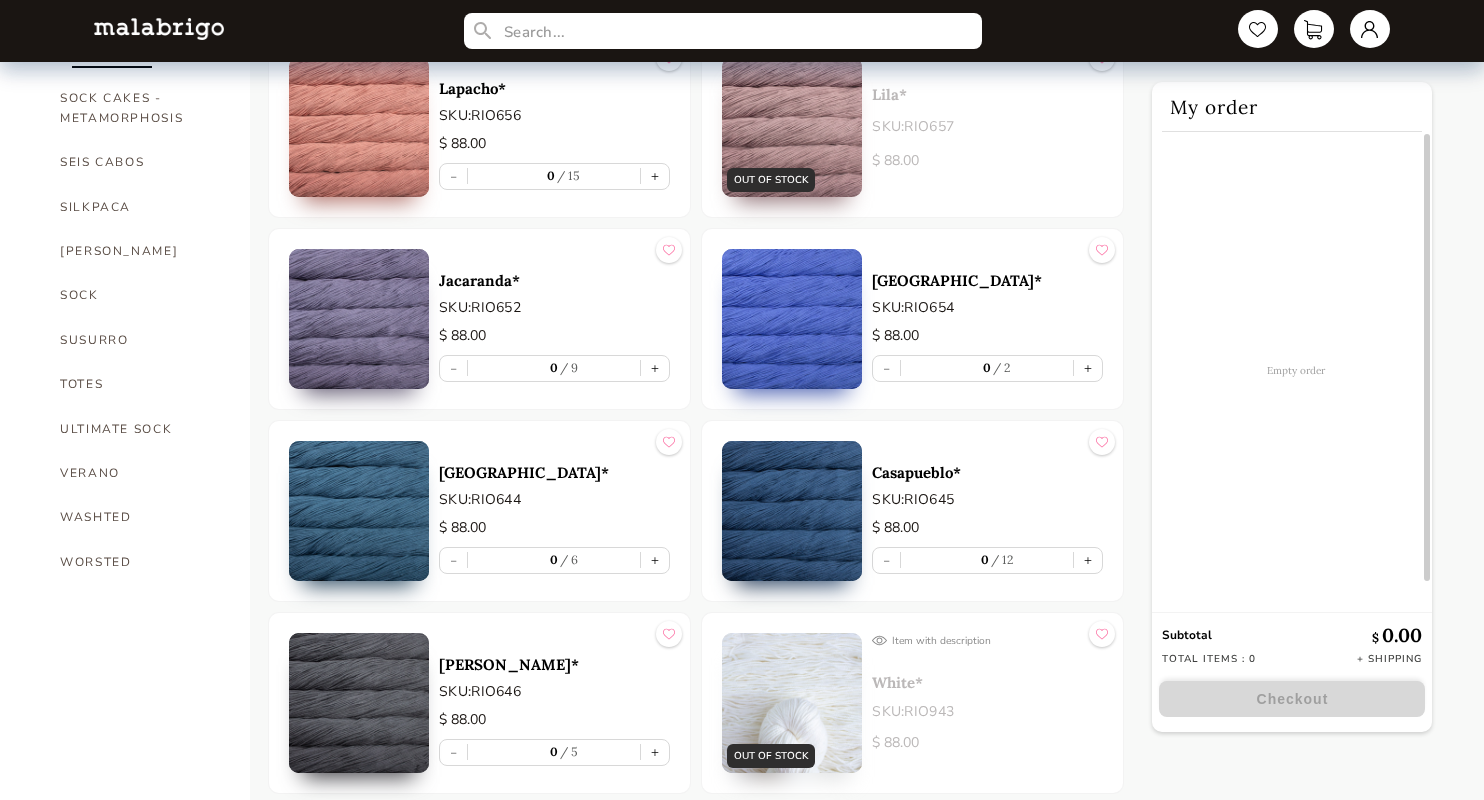 scroll, scrollTop: 1417, scrollLeft: 0, axis: vertical 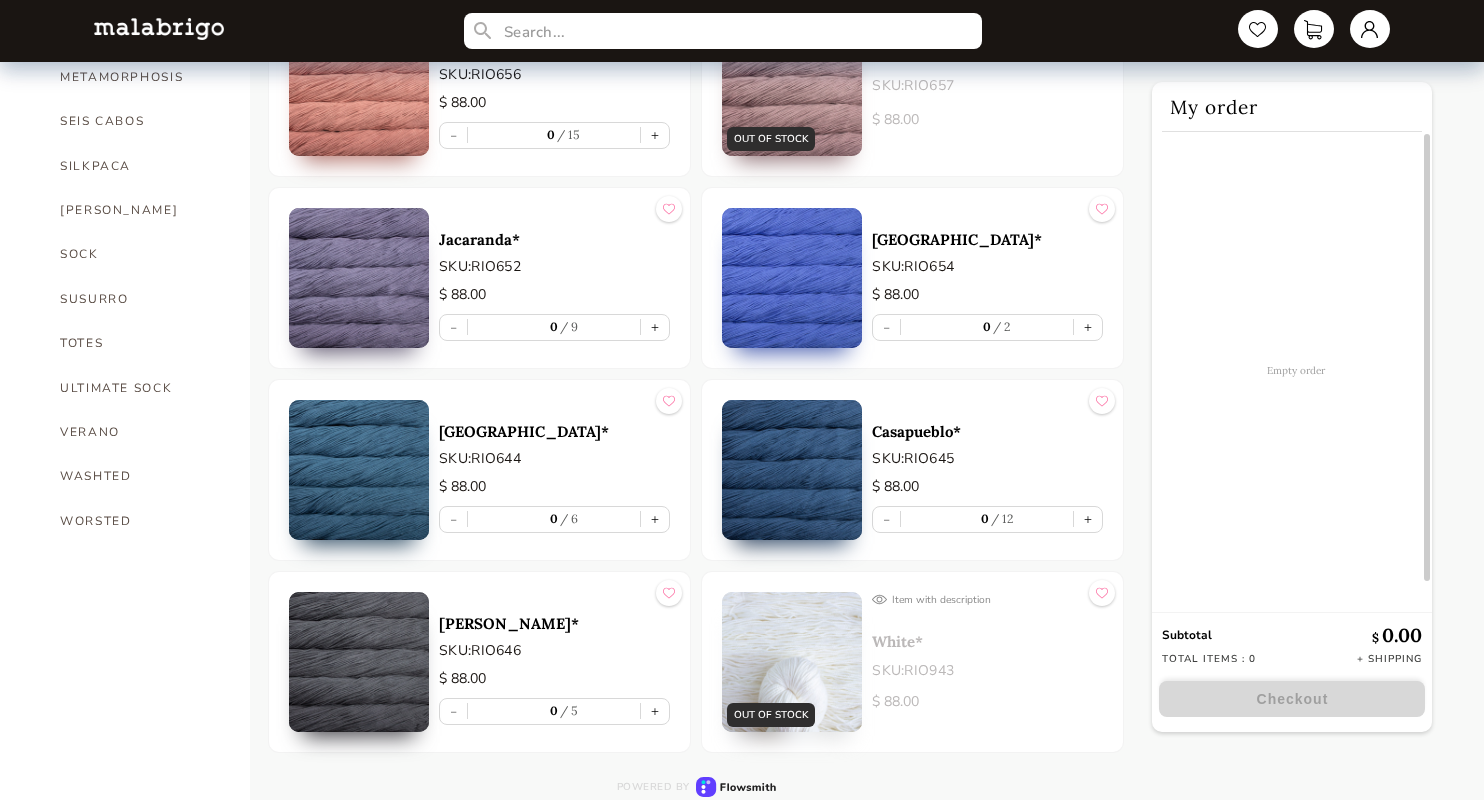 click at bounding box center (792, 662) 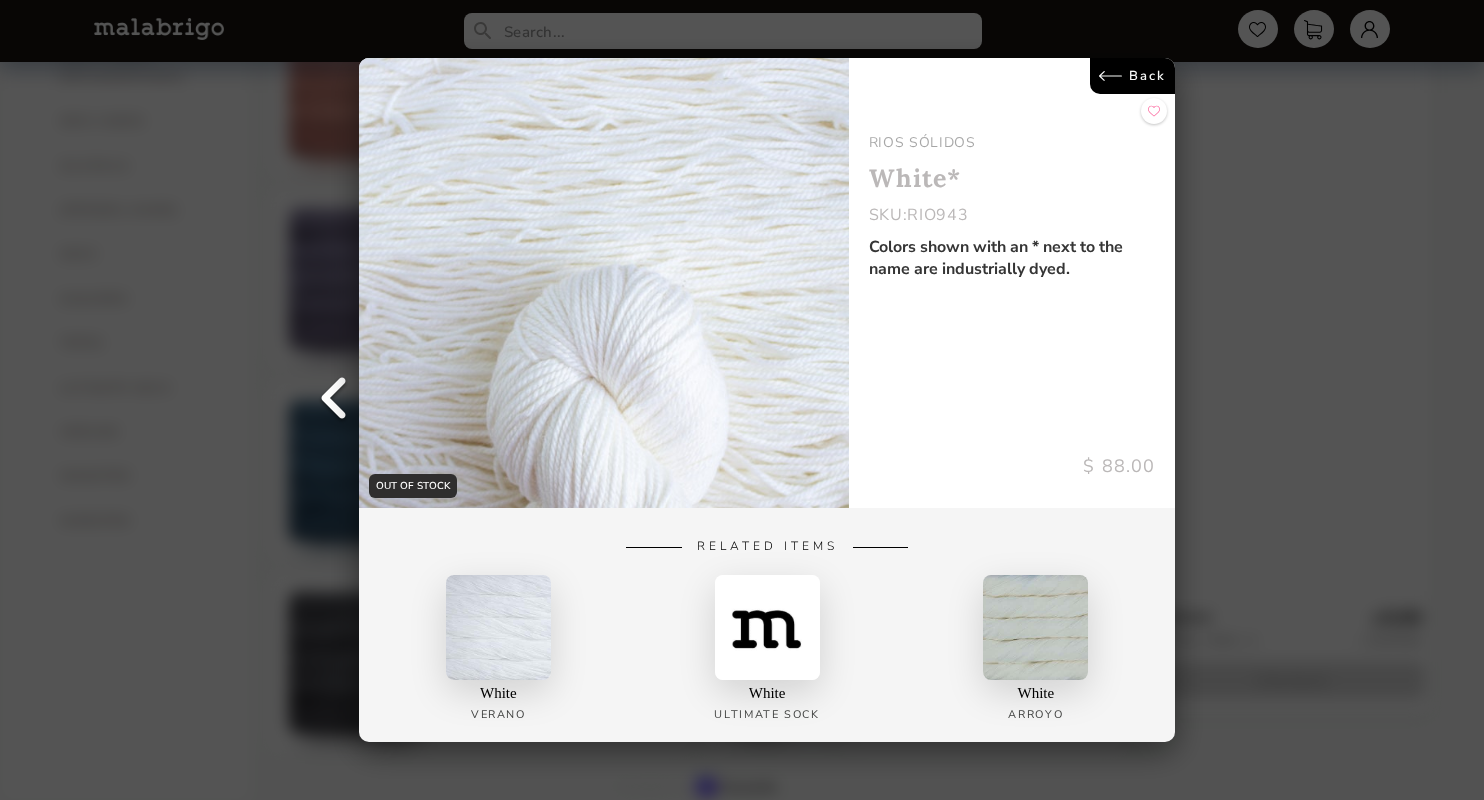 click on "Back" at bounding box center (1132, 76) 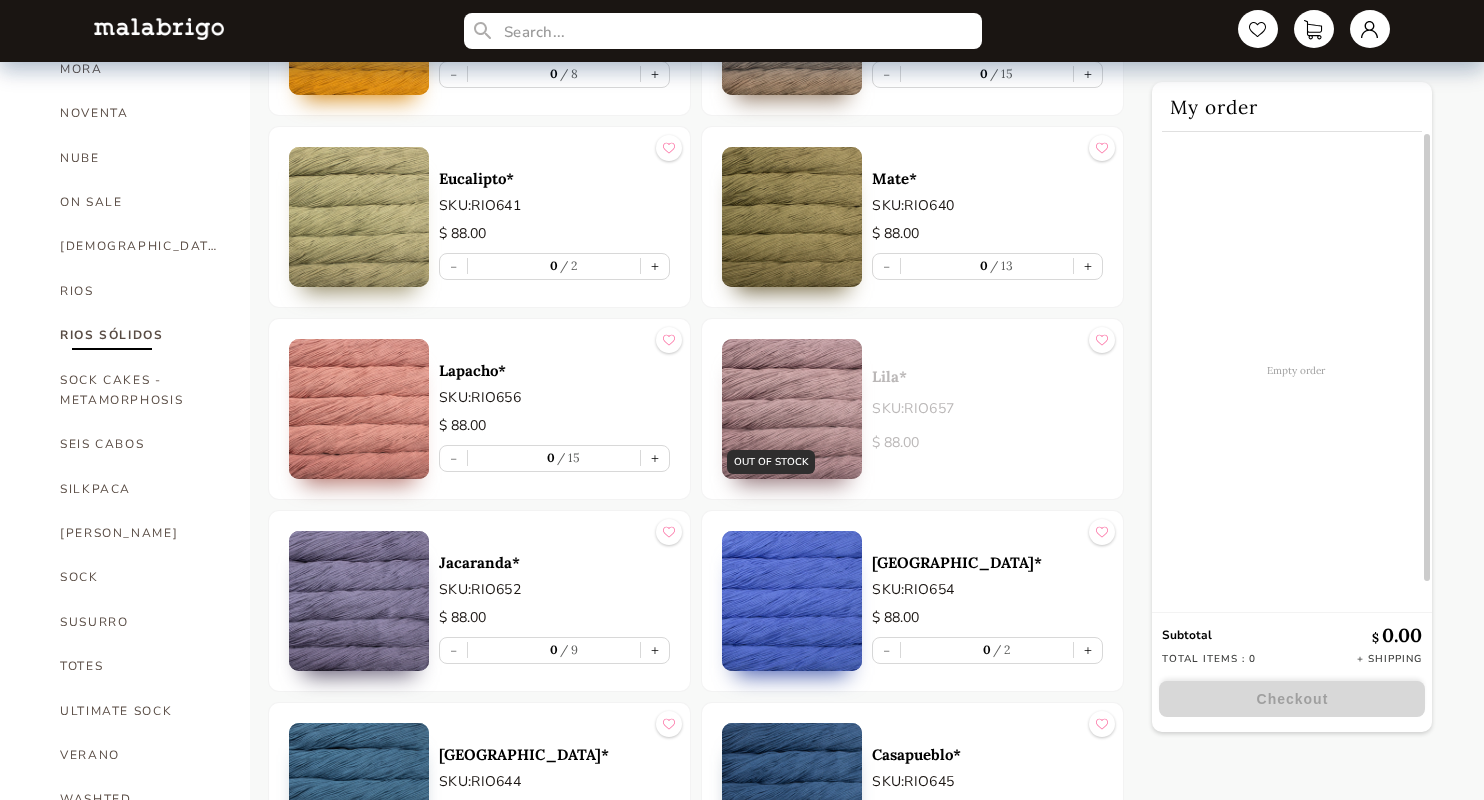 scroll, scrollTop: 1097, scrollLeft: 0, axis: vertical 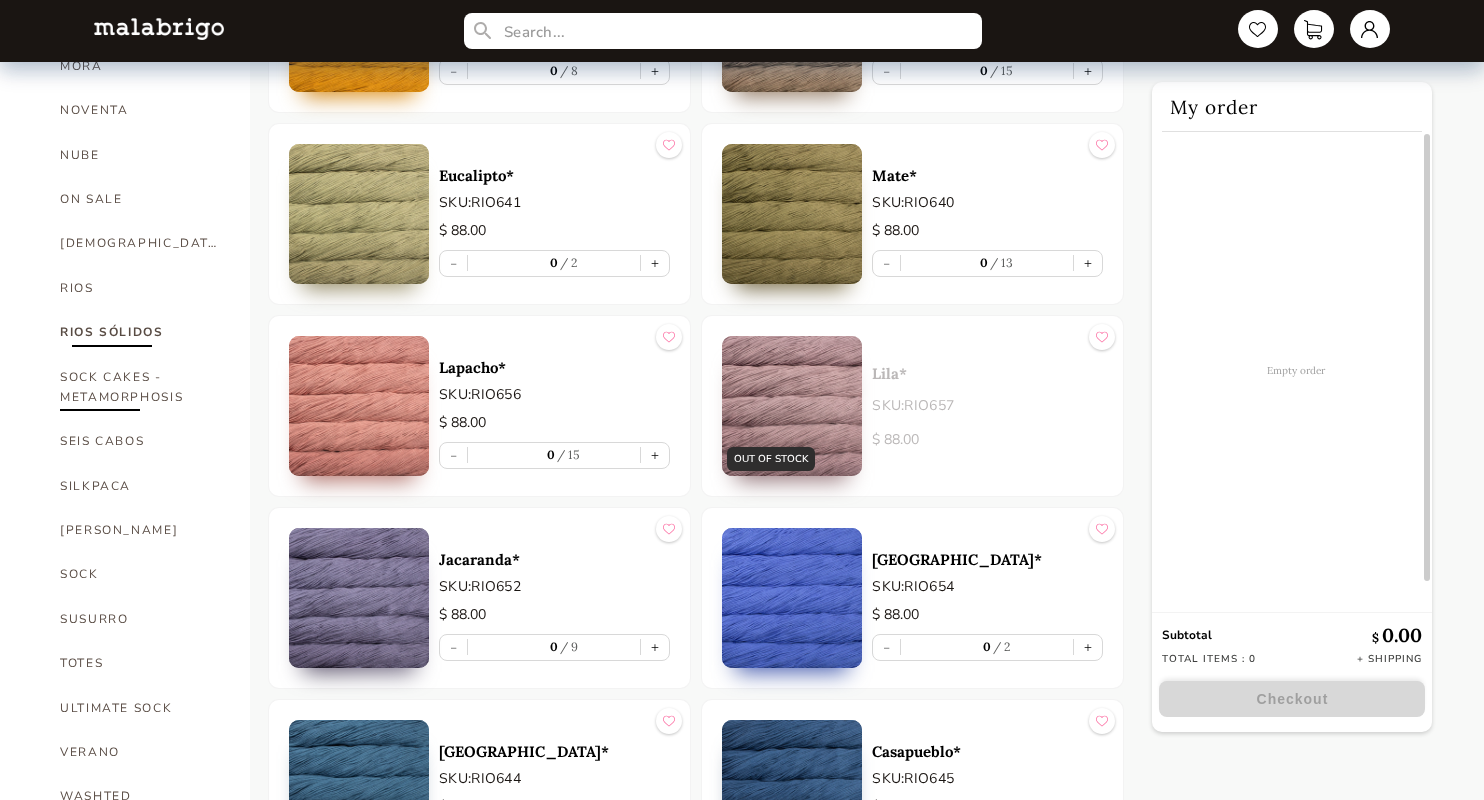 click on "SOCK CAKES - METAMORPHOSIS" at bounding box center (140, 387) 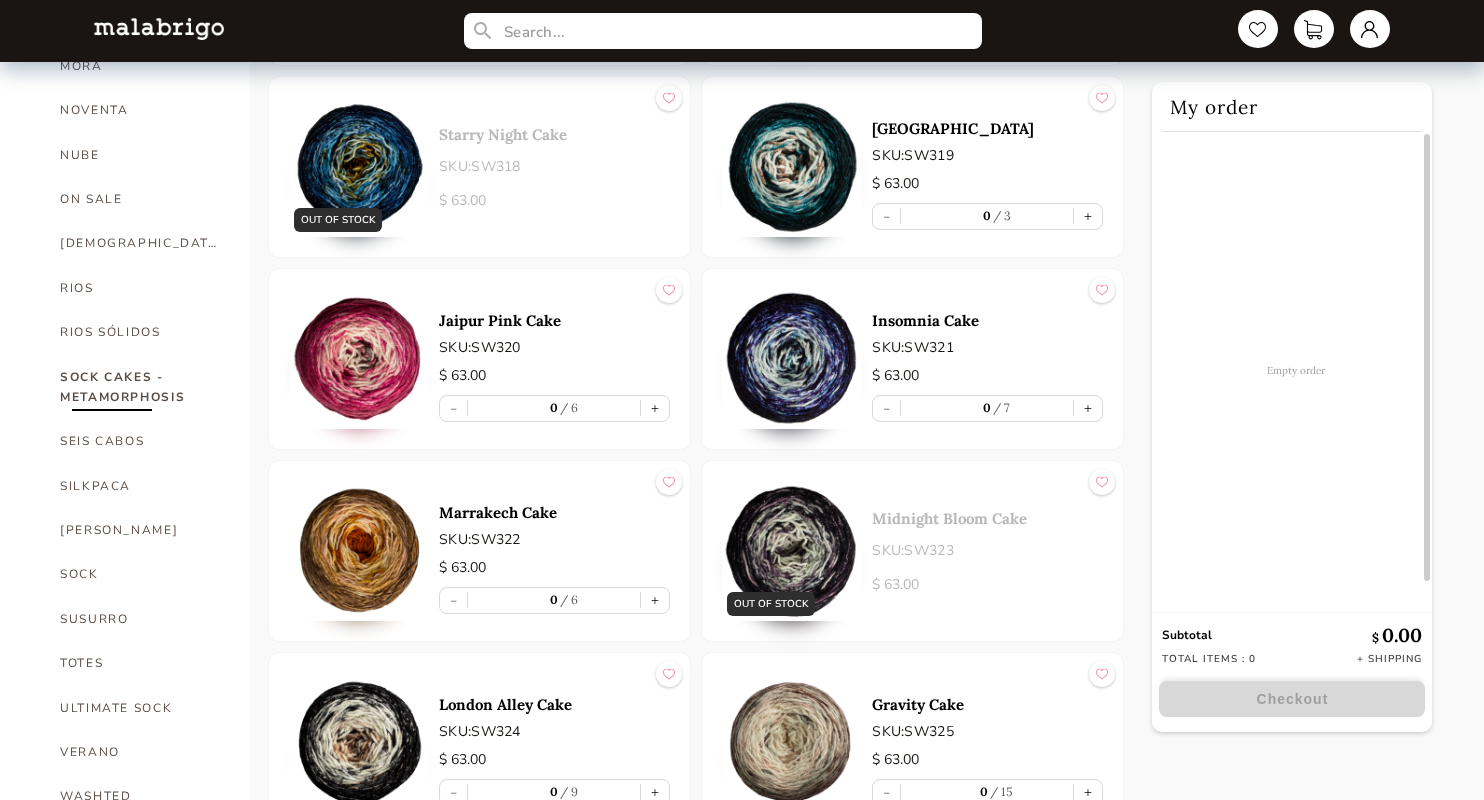 click on "Corn Snake Cake SKU:  SW314 $   63.00 - 0 9 + Uluru Cake SKU:  SW315 $   63.00 - 0 8 + Glowworm Cake SKU:  SW316 $   63.00 - 0 8 + Sloth Cake SKU:  SW317 $   63.00 - 0 8 + OUT OF STOCK Starry Night Cake SKU:  SW318 $   63.00 Moraine Lake Cake SKU:  SW319 $   63.00 - 0 3 + Jaipur Pink Cake SKU:  SW320 $   63.00 - 0 6 + Insomnia Cake SKU:  SW321 $   63.00 - 0 7 + Marrakech Cake SKU:  SW322 $   63.00 - 0 6 + OUT OF STOCK Midnight Bloom Cake SKU:  SW323 $   63.00 London Alley Cake SKU:  SW324 $   63.00 - 0 9 + Gravity Cake SKU:  SW325 $   63.00 - 0 15 + OUT OF STOCK Amelie Cake SKU:  SW326 $   63.00 Soul Train Cake SKU:  SW327 $   63.00 - 0 9 +" at bounding box center (696, 359) 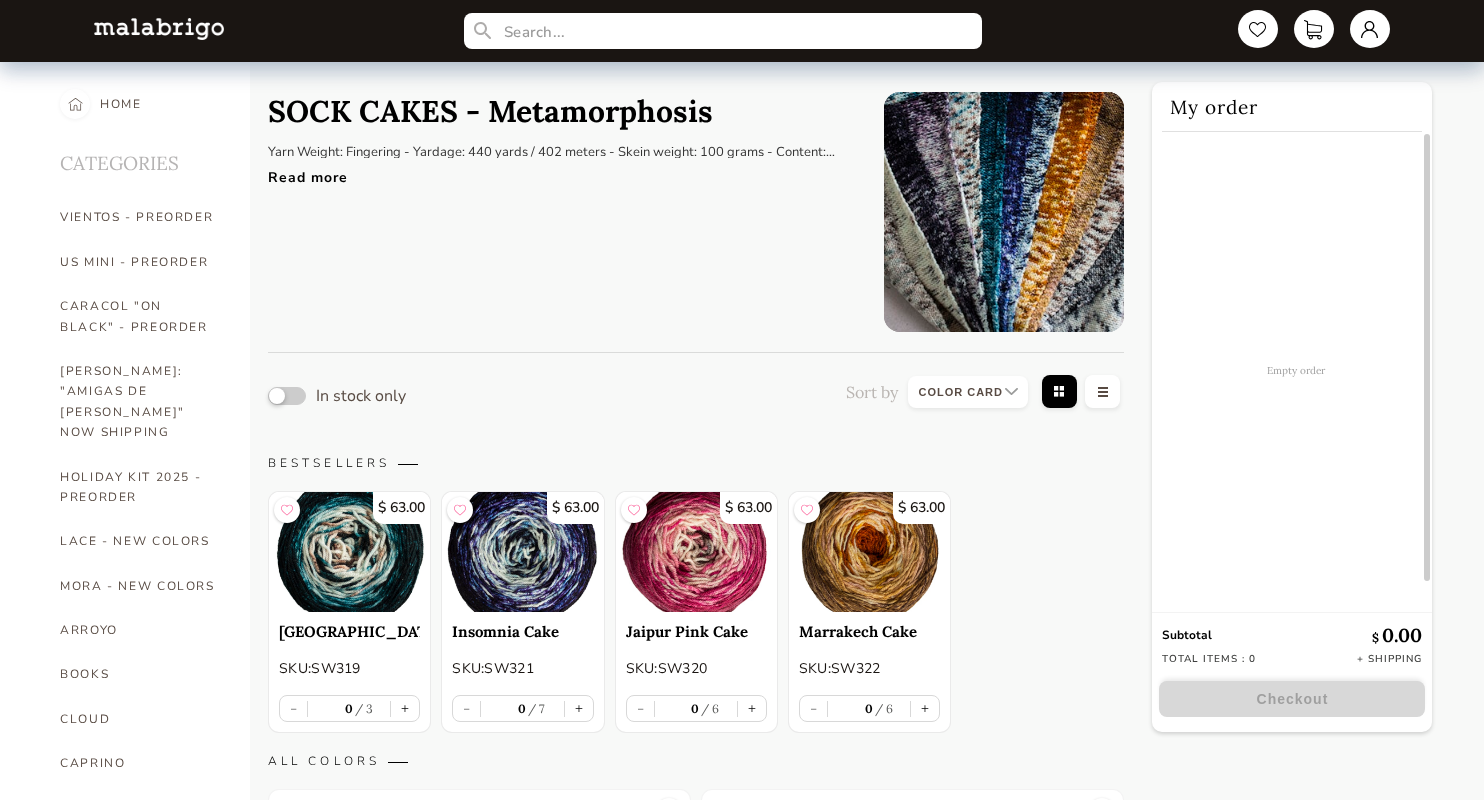 click on "Read more" at bounding box center (561, 172) 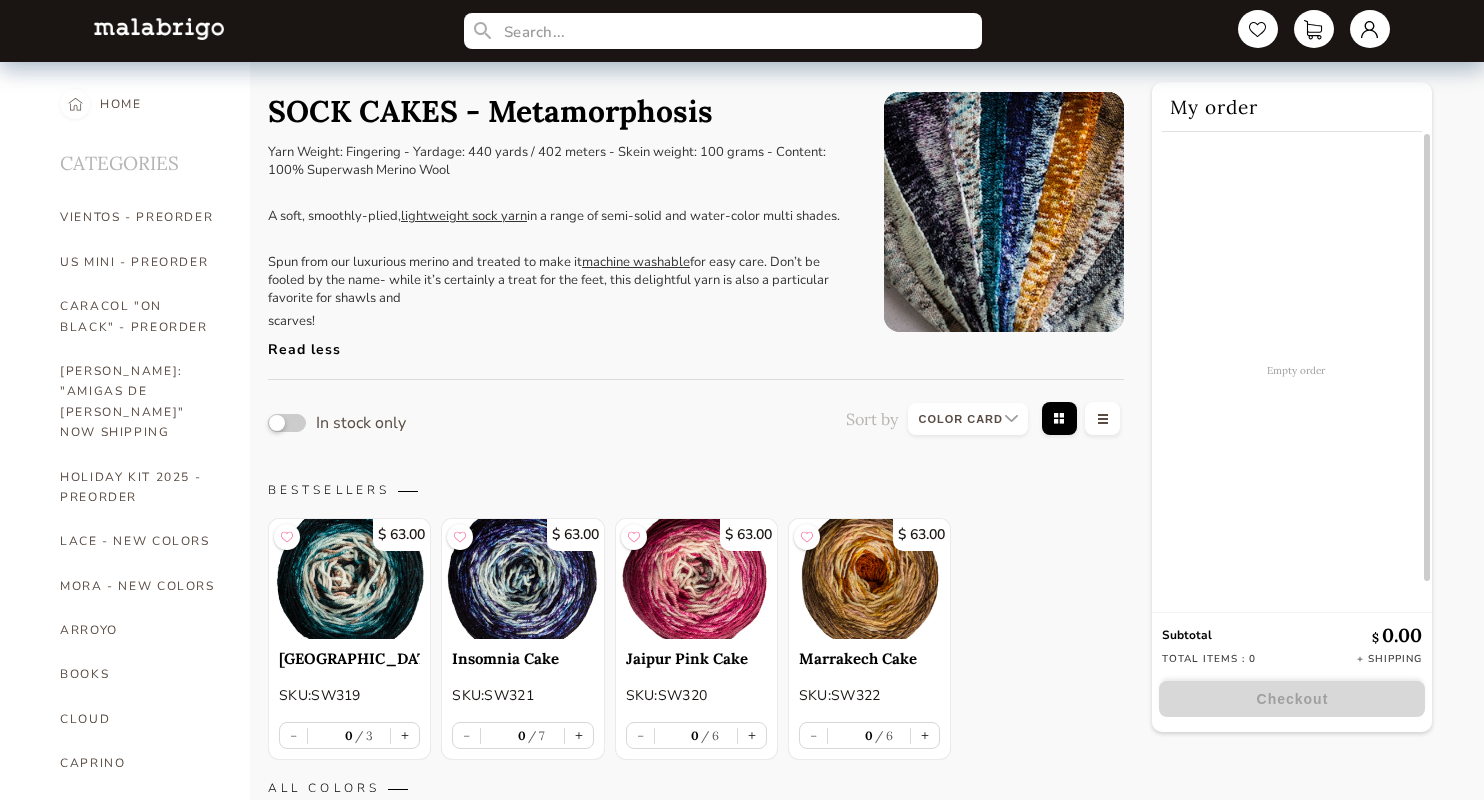 click on "SOCK CAKES - Metamorphosis Yarn Weight: Fingering - Yardage: 440 yards / 402 meters - Skein weight: 100 grams - Content: 100% Superwash Merino Wool A soft, smoothly-plied,  lightweight sock yarn  in a range of semi-solid and water-color multi shades. Spun from our luxurious merino and treated to make it  machine washable  for easy care. Don’t be fooled by the name- while it’s certainly a treat for the feet, this delightful yarn is also a particular favorite for shawls and scarves! Read less In stock only Sort by Grid view Table view BESTSELLERS $   63.00 Moraine Lake Cake SKU:  SW319 - 0 3 + $   63.00 Insomnia Cake SKU:  SW321 - 0 7 + $   63.00 Jaipur Pink Cake SKU:  SW320 - 0 6 + $   63.00 Marrakech Cake SKU:  SW322 - 0 6 + ALL COLORS Corn Snake Cake SKU:  SW314 $   63.00 - 0 9 + Uluru Cake SKU:  SW315 $   63.00 - 0 8 + Glowworm Cake SKU:  SW316 $   63.00 - 0 8 + Sloth Cake SKU:  SW317 $   63.00 - 0 8 + OUT OF STOCK Starry Night Cake SKU:  SW318 $   63.00 Moraine Lake Cake SKU:  SW319 $   63.00 - 0 3 + $" at bounding box center (696, 1130) 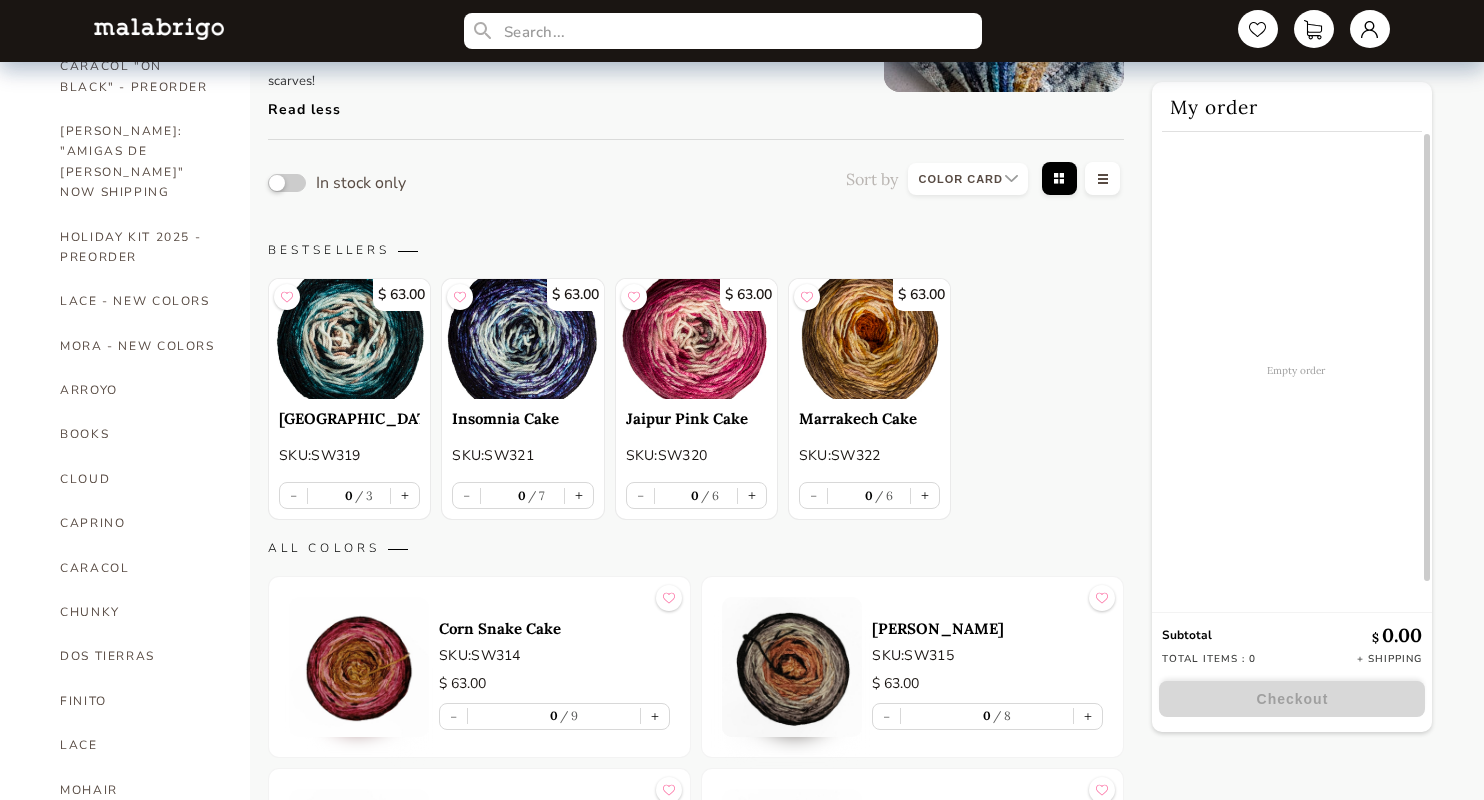 scroll, scrollTop: 280, scrollLeft: 0, axis: vertical 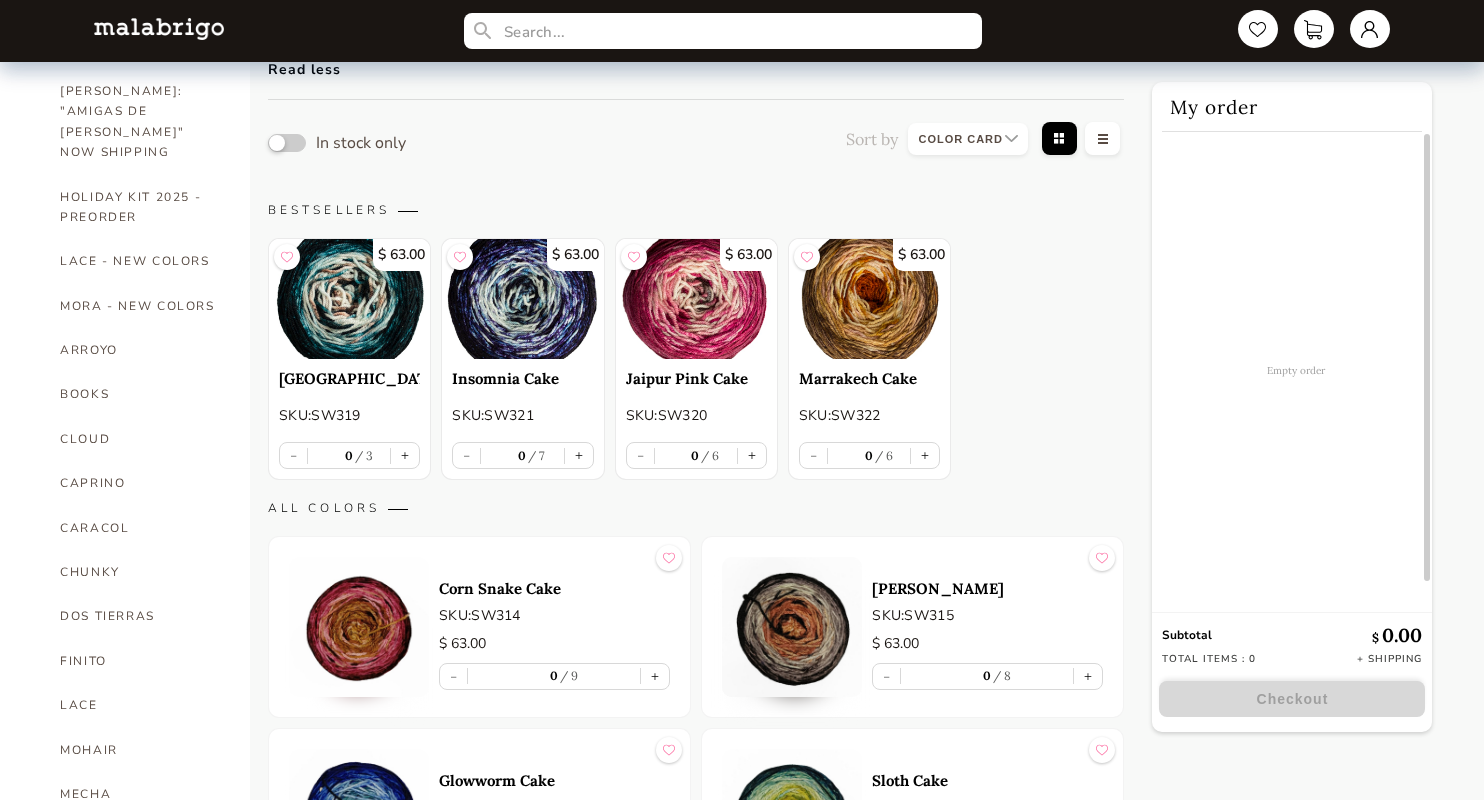 click at bounding box center (349, 299) 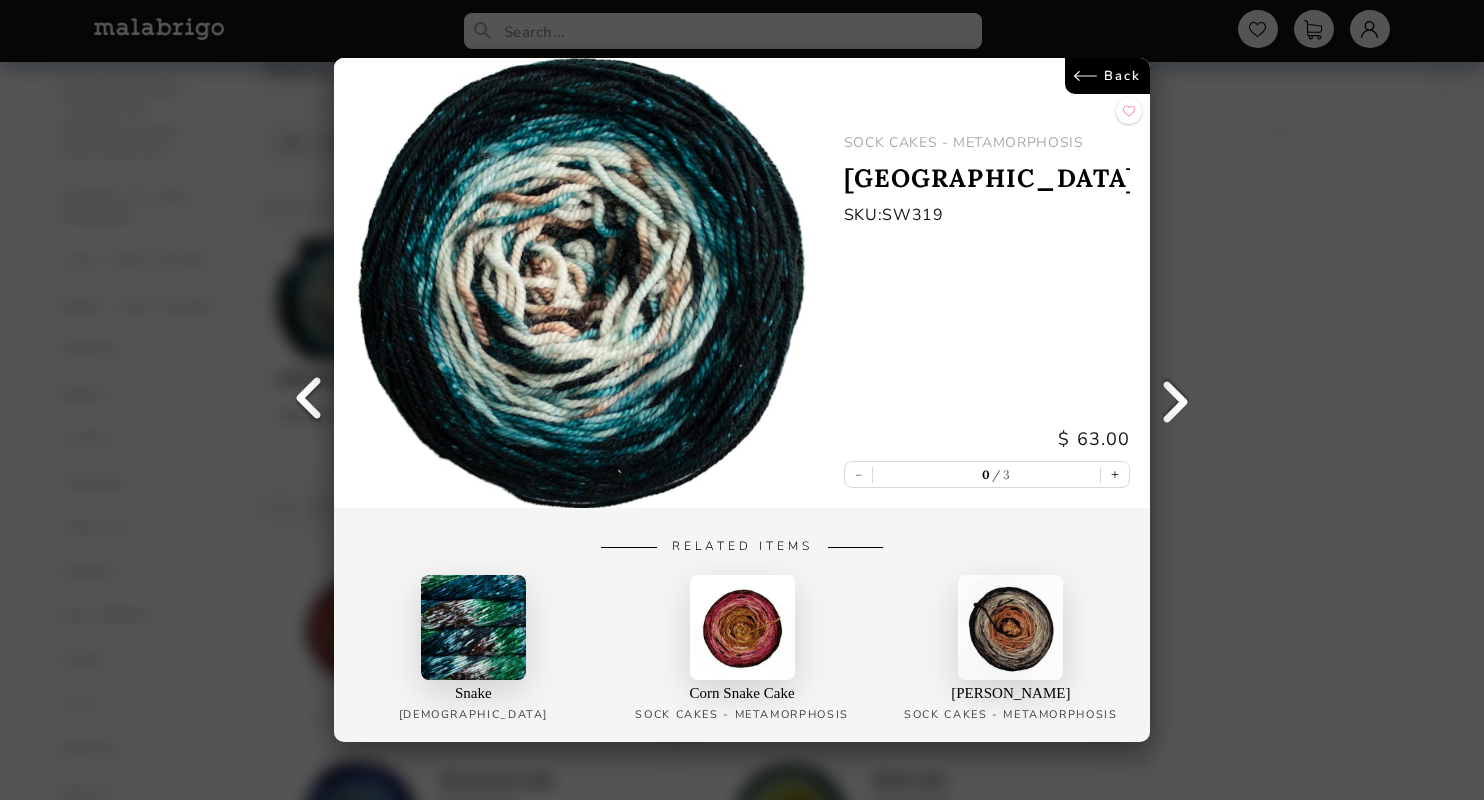 click on "Back" at bounding box center [1107, 76] 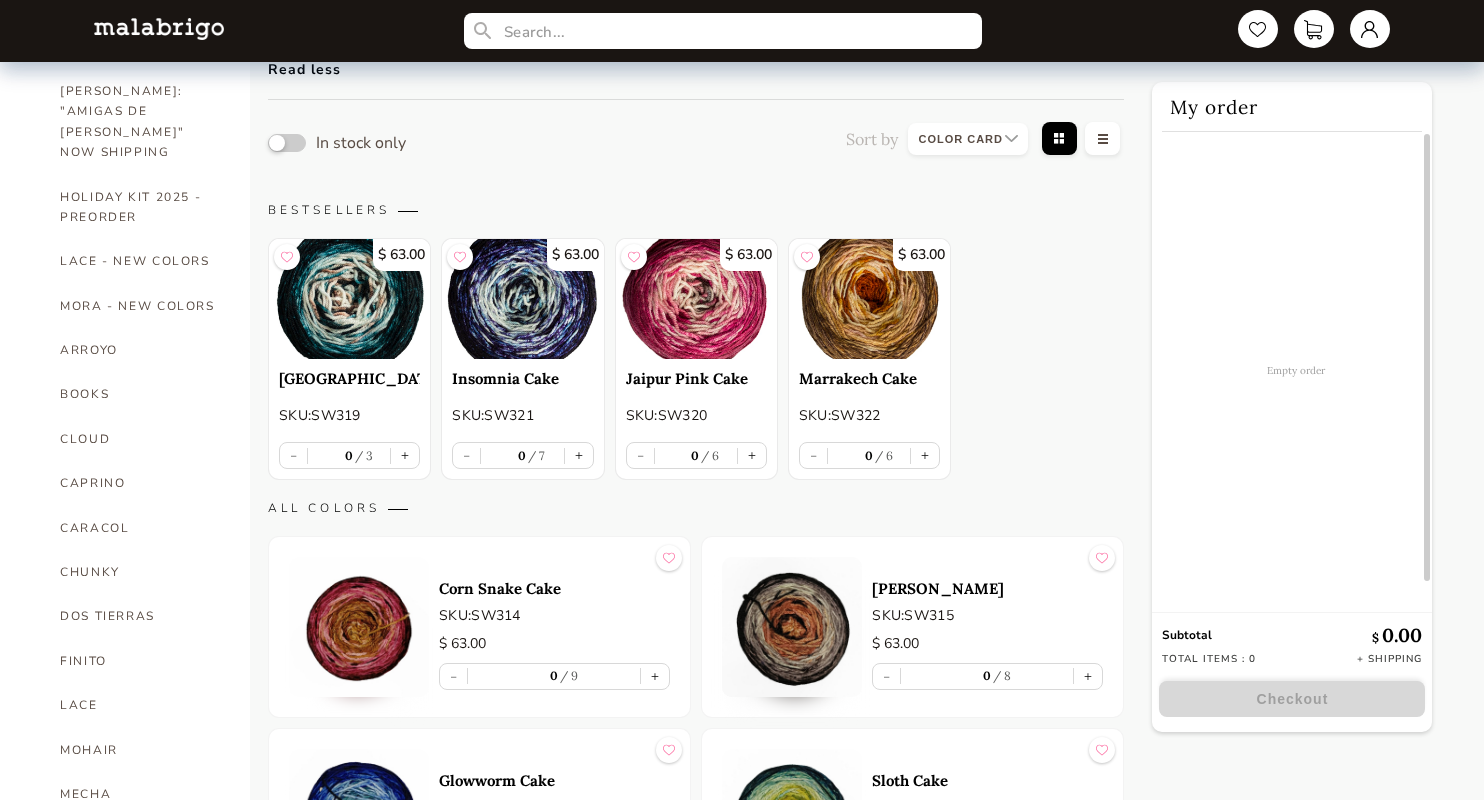 click on "In stock only Sort by Grid view Table view" at bounding box center [696, 142] 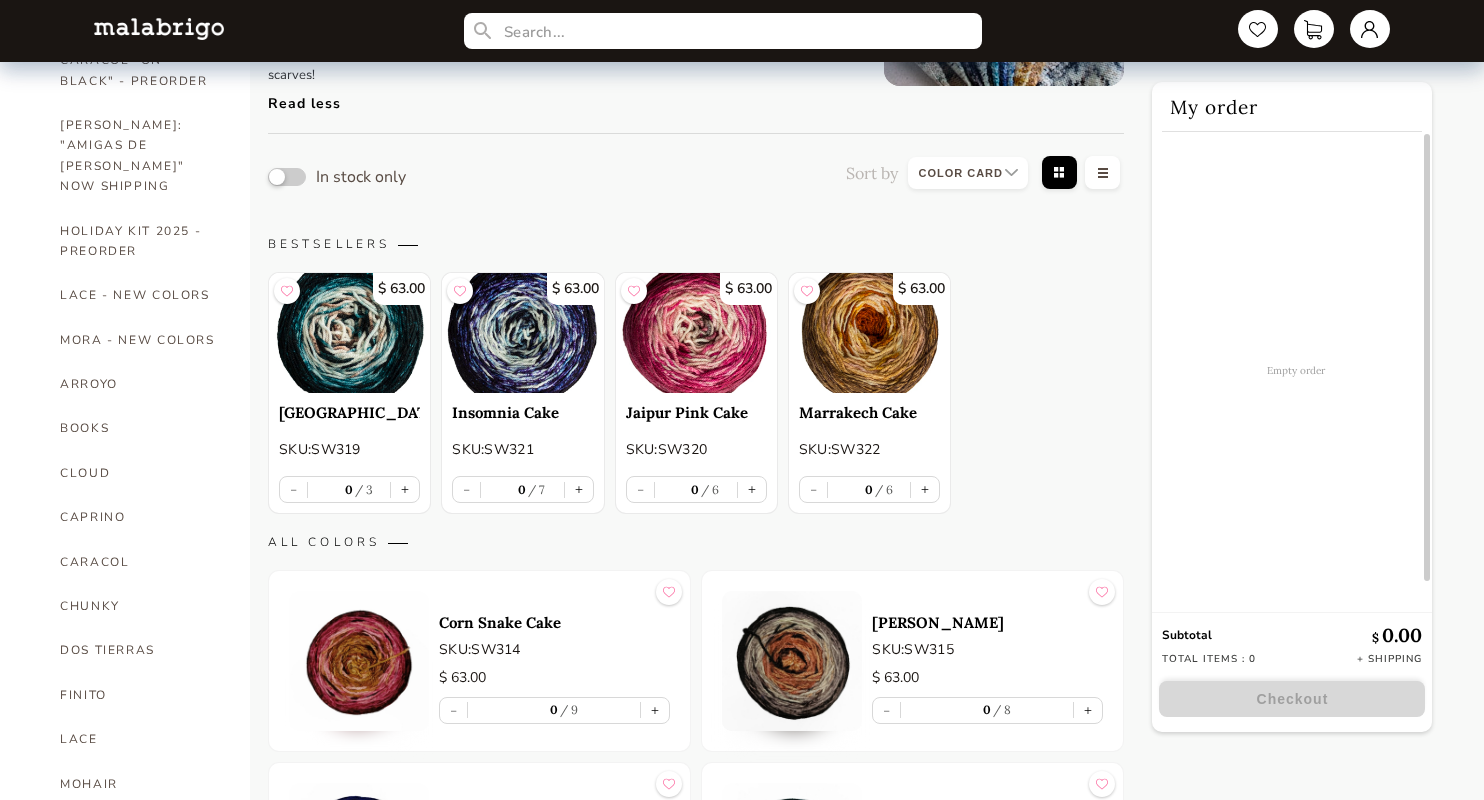 scroll, scrollTop: 280, scrollLeft: 0, axis: vertical 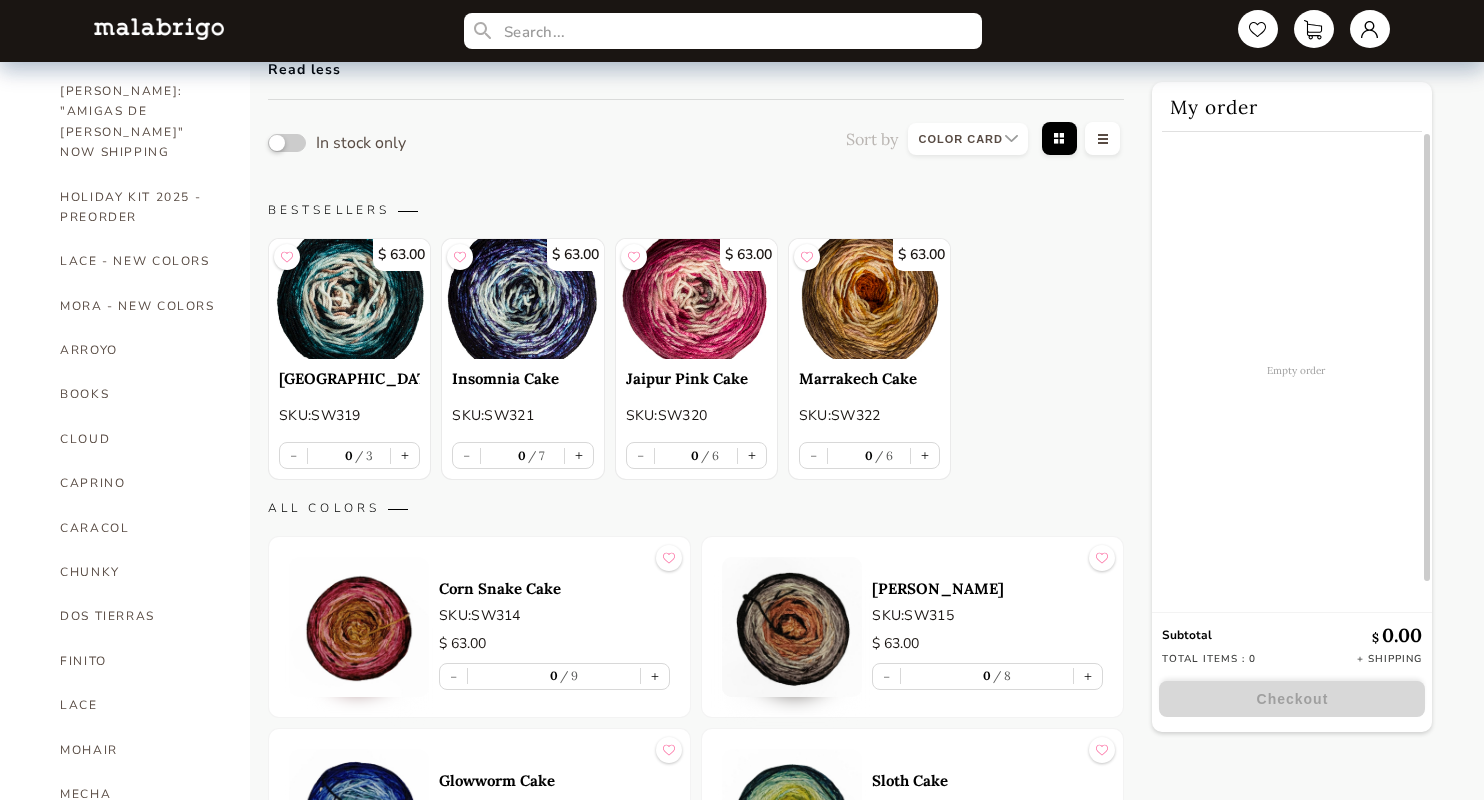 click at bounding box center (522, 299) 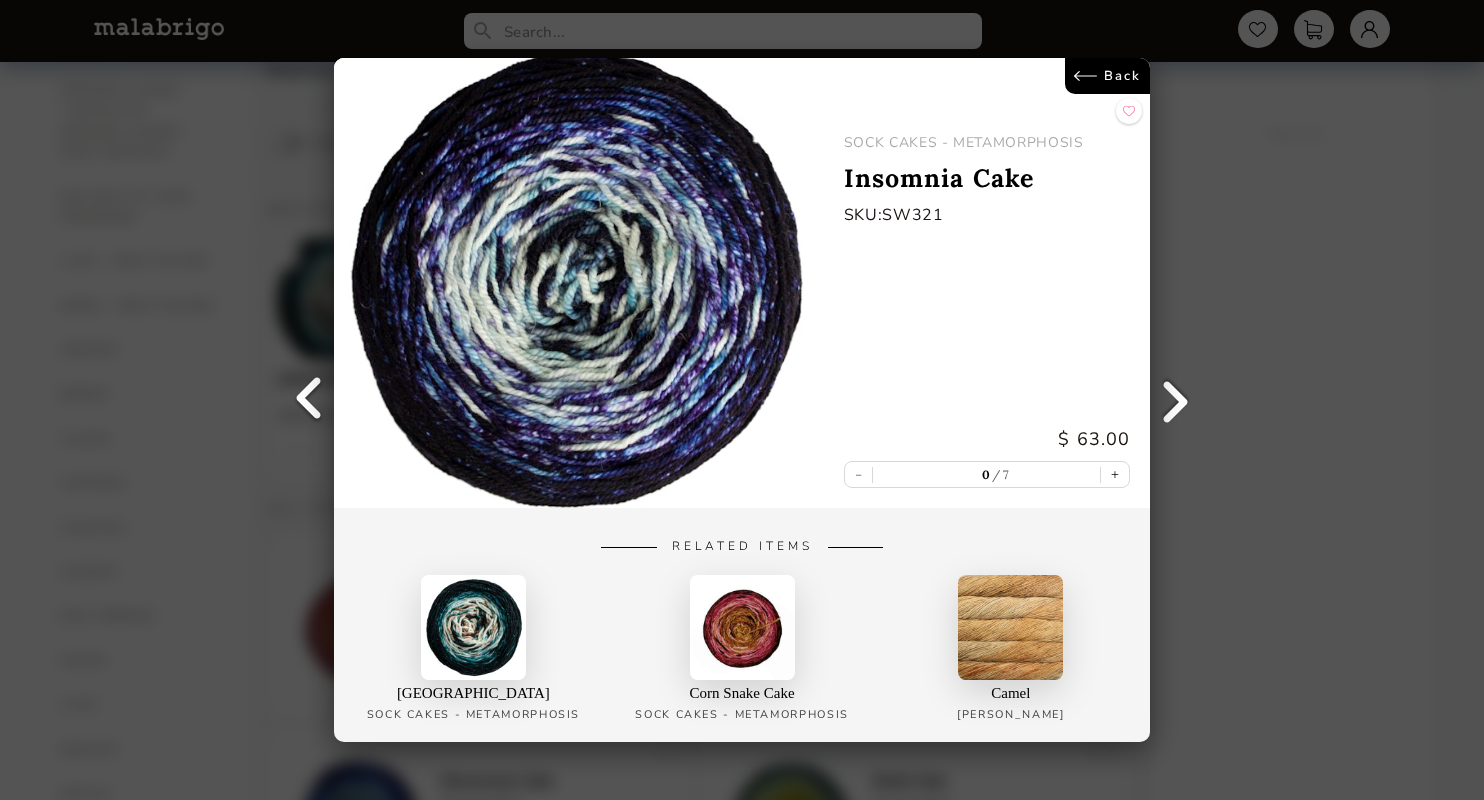 click on "Back" at bounding box center (1107, 76) 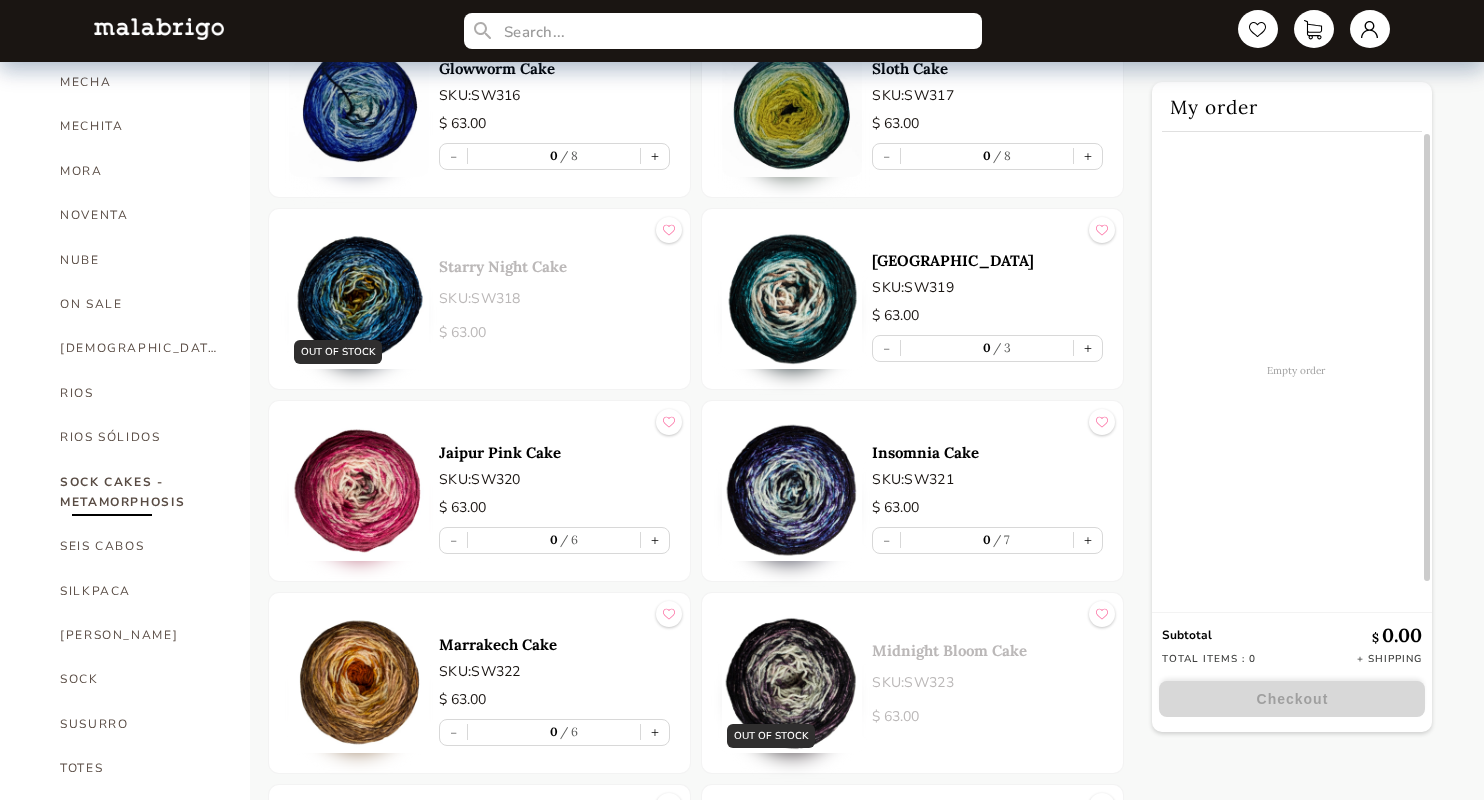 scroll, scrollTop: 1000, scrollLeft: 0, axis: vertical 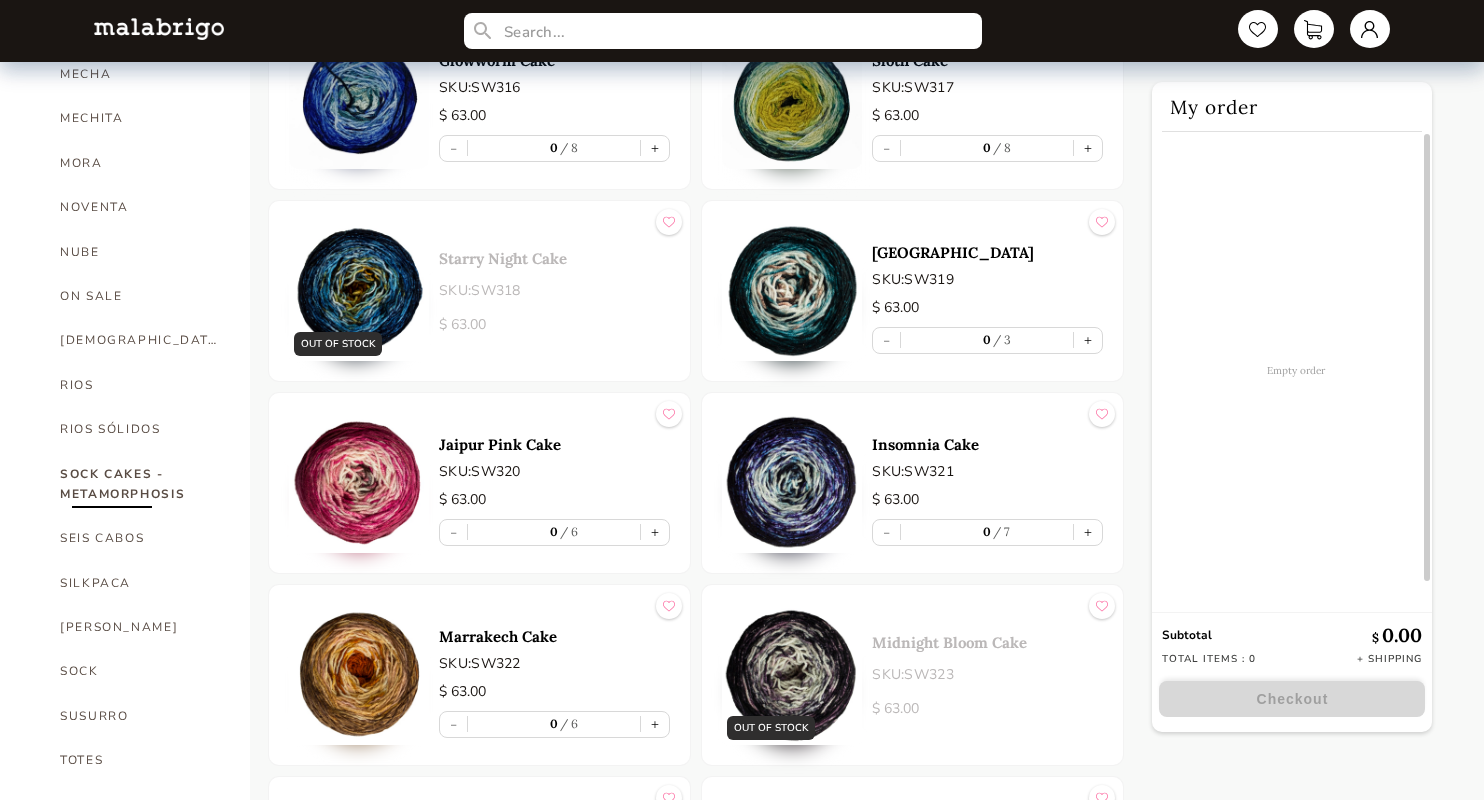 click at bounding box center (359, 291) 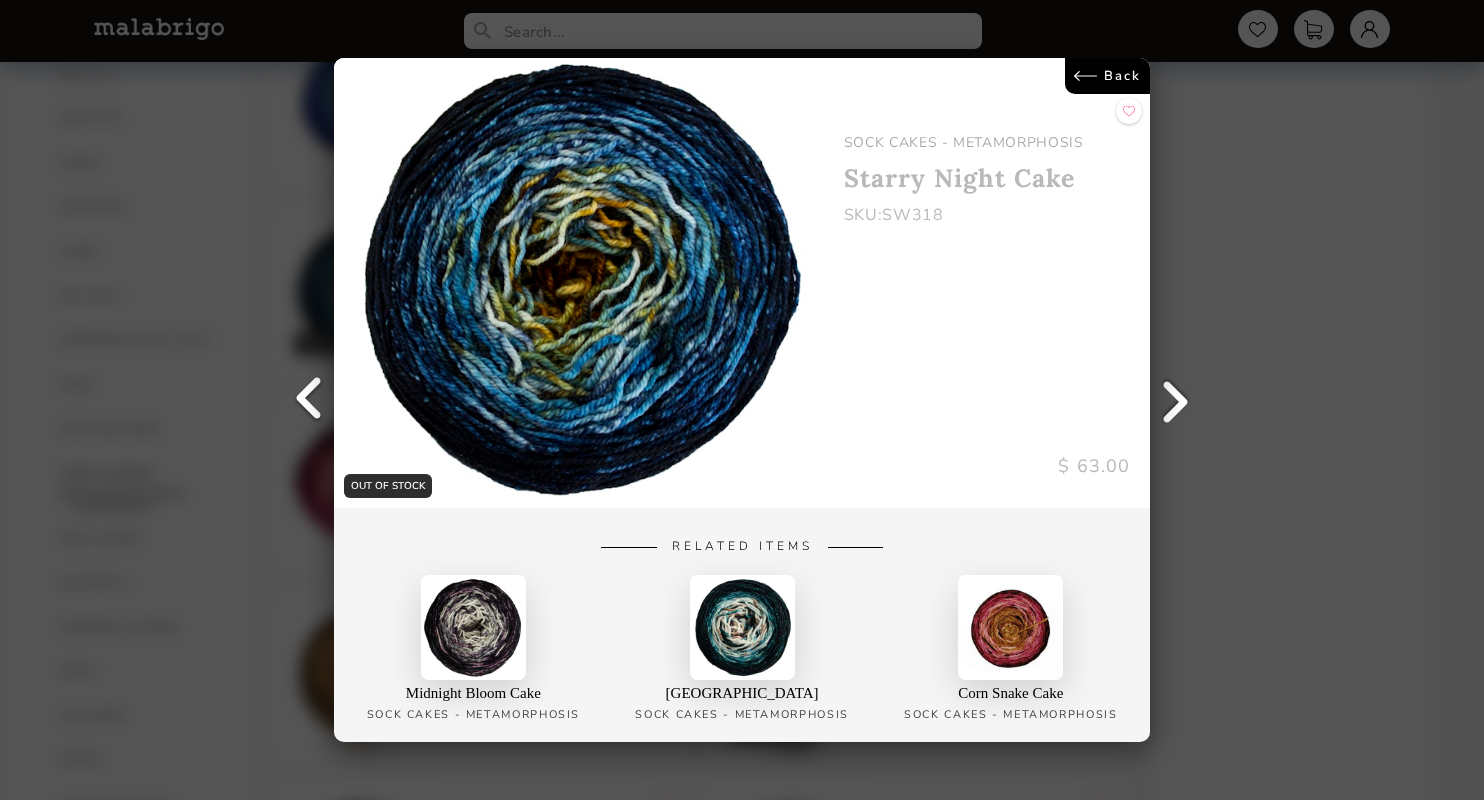click on "Back" at bounding box center (1107, 76) 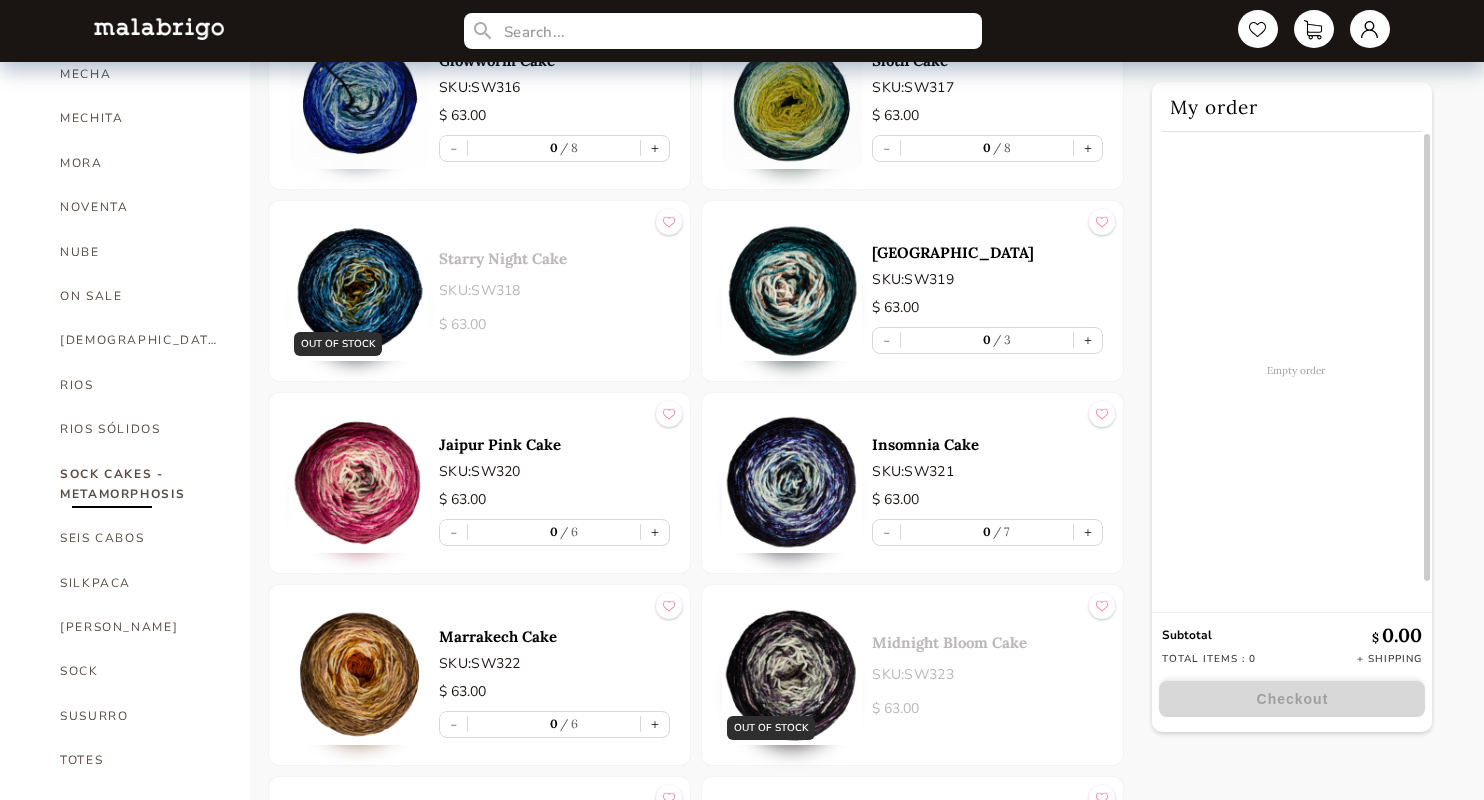 click at bounding box center (792, 291) 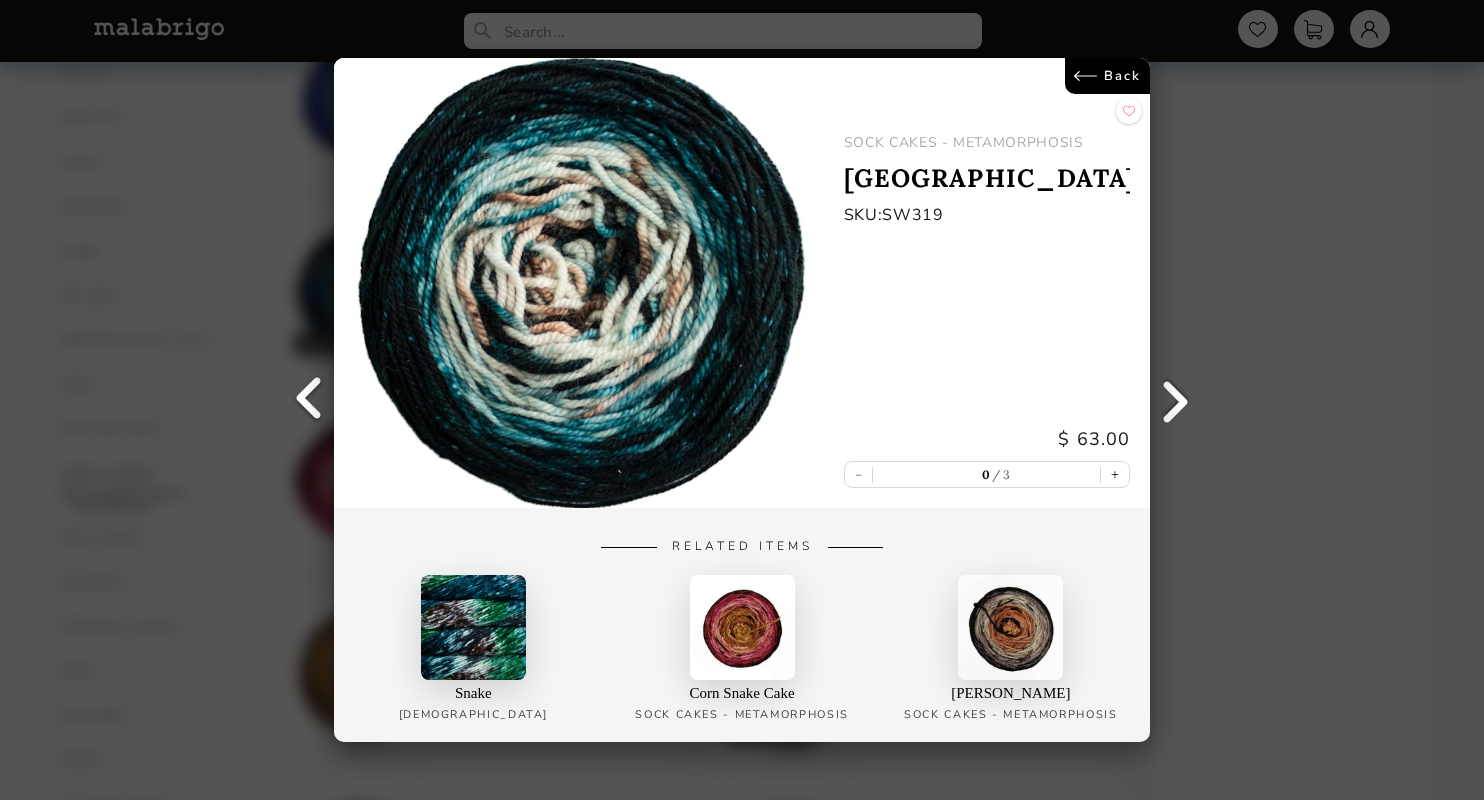 click on "Back" at bounding box center [1107, 76] 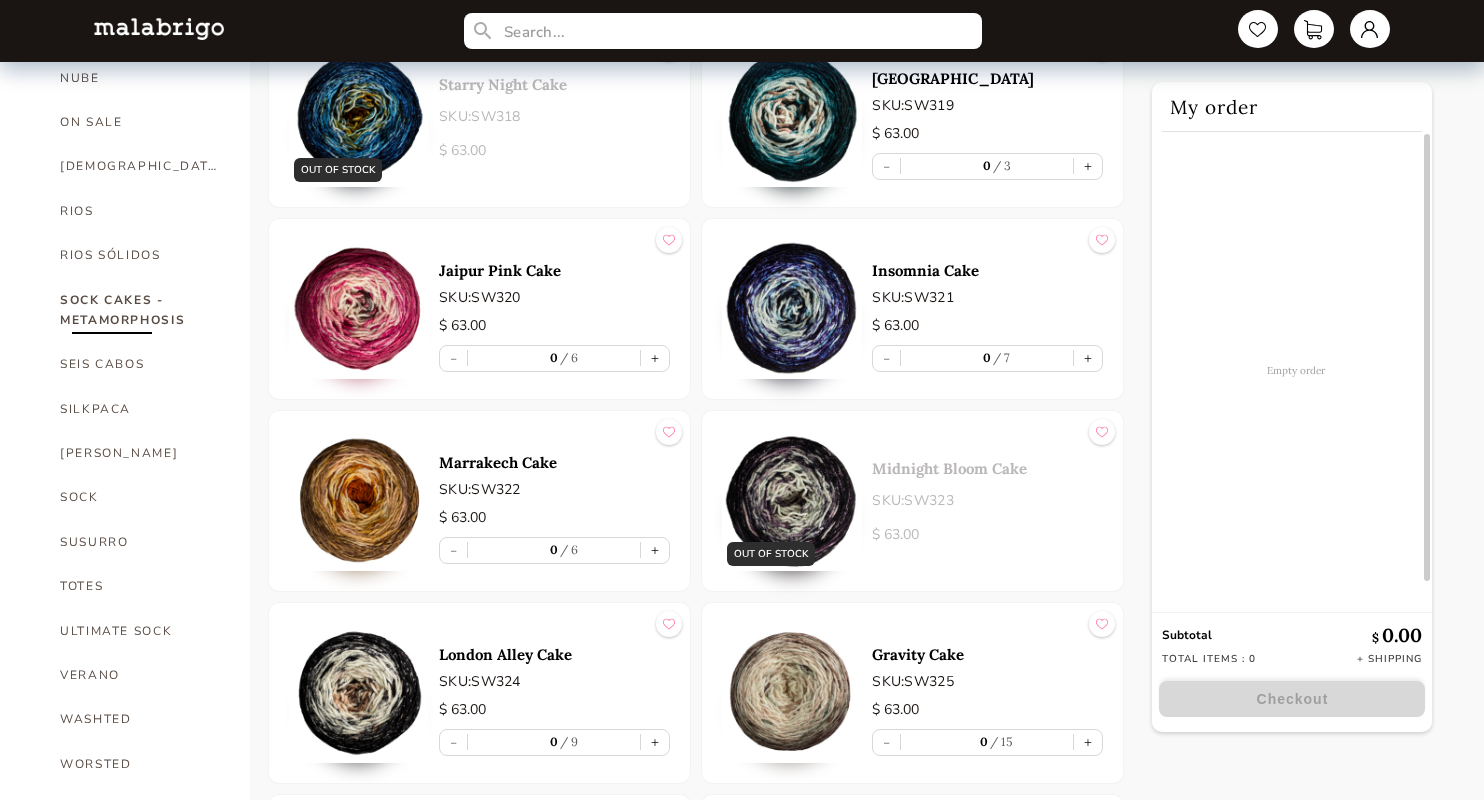 scroll, scrollTop: 1200, scrollLeft: 0, axis: vertical 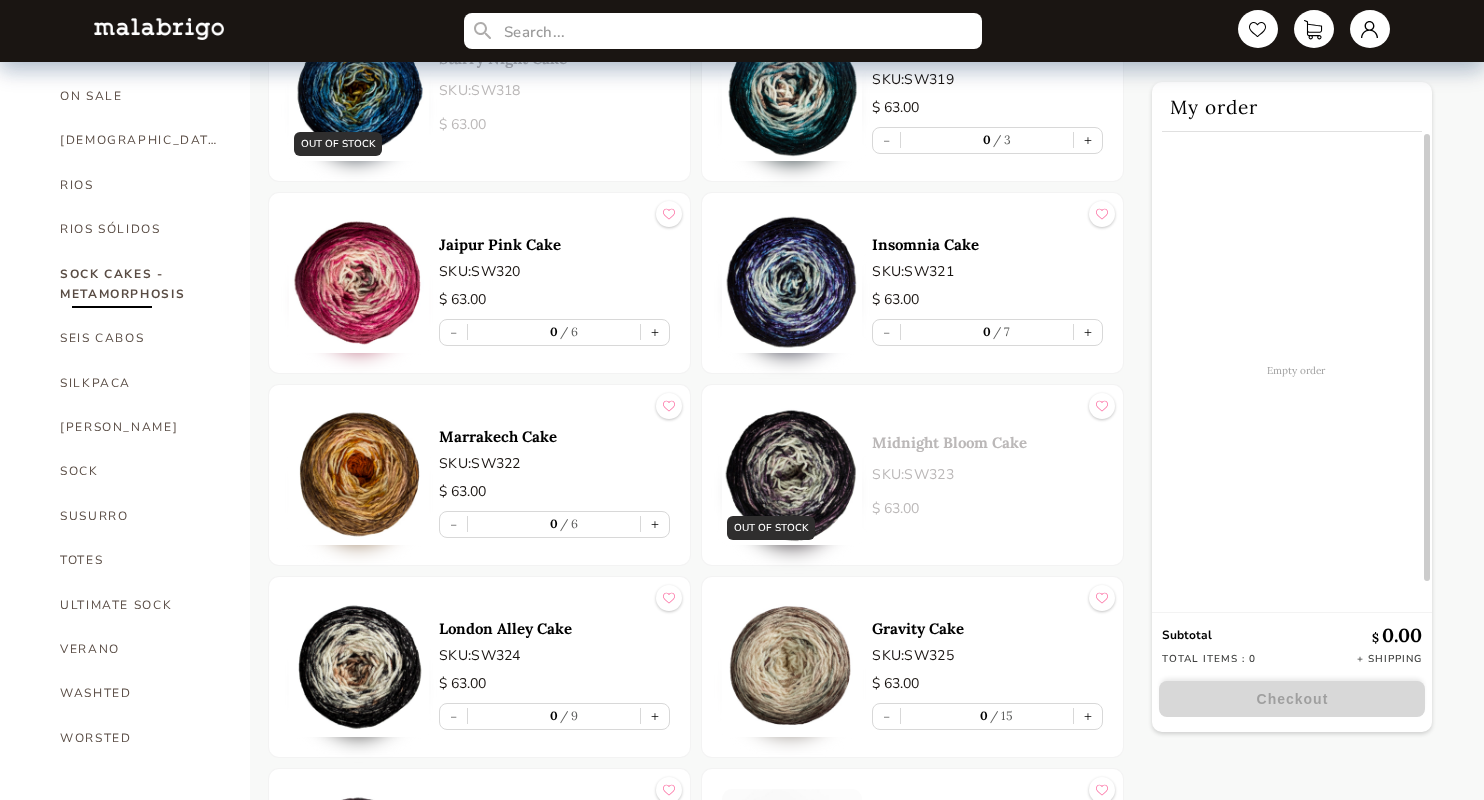 click at bounding box center [792, 475] 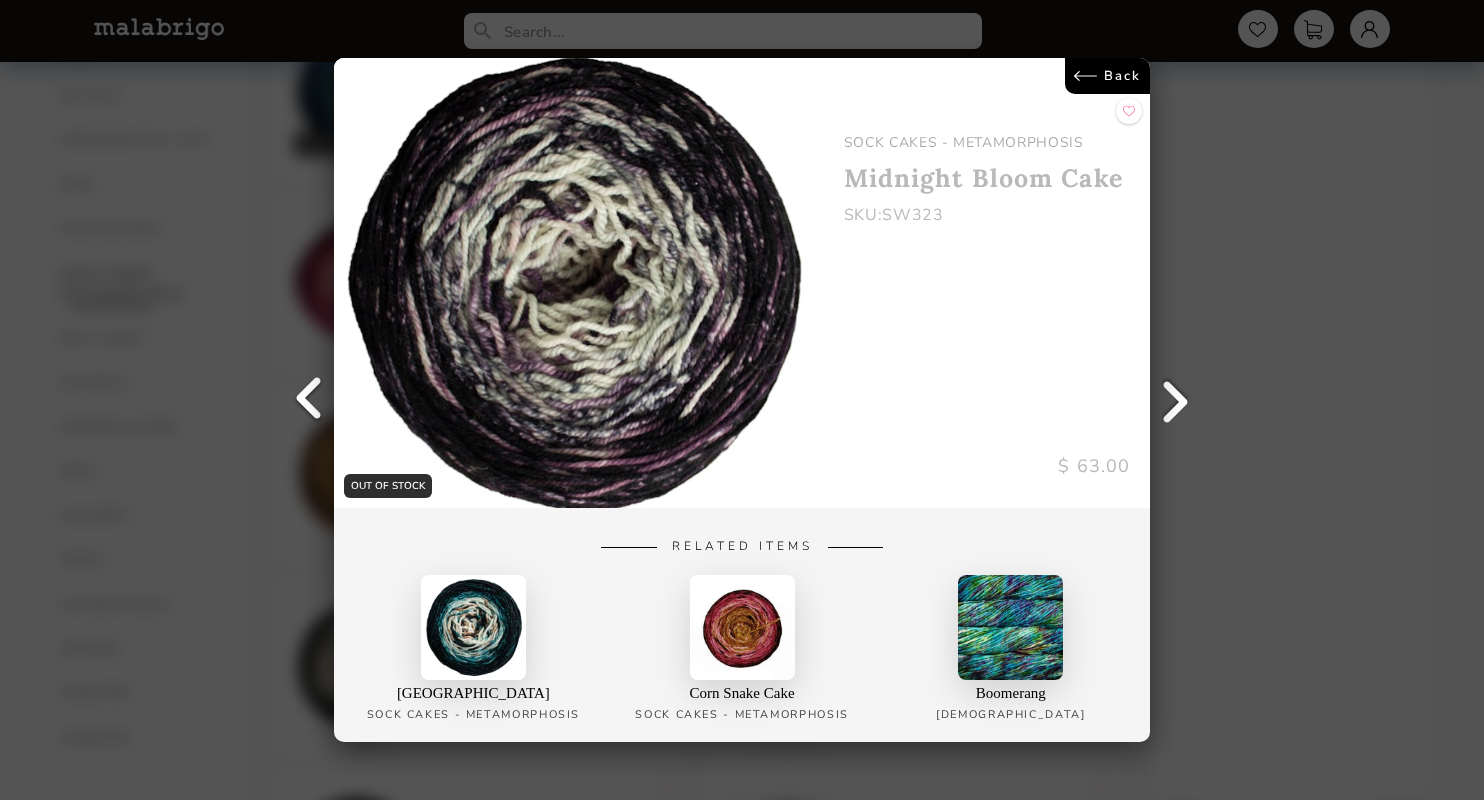 click on "Back" at bounding box center (1107, 76) 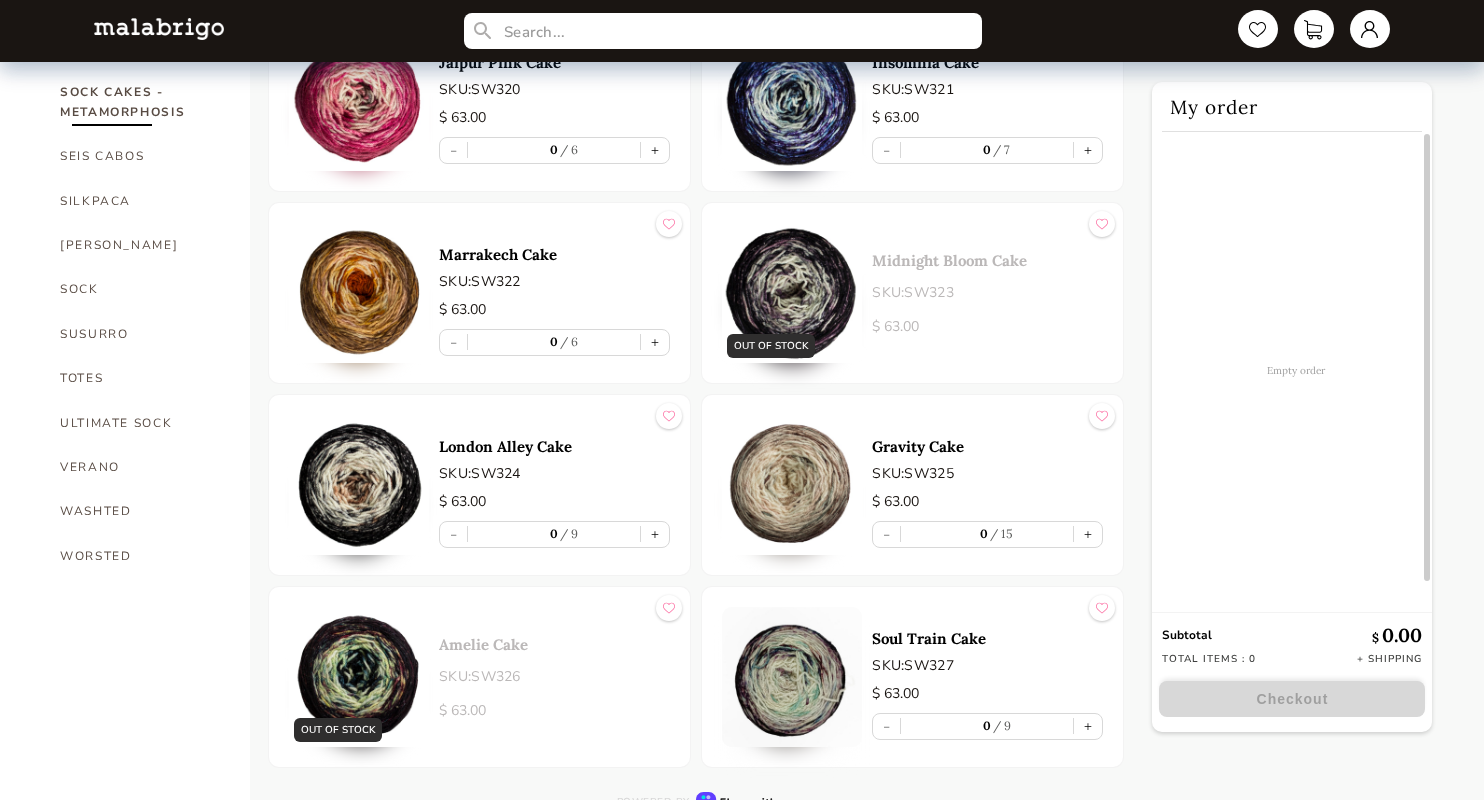 scroll, scrollTop: 1392, scrollLeft: 0, axis: vertical 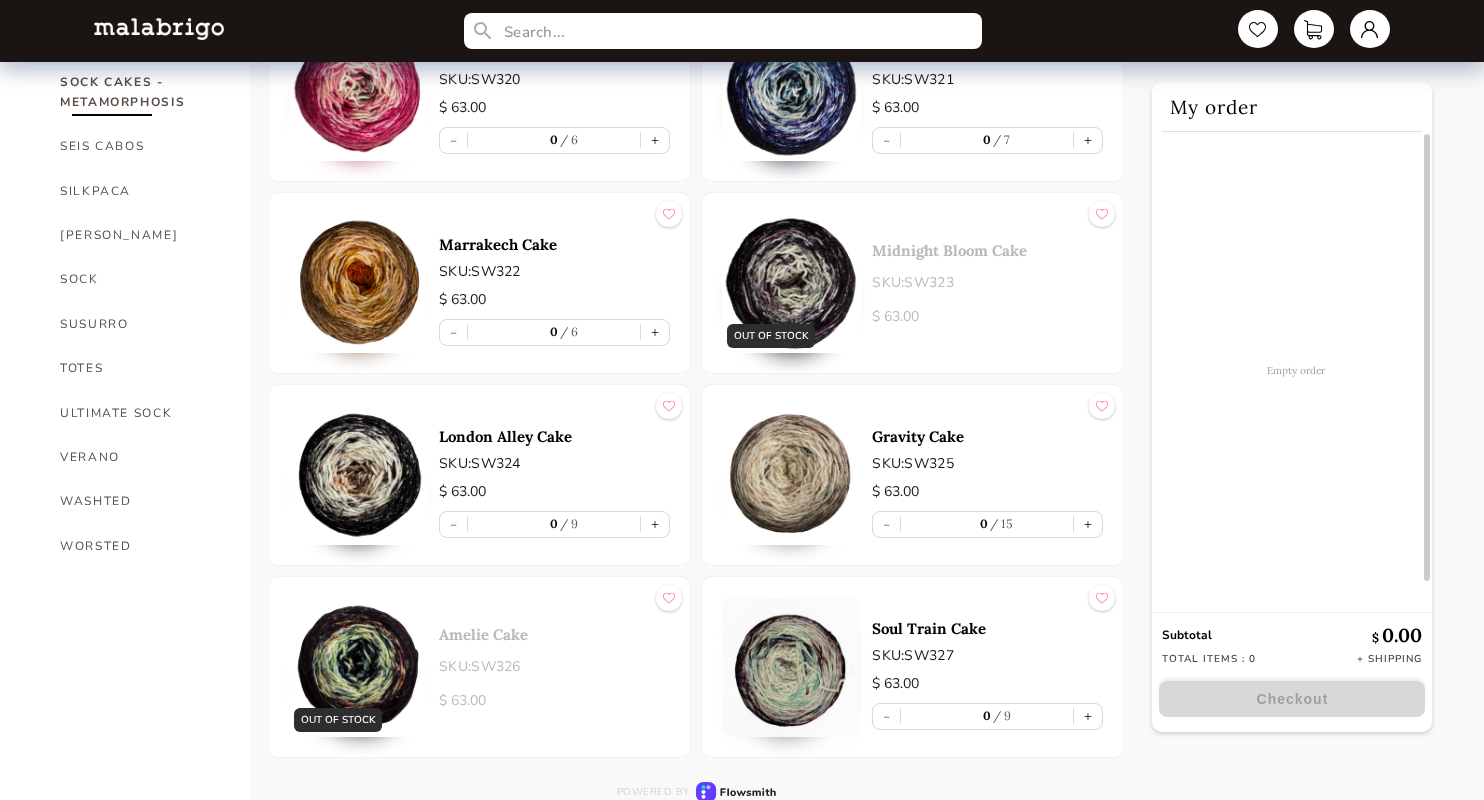 click at bounding box center (792, 667) 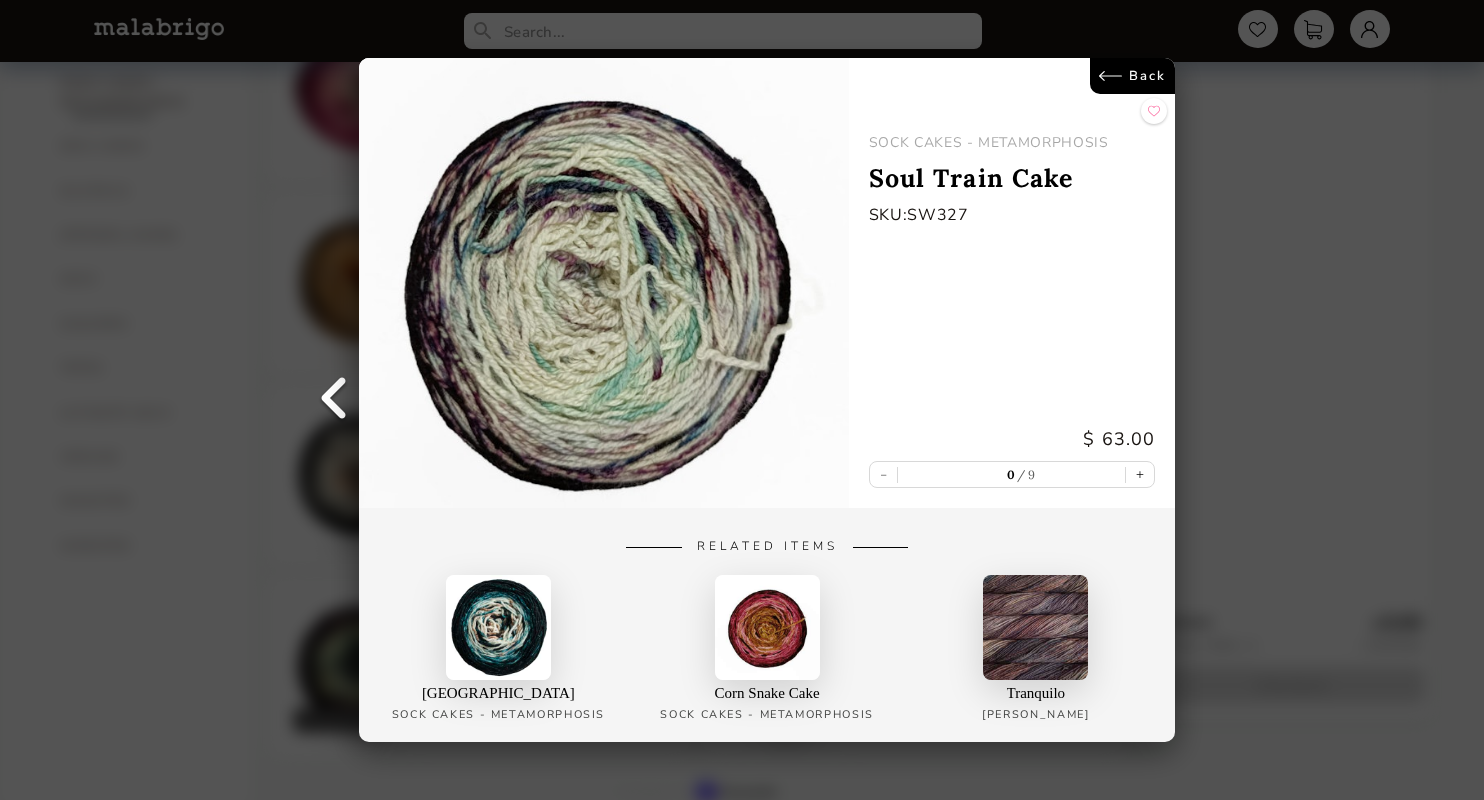 click on "Back" at bounding box center [1132, 76] 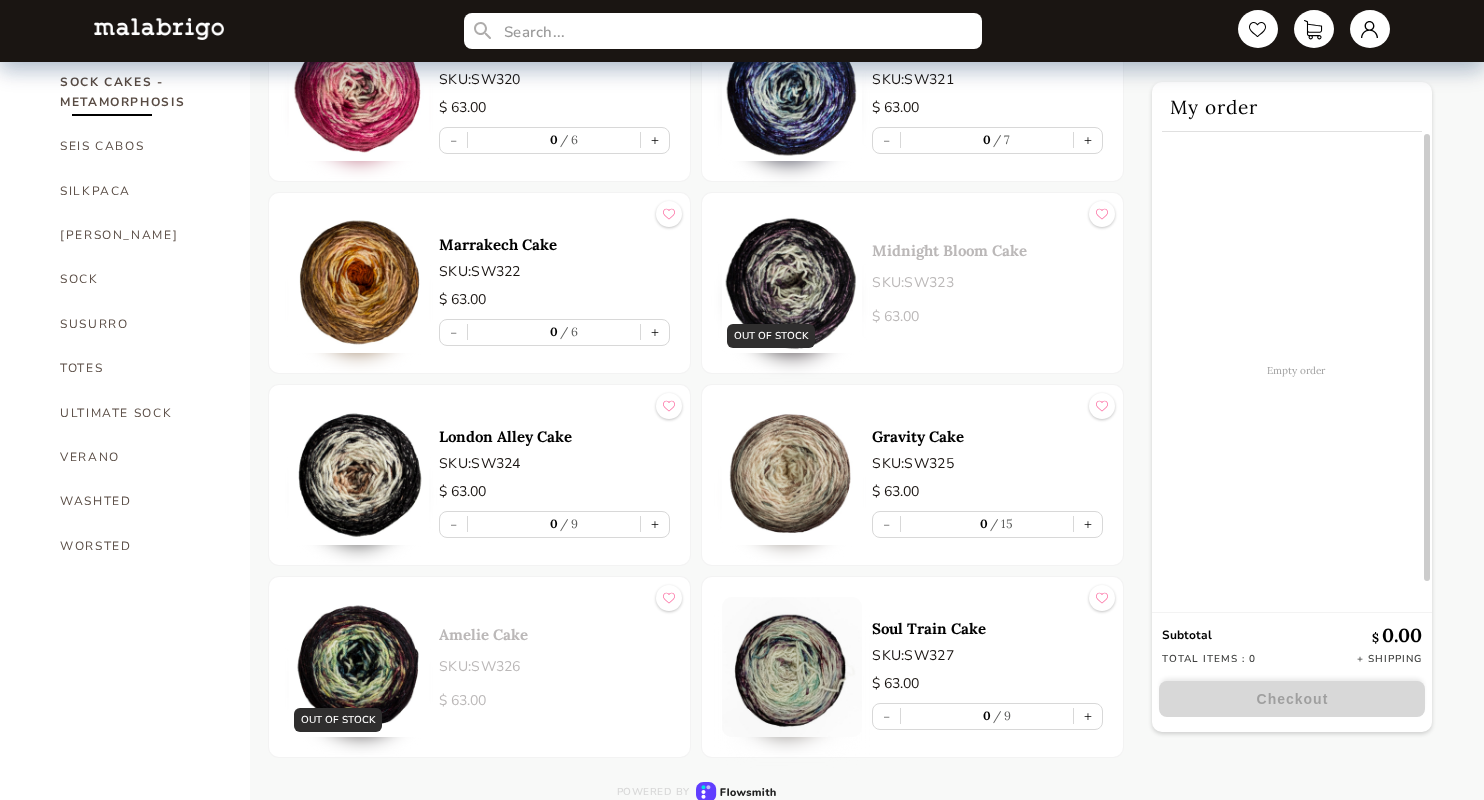 click at bounding box center [359, 667] 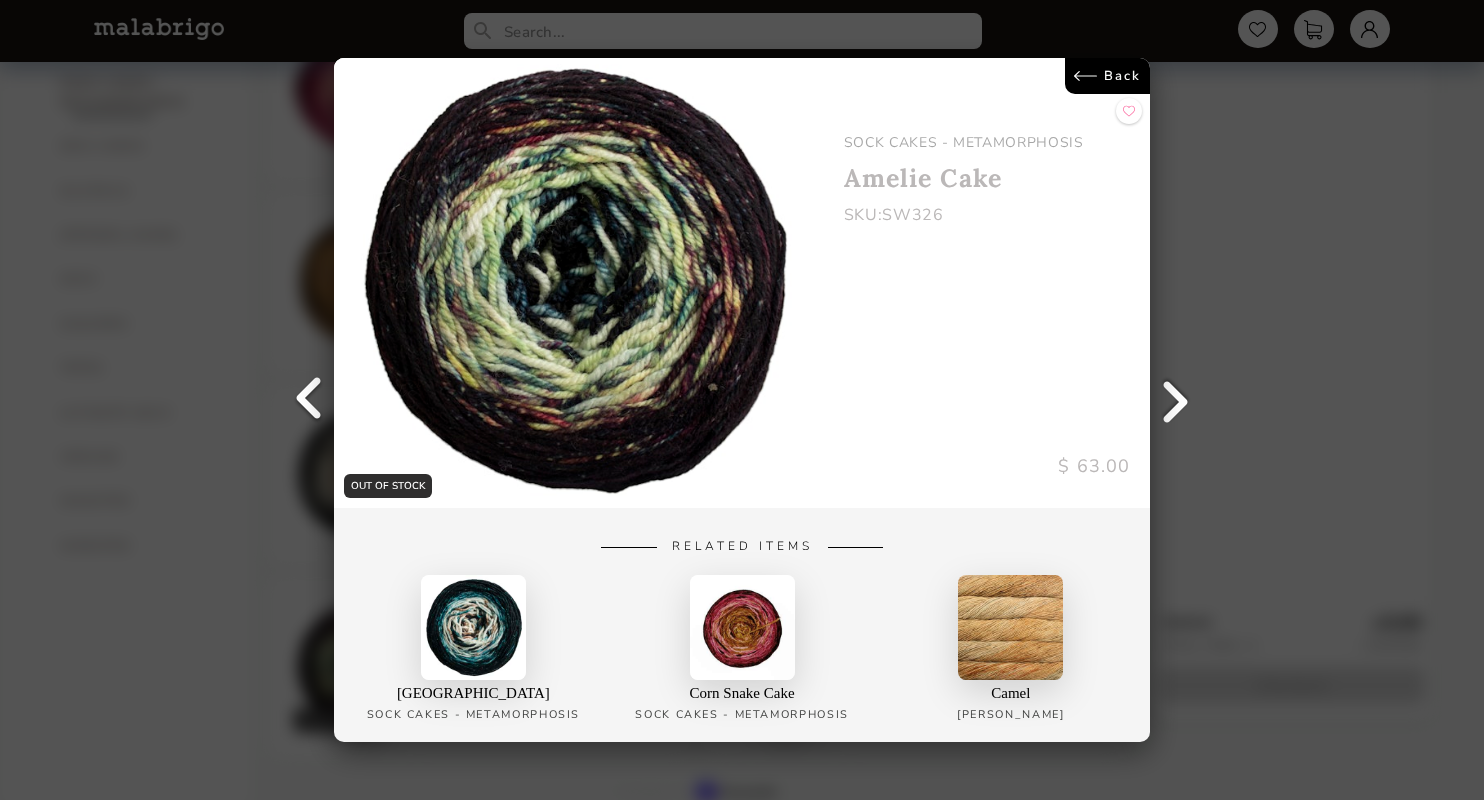 click on "Back" at bounding box center [1107, 76] 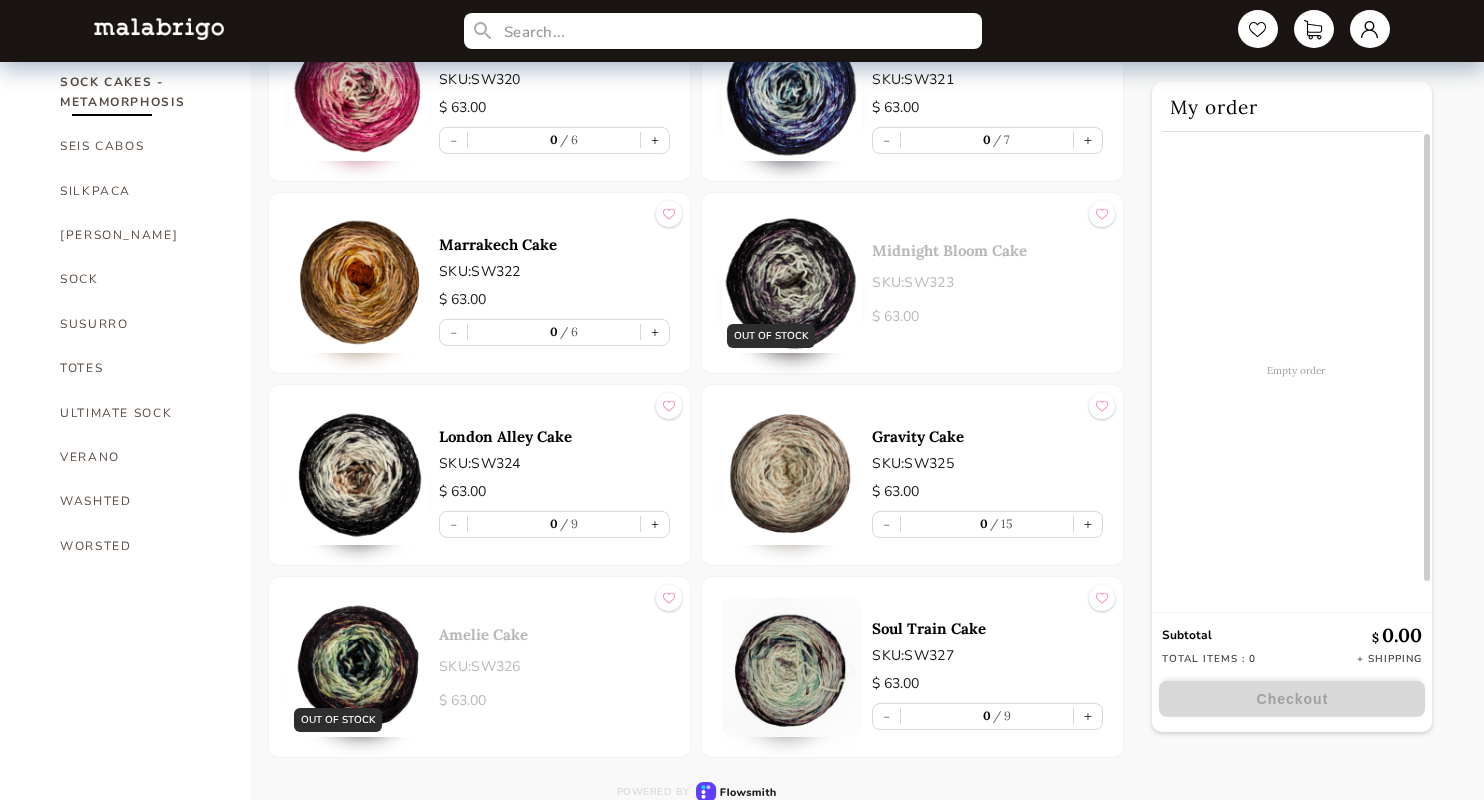 click on "Corn Snake Cake SKU:  SW314 $   63.00 - 0 9 + Uluru Cake SKU:  SW315 $   63.00 - 0 8 + Glowworm Cake SKU:  SW316 $   63.00 - 0 8 + Sloth Cake SKU:  SW317 $   63.00 - 0 8 + OUT OF STOCK Starry Night Cake SKU:  SW318 $   63.00 Moraine Lake Cake SKU:  SW319 $   63.00 - 0 3 + Jaipur Pink Cake SKU:  SW320 $   63.00 - 0 6 + Insomnia Cake SKU:  SW321 $   63.00 - 0 7 + Marrakech Cake SKU:  SW322 $   63.00 - 0 6 + OUT OF STOCK Midnight Bloom Cake SKU:  SW323 $   63.00 London Alley Cake SKU:  SW324 $   63.00 - 0 9 + Gravity Cake SKU:  SW325 $   63.00 - 0 15 + OUT OF STOCK Amelie Cake SKU:  SW326 $   63.00 Soul Train Cake SKU:  SW327 $   63.00 - 0 9 +" at bounding box center (696, 91) 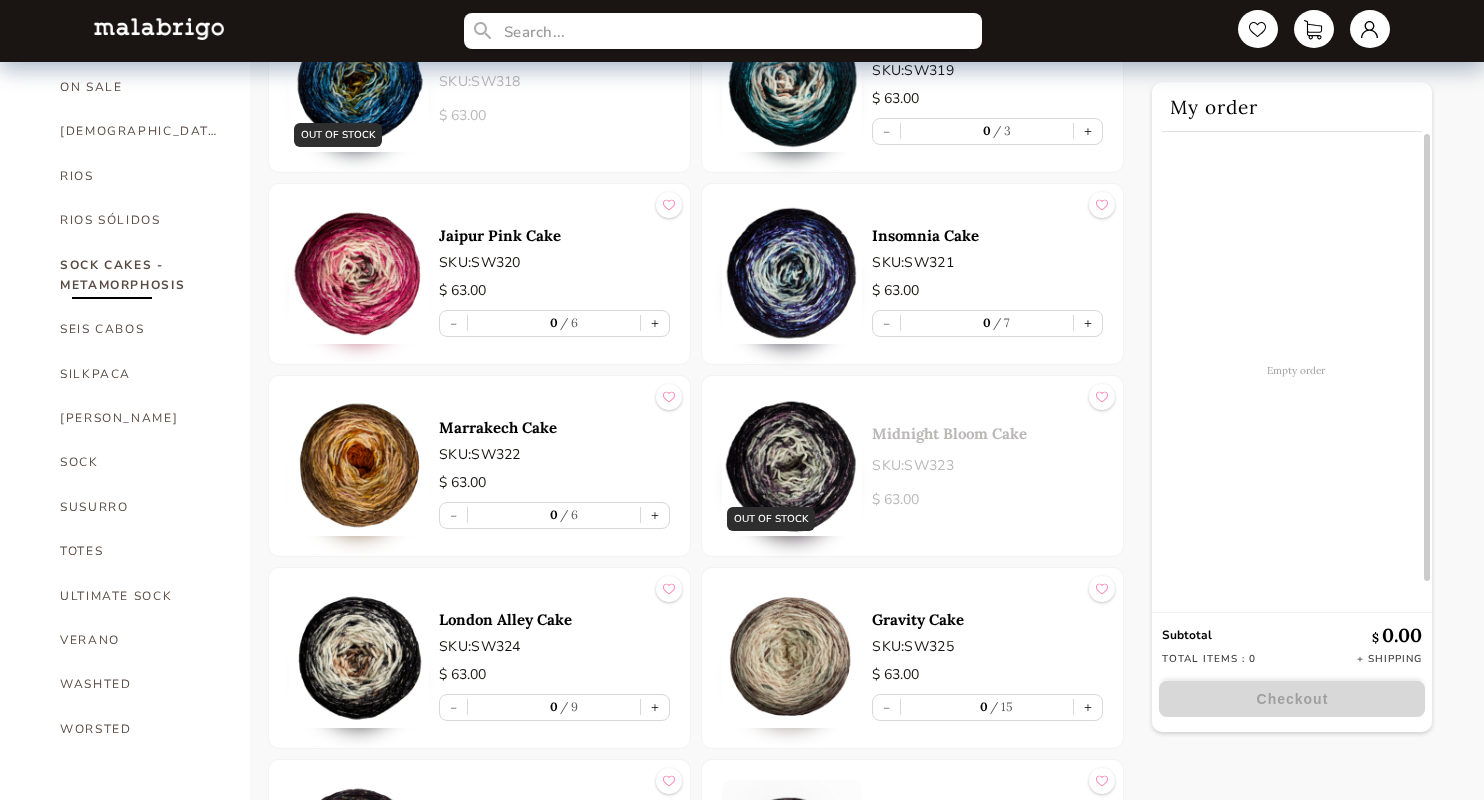 scroll, scrollTop: 1192, scrollLeft: 0, axis: vertical 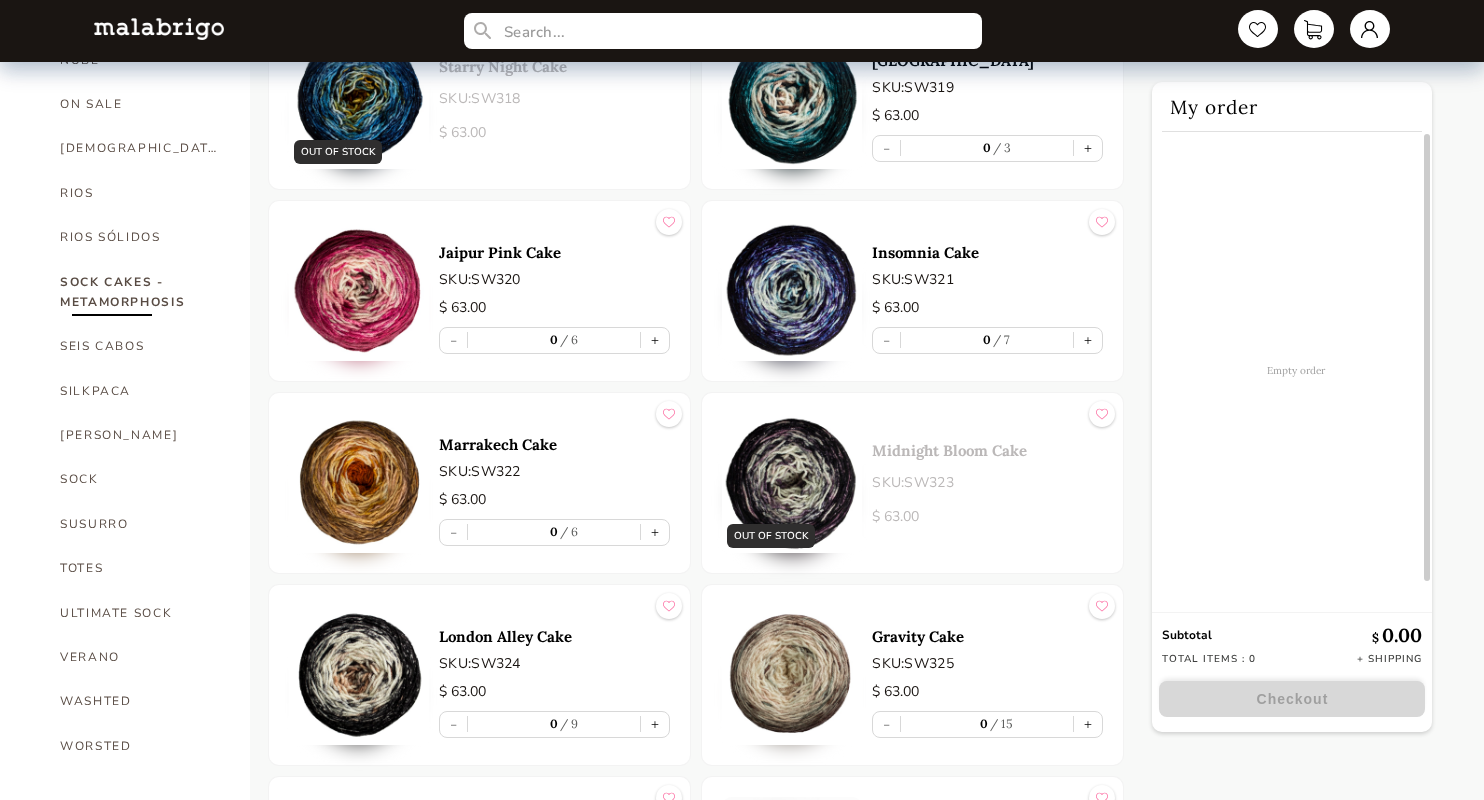 click at bounding box center [359, 483] 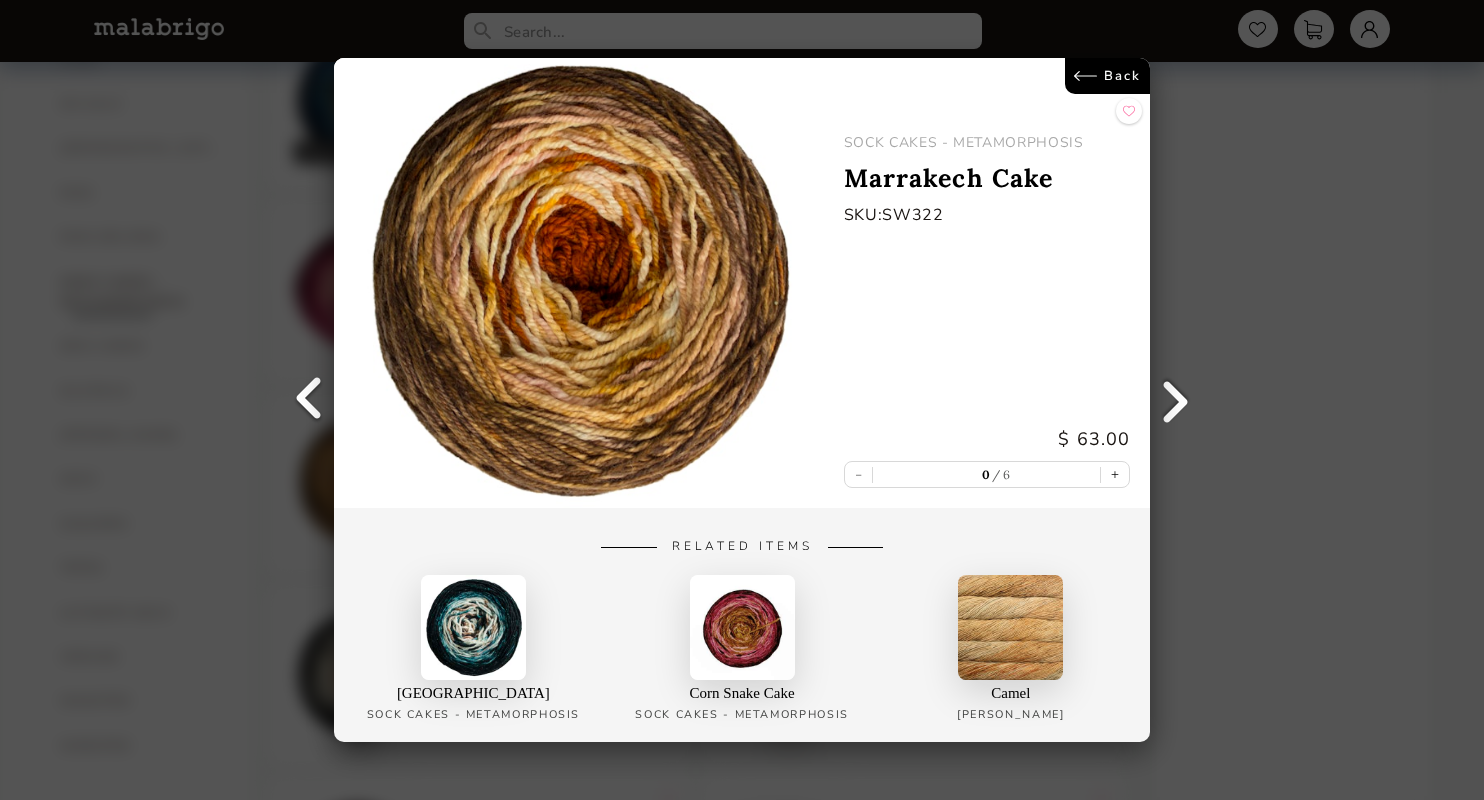 click on "Back" at bounding box center [1107, 76] 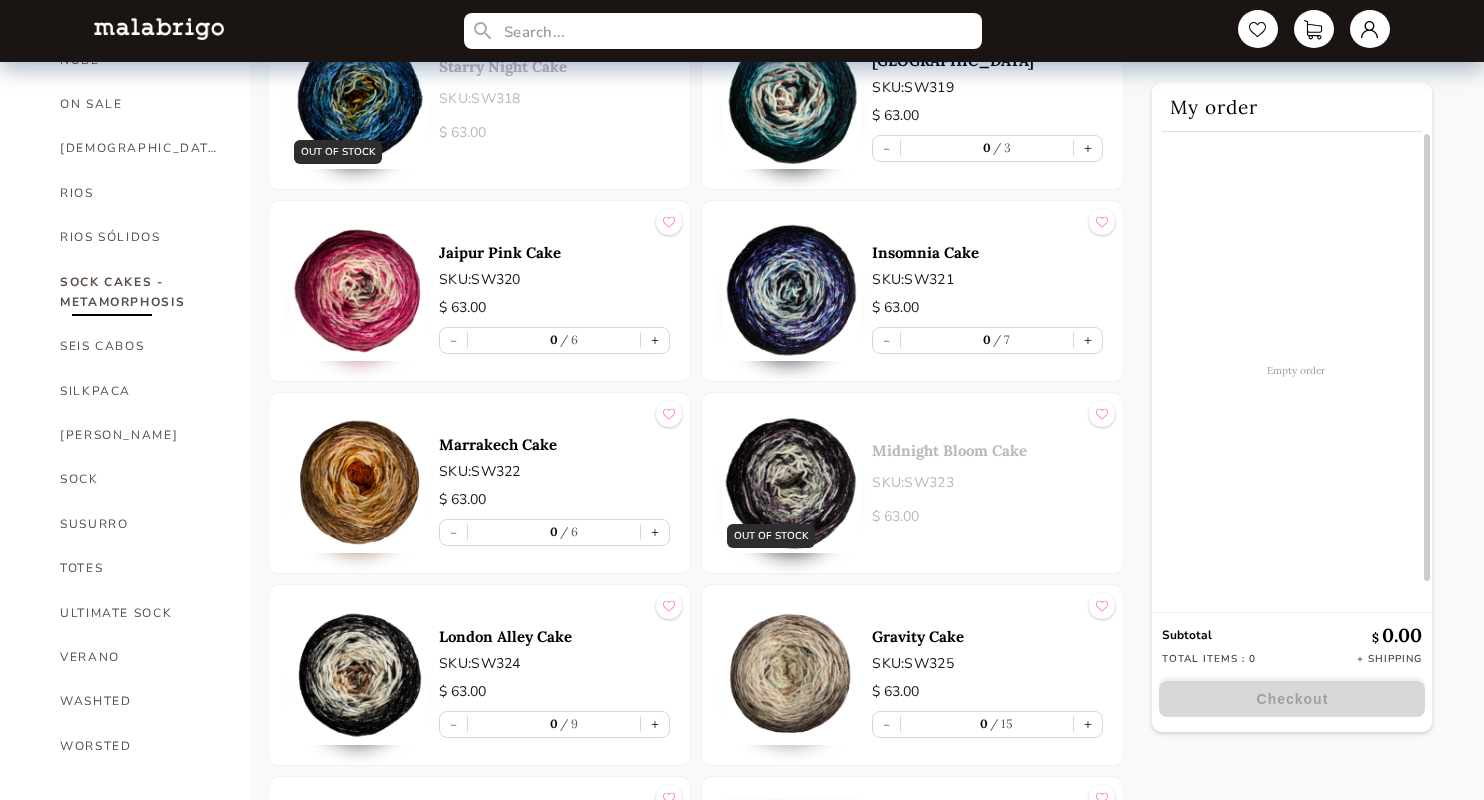 click on "Corn Snake Cake SKU:  SW314 $   63.00 - 0 9 + Uluru Cake SKU:  SW315 $   63.00 - 0 8 + Glowworm Cake SKU:  SW316 $   63.00 - 0 8 + Sloth Cake SKU:  SW317 $   63.00 - 0 8 + OUT OF STOCK Starry Night Cake SKU:  SW318 $   63.00 Moraine Lake Cake SKU:  SW319 $   63.00 - 0 3 + Jaipur Pink Cake SKU:  SW320 $   63.00 - 0 6 + Insomnia Cake SKU:  SW321 $   63.00 - 0 7 + Marrakech Cake SKU:  SW322 $   63.00 - 0 6 + OUT OF STOCK Midnight Bloom Cake SKU:  SW323 $   63.00 London Alley Cake SKU:  SW324 $   63.00 - 0 9 + Gravity Cake SKU:  SW325 $   63.00 - 0 15 + OUT OF STOCK Amelie Cake SKU:  SW326 $   63.00 Soul Train Cake SKU:  SW327 $   63.00 - 0 9 +" at bounding box center (696, 291) 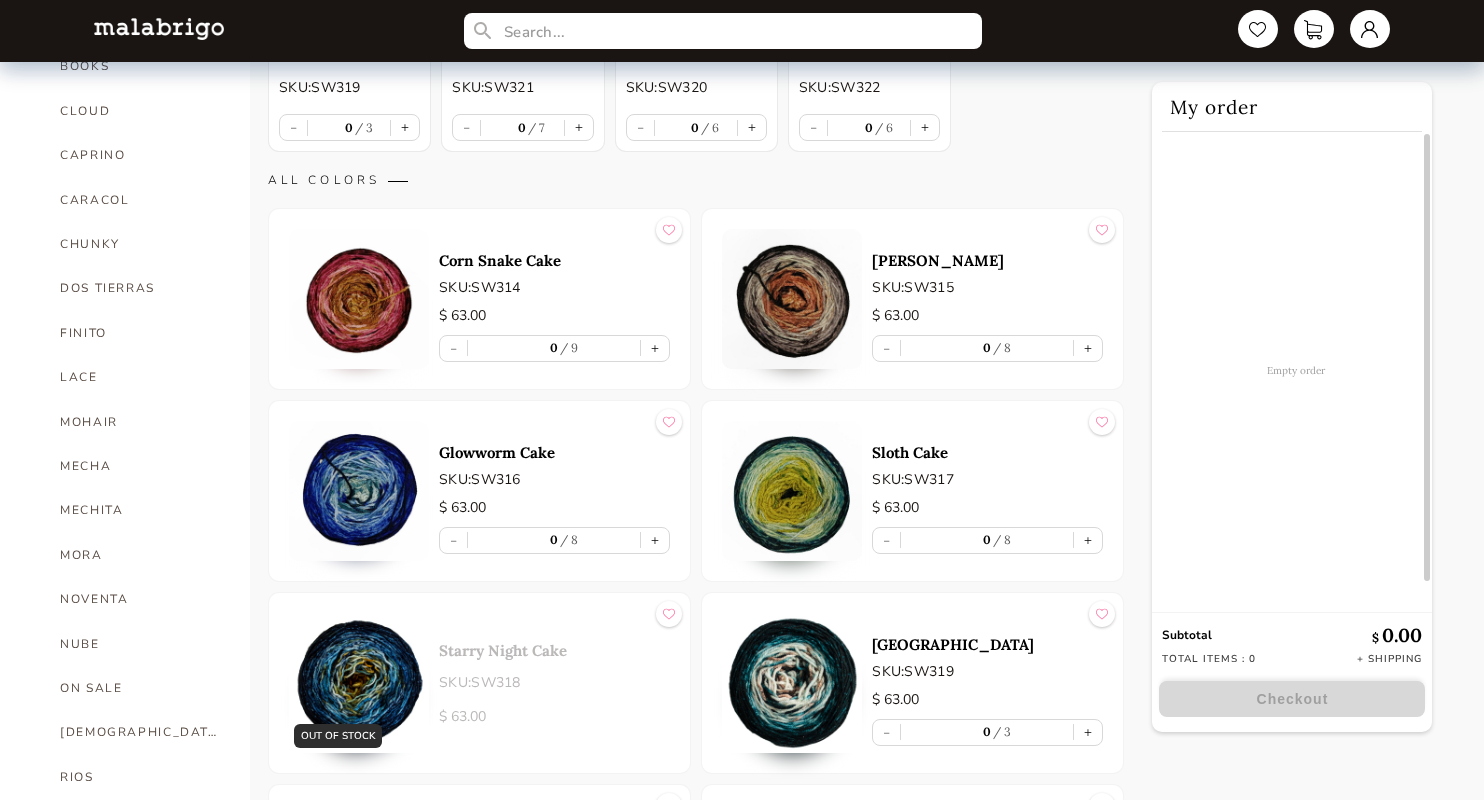 scroll, scrollTop: 592, scrollLeft: 0, axis: vertical 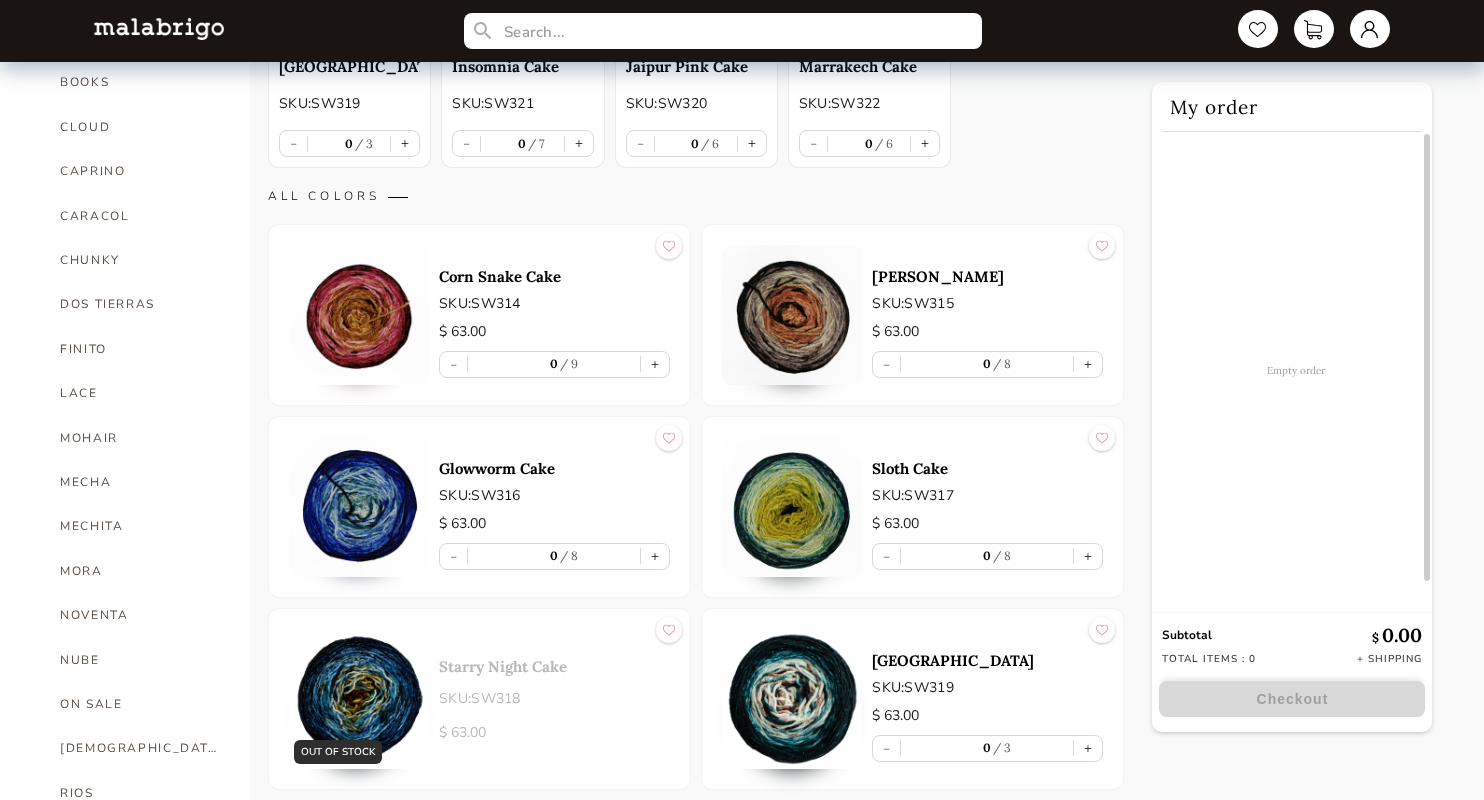 click at bounding box center (359, 315) 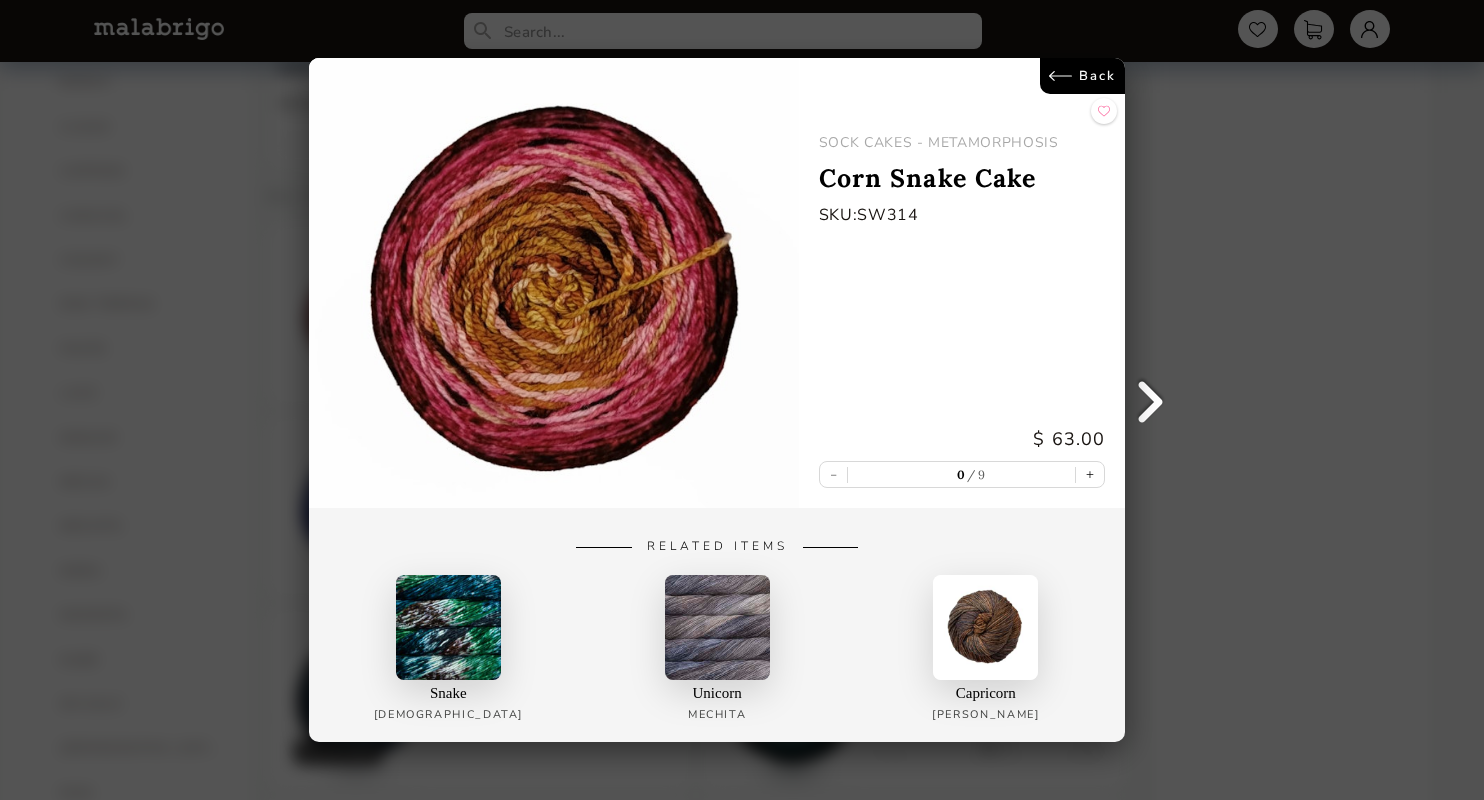 click on "Back" at bounding box center (1082, 76) 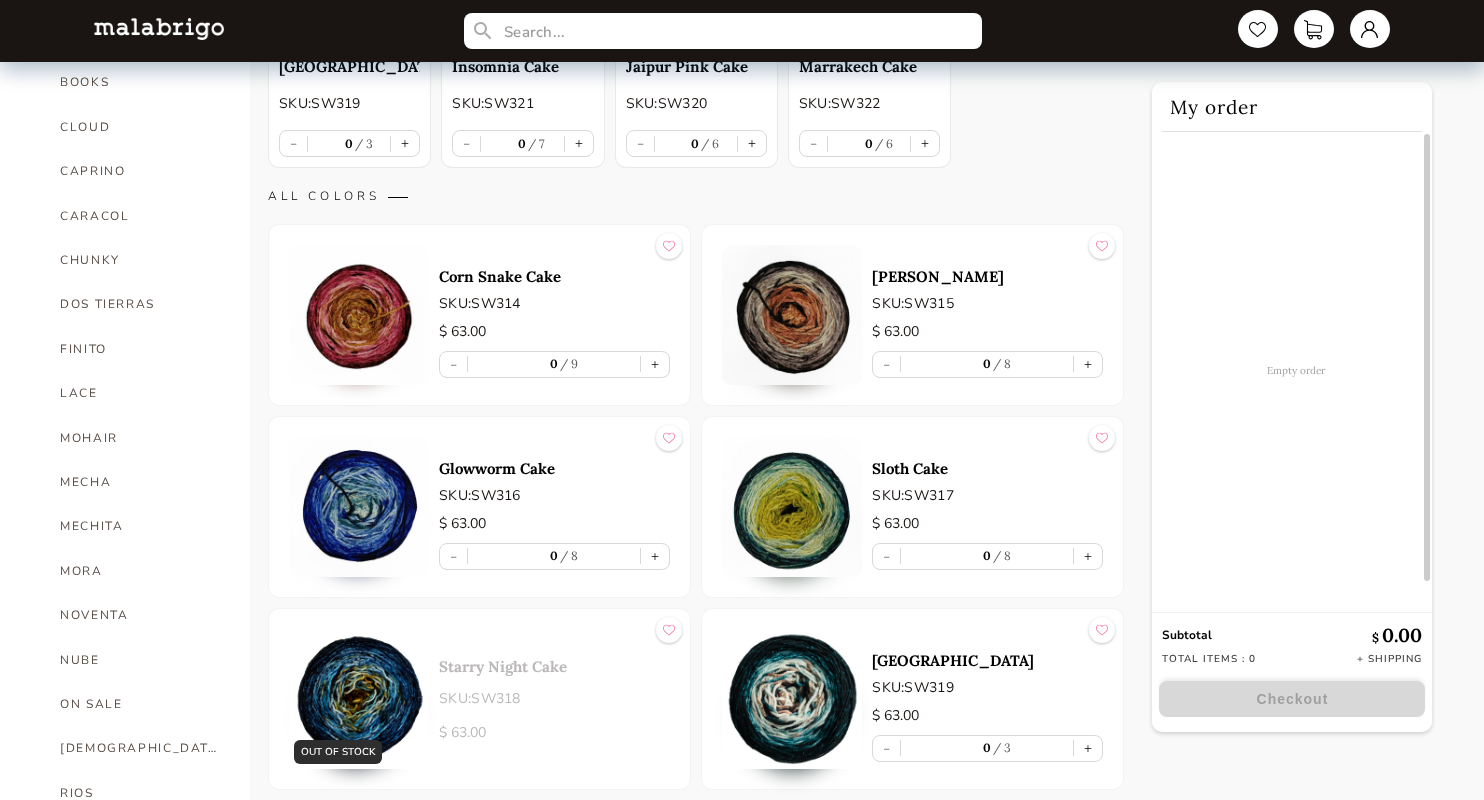 click at bounding box center (792, 315) 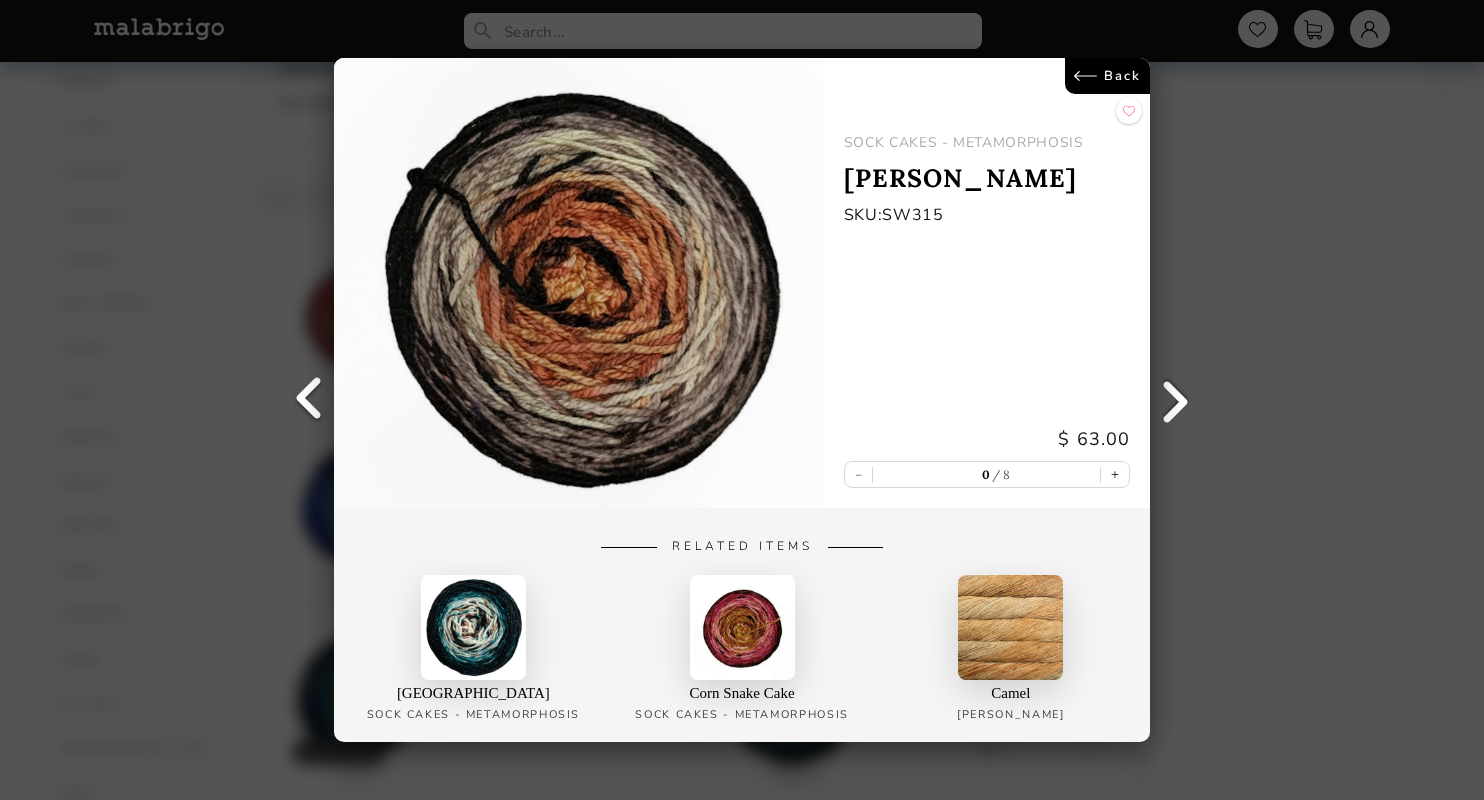 click on "Back" at bounding box center (1107, 76) 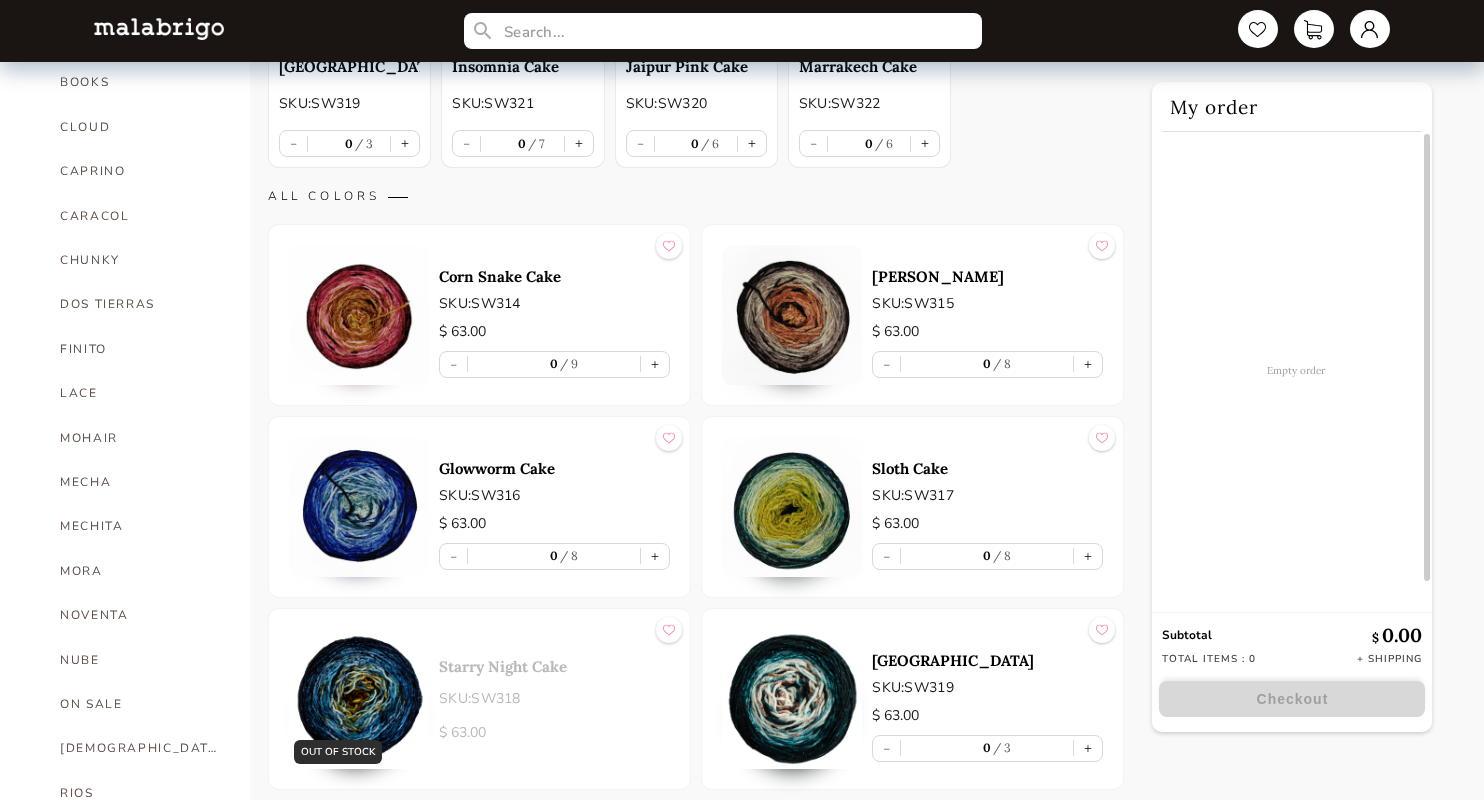 click at bounding box center (359, 507) 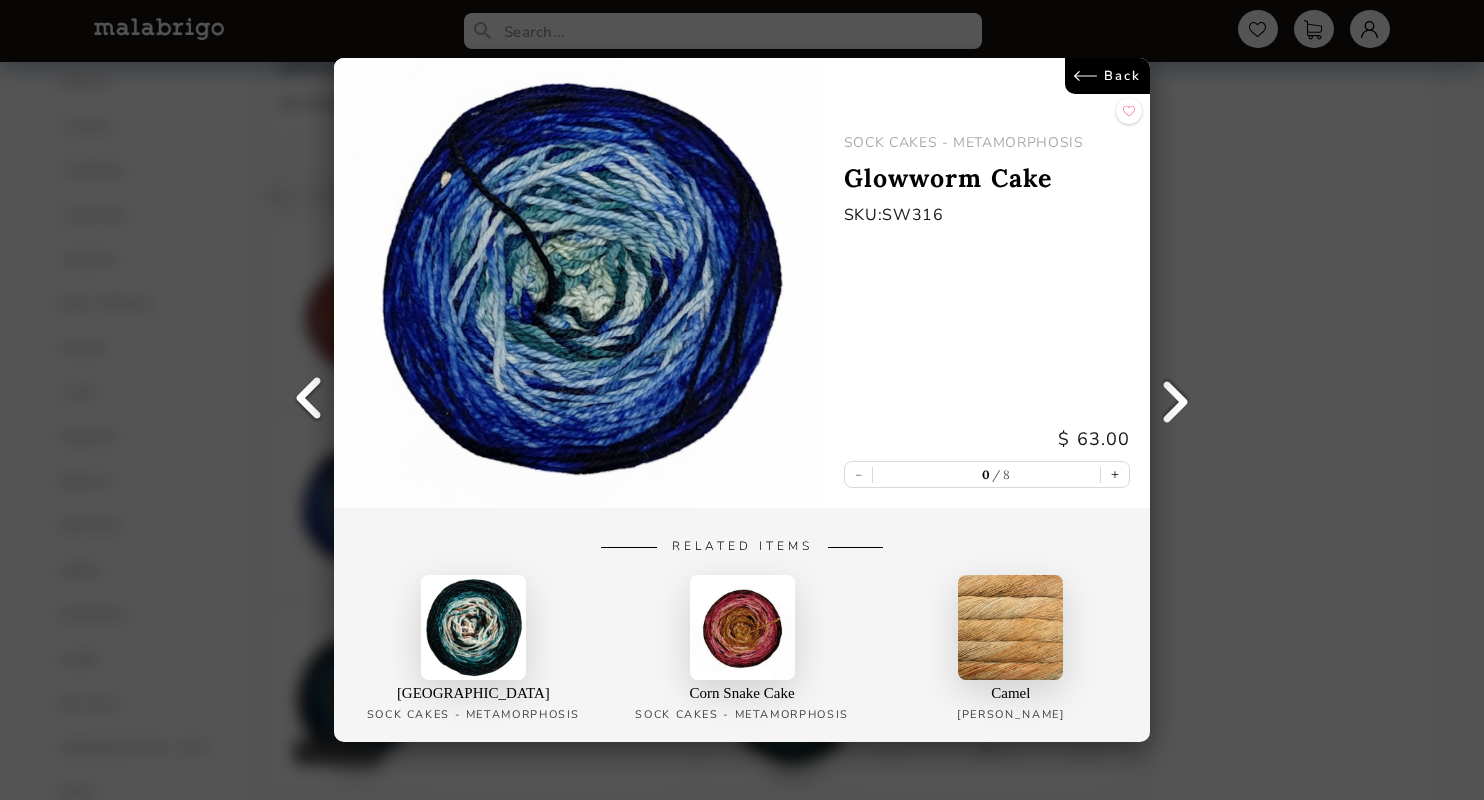 click on "Back" at bounding box center (1107, 76) 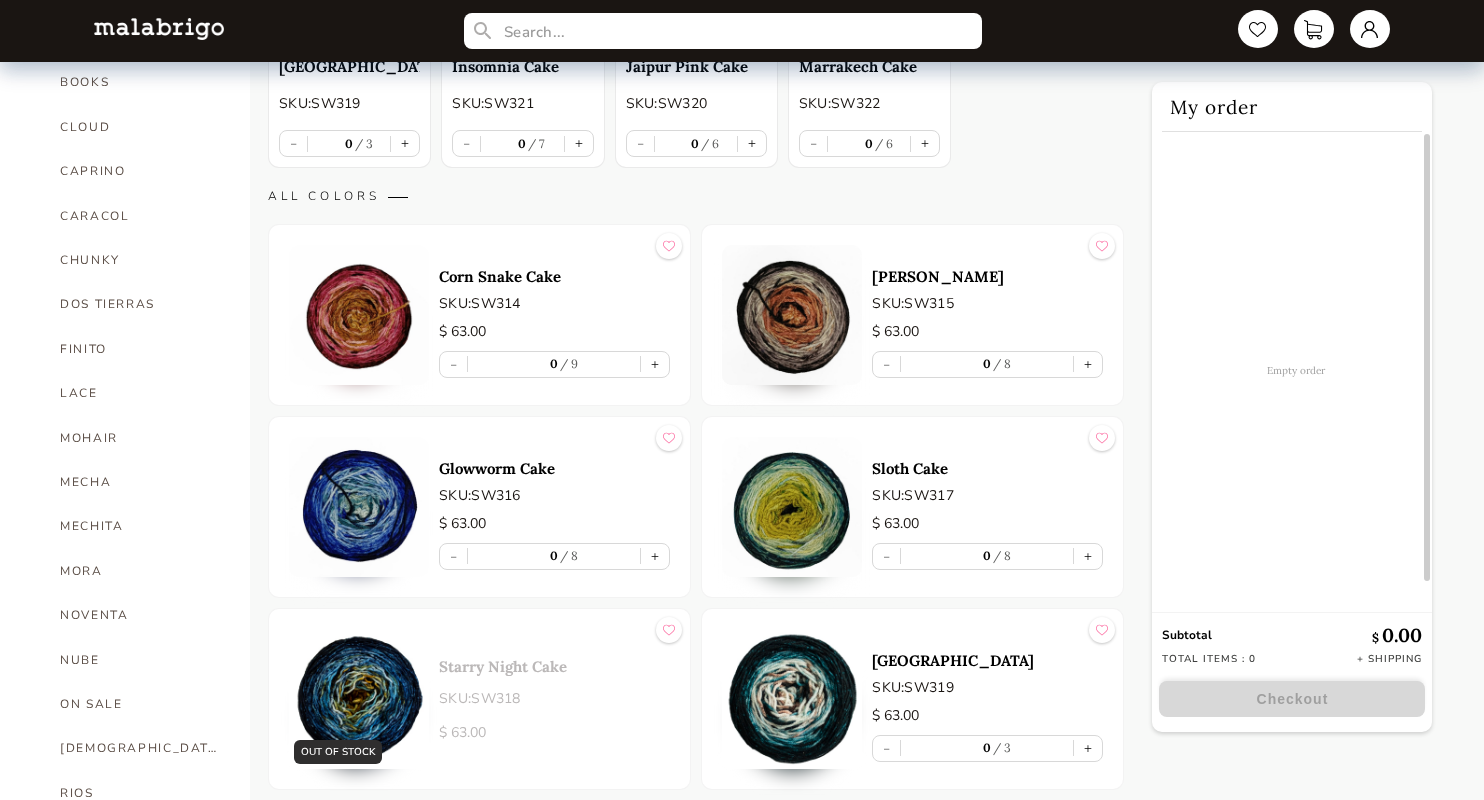 click on "In stock only Sort by Grid view Table view BESTSELLERS $   63.00 Moraine Lake Cake SKU:  SW319 - 0 3 + $   63.00 Insomnia Cake SKU:  SW321 - 0 7 + $   63.00 Jaipur Pink Cake SKU:  SW320 - 0 6 + $   63.00 Marrakech Cake SKU:  SW322 - 0 6 + ALL COLORS Corn Snake Cake SKU:  SW314 $   63.00 - 0 9 + Uluru Cake SKU:  SW315 $   63.00 - 0 8 + Glowworm Cake SKU:  SW316 $   63.00 - 0 8 + Sloth Cake SKU:  SW317 $   63.00 - 0 8 + OUT OF STOCK Starry Night Cake SKU:  SW318 $   63.00 Moraine Lake Cake SKU:  SW319 $   63.00 - 0 3 + Jaipur Pink Cake SKU:  SW320 $   63.00 - 0 6 + Insomnia Cake SKU:  SW321 $   63.00 - 0 7 + Marrakech Cake SKU:  SW322 $   63.00 - 0 6 + OUT OF STOCK Midnight Bloom Cake SKU:  SW323 $   63.00 London Alley Cake SKU:  SW324 $   63.00 - 0 9 + Gravity Cake SKU:  SW325 $   63.00 - 0 15 + OUT OF STOCK Amelie Cake SKU:  SW326 $   63.00 Soul Train Cake SKU:  SW327 $   63.00 - 0 9 + Powered by" at bounding box center (696, 707) 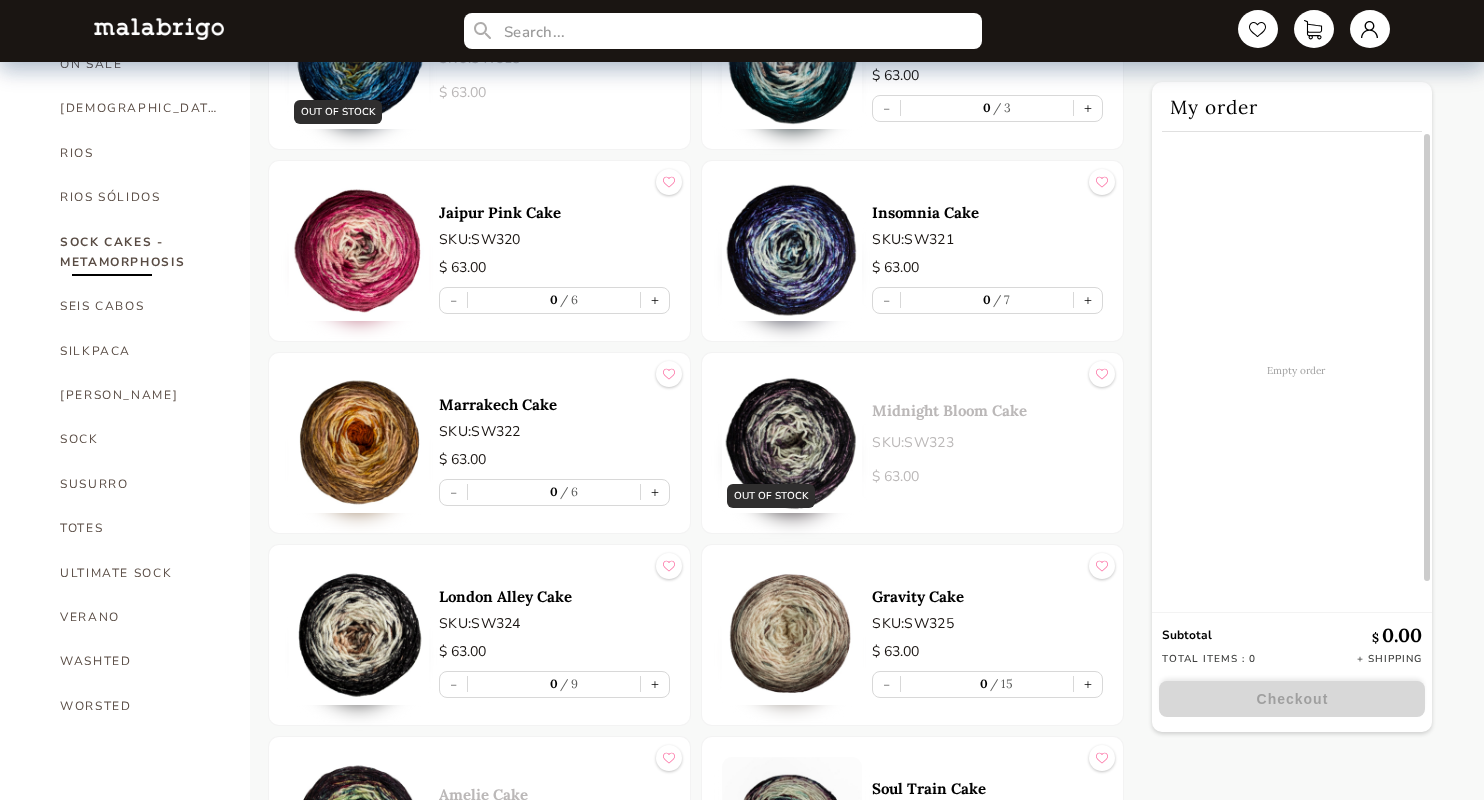 scroll, scrollTop: 1272, scrollLeft: 0, axis: vertical 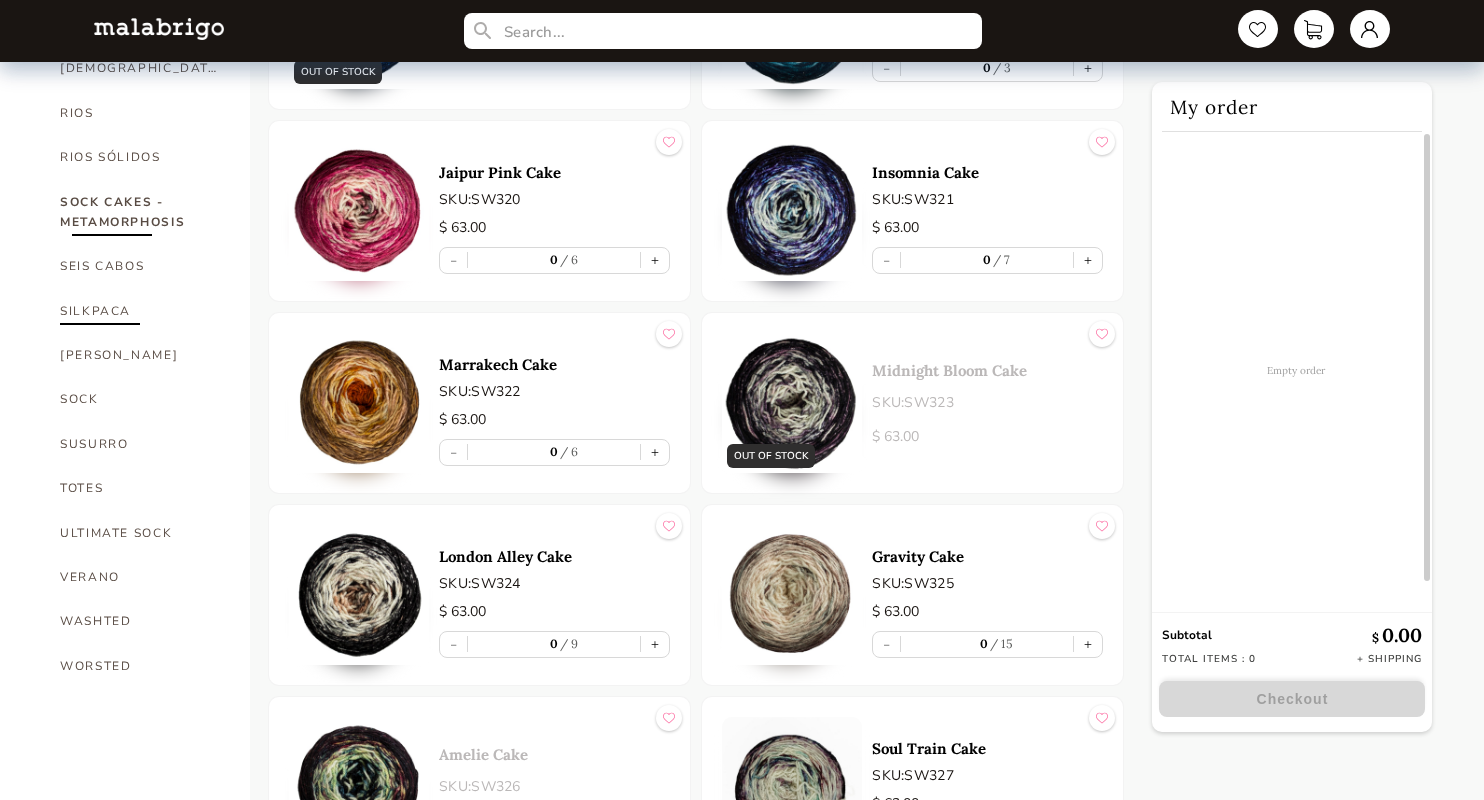 click on "SILKPACA" at bounding box center (140, 311) 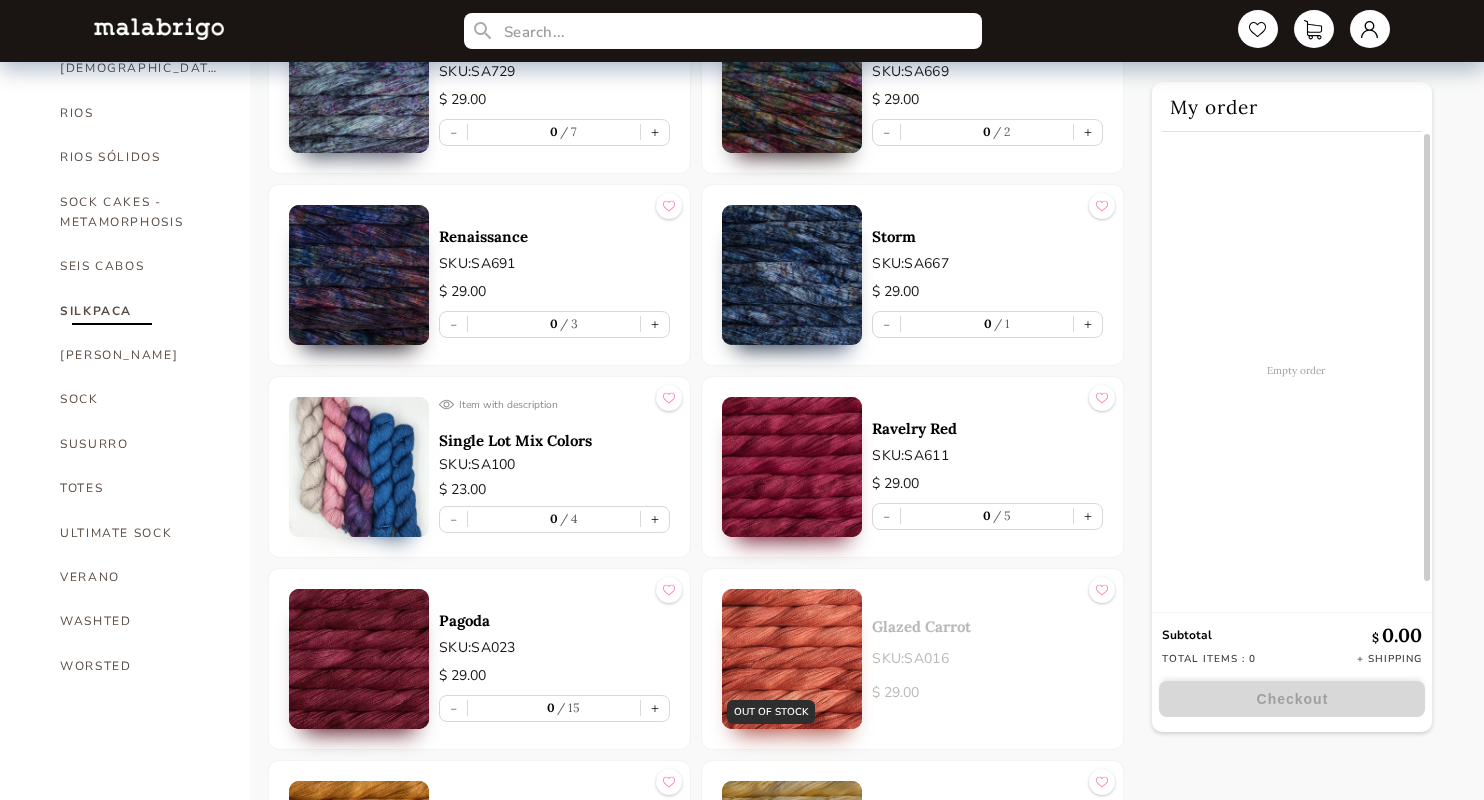 click on "Disfraz SKU:  SA734 $   29.00 - 0 8 + Item with description Unique Color SKU:  SA101 $   23.00 - 0 11 + Parade SKU:  SA732 $   29.00 - 0 3 + Cantabrico SKU:  SA114 $   29.00 - 0 5 + Double Bass SKU:  SA729 $   29.00 - 0 7 + Carnival SKU:  SA669 $   29.00 - 0 2 + Renaissance SKU:  SA691 $   29.00 - 0 3 + Storm SKU:  SA667 $   29.00 - 0 1 + Item with description Single Lot Mix Colors SKU:  SA100 $   23.00 - 0 4 + Ravelry Red SKU:  SA611 $   29.00 - 0 5 + Pagoda SKU:  SA023 $   29.00 - 0 15 + OUT OF STOCK Glazed Carrot SKU:  SA016 $   29.00 Sunset SKU:  SA096 $   29.00 - 0 7 + Pollen SKU:  SA019 $   29.00 - 0 3 + Frank Ochre SKU:  SA035 $   29.00 - 0 4 + OUT OF STOCK Lettuce SKU:  SA037 $   29.00 OUT OF STOCK Shaphire Green SKU:  SA004 $   29.00 OUT OF STOCK Olive SKU:  SA056 $   29.00 OUT OF STOCK Vaa SKU:  SA051 $   29.00 Solis SKU:  SA809 $   29.00 - 0 12 + Teal Feather SKU:  SA412 $   29.00 - 0 8 + Bobby Blue SKU:  SA027 $   29.00 - 0 14 + Tuareg SKU:  SA098 $   29.00 - 0 2 + OUT OF STOCK Azul Profundo SKU:" at bounding box center [696, 1907] 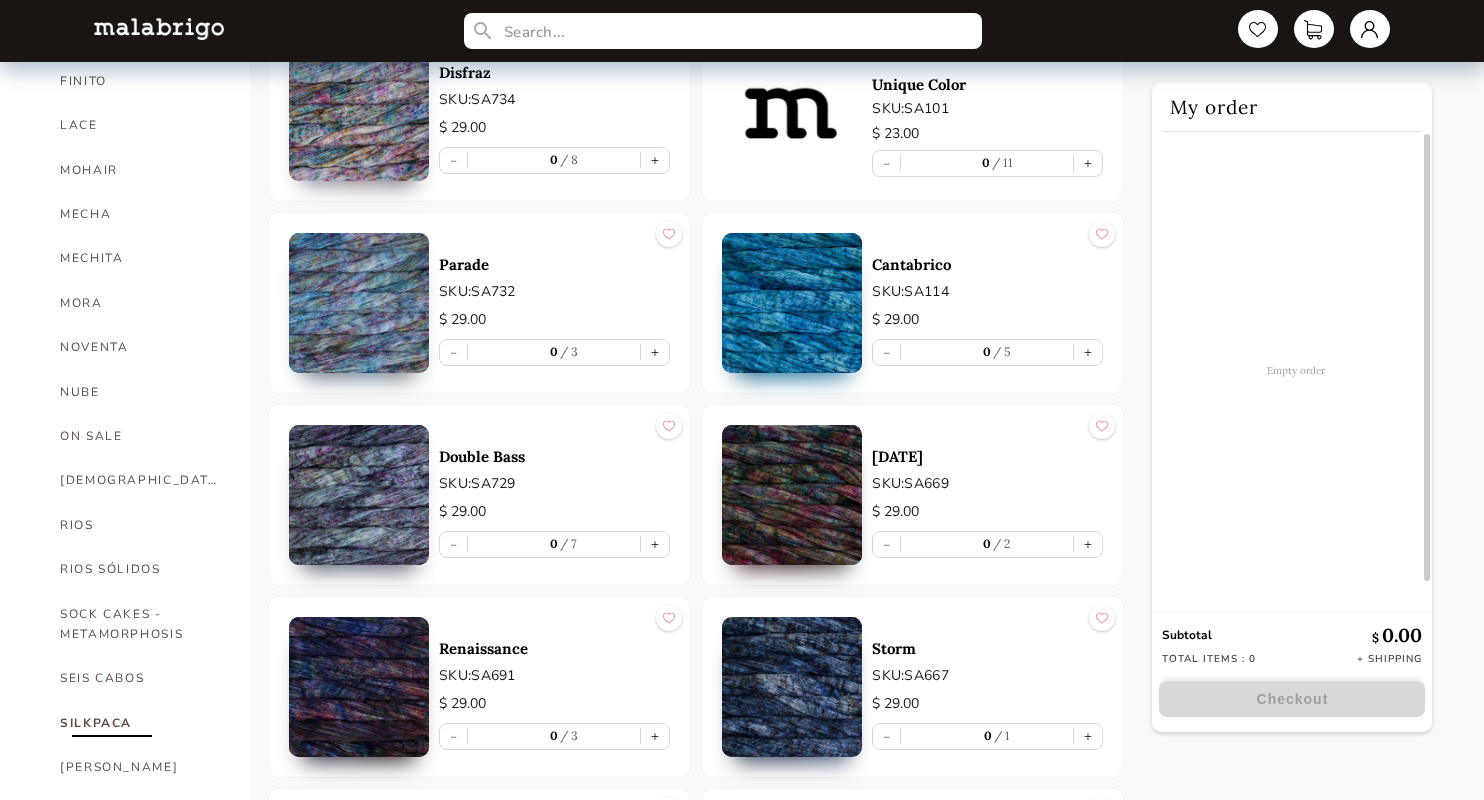 scroll, scrollTop: 792, scrollLeft: 0, axis: vertical 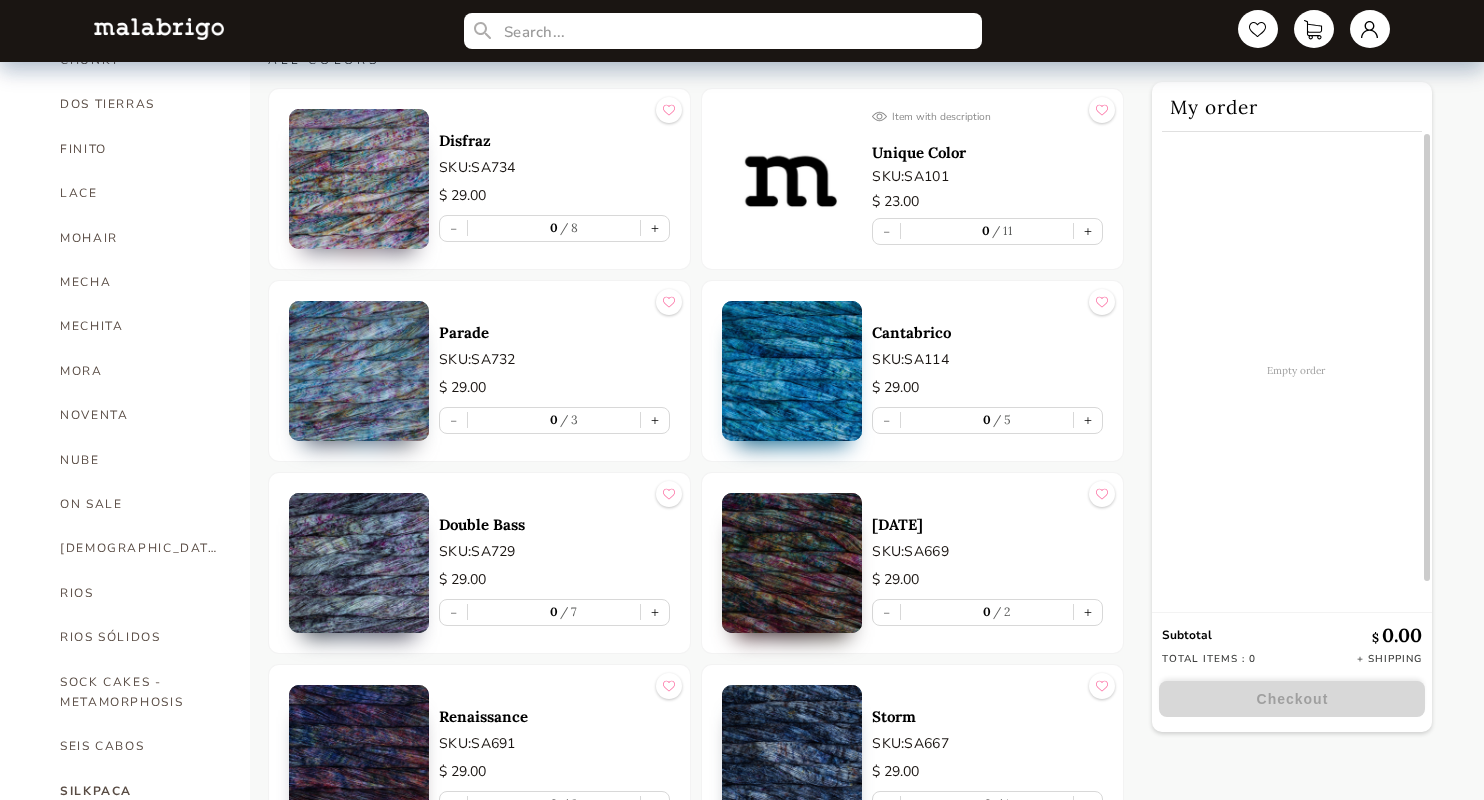 click at bounding box center (792, 371) 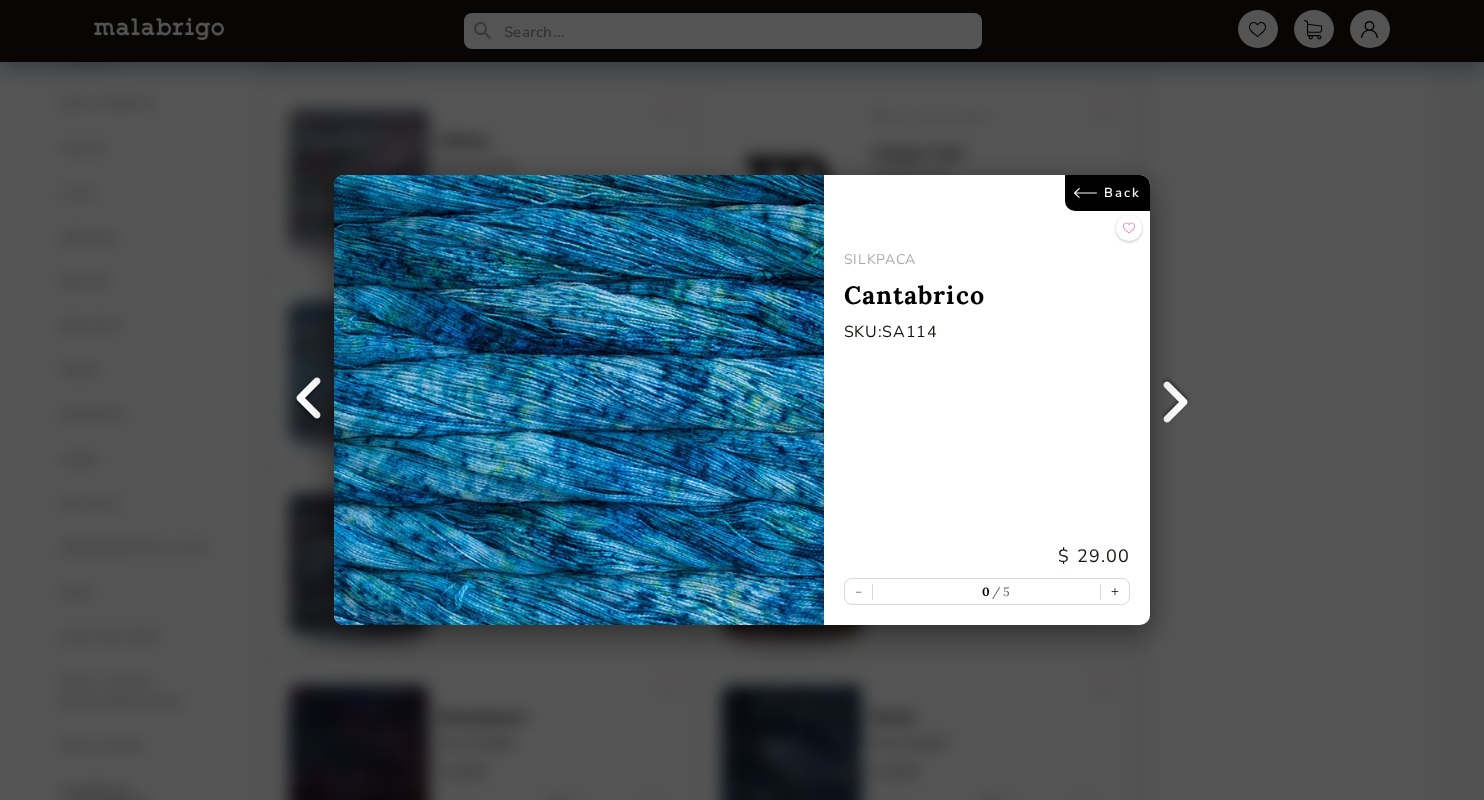 click on "Back" at bounding box center (1107, 193) 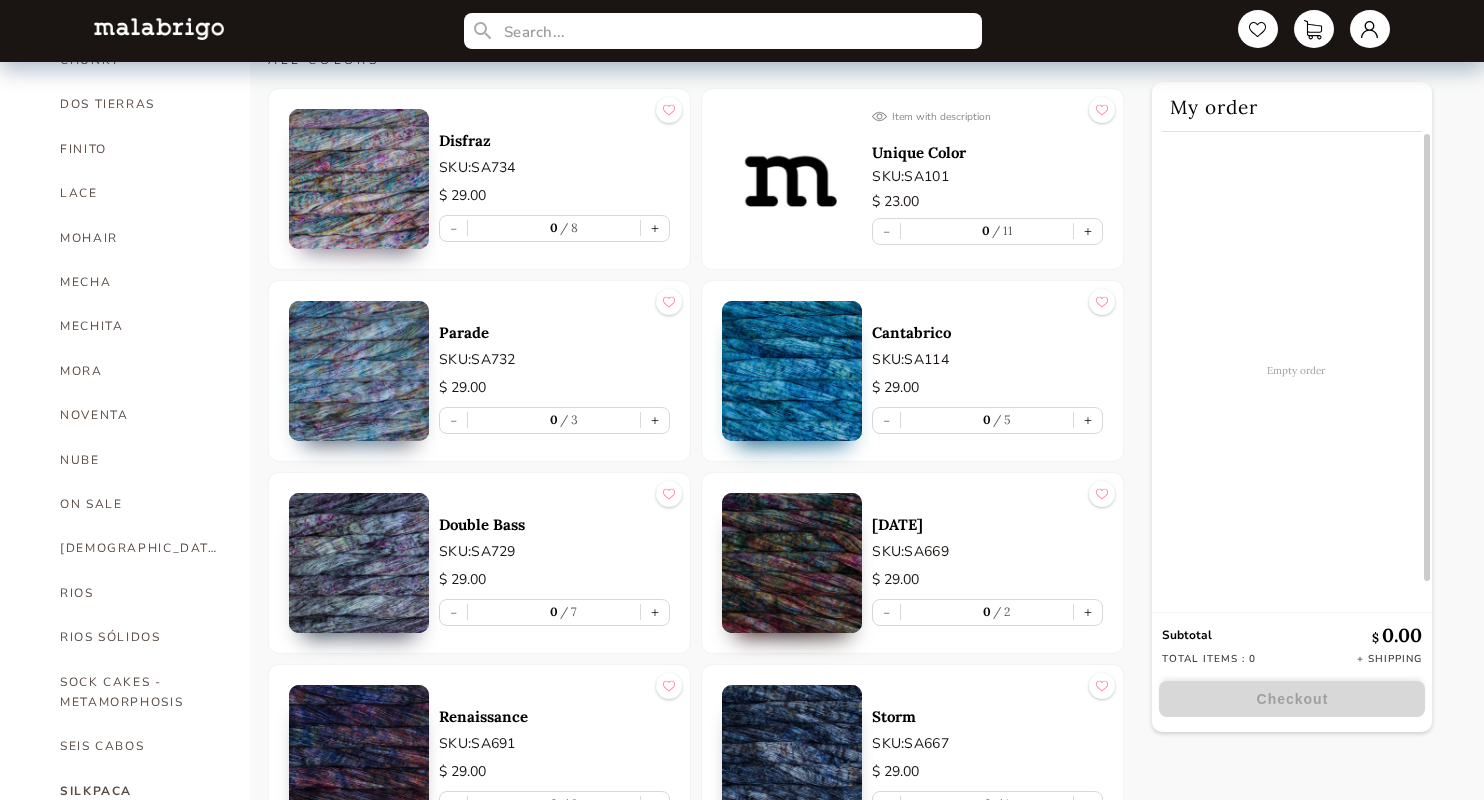 click on "Parade SKU:  SA732 $   29.00 - 0 3 +" at bounding box center [479, 371] 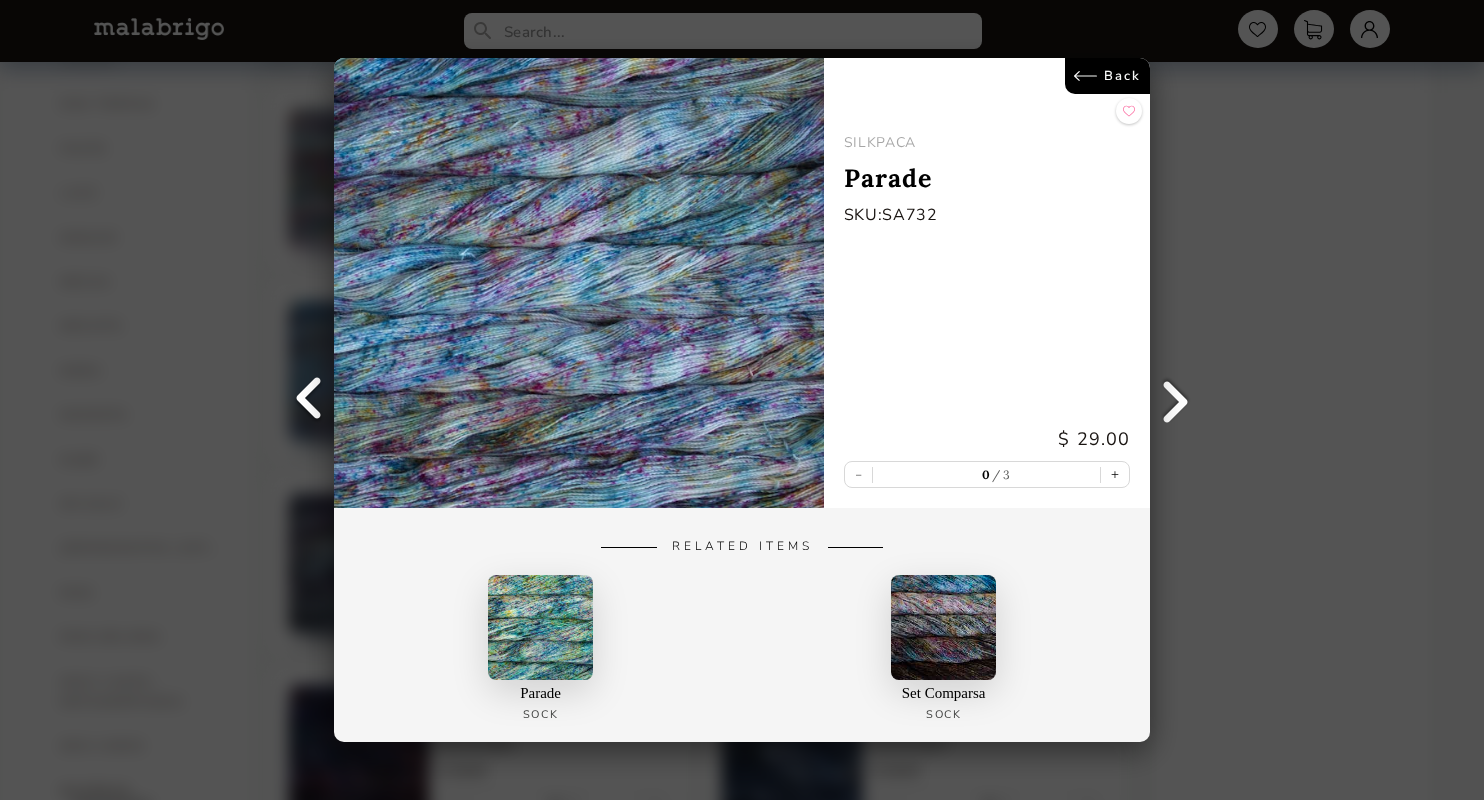 click on "Back" at bounding box center [1107, 76] 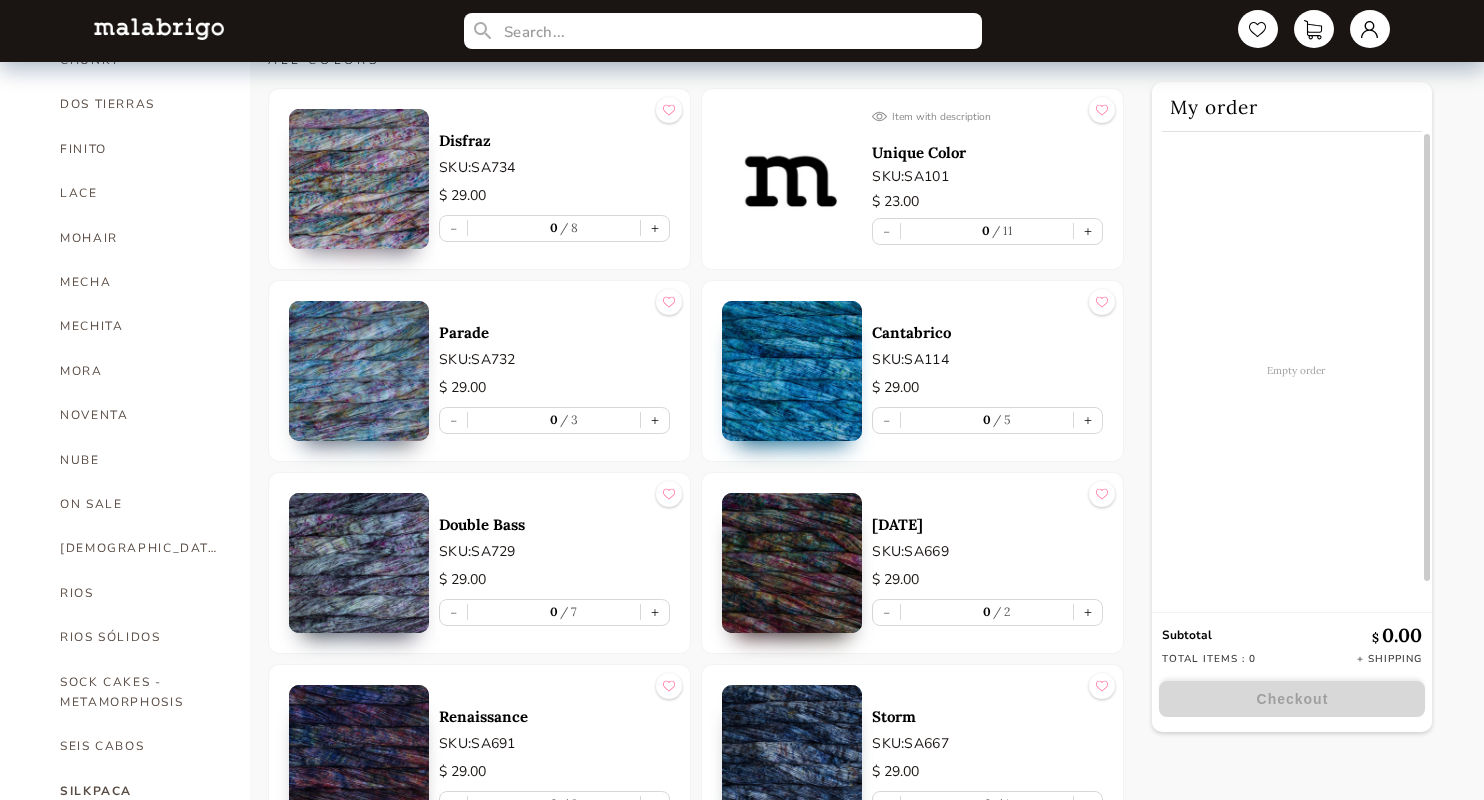 click on "Disfraz SKU:  SA734 $   29.00 - 0 8 + Item with description Unique Color SKU:  SA101 $   23.00 - 0 11 + Parade SKU:  SA732 $   29.00 - 0 3 + Cantabrico SKU:  SA114 $   29.00 - 0 5 + Double Bass SKU:  SA729 $   29.00 - 0 7 + Carnival SKU:  SA669 $   29.00 - 0 2 + Renaissance SKU:  SA691 $   29.00 - 0 3 + Storm SKU:  SA667 $   29.00 - 0 1 + Item with description Single Lot Mix Colors SKU:  SA100 $   23.00 - 0 4 + Ravelry Red SKU:  SA611 $   29.00 - 0 5 + Pagoda SKU:  SA023 $   29.00 - 0 15 + OUT OF STOCK Glazed Carrot SKU:  SA016 $   29.00 Sunset SKU:  SA096 $   29.00 - 0 7 + Pollen SKU:  SA019 $   29.00 - 0 3 + Frank Ochre SKU:  SA035 $   29.00 - 0 4 + OUT OF STOCK Lettuce SKU:  SA037 $   29.00 OUT OF STOCK Shaphire Green SKU:  SA004 $   29.00 OUT OF STOCK Olive SKU:  SA056 $   29.00 OUT OF STOCK Vaa SKU:  SA051 $   29.00 Solis SKU:  SA809 $   29.00 - 0 12 + Teal Feather SKU:  SA412 $   29.00 - 0 8 + Bobby Blue SKU:  SA027 $   29.00 - 0 14 + Tuareg SKU:  SA098 $   29.00 - 0 2 + OUT OF STOCK Azul Profundo SKU:" at bounding box center [696, 2387] 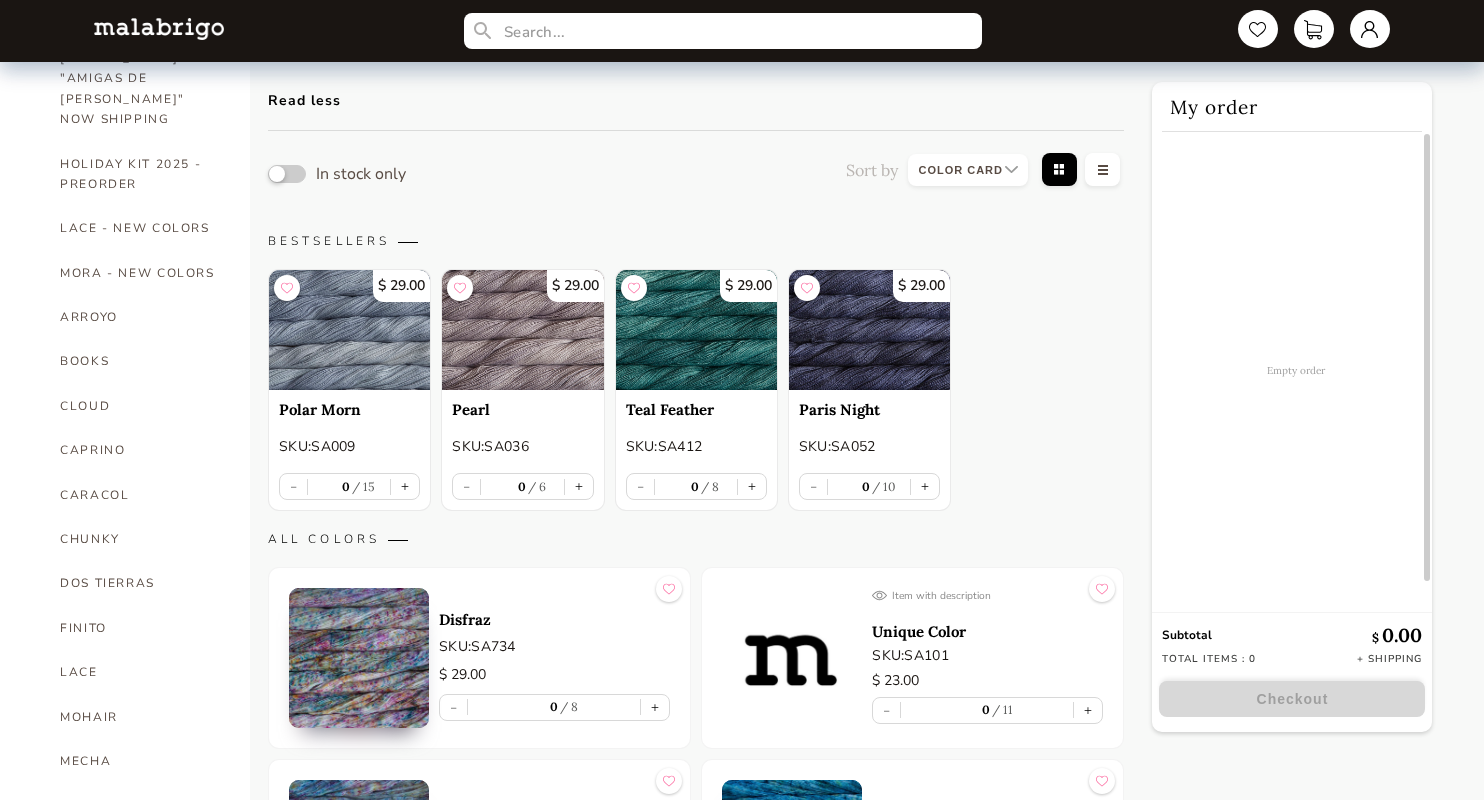 scroll, scrollTop: 312, scrollLeft: 0, axis: vertical 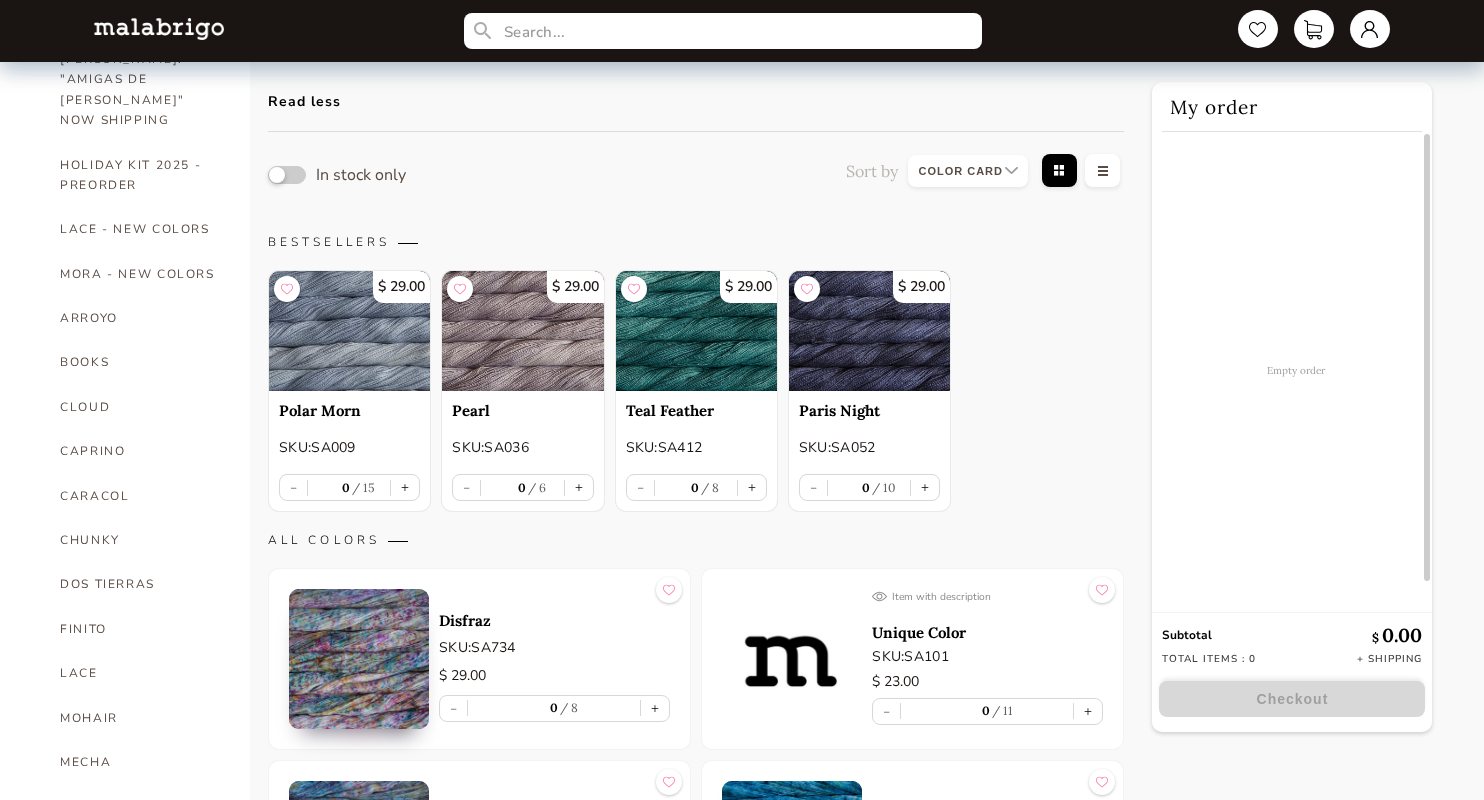 click at bounding box center [696, 331] 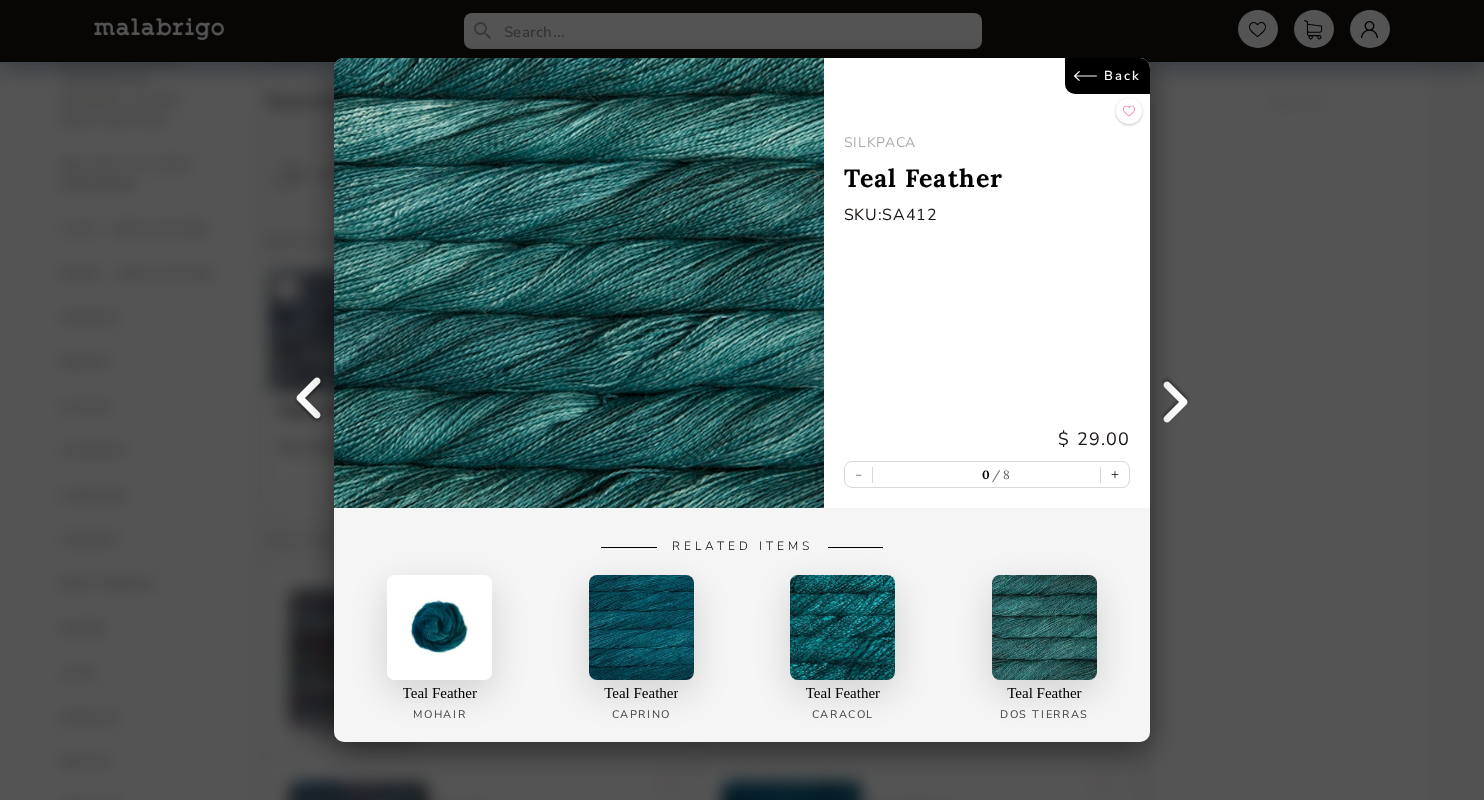 click on "Back" at bounding box center [1107, 76] 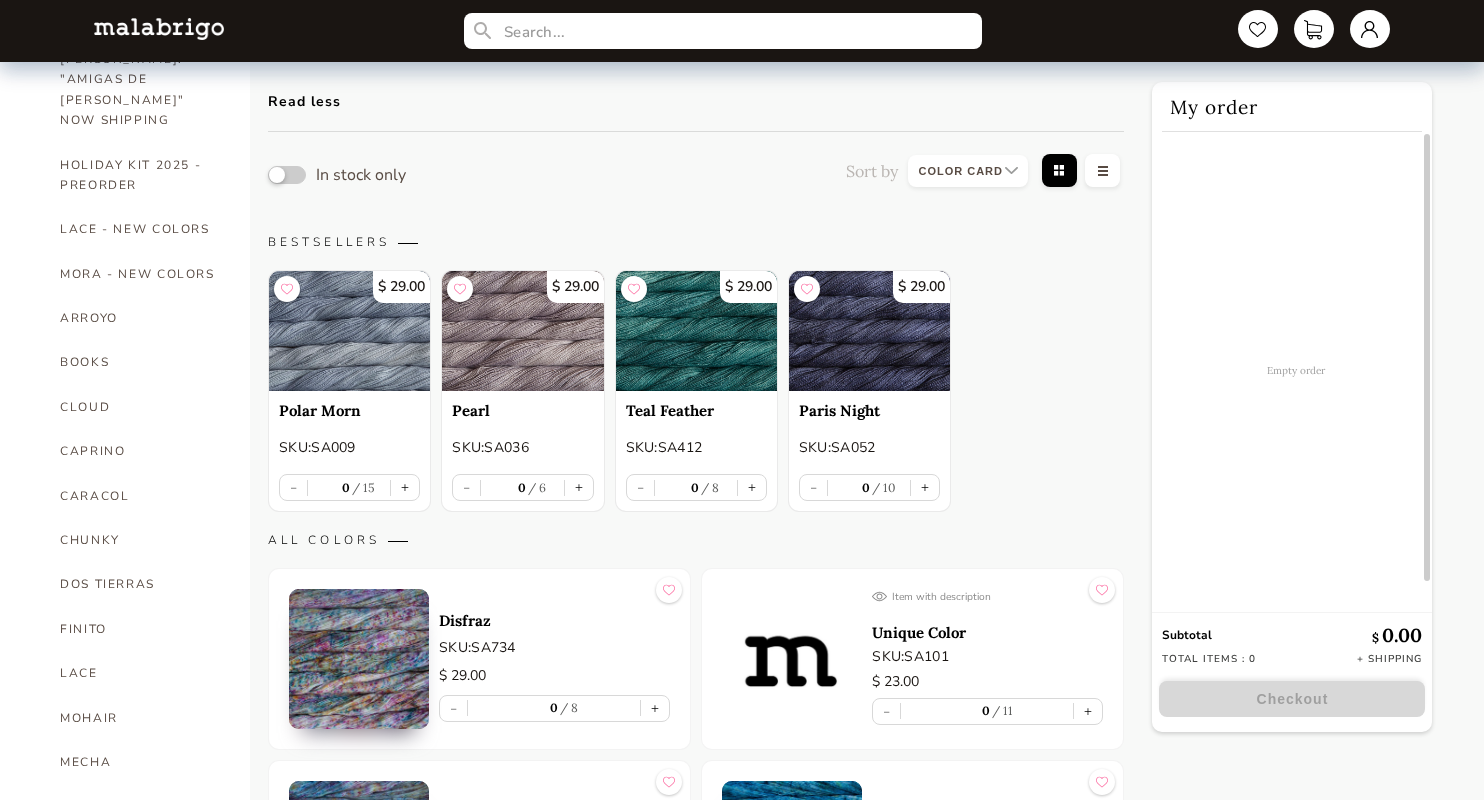 click on "In stock only Sort by Grid view Table view" at bounding box center [696, 174] 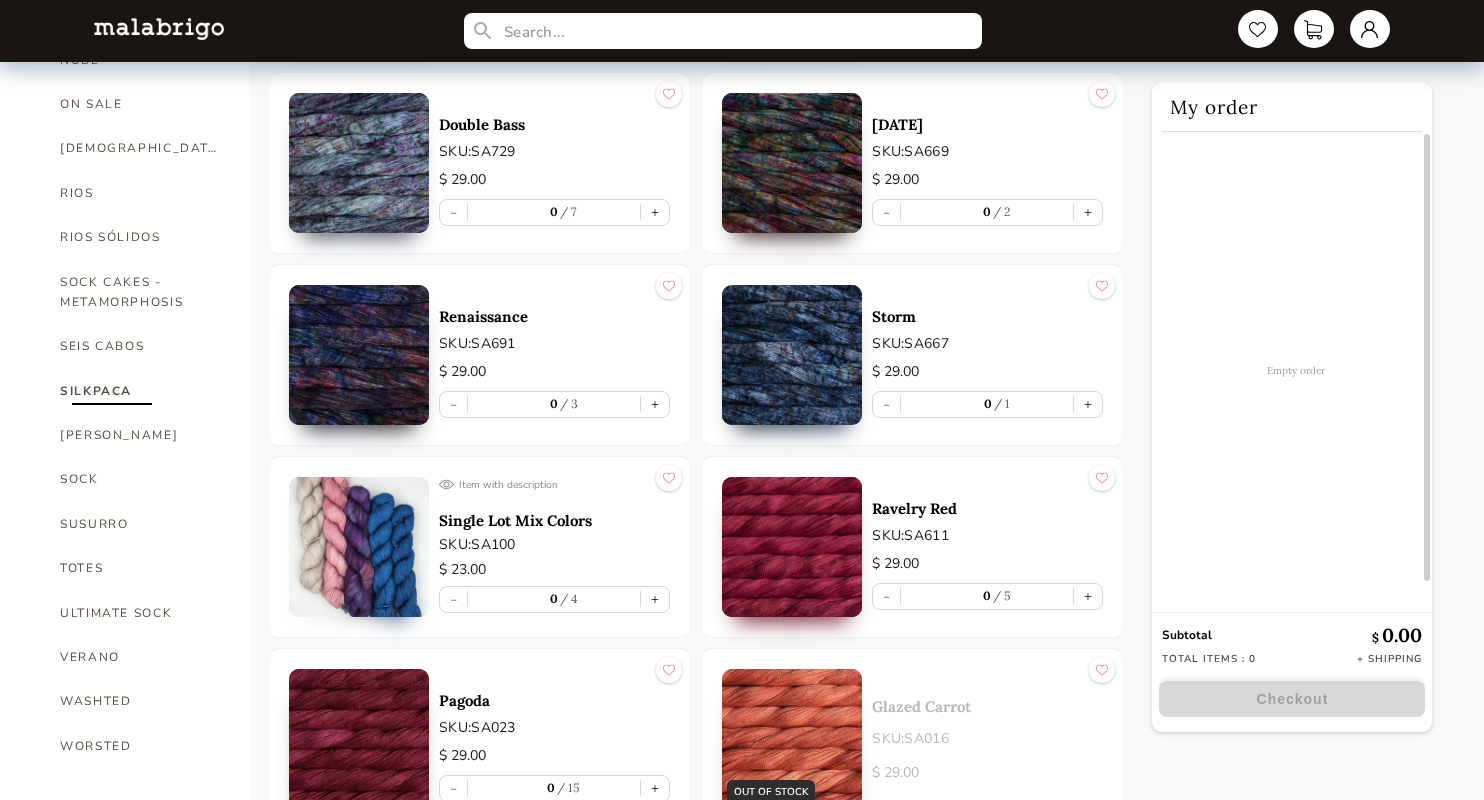 scroll, scrollTop: 1232, scrollLeft: 0, axis: vertical 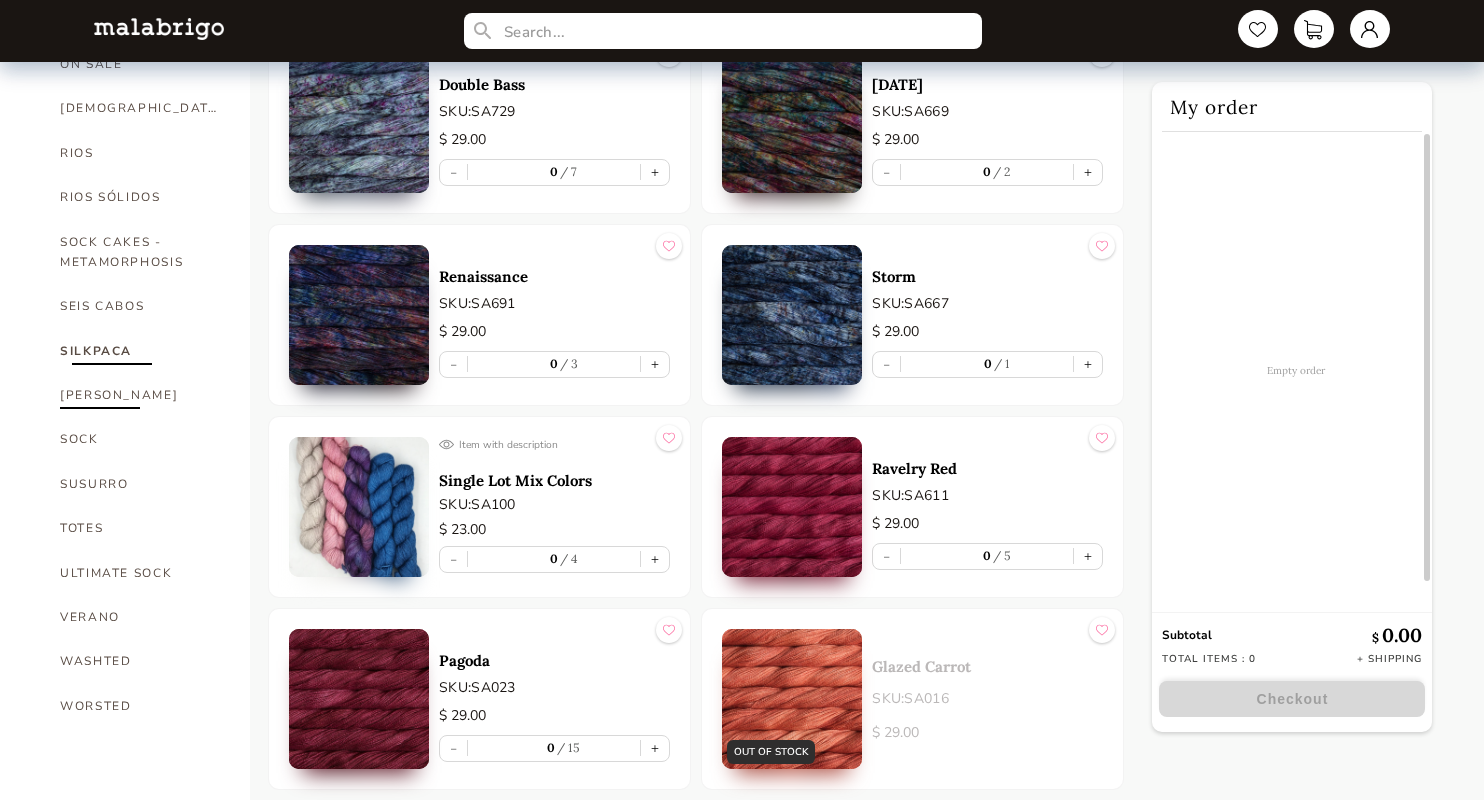 click on "[PERSON_NAME]" at bounding box center (140, 395) 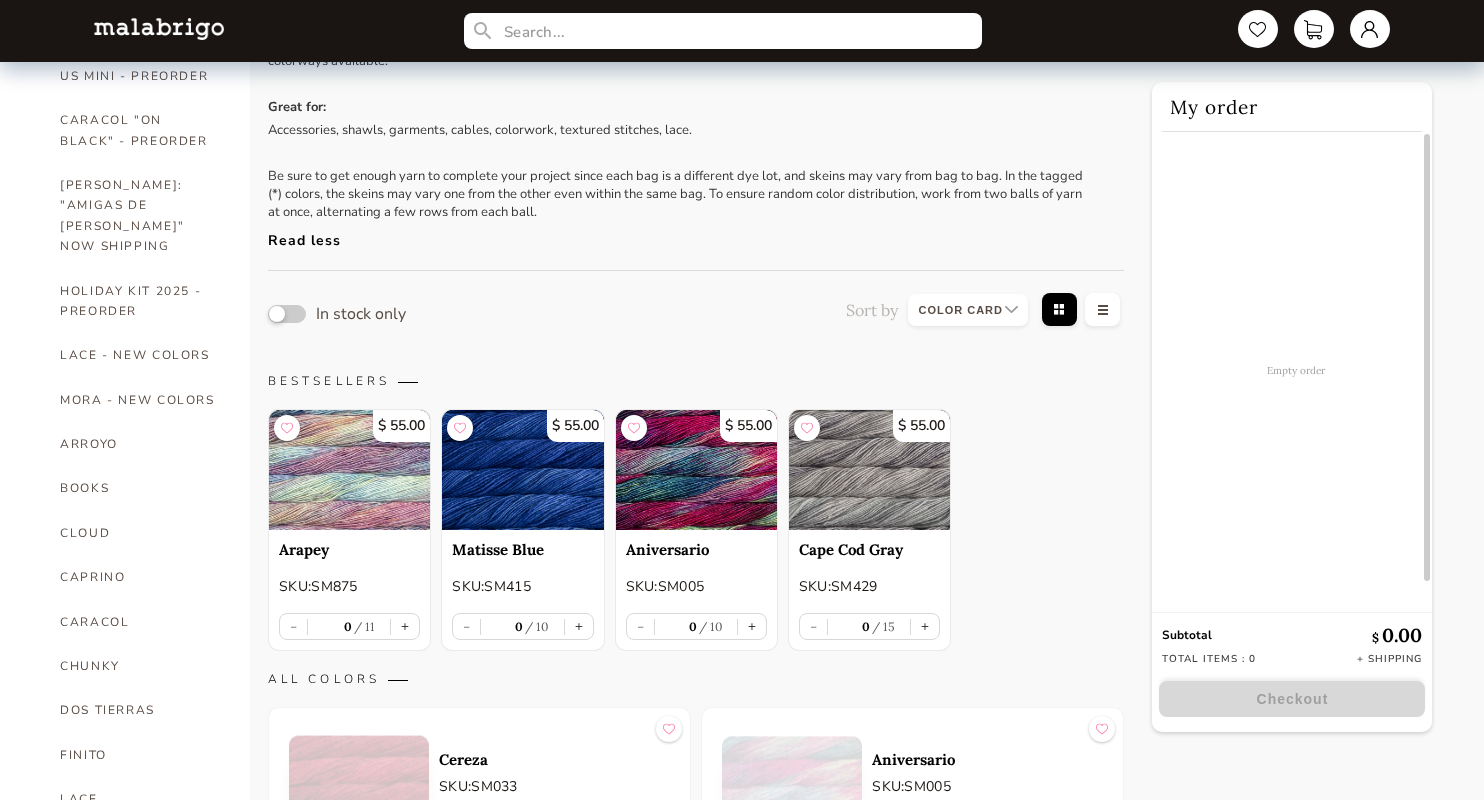 scroll, scrollTop: 200, scrollLeft: 0, axis: vertical 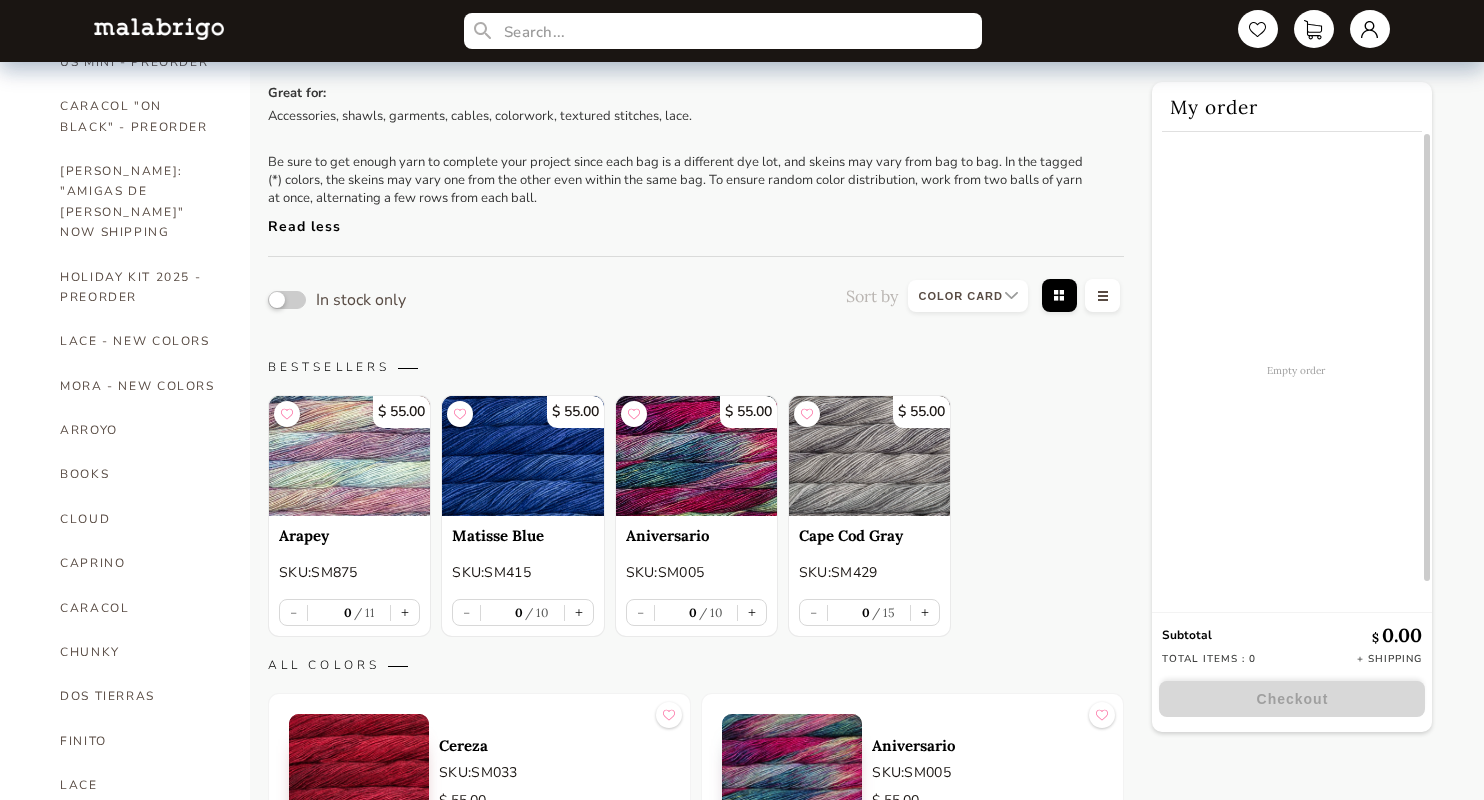 click at bounding box center [349, 456] 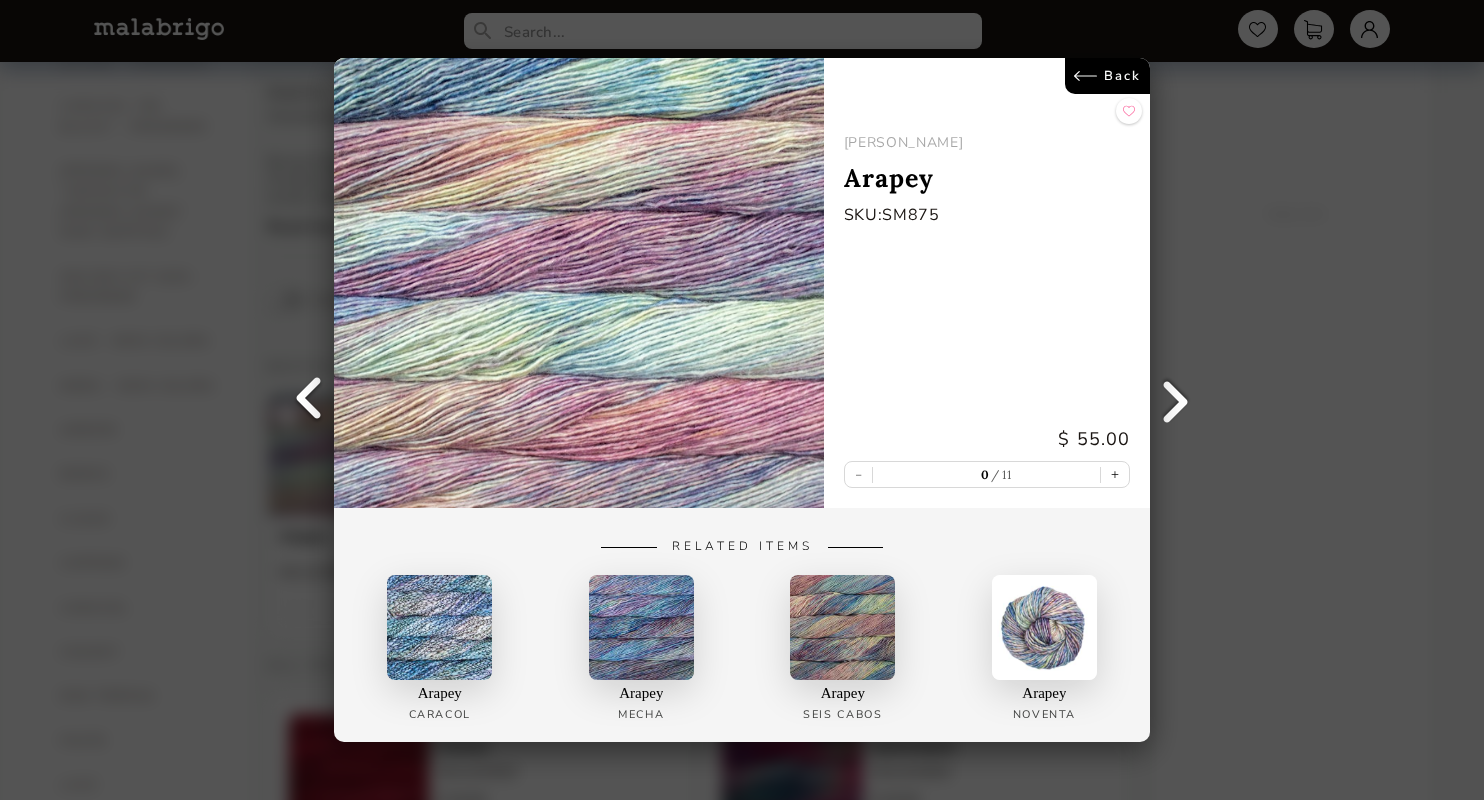 click on "Back" at bounding box center (1107, 76) 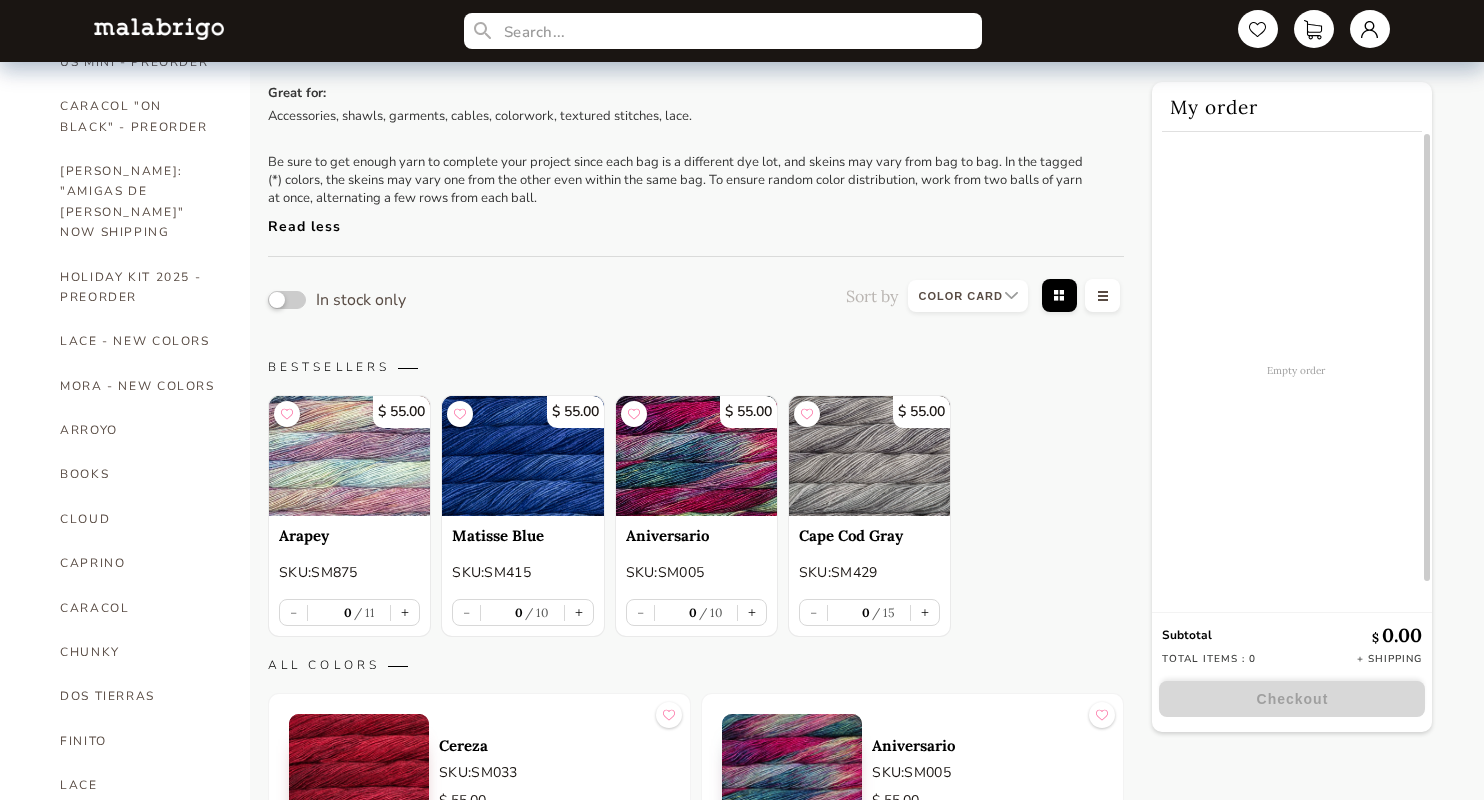 click at bounding box center [696, 456] 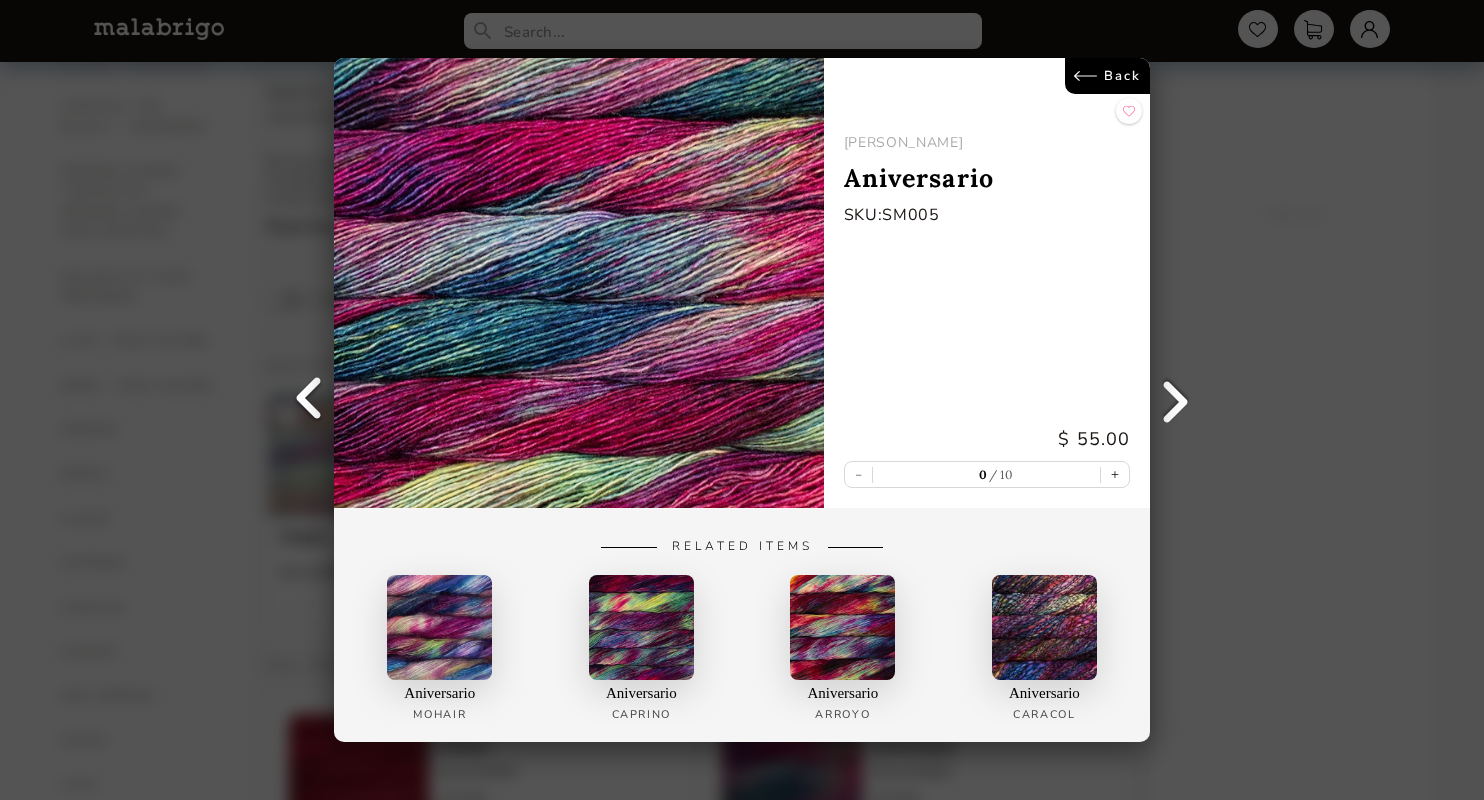 click on "Back" at bounding box center (1107, 76) 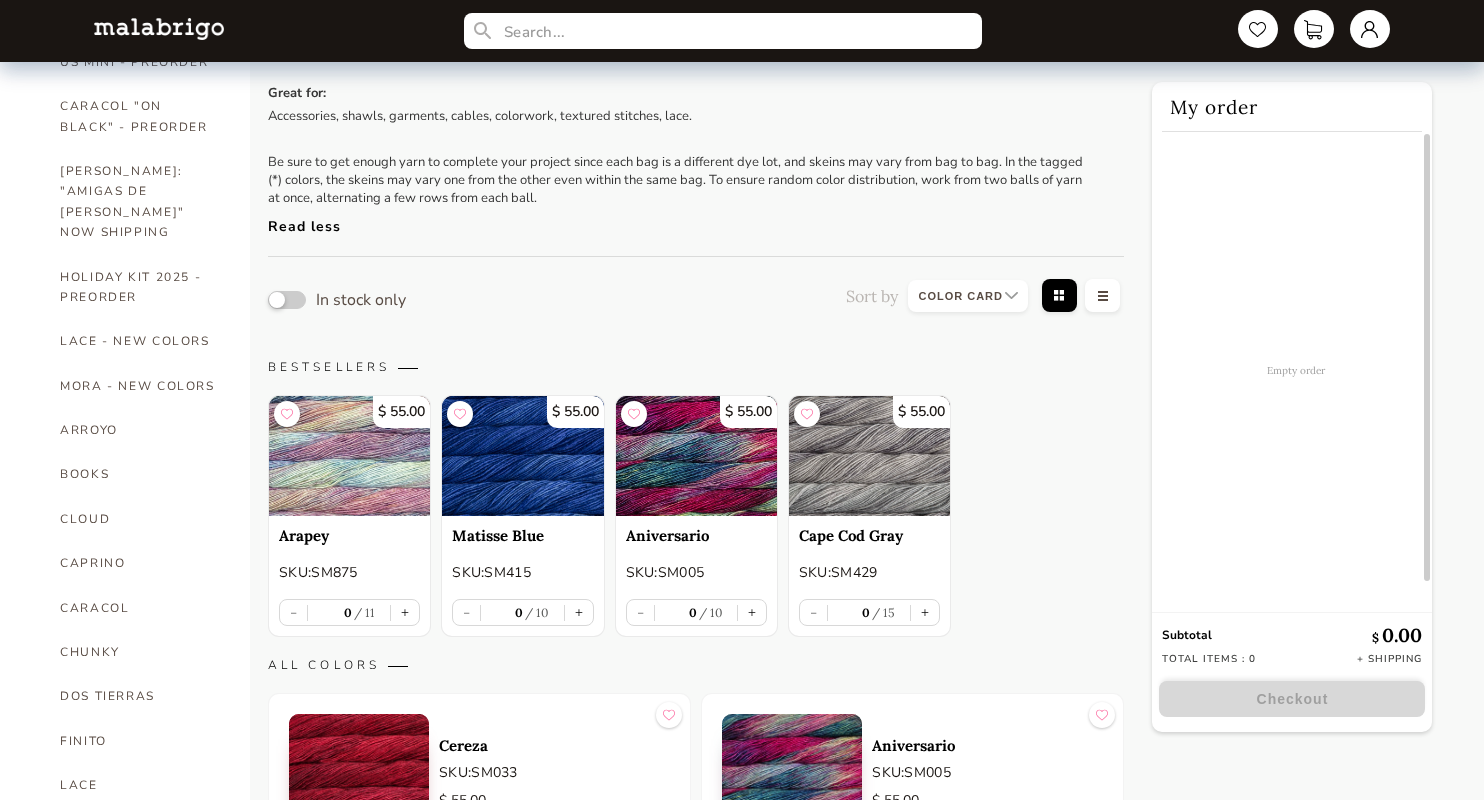 click at bounding box center (869, 456) 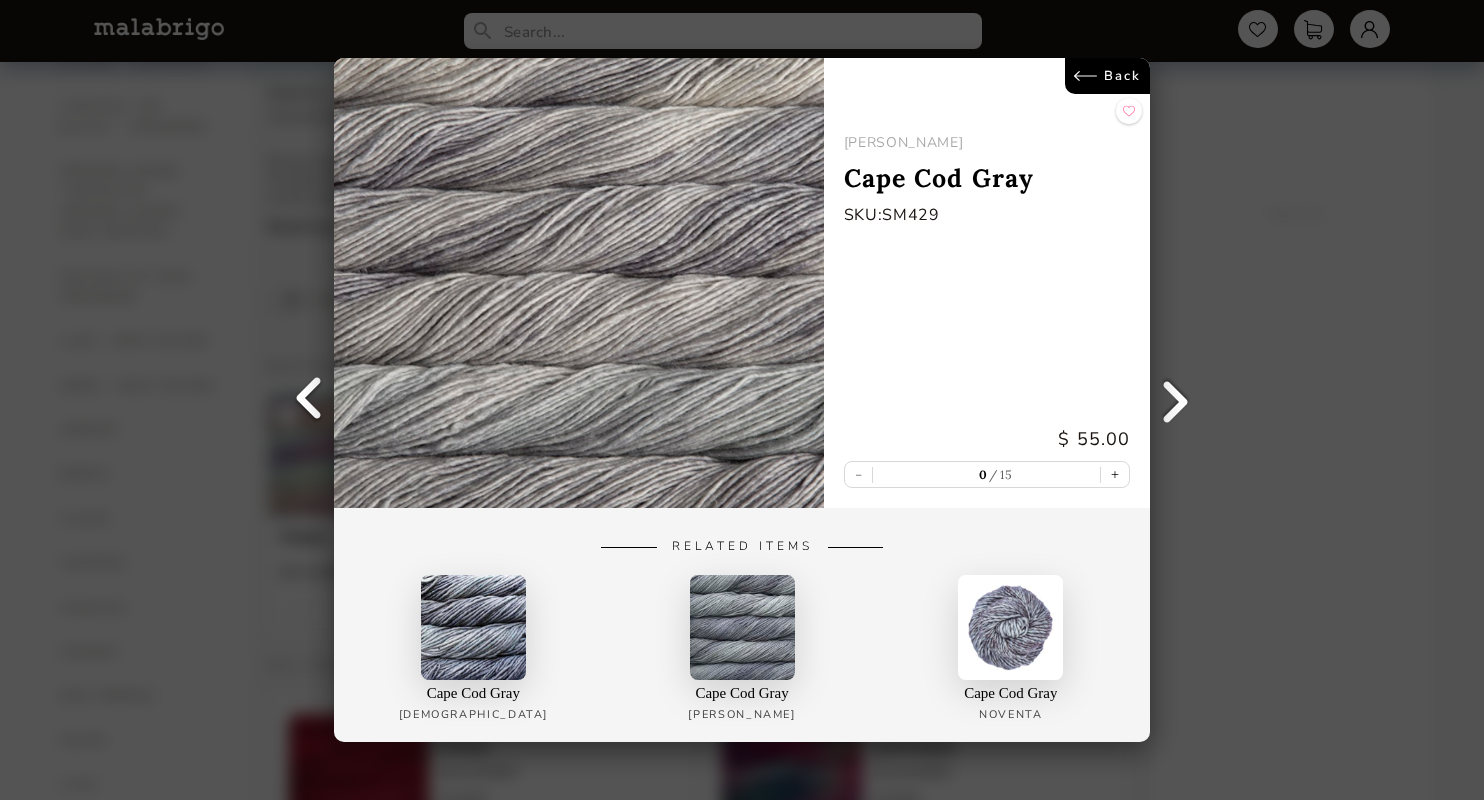 click on "Back" at bounding box center (1107, 76) 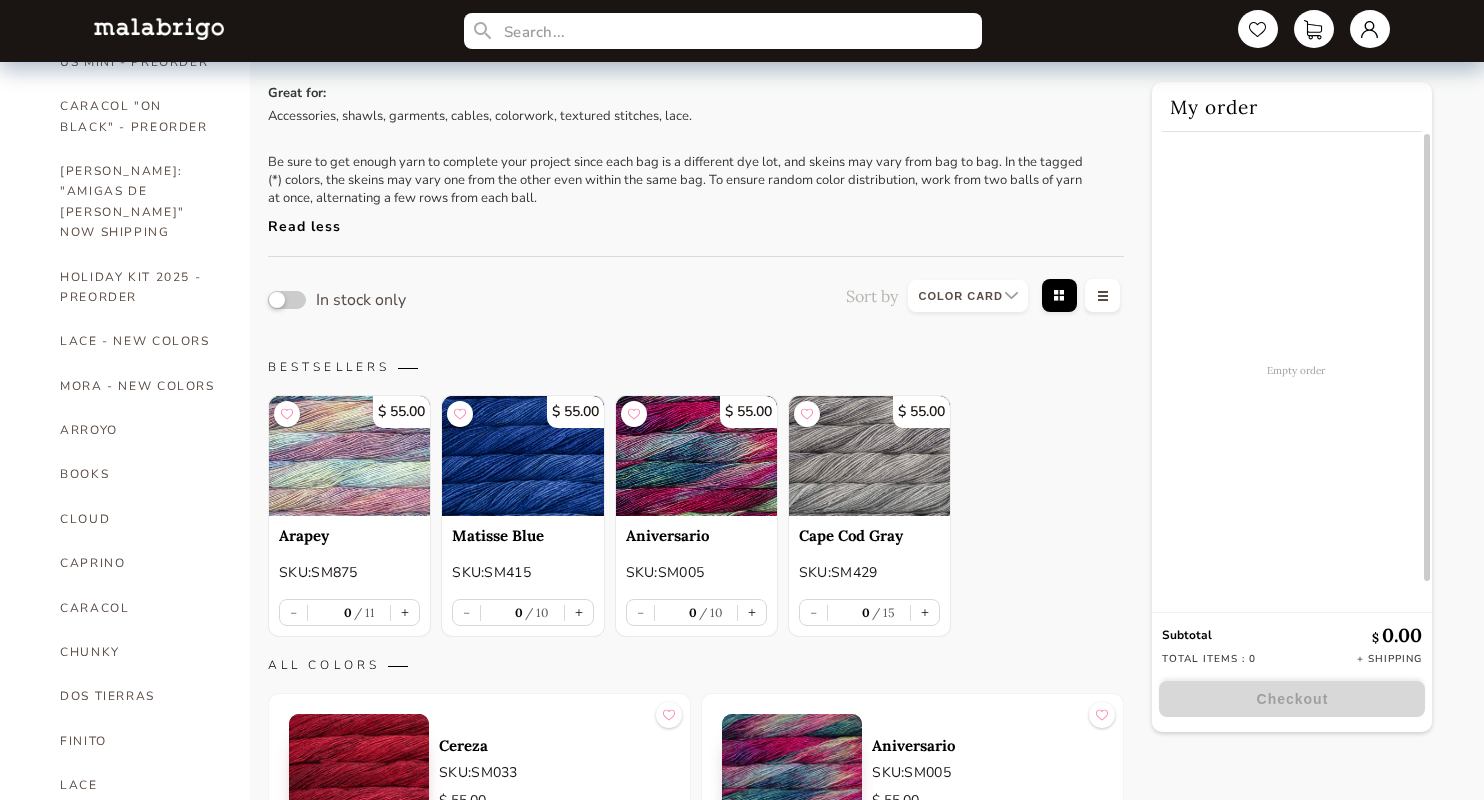 click on "In stock only Sort by Grid view Table view" at bounding box center (696, 299) 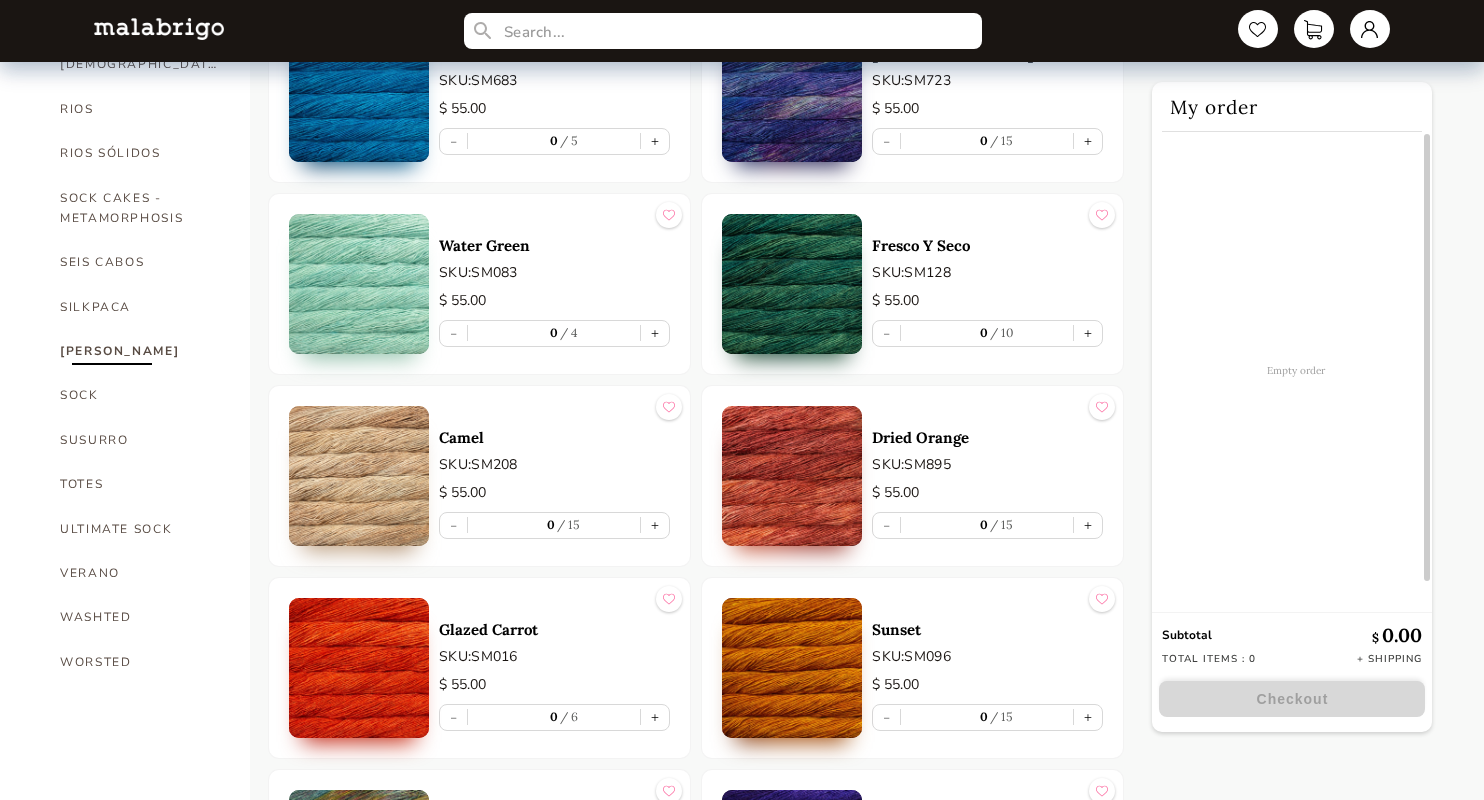 scroll, scrollTop: 1280, scrollLeft: 0, axis: vertical 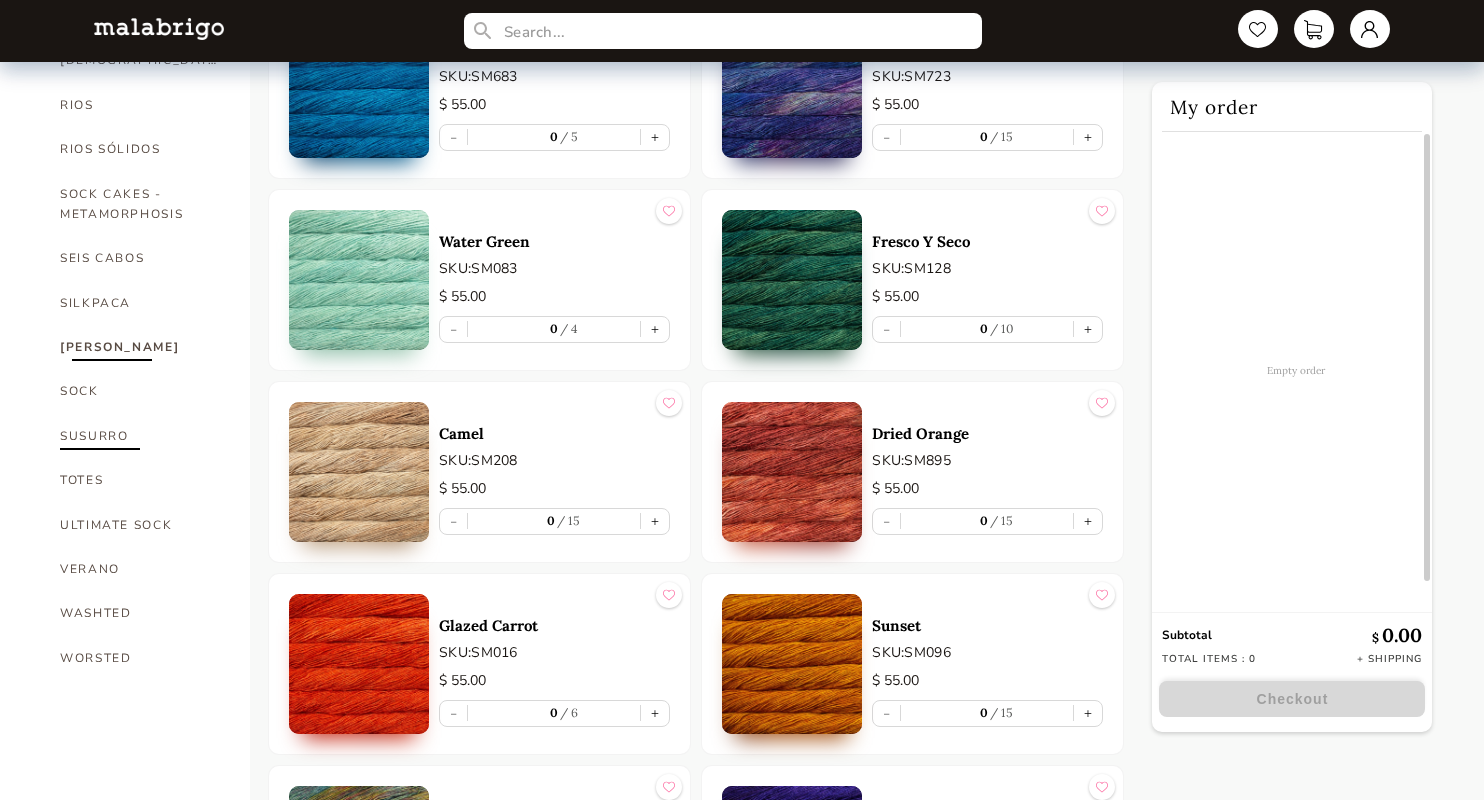 click on "SUSURRO" at bounding box center [140, 436] 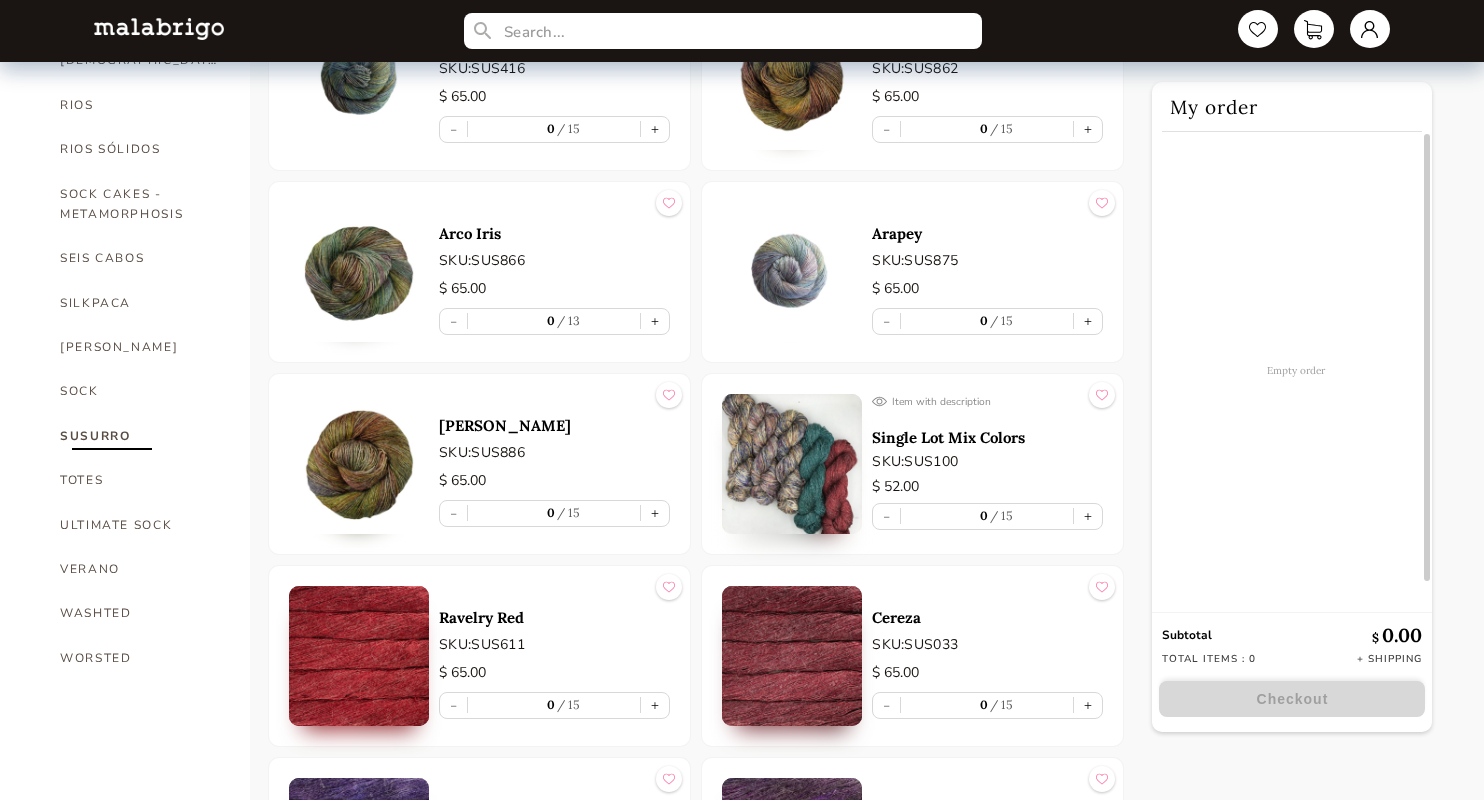click on "Aniversario SKU:  SUS005 $   65.00 - 0 8 + Sombra De Palma SKU:  SUS229 $   65.00 - 0 15 + Wabi-sabi SKU:  SUS252 $   65.00 - 0 15 + Rosalinda SKU:  SUS398 $   65.00 - 0 15 + Indiecita SKU:  SUS416 $   65.00 - 0 15 + Piedras SKU:  SUS862 $   65.00 - 0 15 + Arco Iris SKU:  SUS866 $   65.00 - 0 13 + Arapey SKU:  SUS875 $   65.00 - 0 15 + Diana SKU:  SUS886 $   65.00 - 0 15 + Item with description Single Lot Mix Colors SKU:  SUS100 $   52.00 - 0 15 + Ravelry Red SKU:  SUS611 $   65.00 - 0 15 + Cereza SKU:  SUS033 $   65.00 - 0 15 + Dewberry SKU:  SUS141 $   65.00 - 0 15 + Sabiduria SKU:  SUS136 $   65.00 - 0 9 + Hollyhock SKU:  SUS148 $   65.00 - 0 5 + Sunset SKU:  SUS096 $   65.00 - 0 15 + Fire Agate SKU:  SUS662 $   65.00 - 0 15 + Frank Ochre SKU:  SUS035 $   65.00 - 0 6 + Tigers Eye SKU:  SUS660 $   65.00 - 0 15 + Plume Agate SKU:  SUS661 $   65.00 - 0 15 + Fucsia SKU:  SUS093 $   65.00 - 0 8 + Whales Road SKU:  SUS247 $   65.00 - 0 4 + Matisse Blue SKU:  SUS415 $   65.00 - 0 6 + Paris Night SKU:  SUS052 $" at bounding box center [696, 1424] 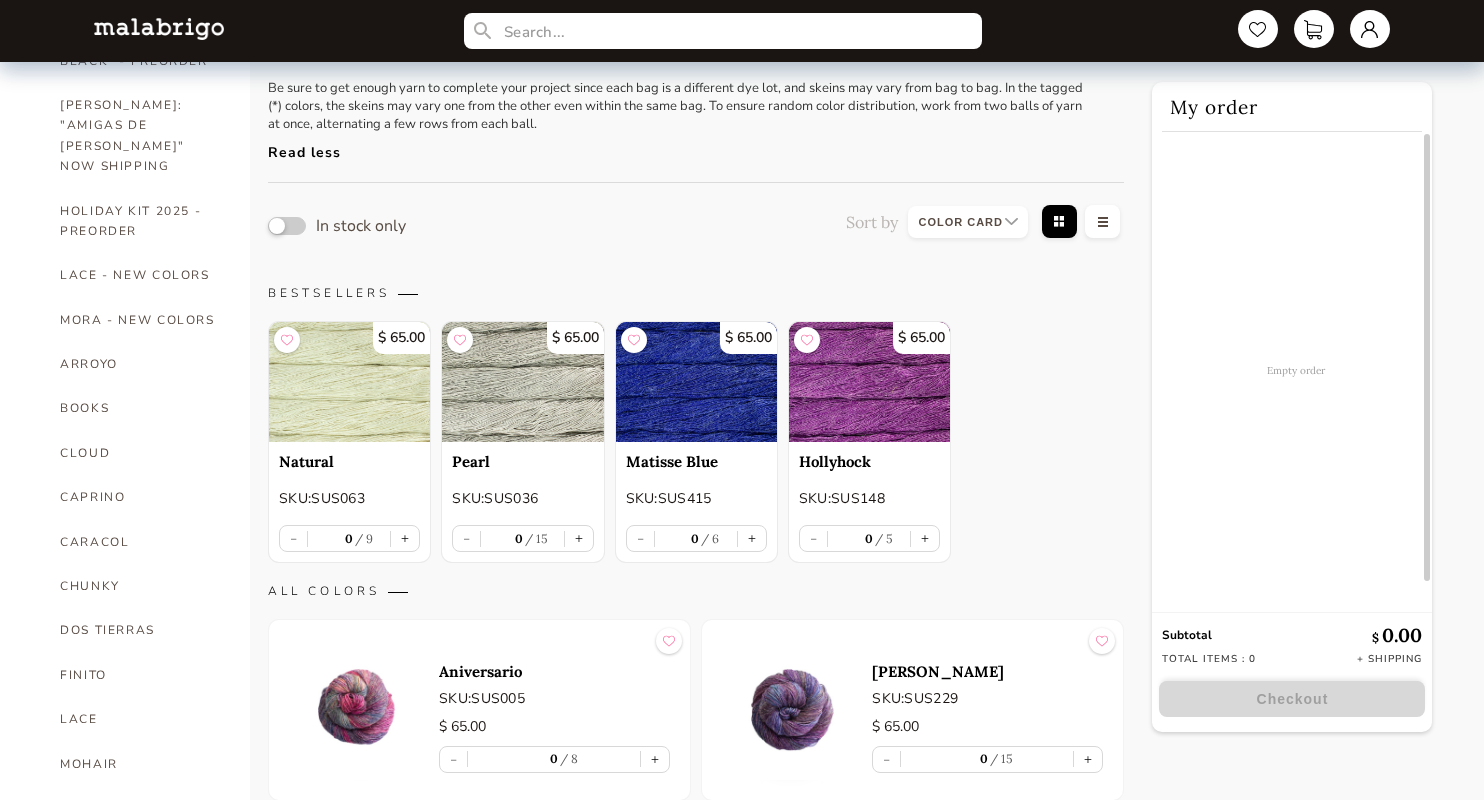 scroll, scrollTop: 280, scrollLeft: 0, axis: vertical 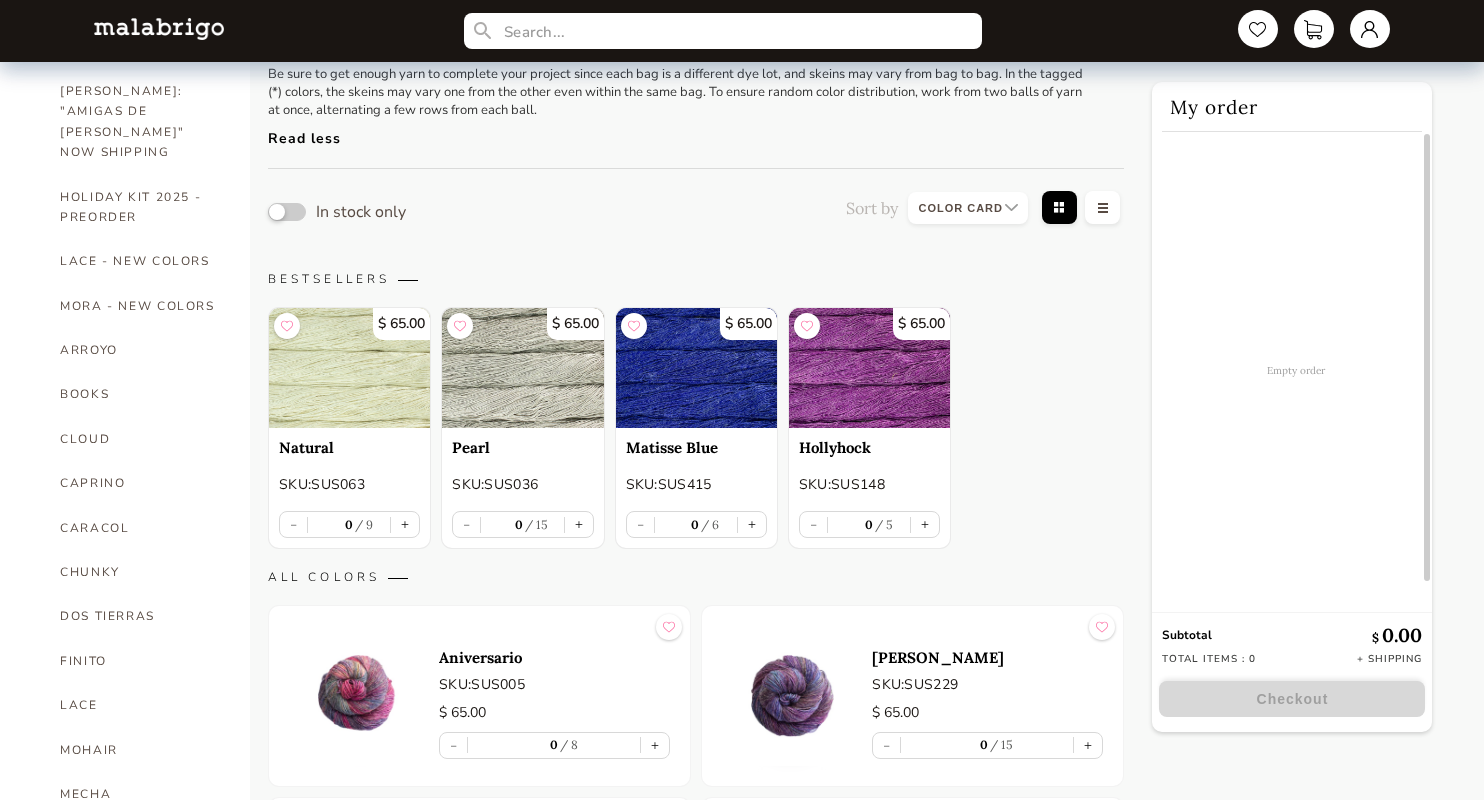 click at bounding box center [869, 368] 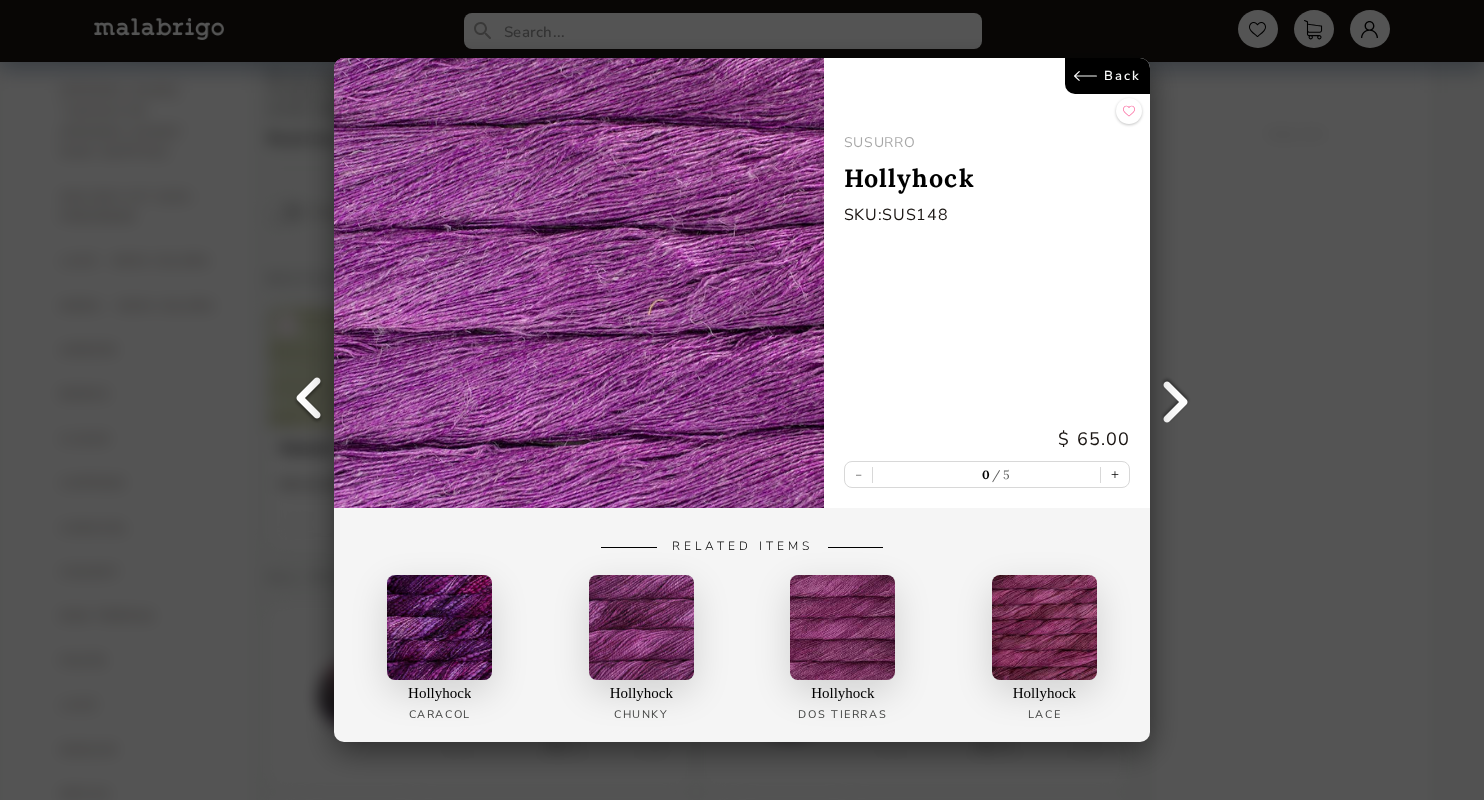 click on "Back" at bounding box center [1107, 76] 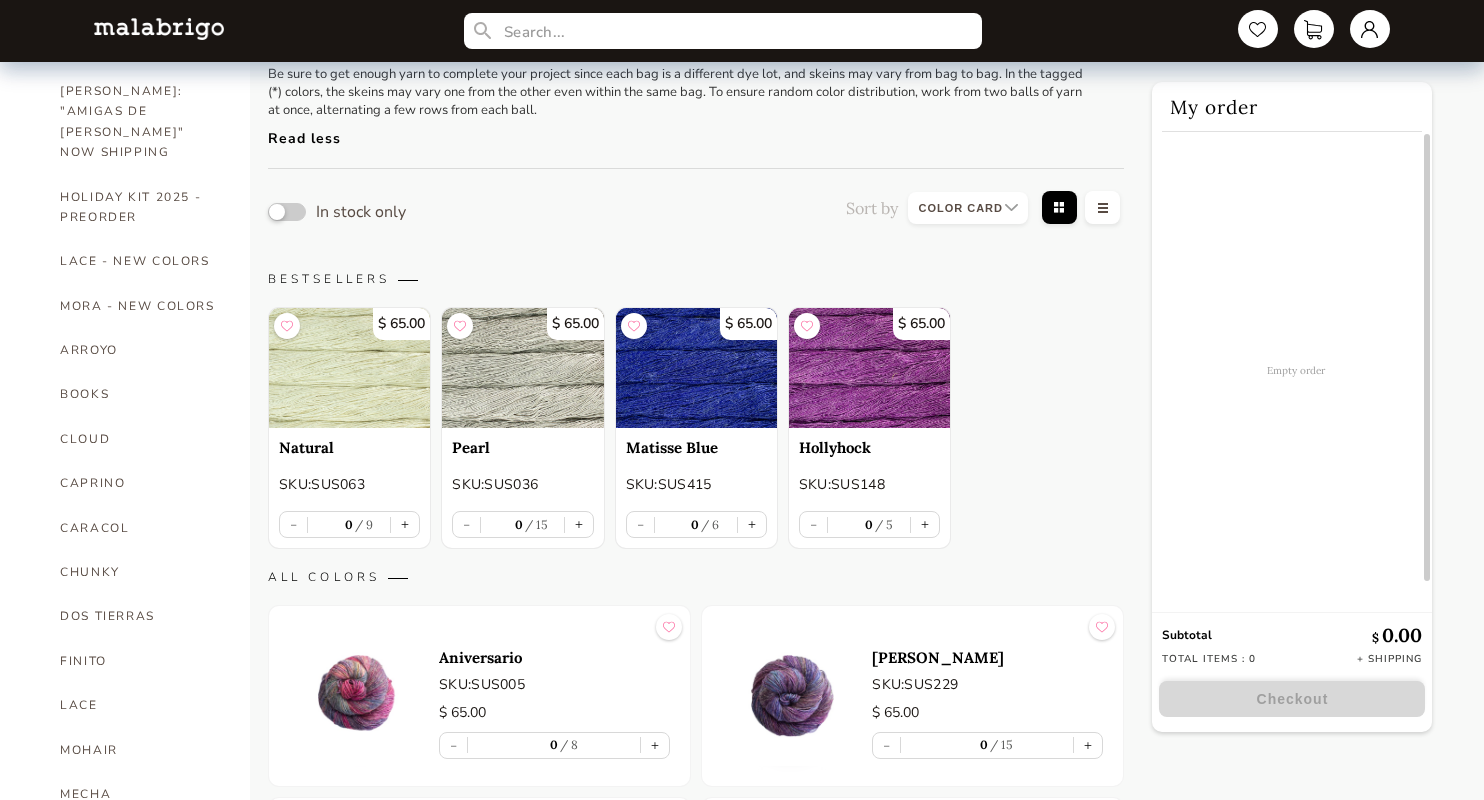 click at bounding box center (522, 368) 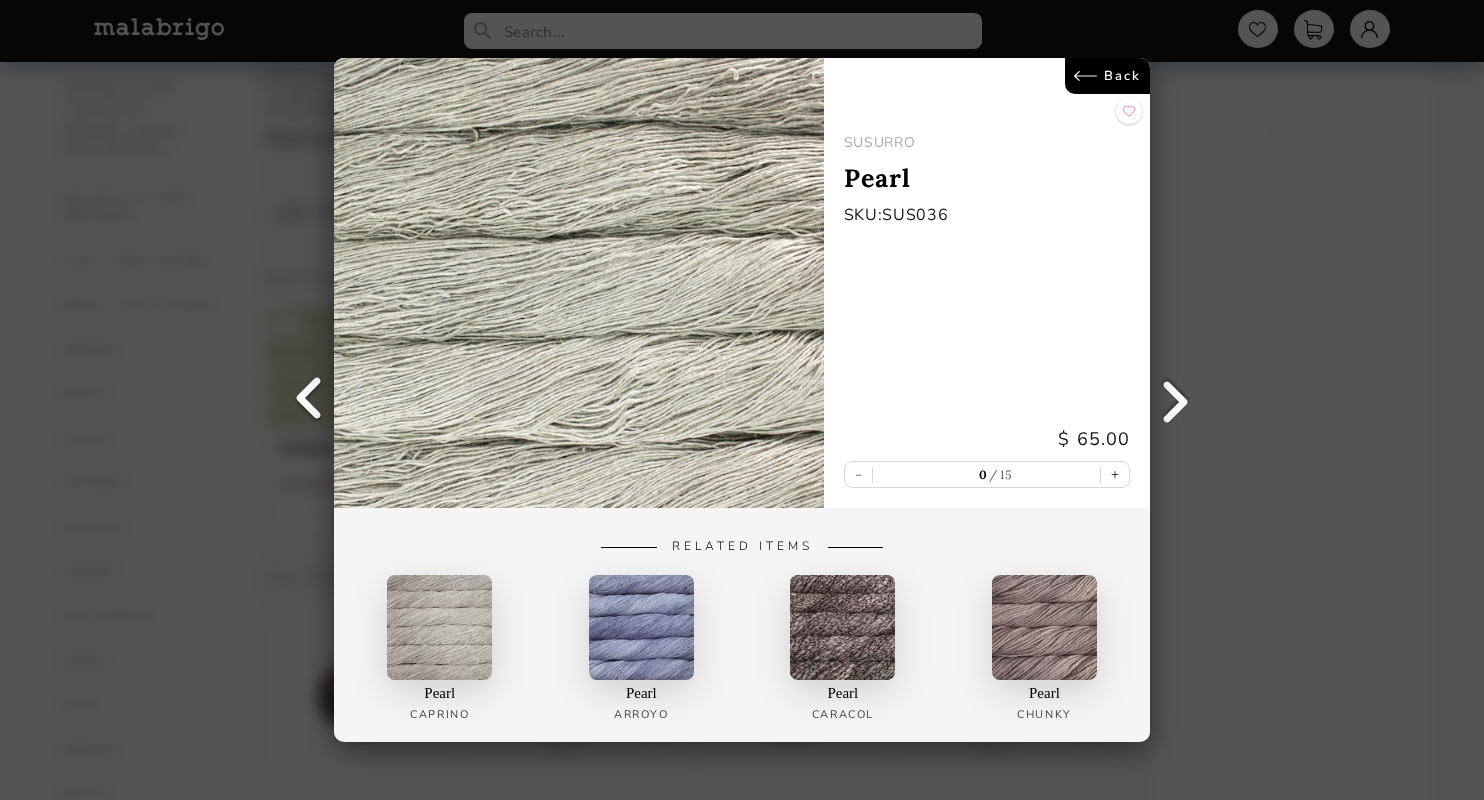click on "Back" at bounding box center [1107, 76] 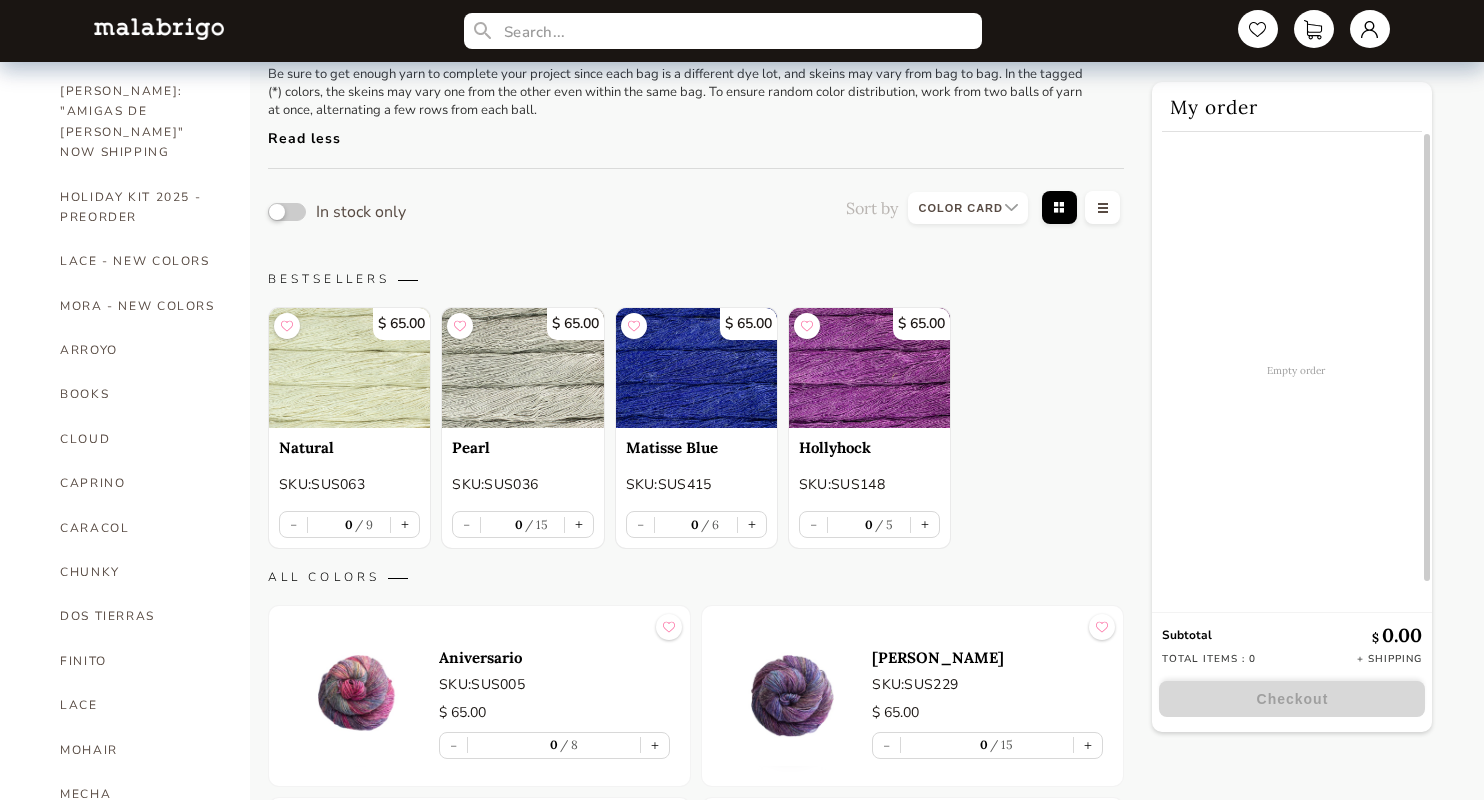 click at bounding box center [349, 368] 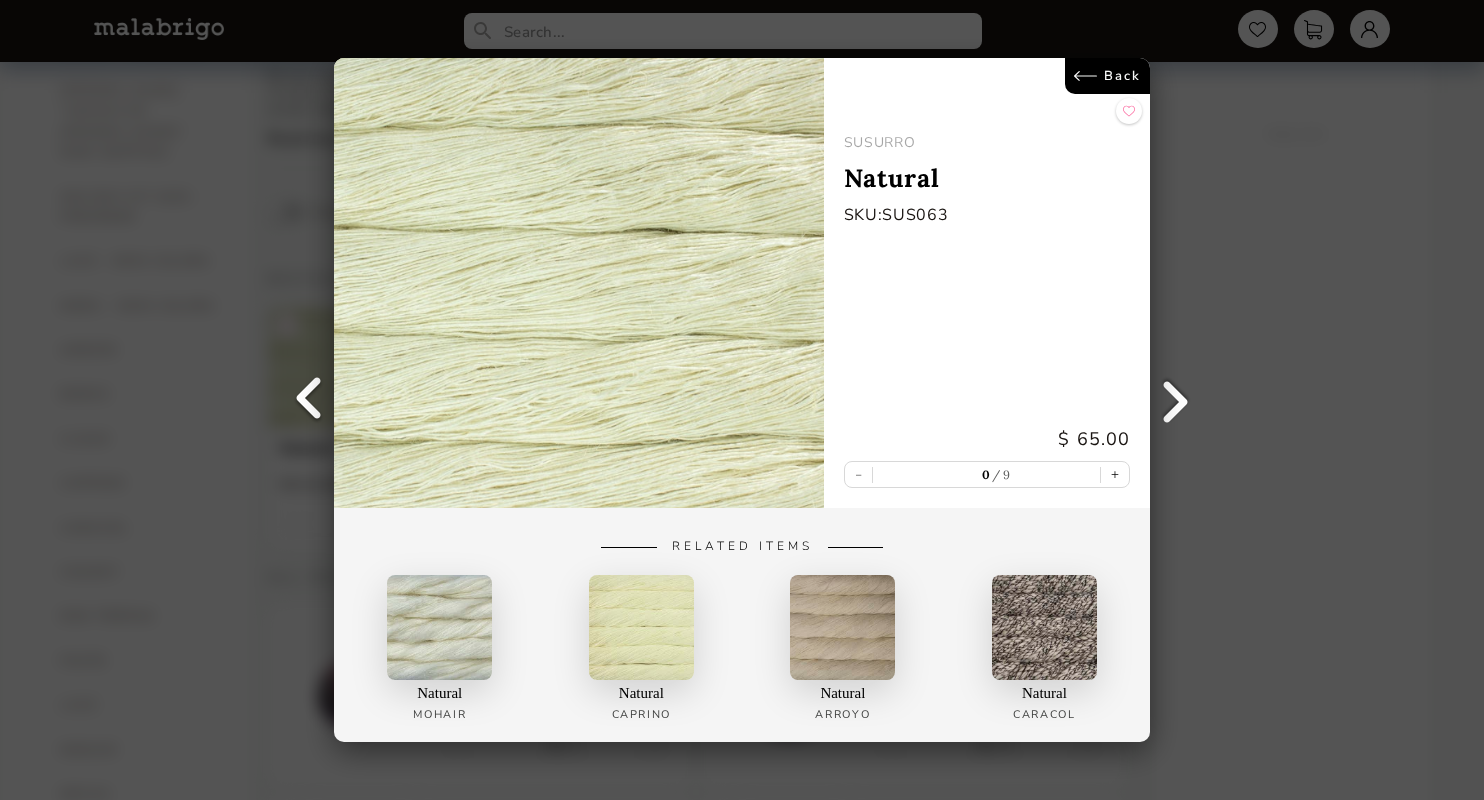 click on "Back" at bounding box center [1107, 76] 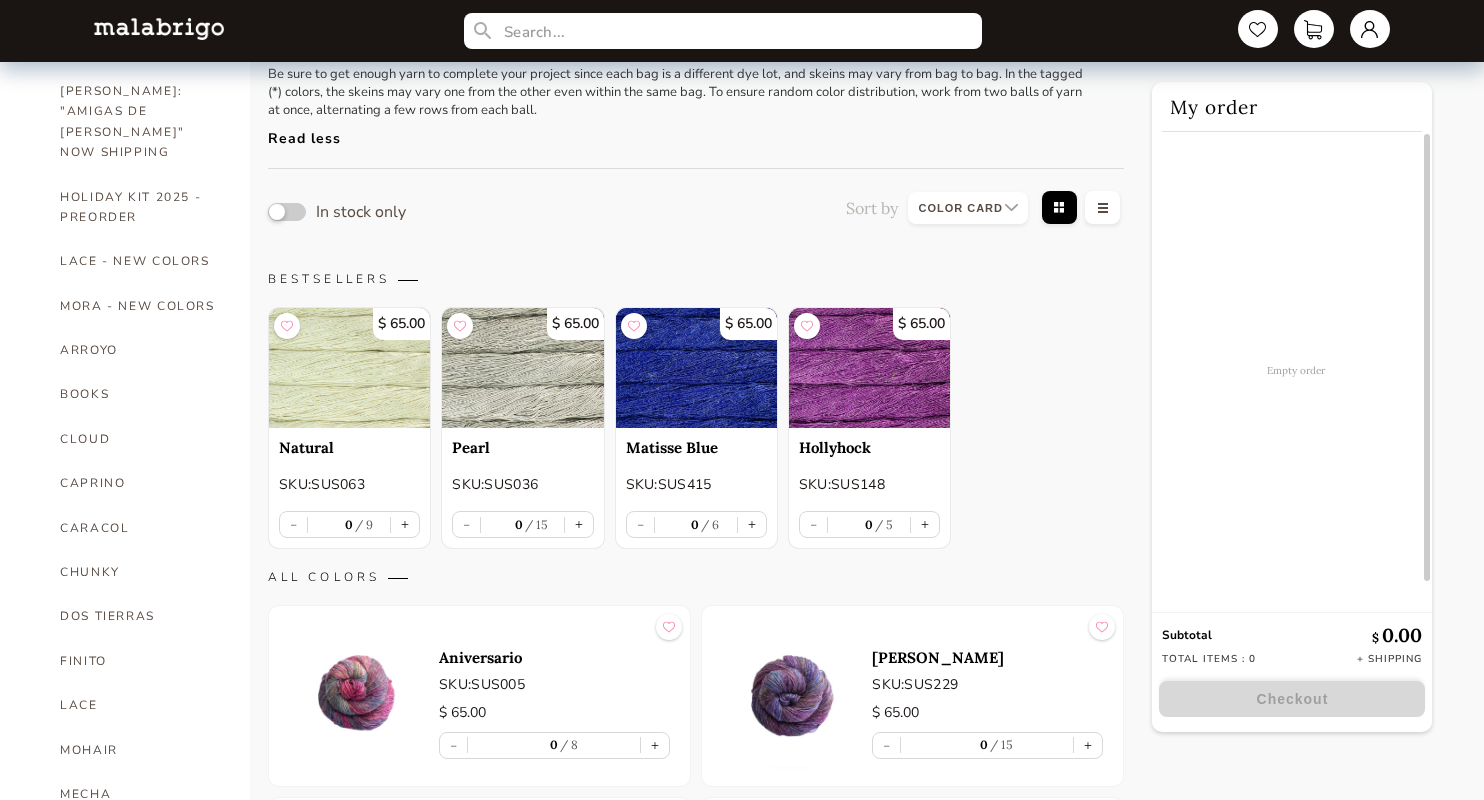 click on "In stock only Sort by Grid view Table view BESTSELLERS $   65.00 Natural SKU:  SUS063 - 0 9 + $   65.00 Pearl SKU:  SUS036 - 0 15 + $   65.00 Matisse Blue SKU:  SUS415 - 0 6 + $   65.00 Hollyhock SKU:  SUS148 - 0 5 + ALL COLORS Aniversario SKU:  SUS005 $   65.00 - 0 8 + Sombra De Palma SKU:  SUS229 $   65.00 - 0 15 + Wabi-sabi SKU:  SUS252 $   65.00 - 0 15 + Rosalinda SKU:  SUS398 $   65.00 - 0 15 + Indiecita SKU:  SUS416 $   65.00 - 0 15 + Piedras SKU:  SUS862 $   65.00 - 0 15 + Arco Iris SKU:  SUS866 $   65.00 - 0 13 + Arapey SKU:  SUS875 $   65.00 - 0 15 + Diana SKU:  SUS886 $   65.00 - 0 15 + Item with description Single Lot Mix Colors SKU:  SUS100 $   52.00 - 0 15 + Ravelry Red SKU:  SUS611 $   65.00 - 0 15 + Cereza SKU:  SUS033 $   65.00 - 0 15 + Dewberry SKU:  SUS141 $   65.00 - 0 15 + Sabiduria SKU:  SUS136 $   65.00 - 0 9 + Hollyhock SKU:  SUS148 $   65.00 - 0 5 + Sunset SKU:  SUS096 $   65.00 - 0 15 + Fire Agate SKU:  SUS662 $   65.00 - 0 15 + Frank Ochre SKU:  SUS035 $   65.00 - 0 6 + Tigers Eye $" at bounding box center [696, 2240] 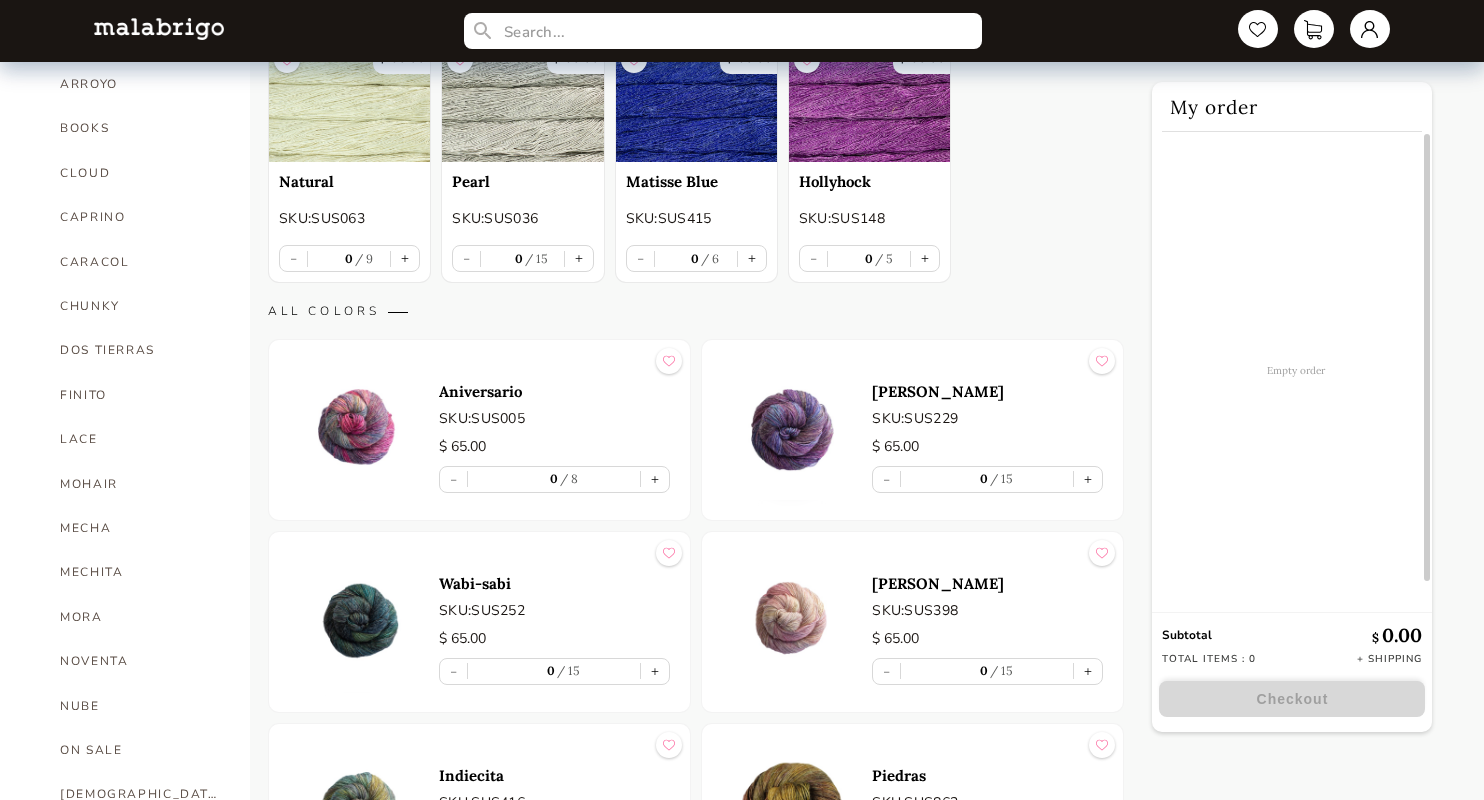 scroll, scrollTop: 600, scrollLeft: 0, axis: vertical 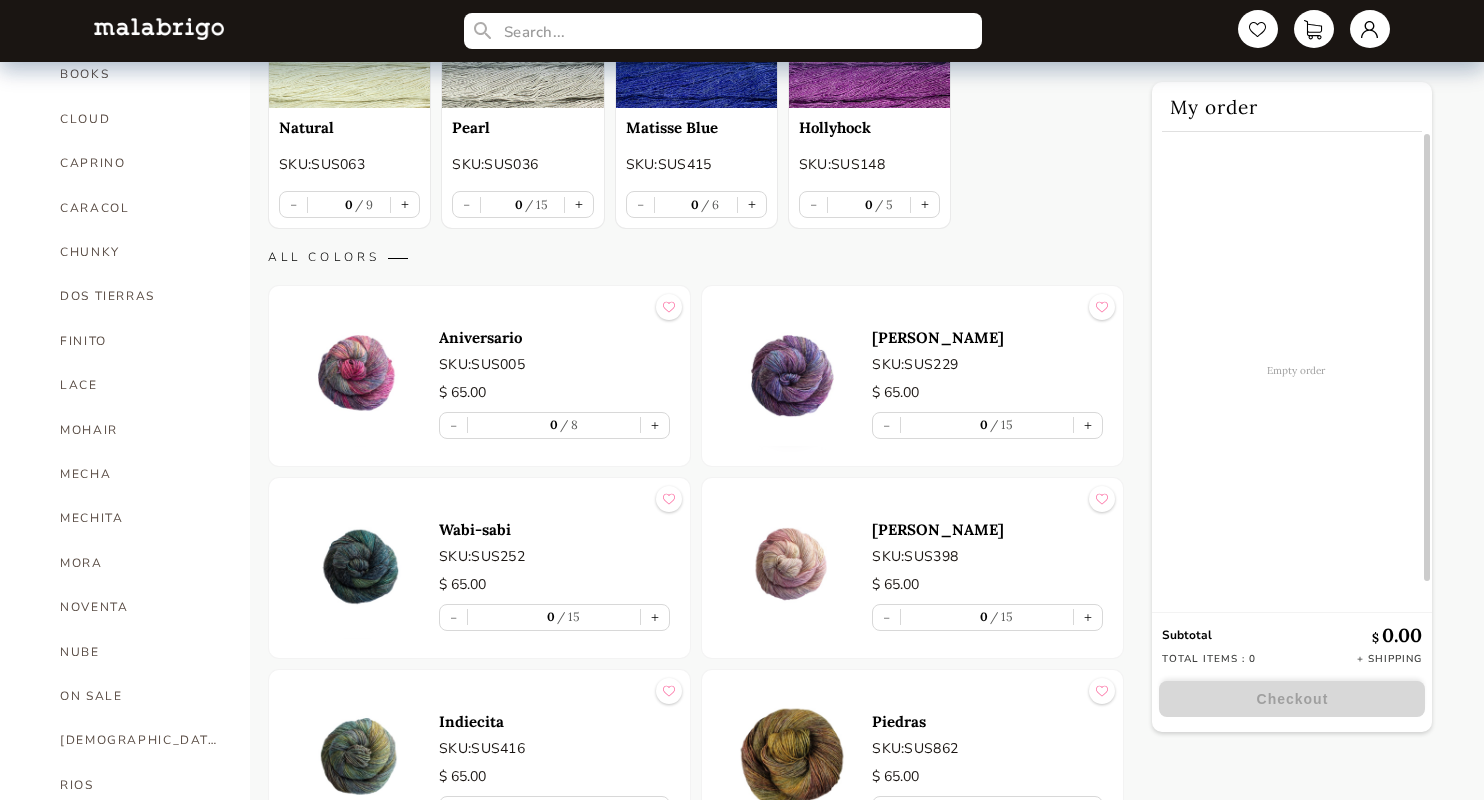 click at bounding box center [359, 376] 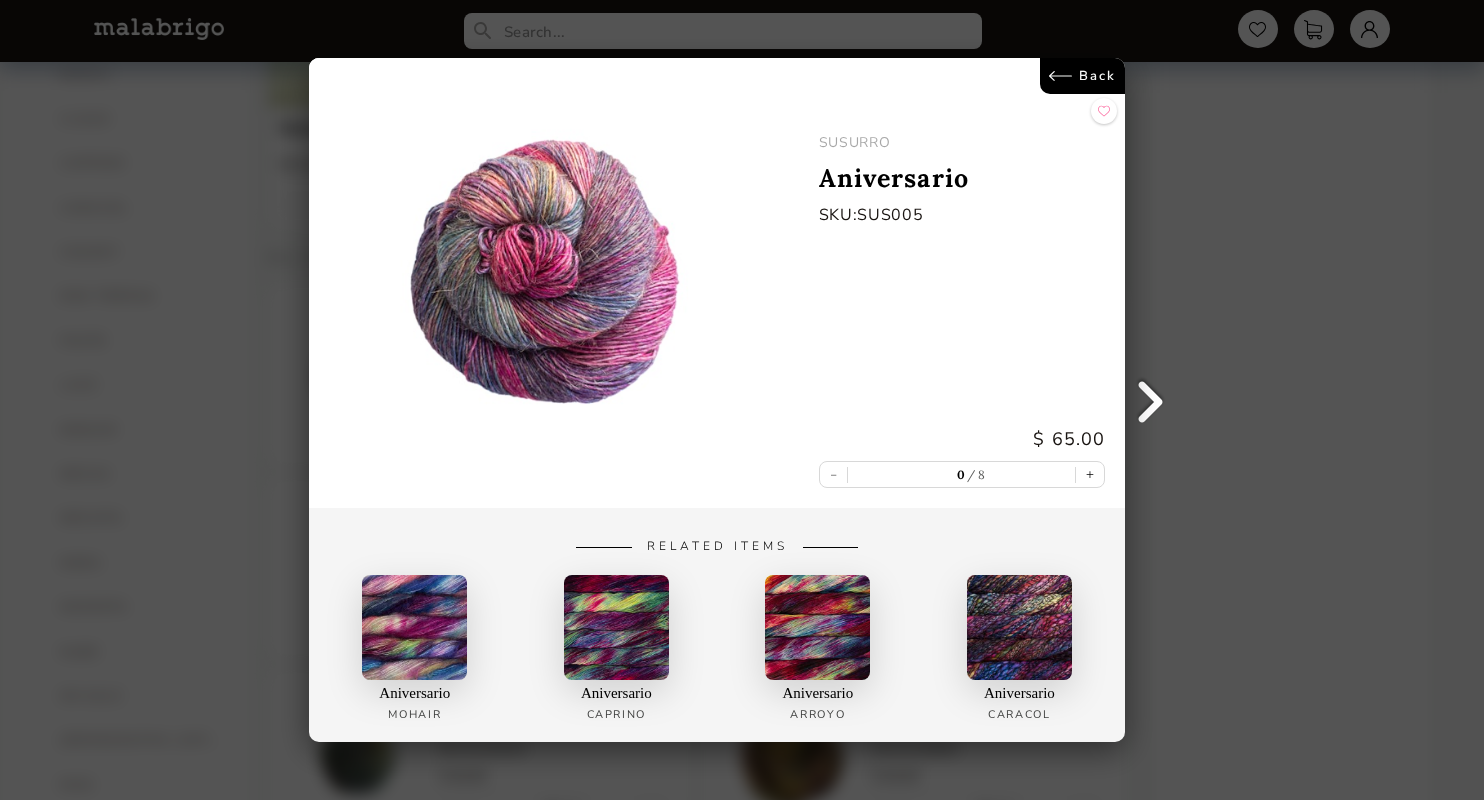 click on "Back" at bounding box center [1082, 76] 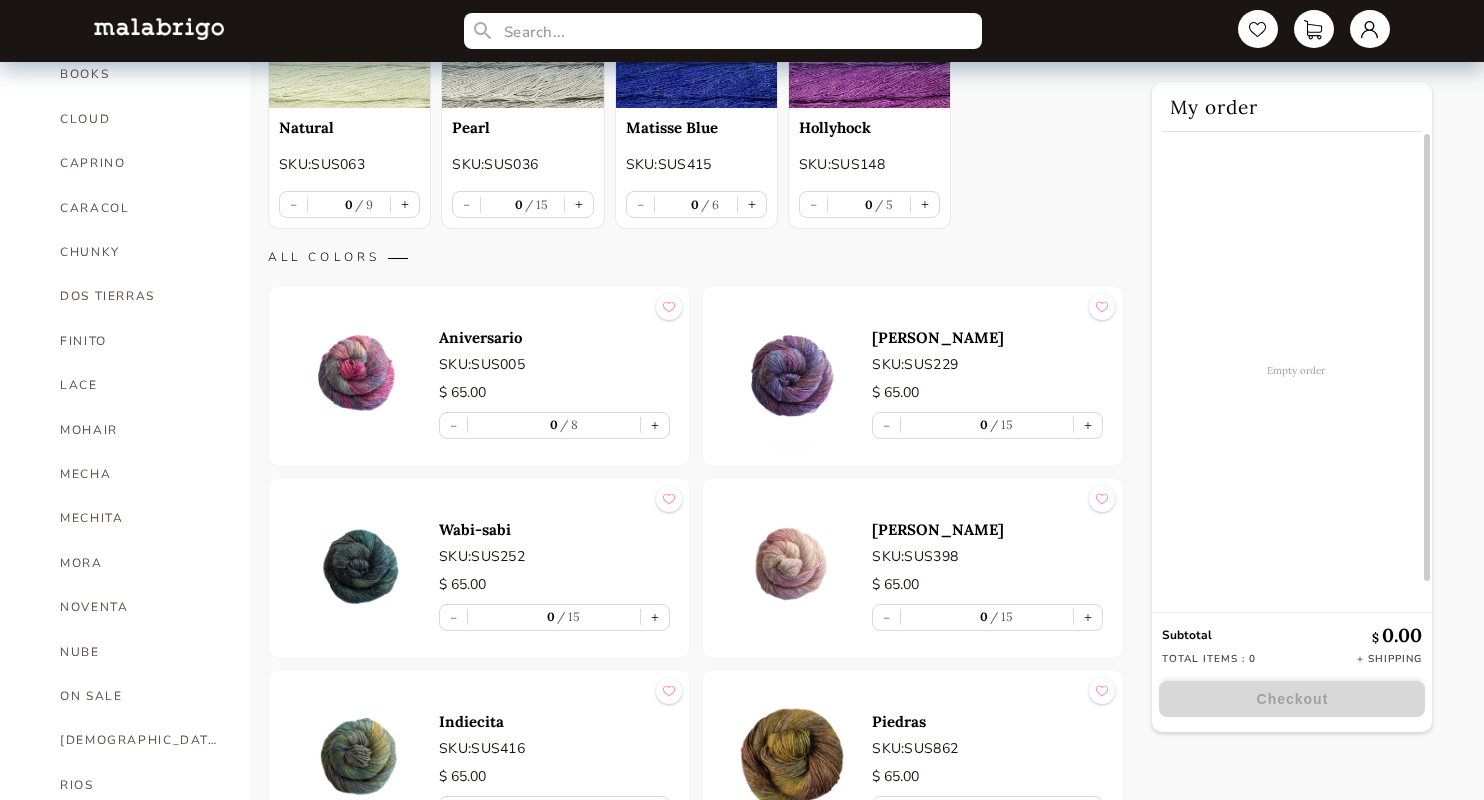 click on "ALL COLORS" at bounding box center [696, 257] 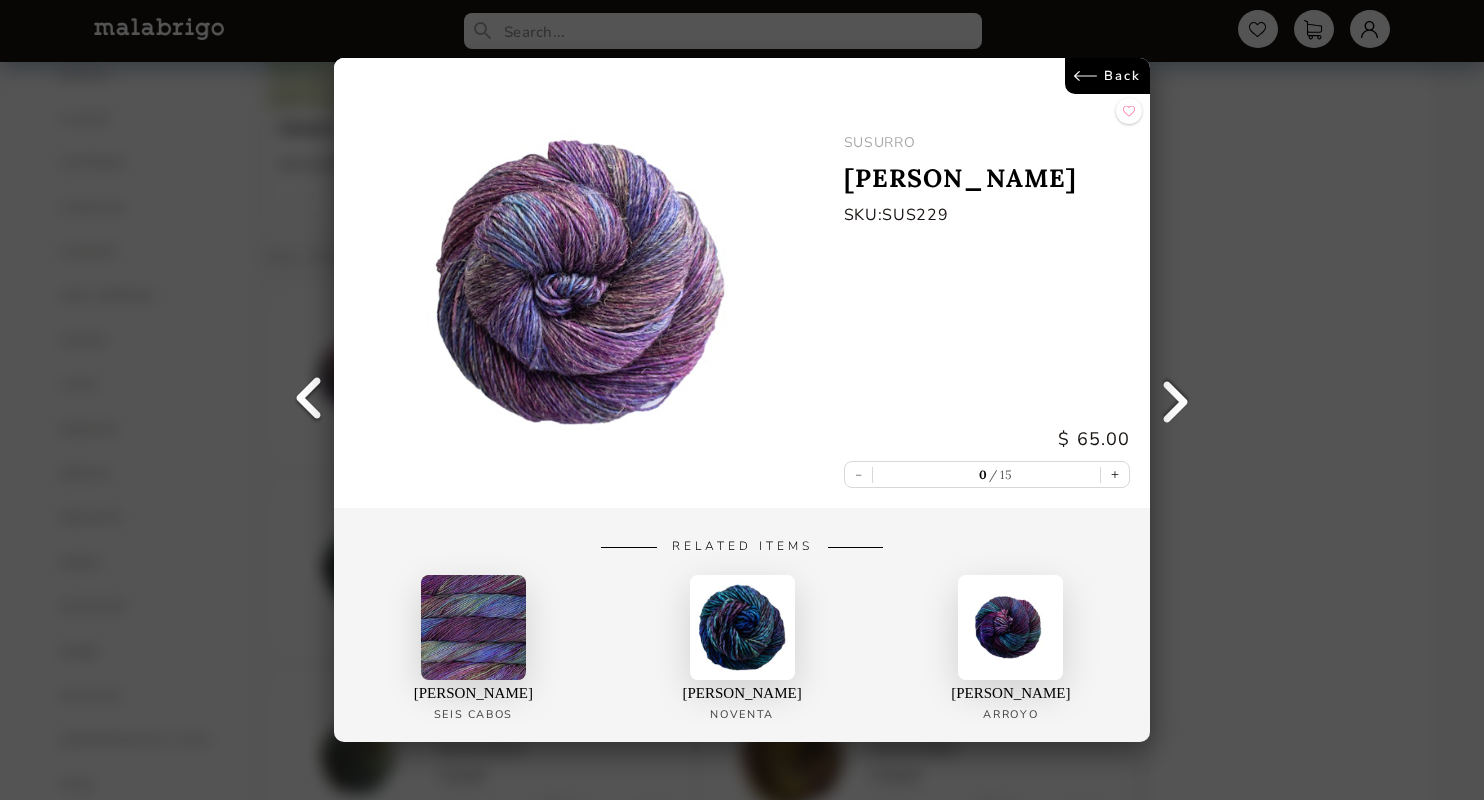 click on "Back" at bounding box center [1107, 76] 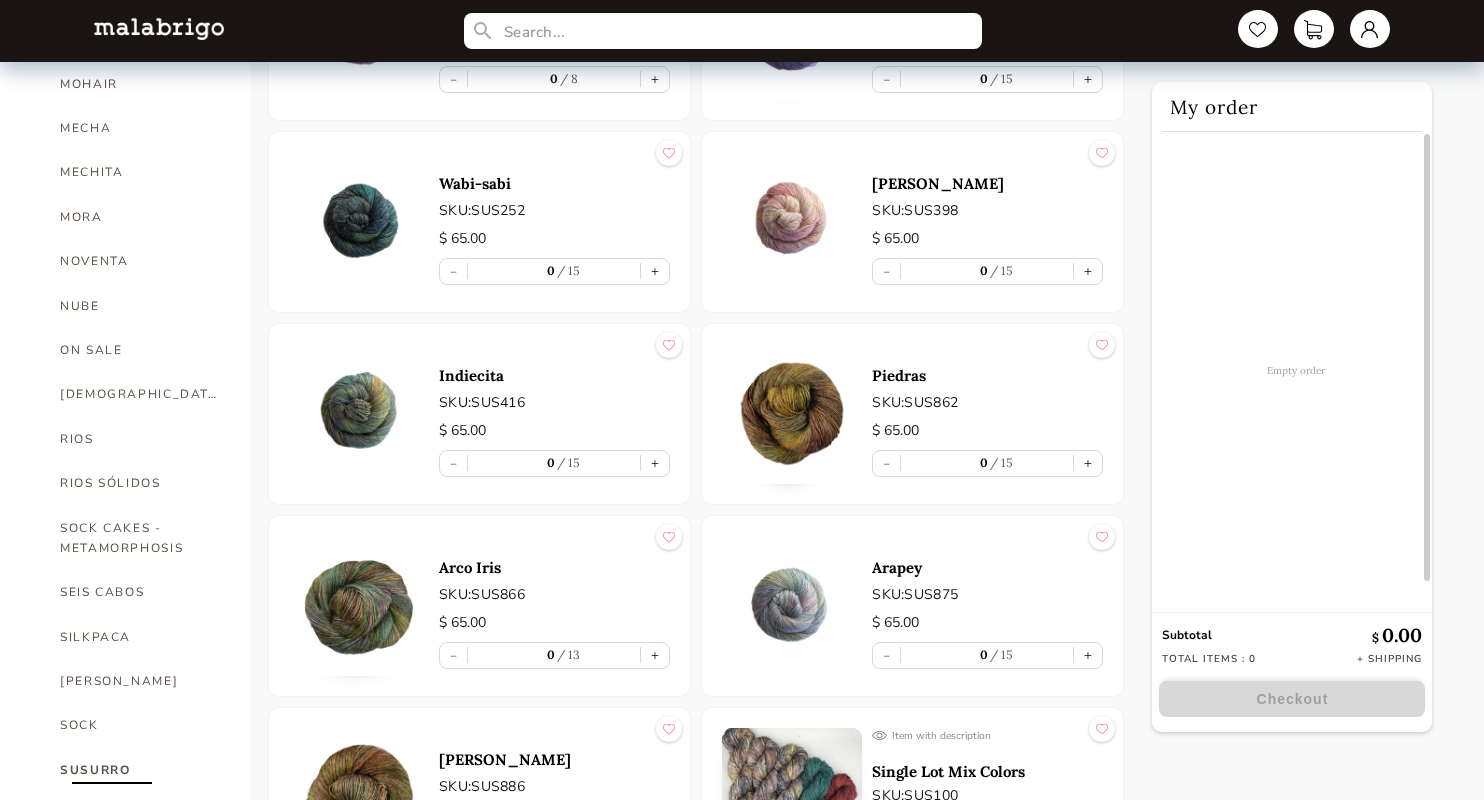scroll, scrollTop: 1000, scrollLeft: 0, axis: vertical 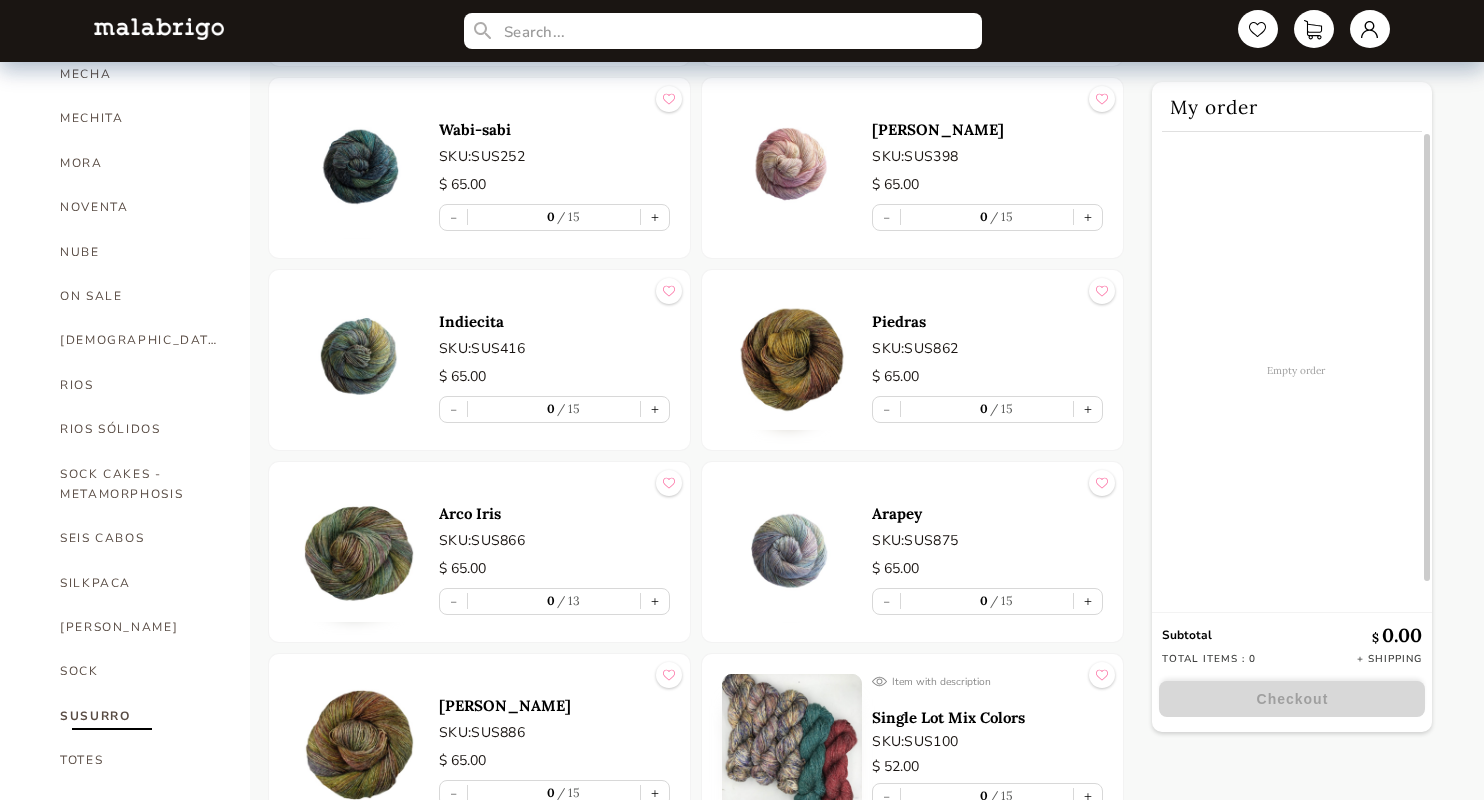 click at bounding box center [792, 168] 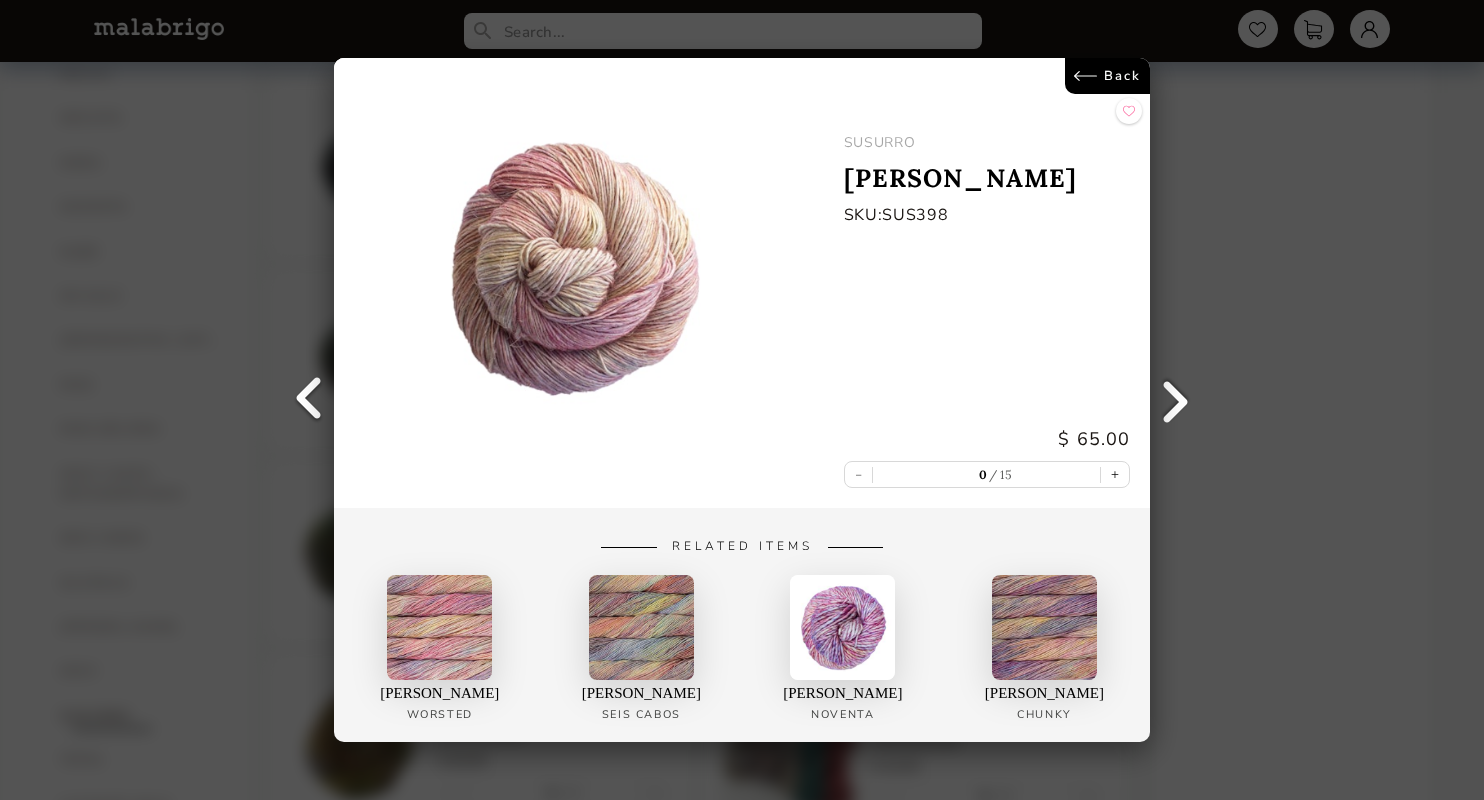 click on "Back" at bounding box center (1107, 76) 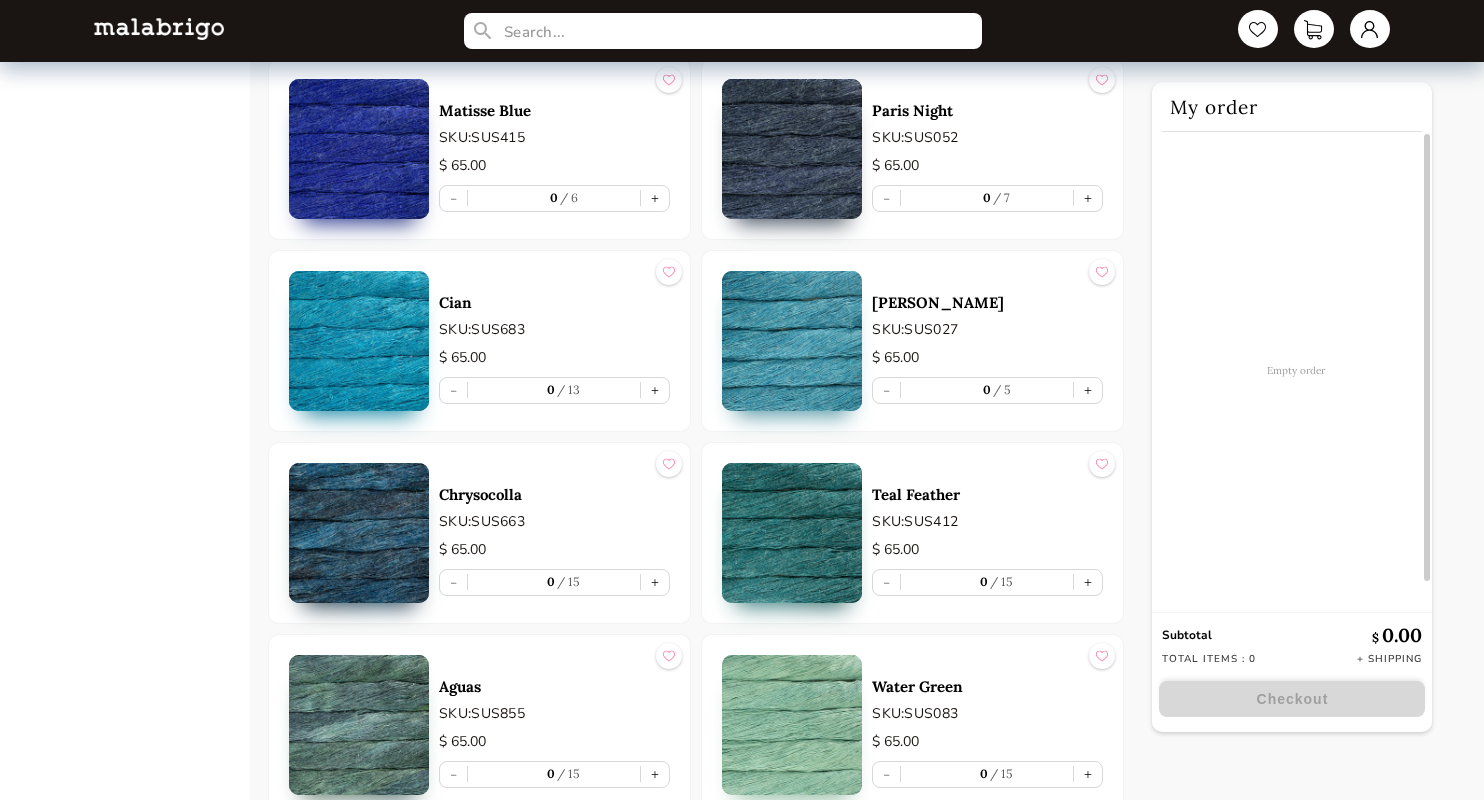 scroll, scrollTop: 2960, scrollLeft: 0, axis: vertical 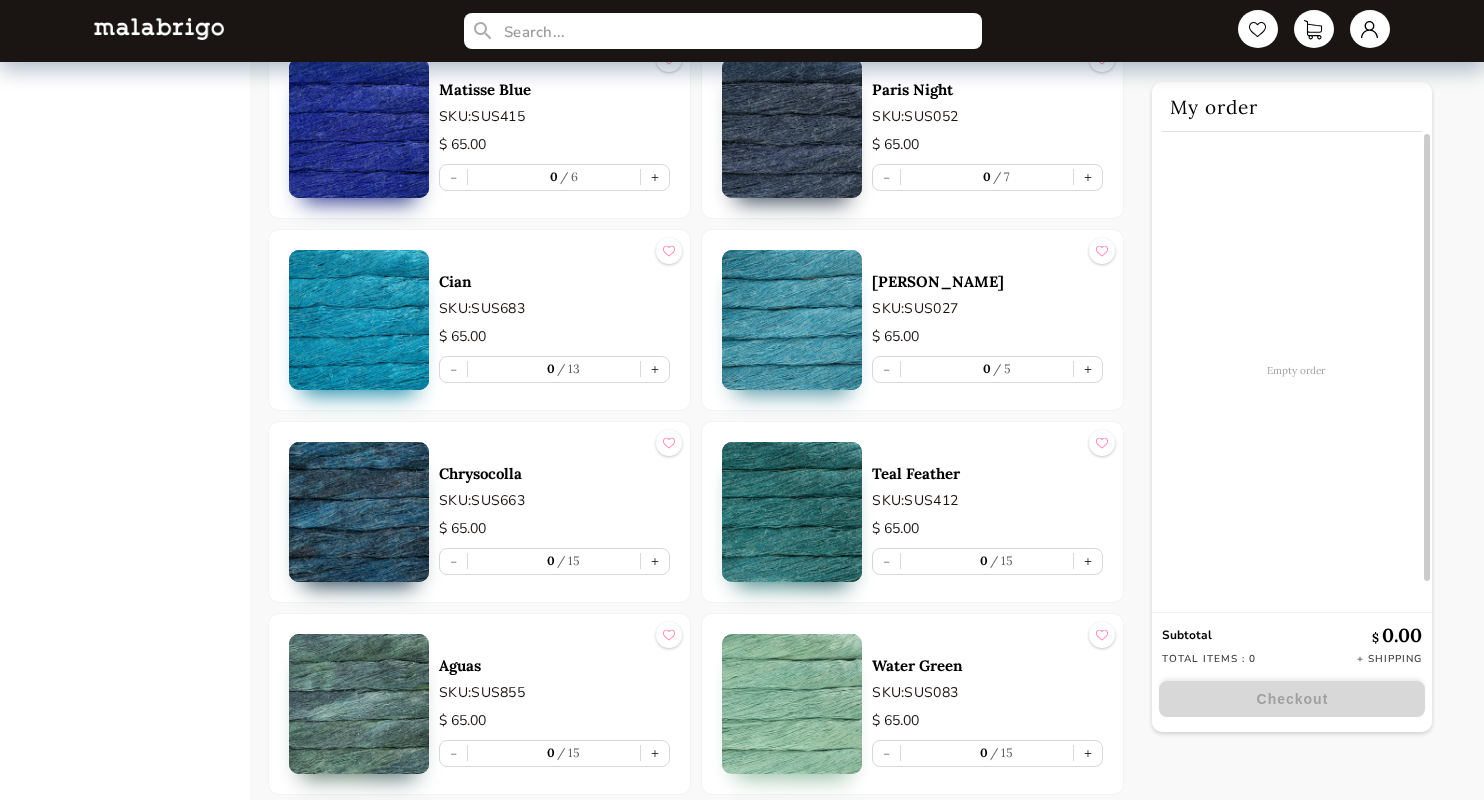 click at bounding box center (792, 128) 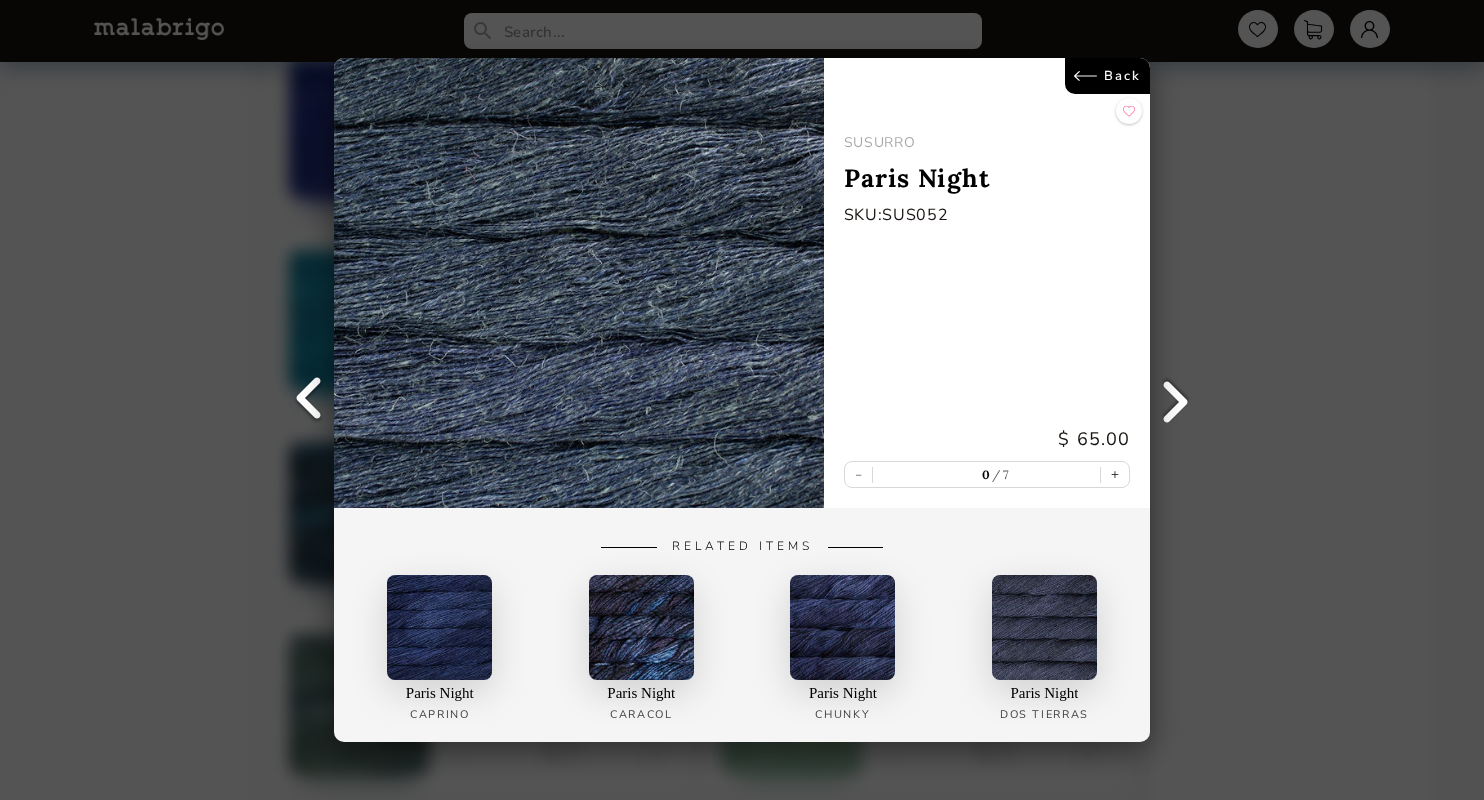 click on "Back" at bounding box center [1107, 76] 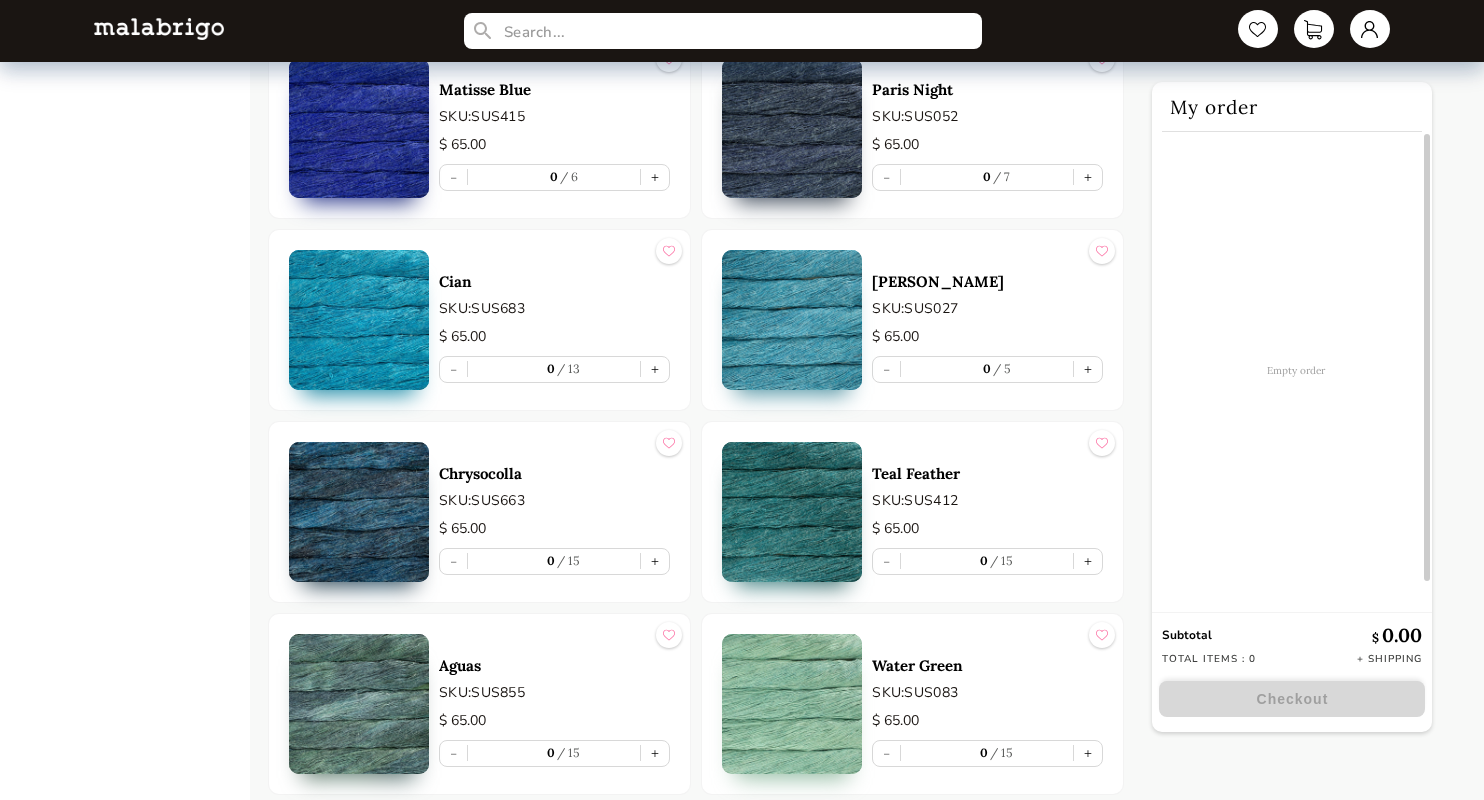 click at bounding box center [359, 704] 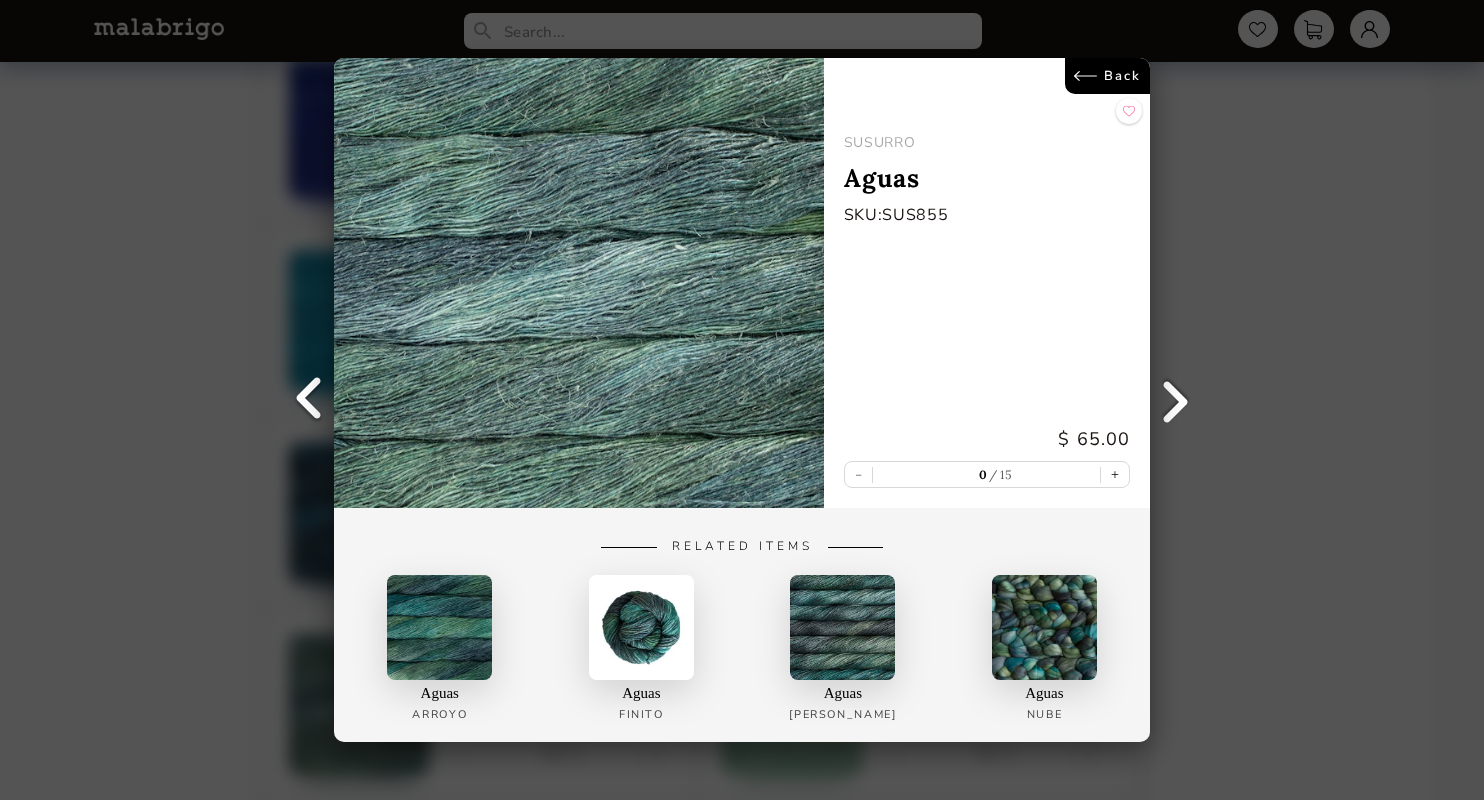 click on "Back" at bounding box center [1107, 76] 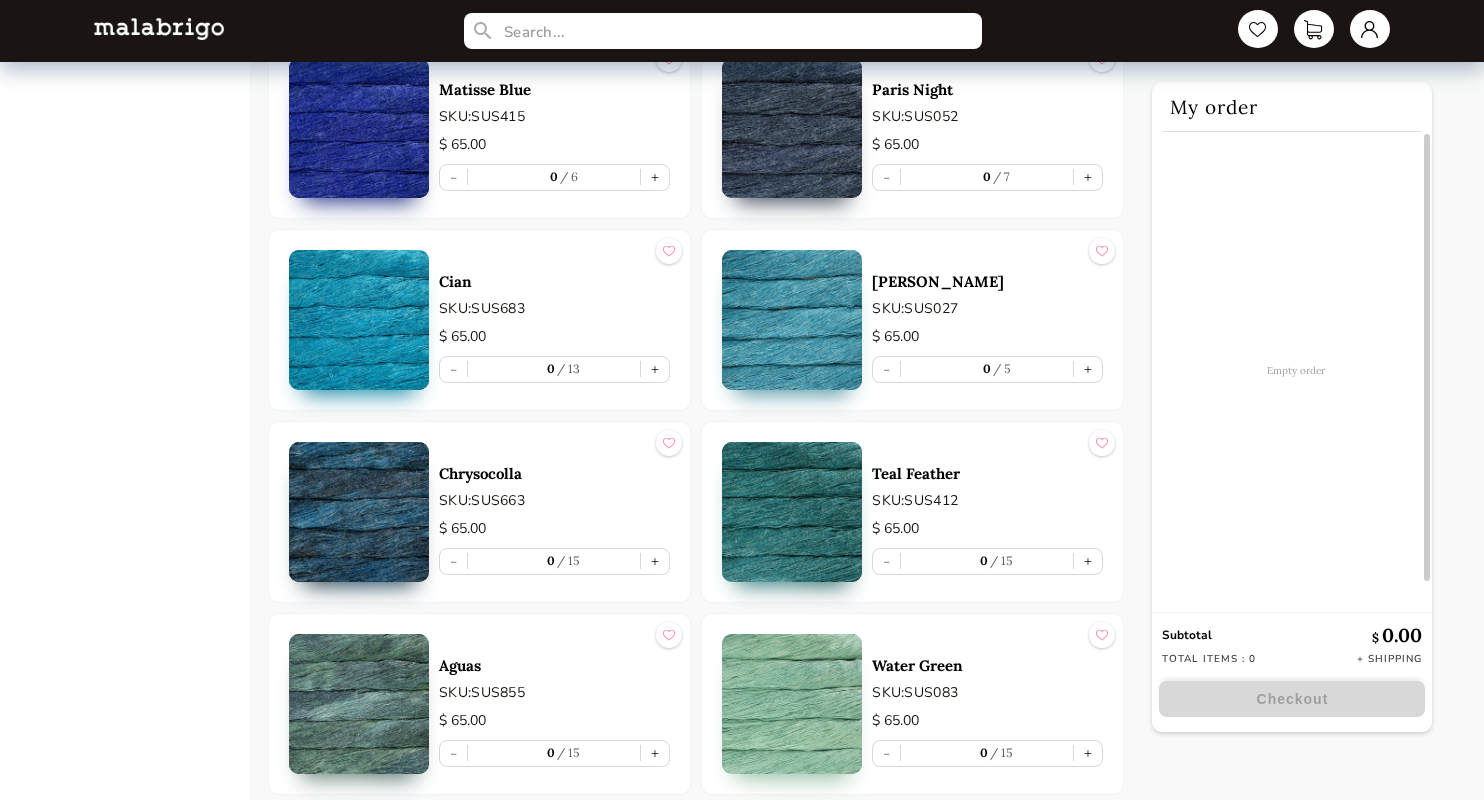 click at bounding box center (359, 512) 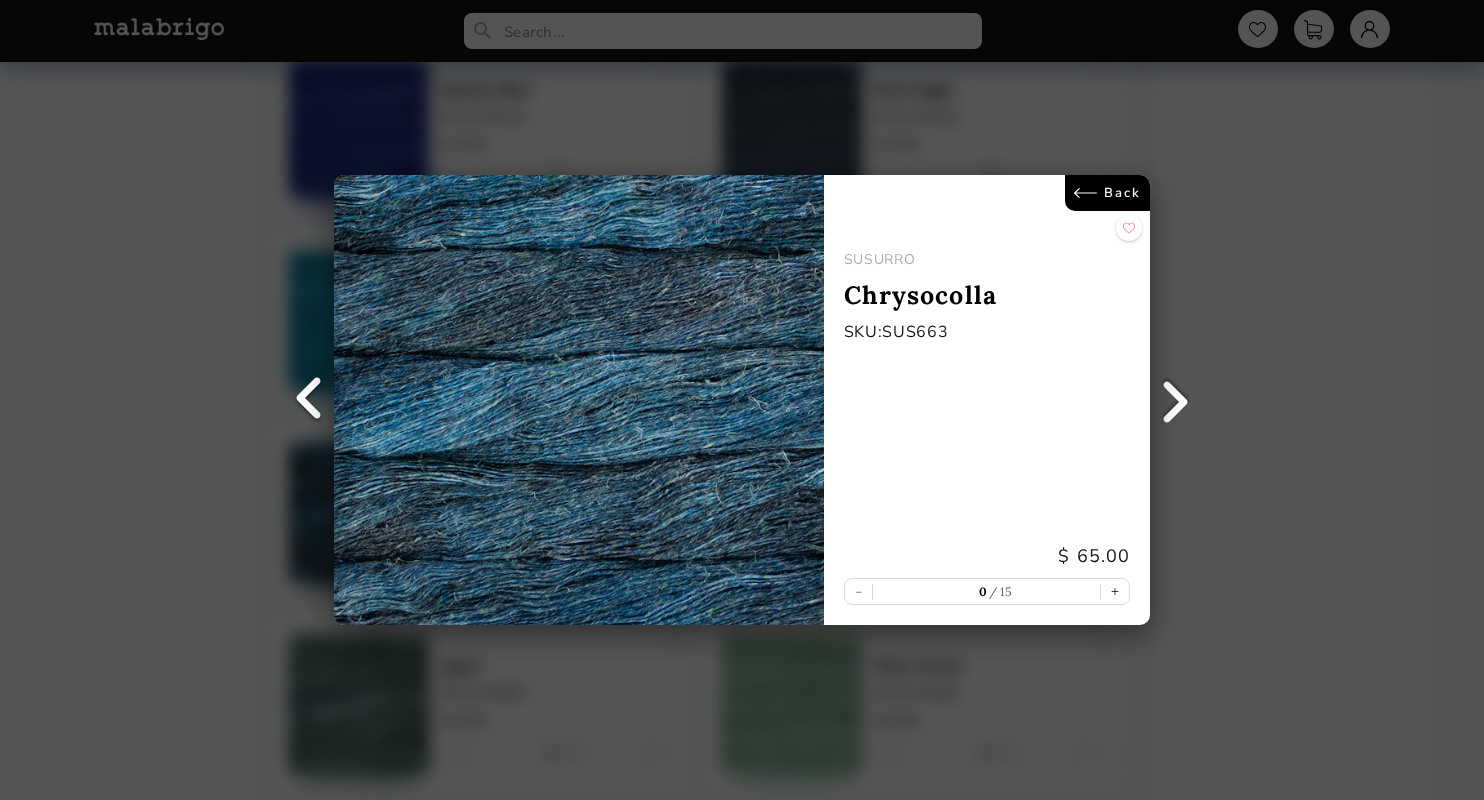 click on "Back" at bounding box center (1107, 193) 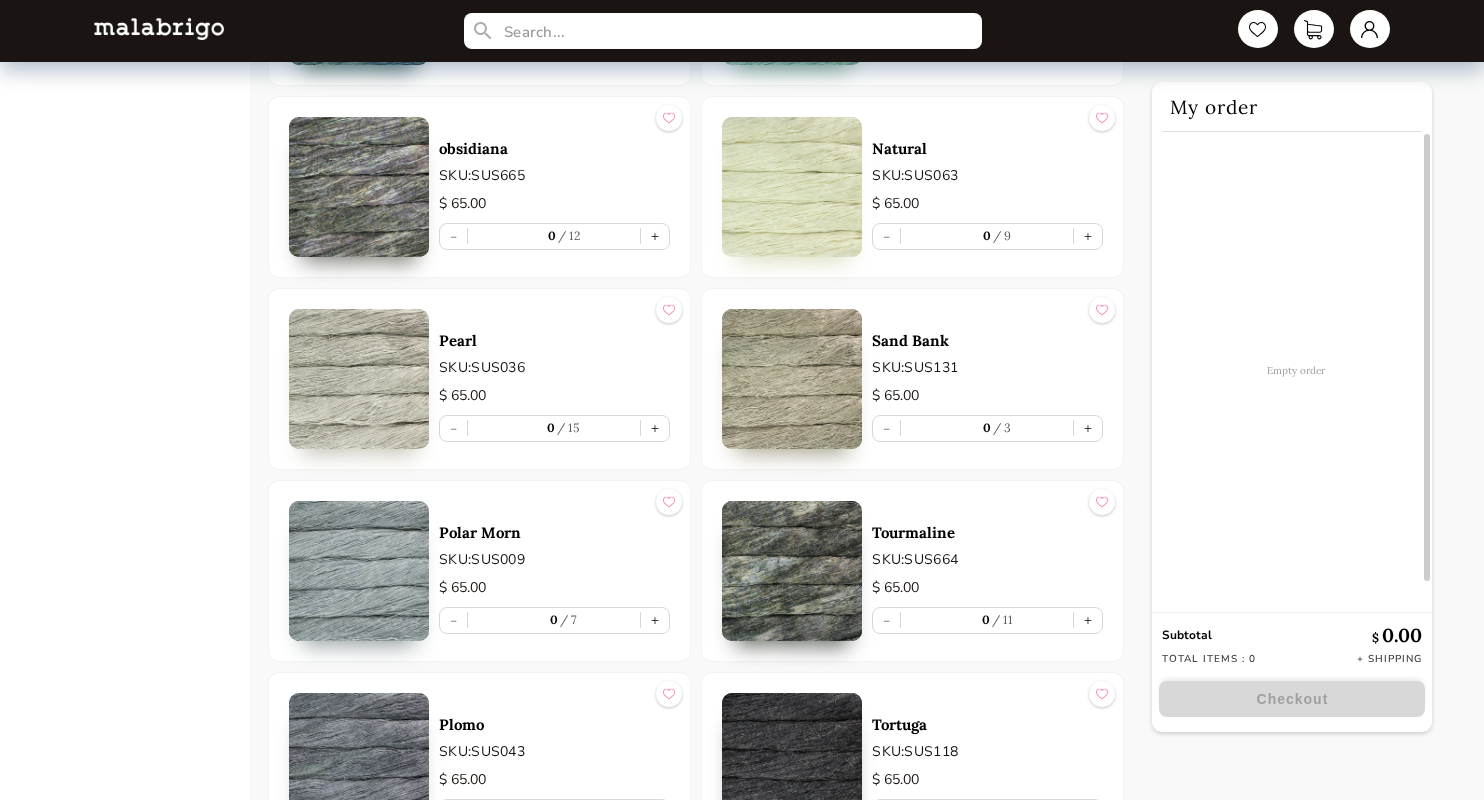 scroll, scrollTop: 3720, scrollLeft: 0, axis: vertical 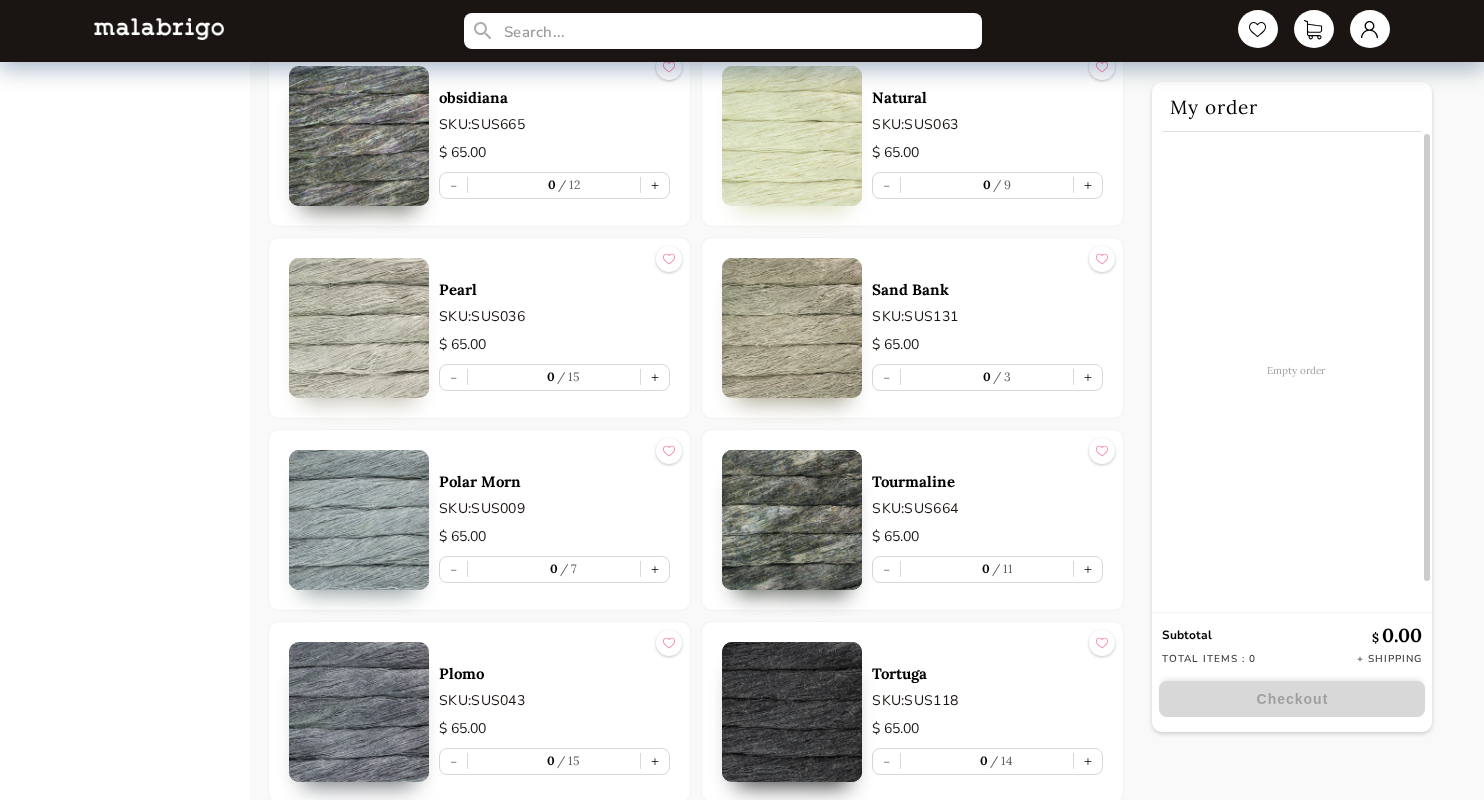 click at bounding box center [792, 328] 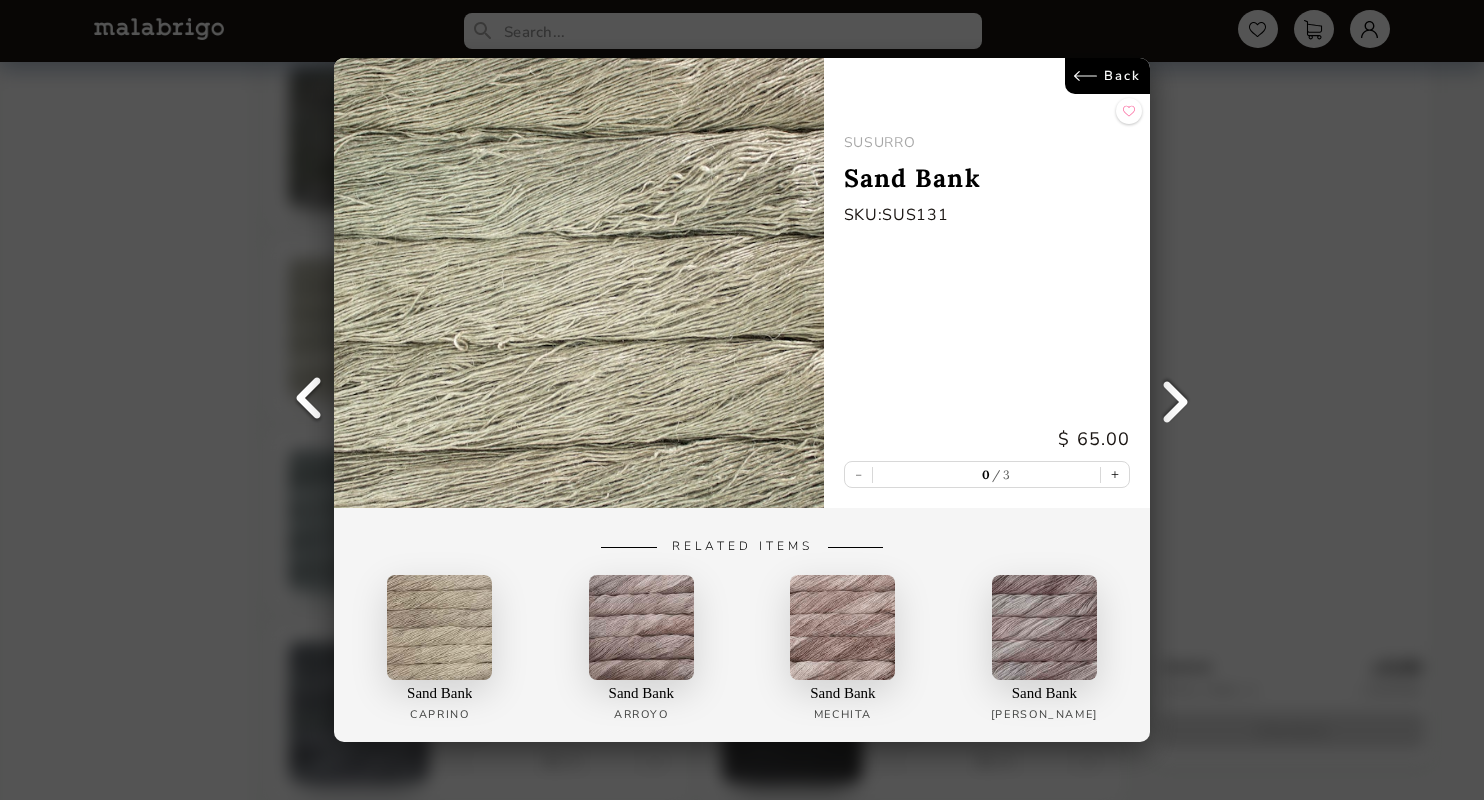 click on "Back" at bounding box center [1107, 76] 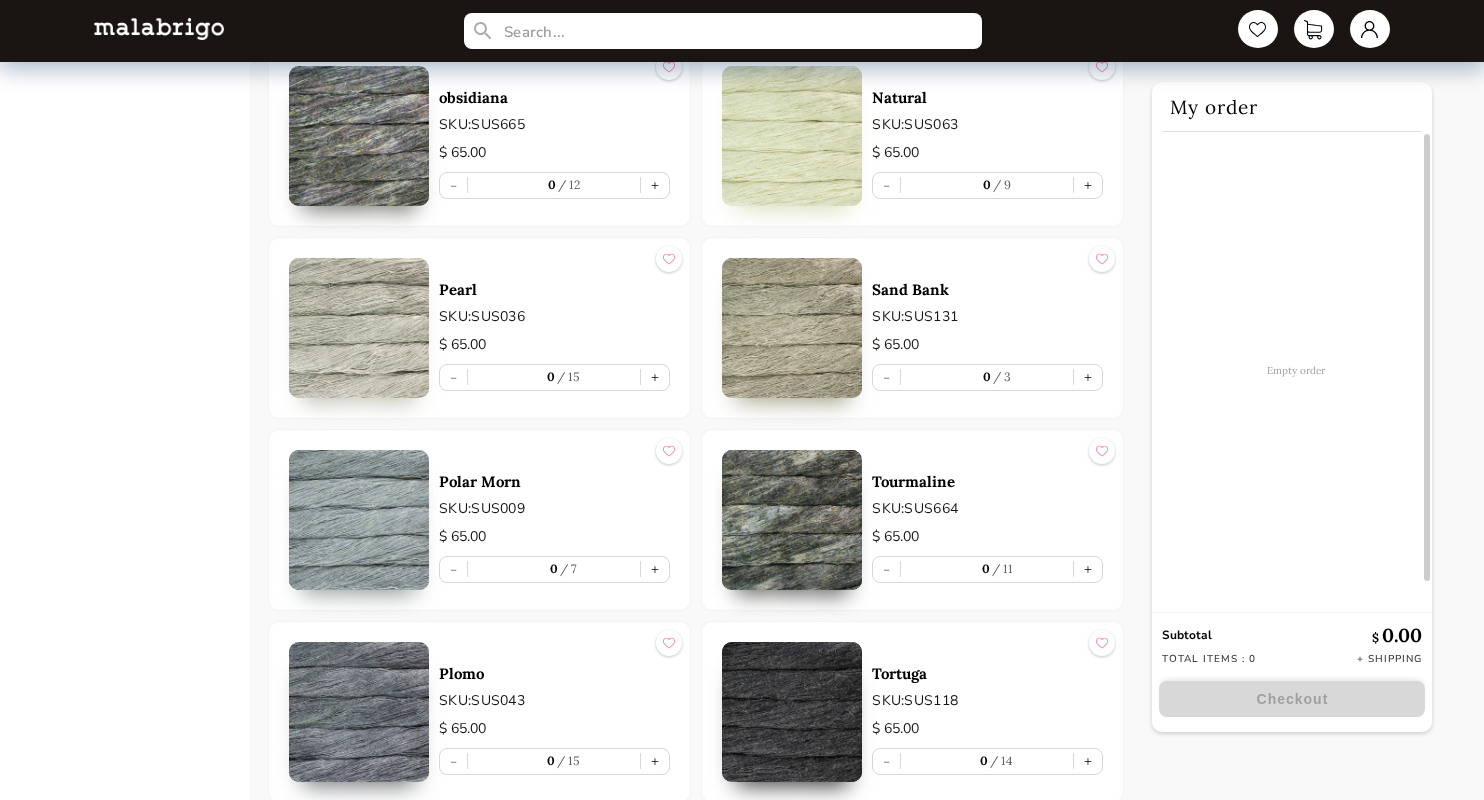 click at bounding box center [359, 520] 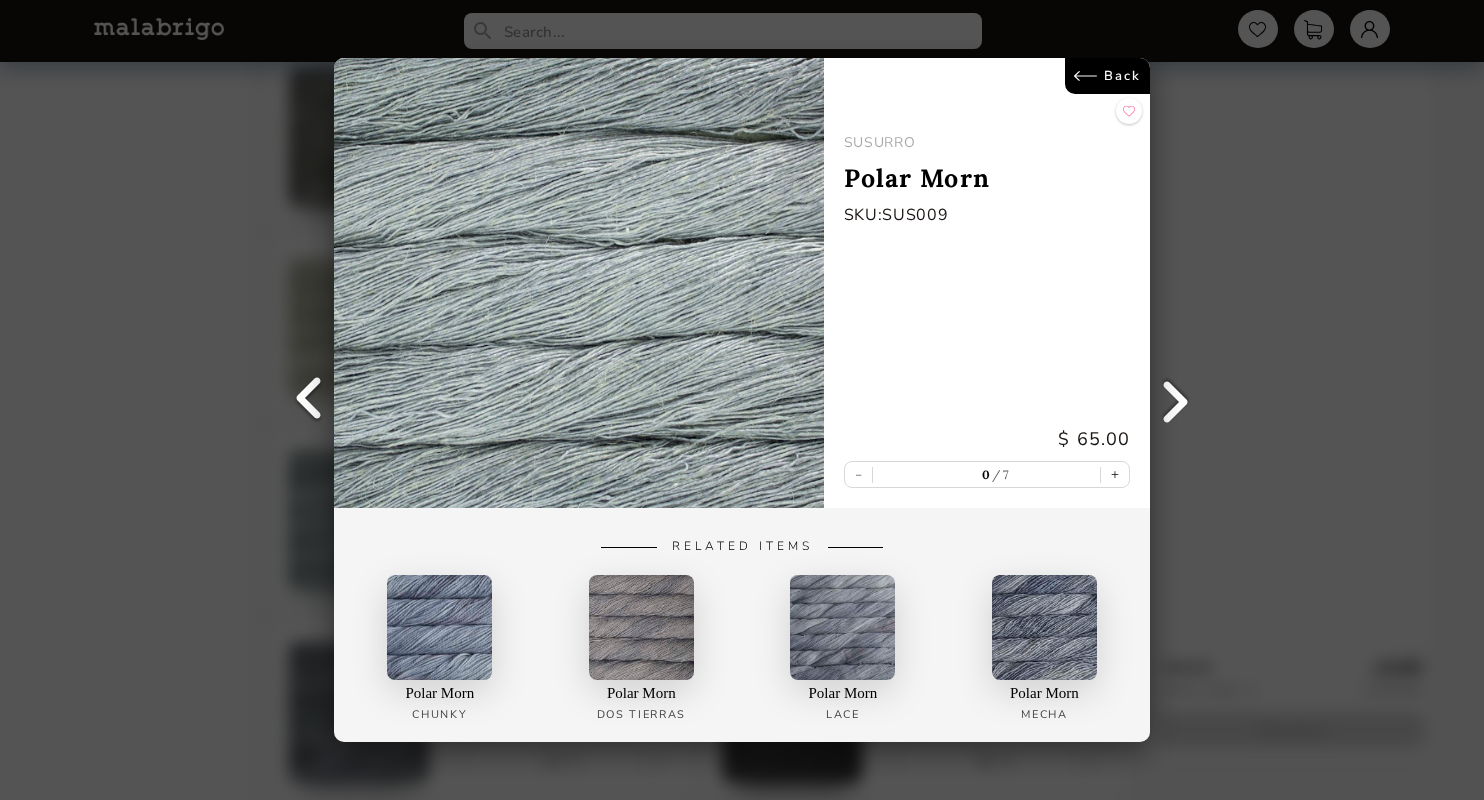 click on "Back" at bounding box center (1107, 76) 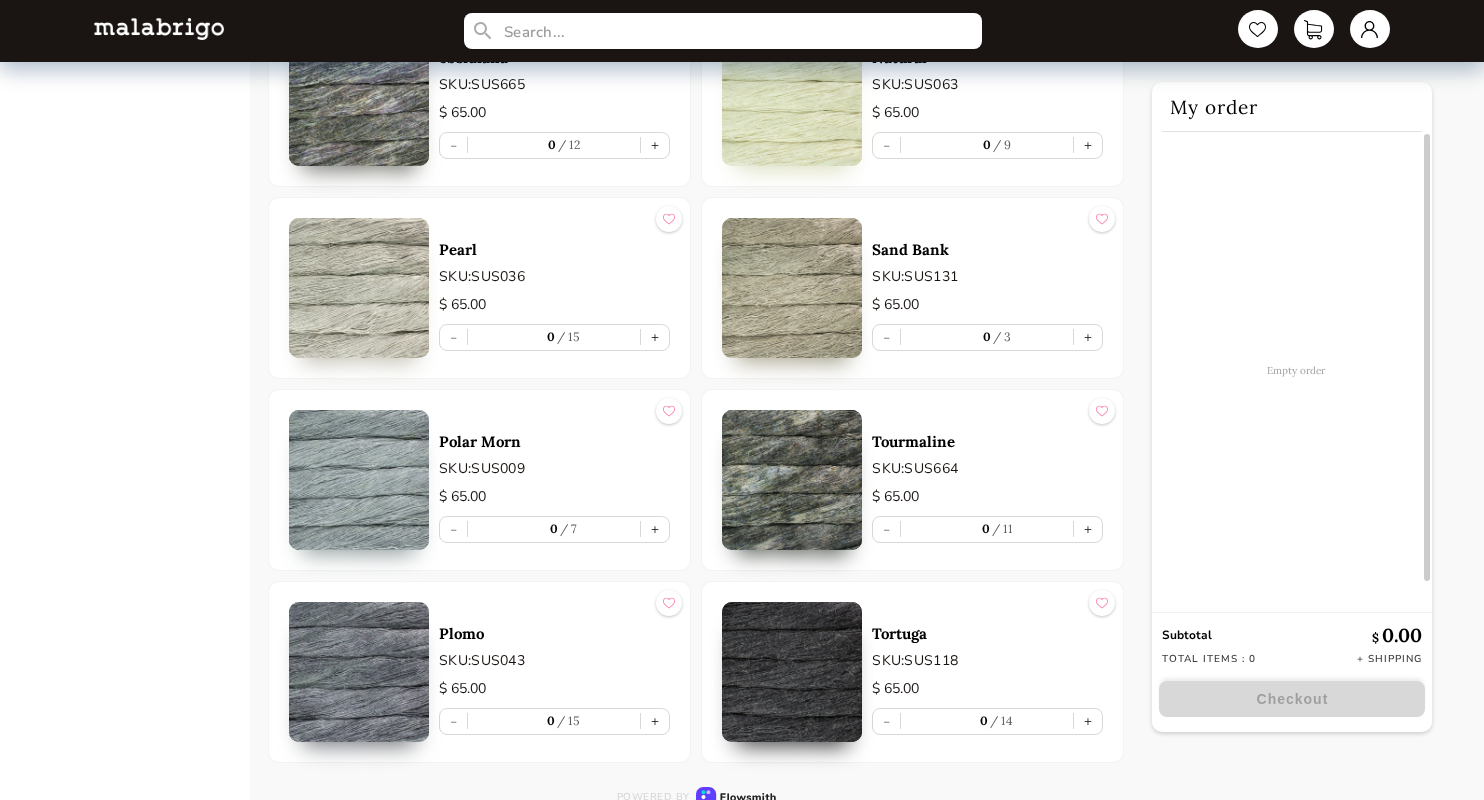scroll, scrollTop: 3764, scrollLeft: 0, axis: vertical 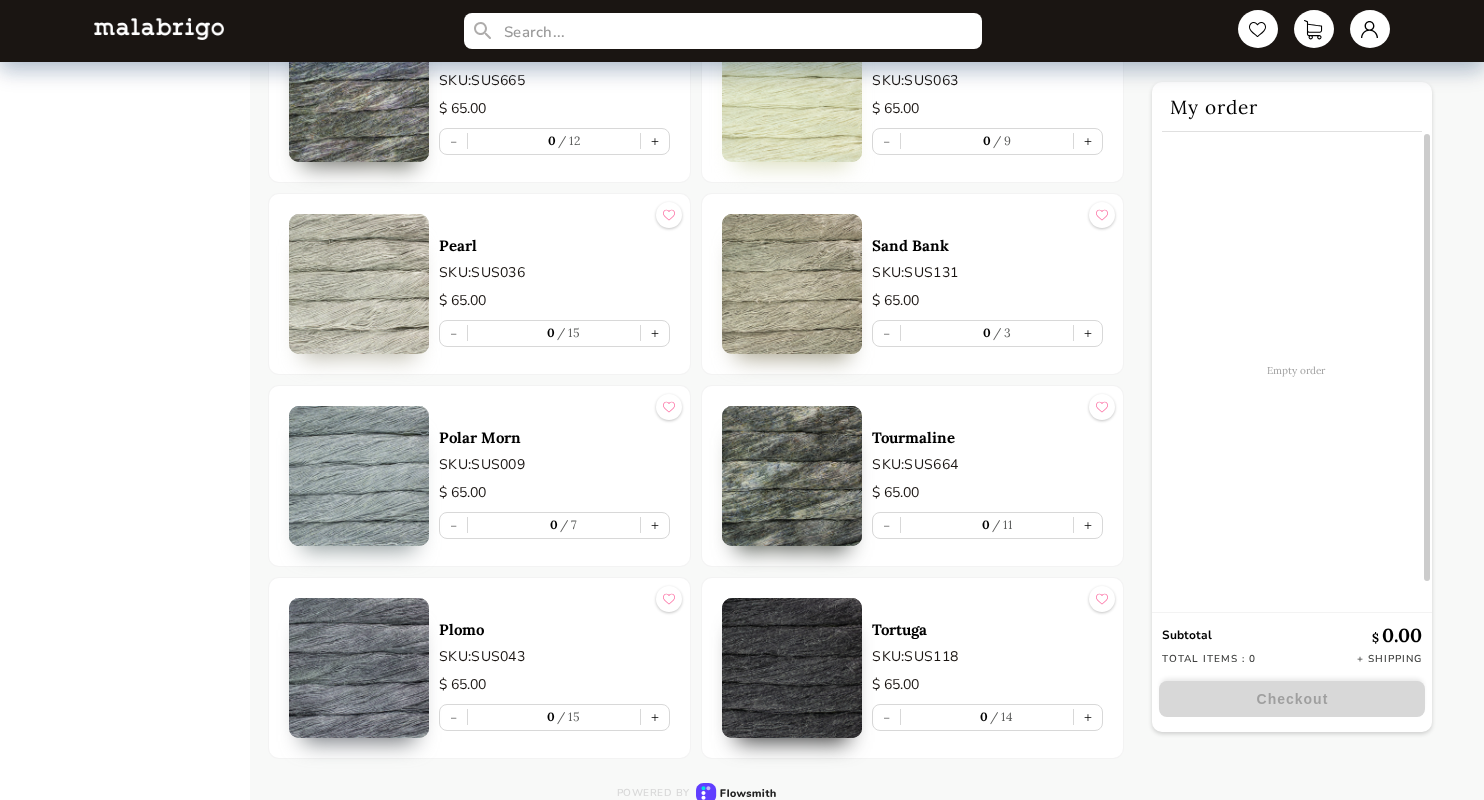click at bounding box center [359, 668] 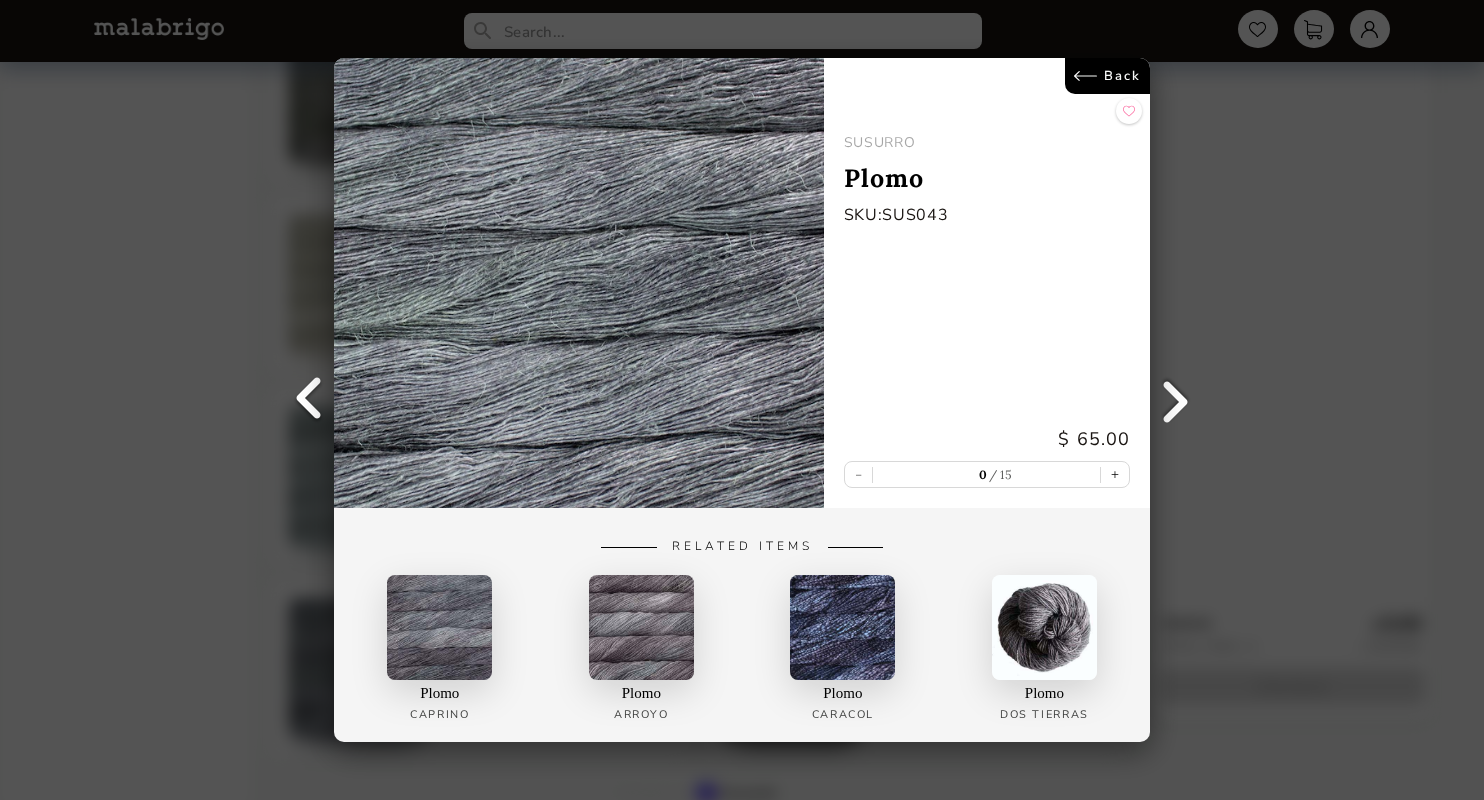 click on "Back" at bounding box center (1107, 76) 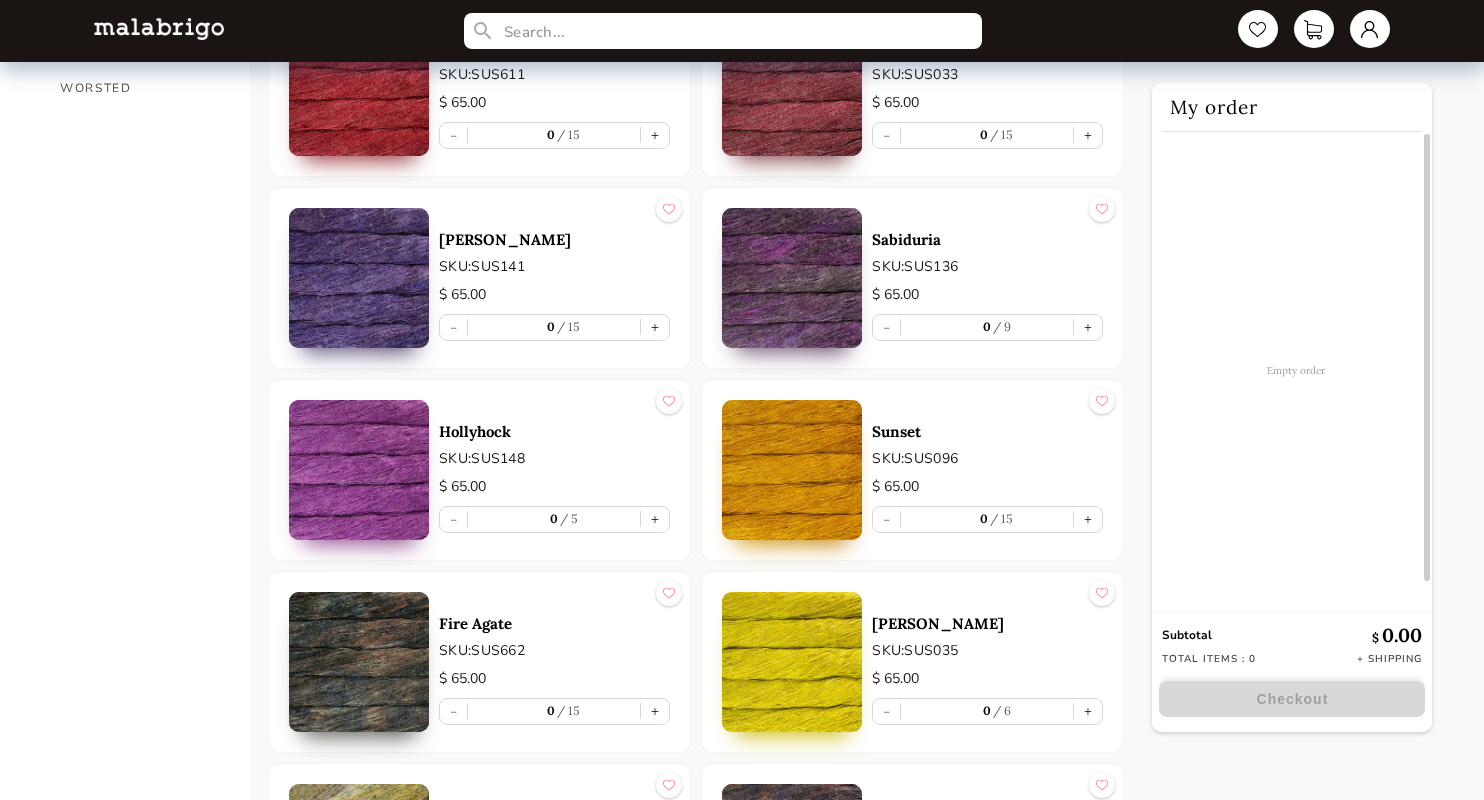 scroll, scrollTop: 0, scrollLeft: 0, axis: both 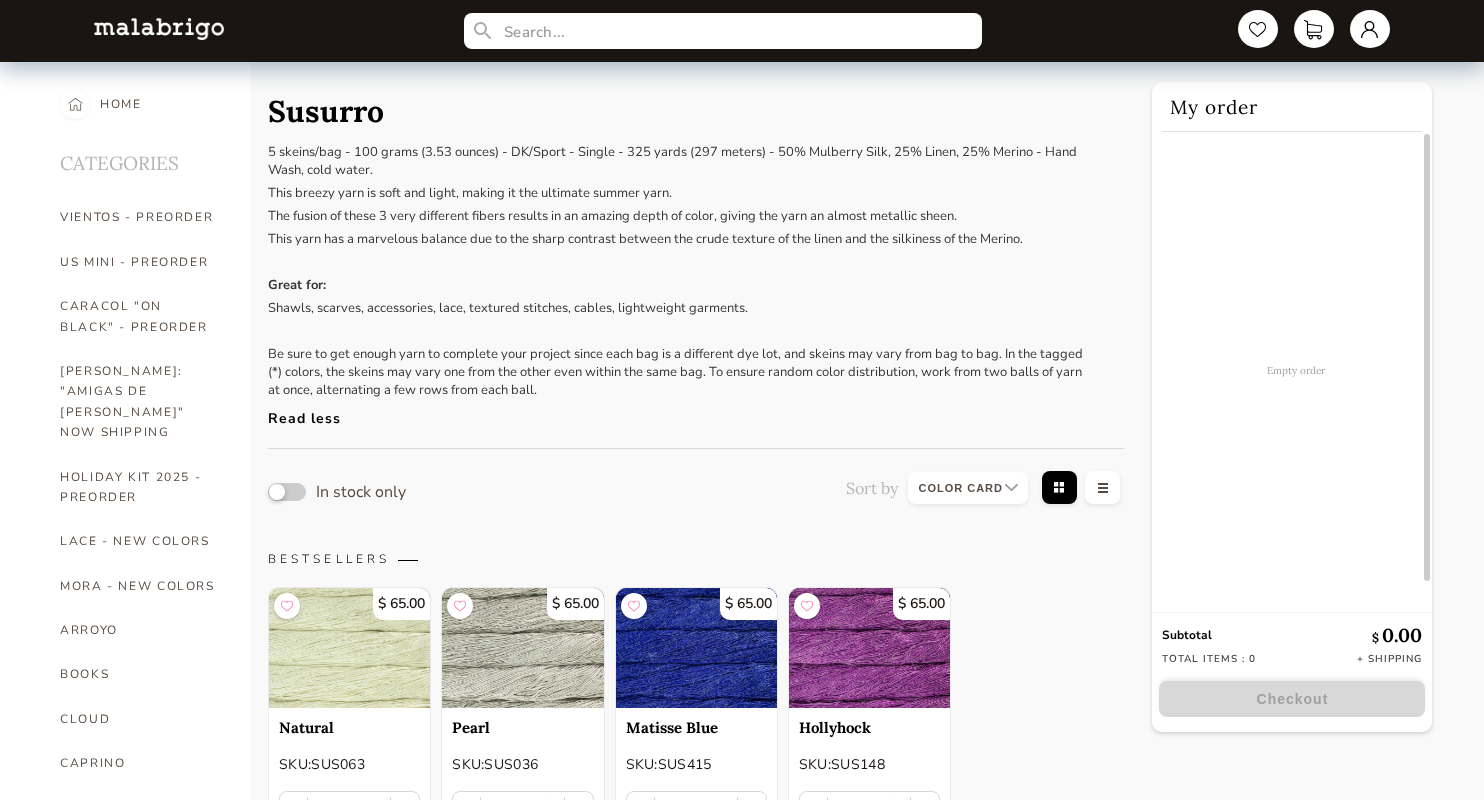 click on "In stock only Sort by Grid view Table view" at bounding box center [696, 491] 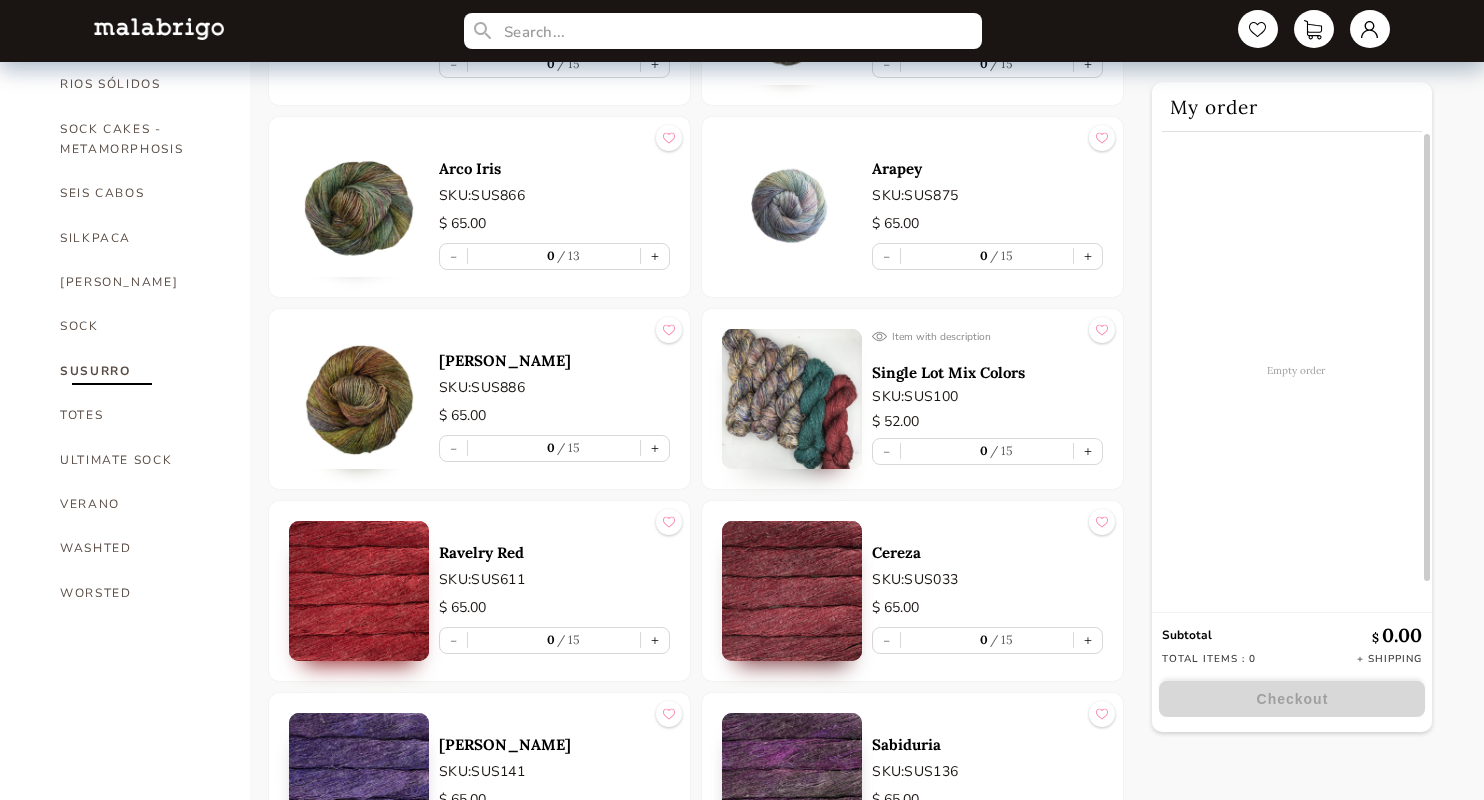 scroll, scrollTop: 1360, scrollLeft: 0, axis: vertical 